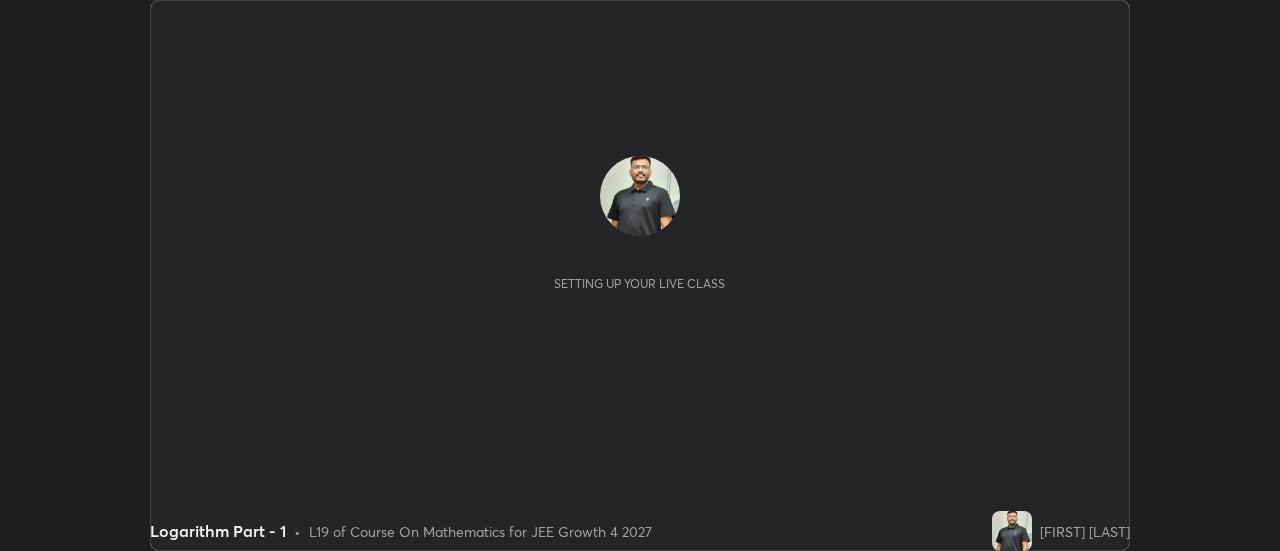 scroll, scrollTop: 0, scrollLeft: 0, axis: both 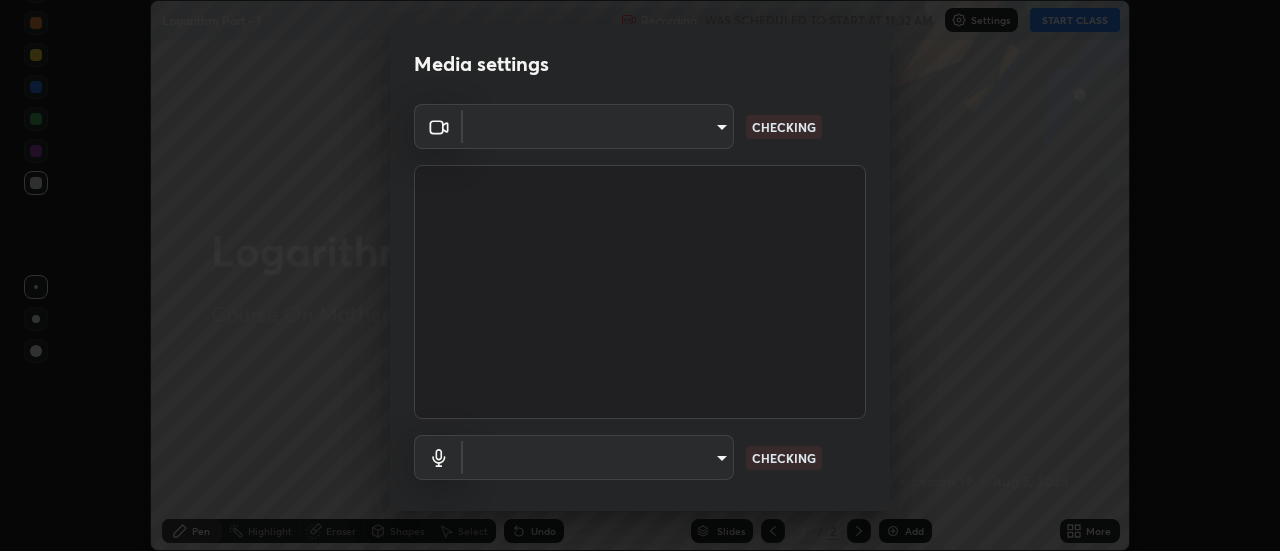 click on "Erase all Logarithm Part - 1 Recording WAS SCHEDULED TO START AT  11:32 AM Settings START CLASS Setting up your live class Logarithm Part - 1 • L19 of Course On Mathematics for JEE Growth 4 2027 [FIRST] [LAST] Pen Highlight Eraser Shapes Select Undo Slides 2 / 2 Add More No doubts shared Encourage your learners to ask a doubt for better clarity Report an issue Reason for reporting Buffering Chat not working Audio - Video sync issue Educator video quality low ​ Attach an image Report Media settings ​ CHECKING ​ CHECKING 1 / 5 Next" at bounding box center (640, 275) 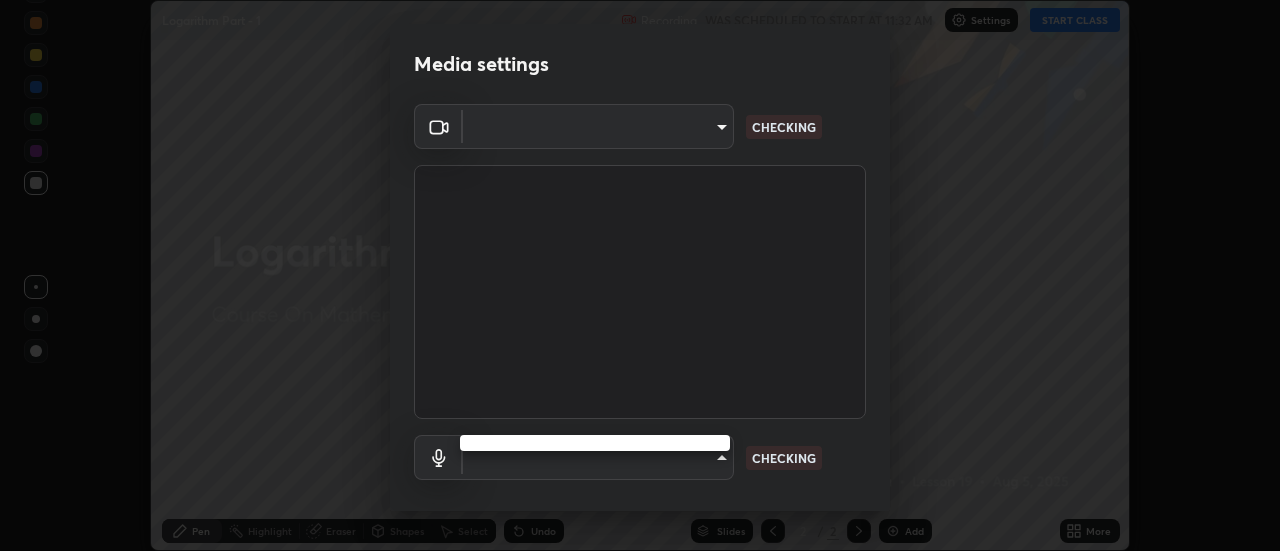 type on "0be616c92c2879d8fe19306c4b8383fc9b13f77197a30f876870ce6c7906effd" 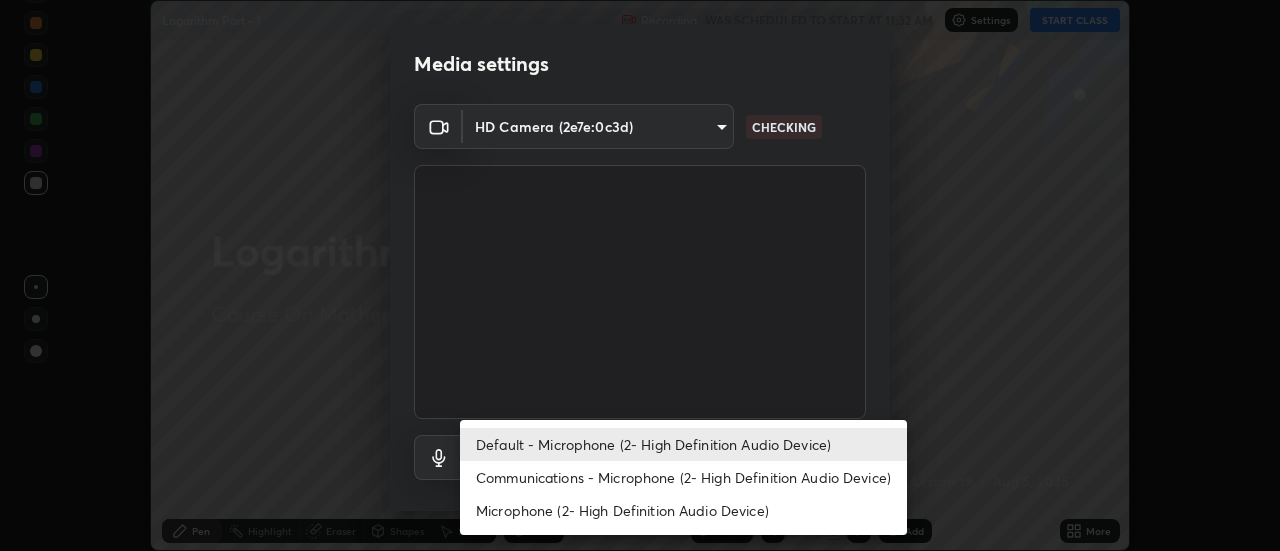 click on "Communications - Microphone (2- High Definition Audio Device)" at bounding box center [683, 477] 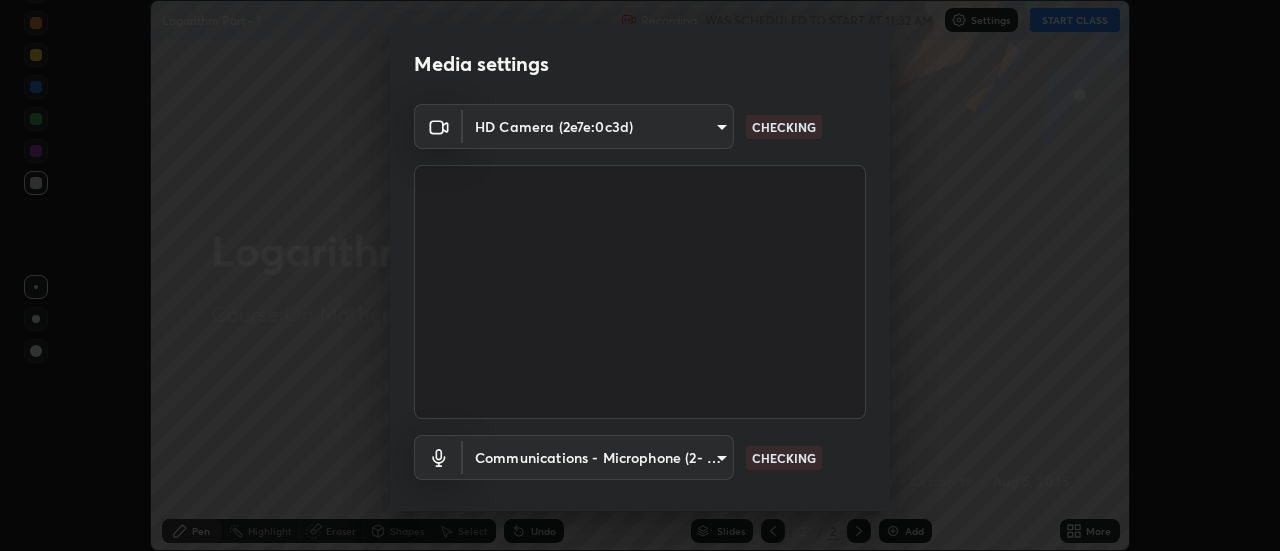 click on "Erase all Logarithm Part - 1 Recording WAS SCHEDULED TO START AT  11:32 AM Settings START CLASS Setting up your live class Logarithm Part - 1 • L19 of Course On Mathematics for JEE Growth 4 2027 [FIRST] [LAST] Pen Highlight Eraser Shapes Select Undo Slides 2 / 2 Add More No doubts shared Encourage your learners to ask a doubt for better clarity Report an issue Reason for reporting Buffering Chat not working Audio - Video sync issue Educator video quality low ​ Attach an image Report Media settings HD Camera (2e7e:0c3d) 0be616c92c2879d8fe19306c4b8383fc9b13f77197a30f876870ce6c7906effd CHECKING Communications - Microphone (2- High Definition Audio Device) communications CHECKING 1 / 5 Next" at bounding box center (640, 275) 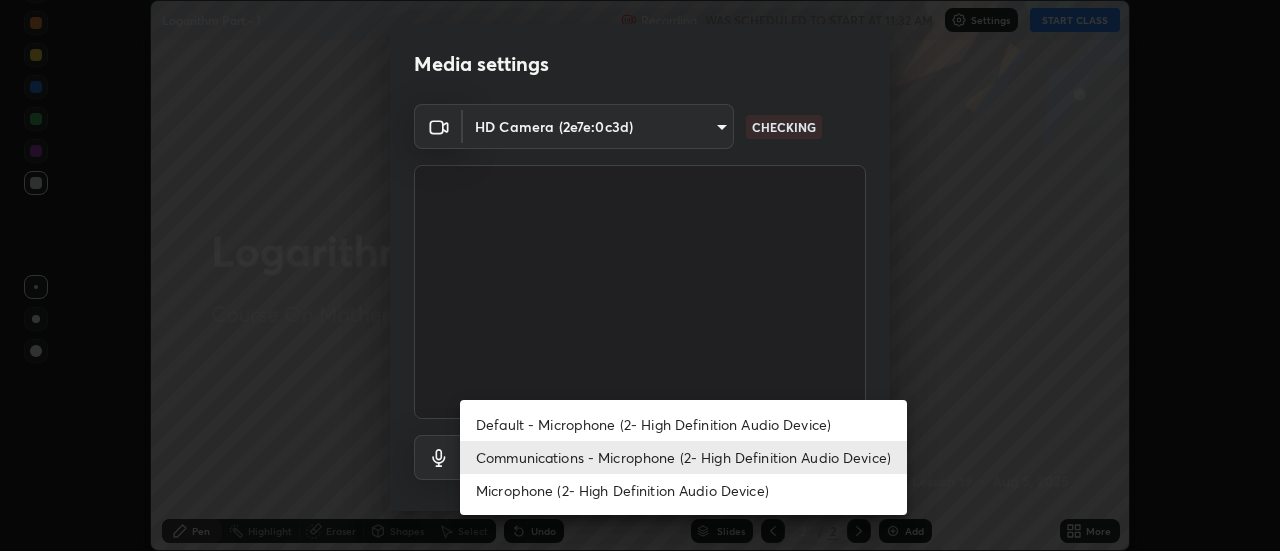 click on "Default - Microphone (2- High Definition Audio Device)" at bounding box center (683, 424) 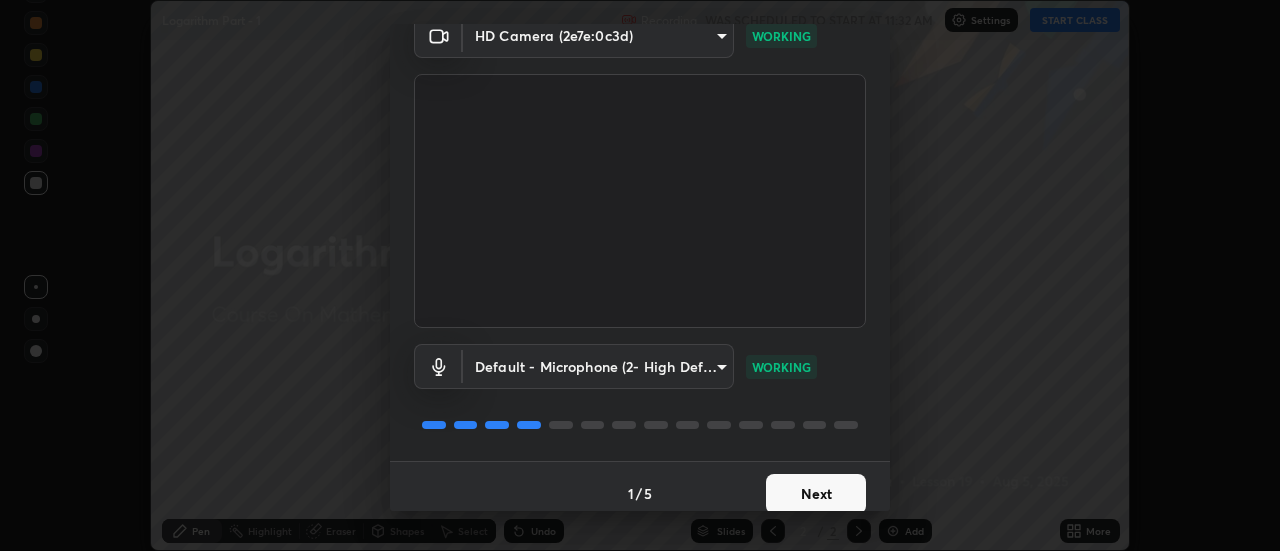 scroll, scrollTop: 105, scrollLeft: 0, axis: vertical 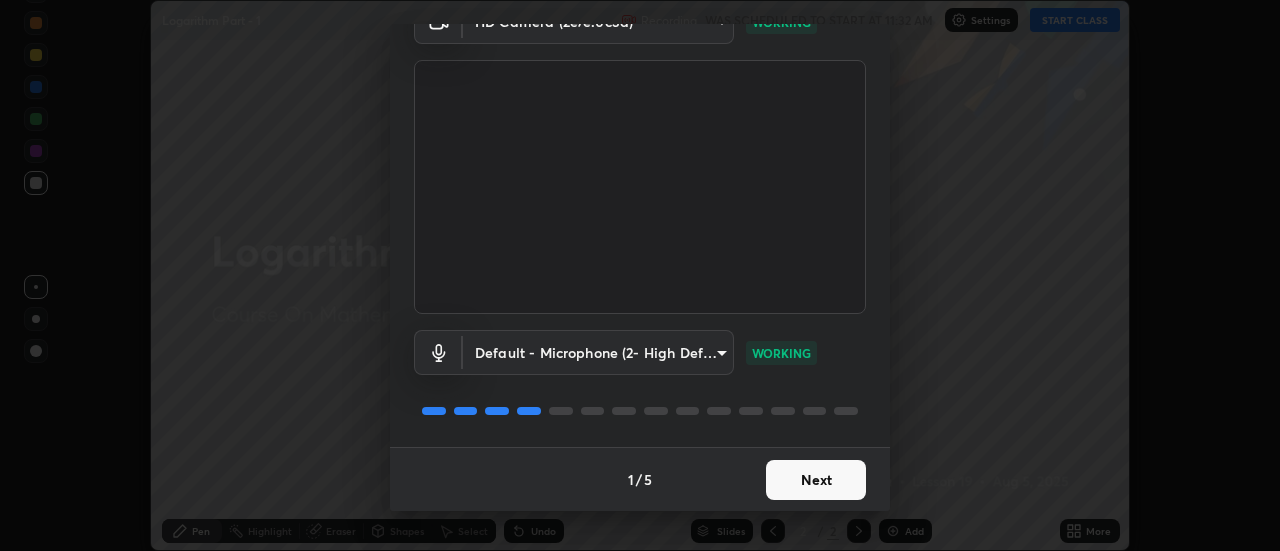click on "Next" at bounding box center [816, 480] 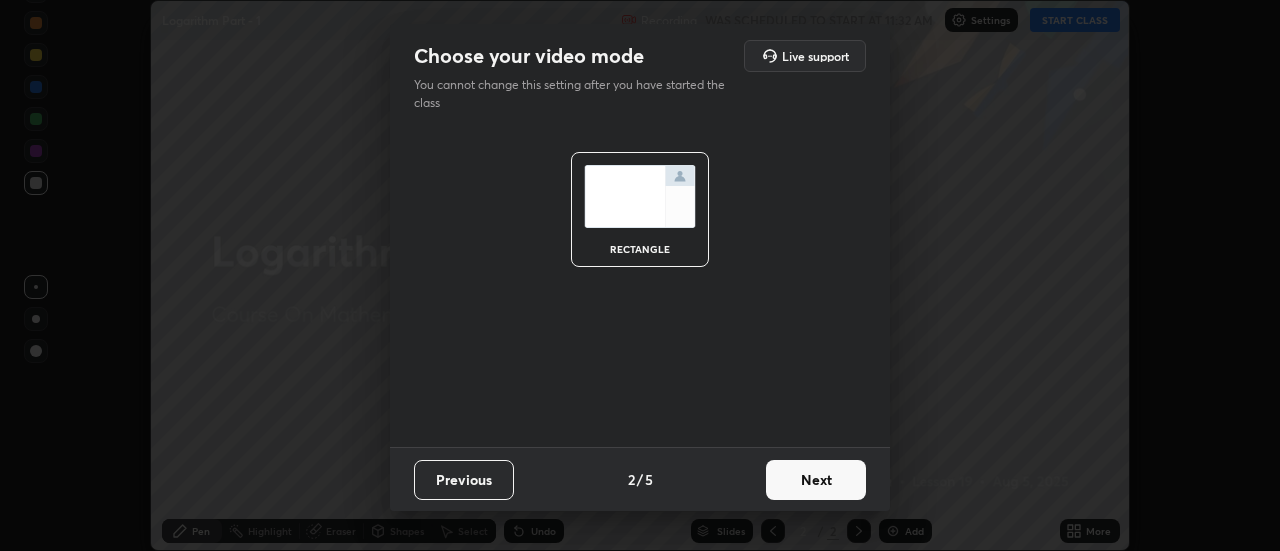 click on "Next" at bounding box center (816, 480) 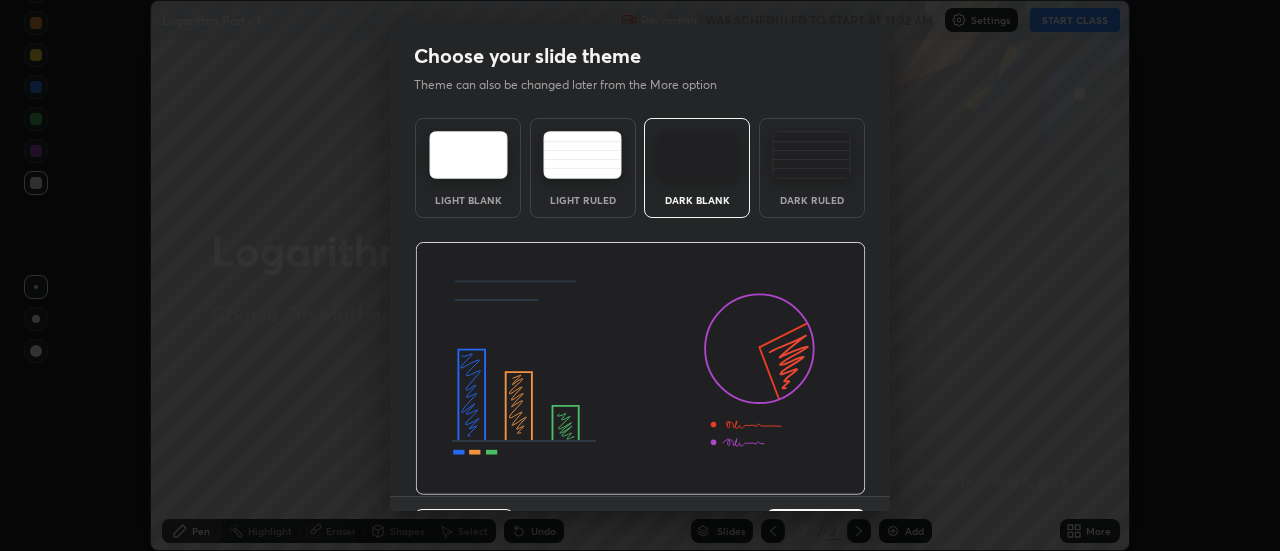 scroll, scrollTop: 49, scrollLeft: 0, axis: vertical 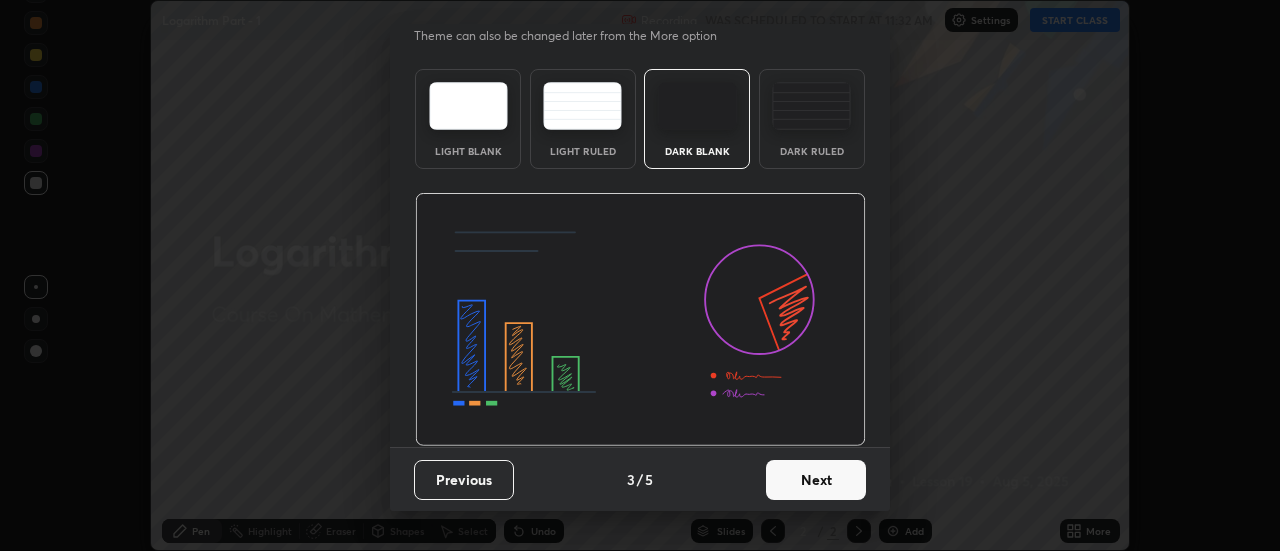 click on "Next" at bounding box center (816, 480) 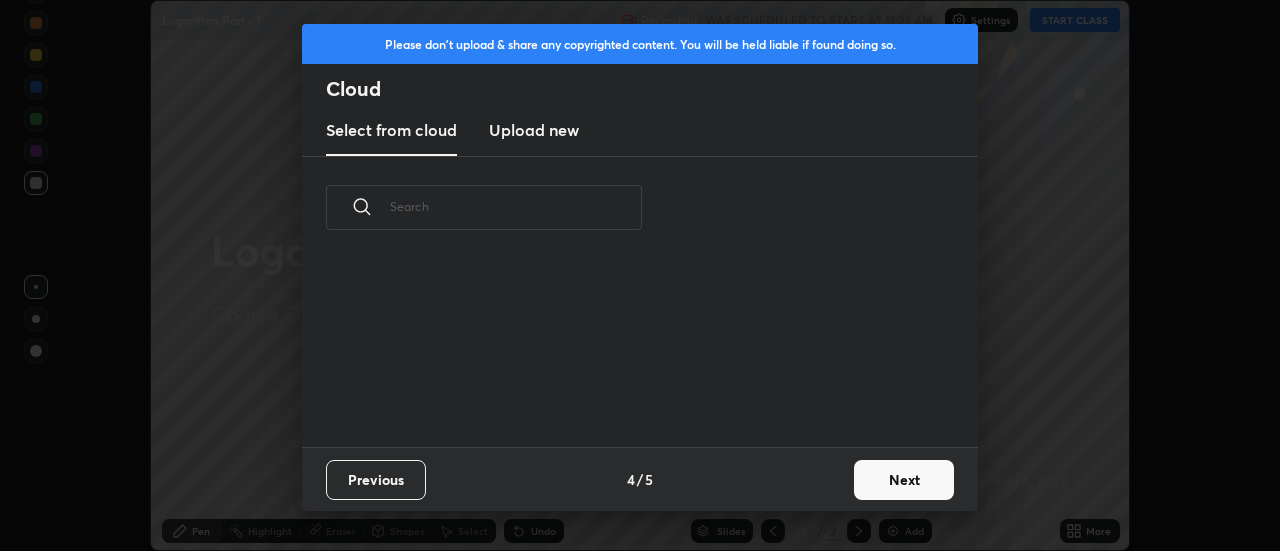 scroll, scrollTop: 0, scrollLeft: 0, axis: both 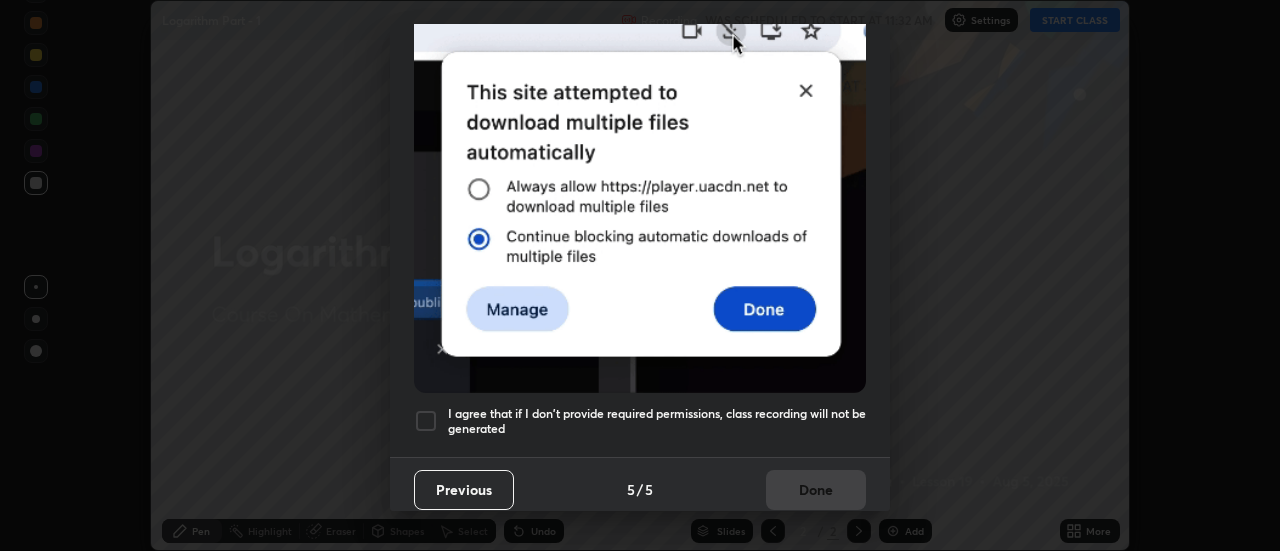 click at bounding box center [426, 421] 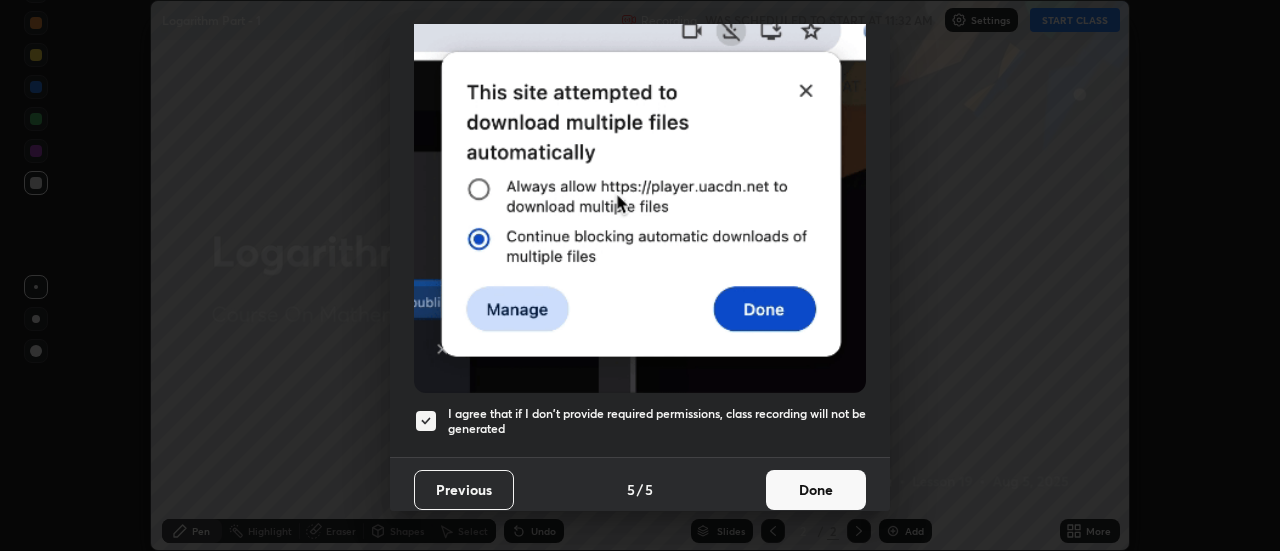 click on "Done" at bounding box center (816, 490) 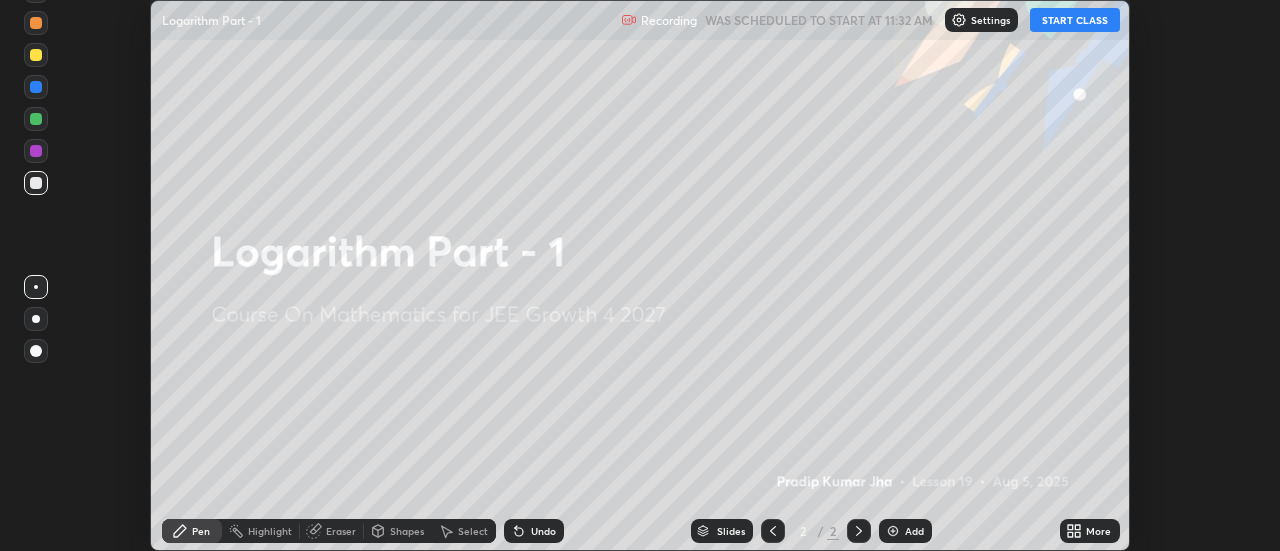 click on "START CLASS" at bounding box center (1075, 20) 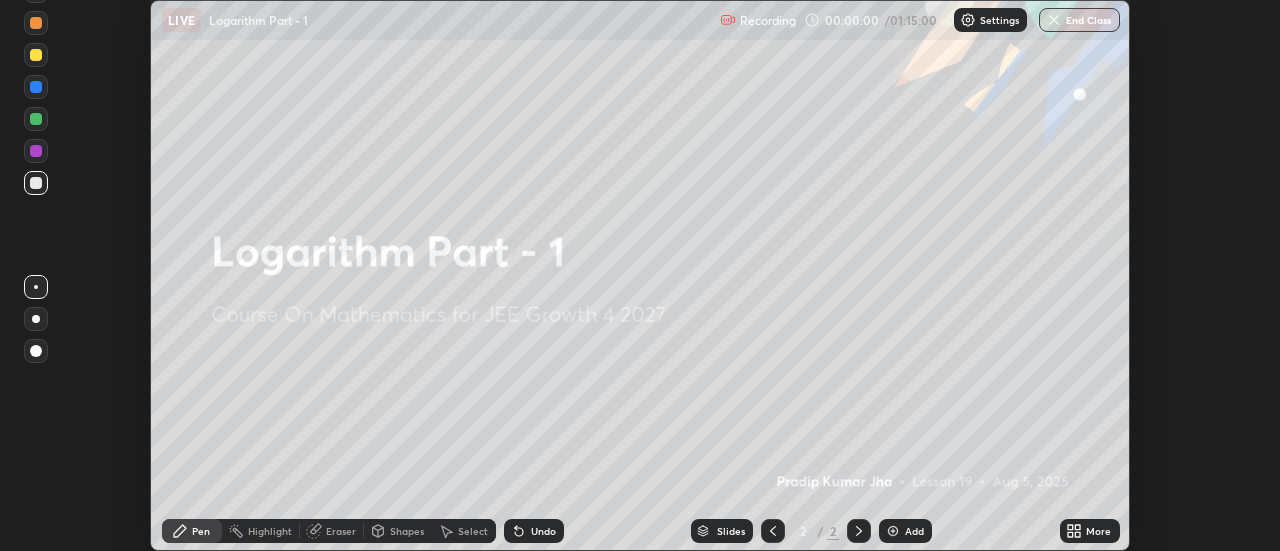 click 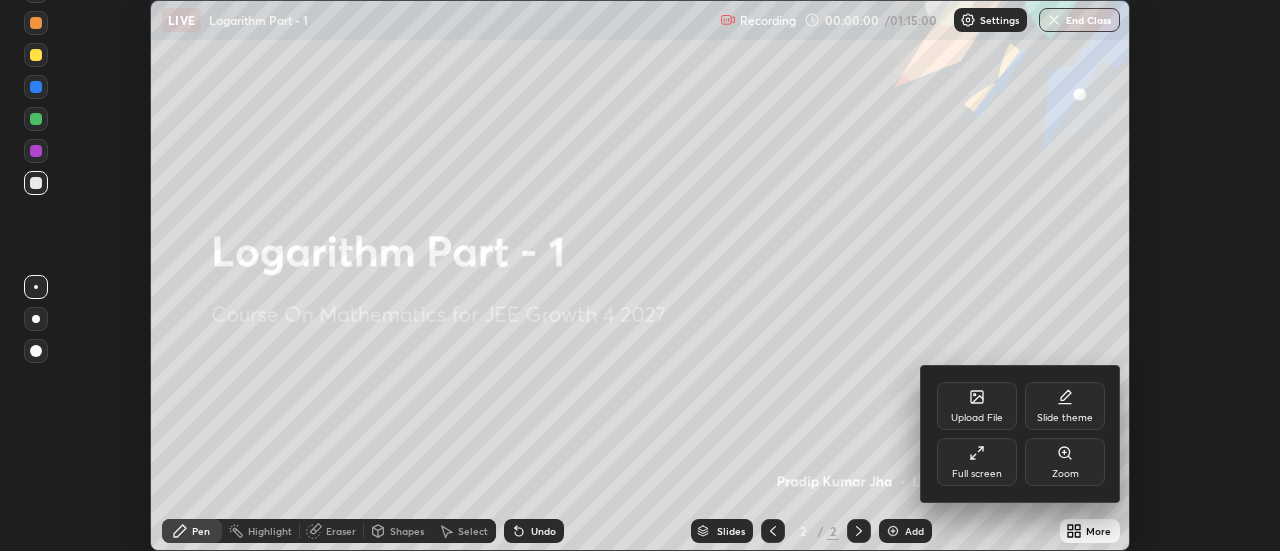 click 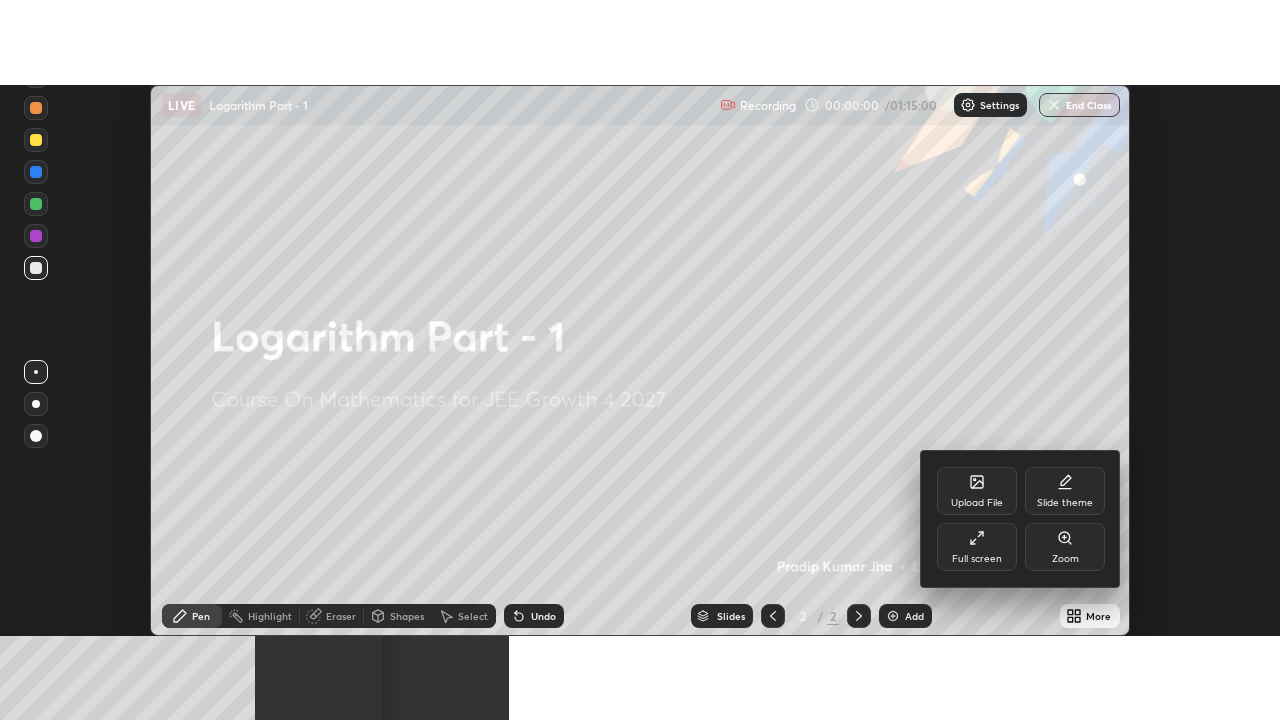 scroll, scrollTop: 99280, scrollLeft: 98720, axis: both 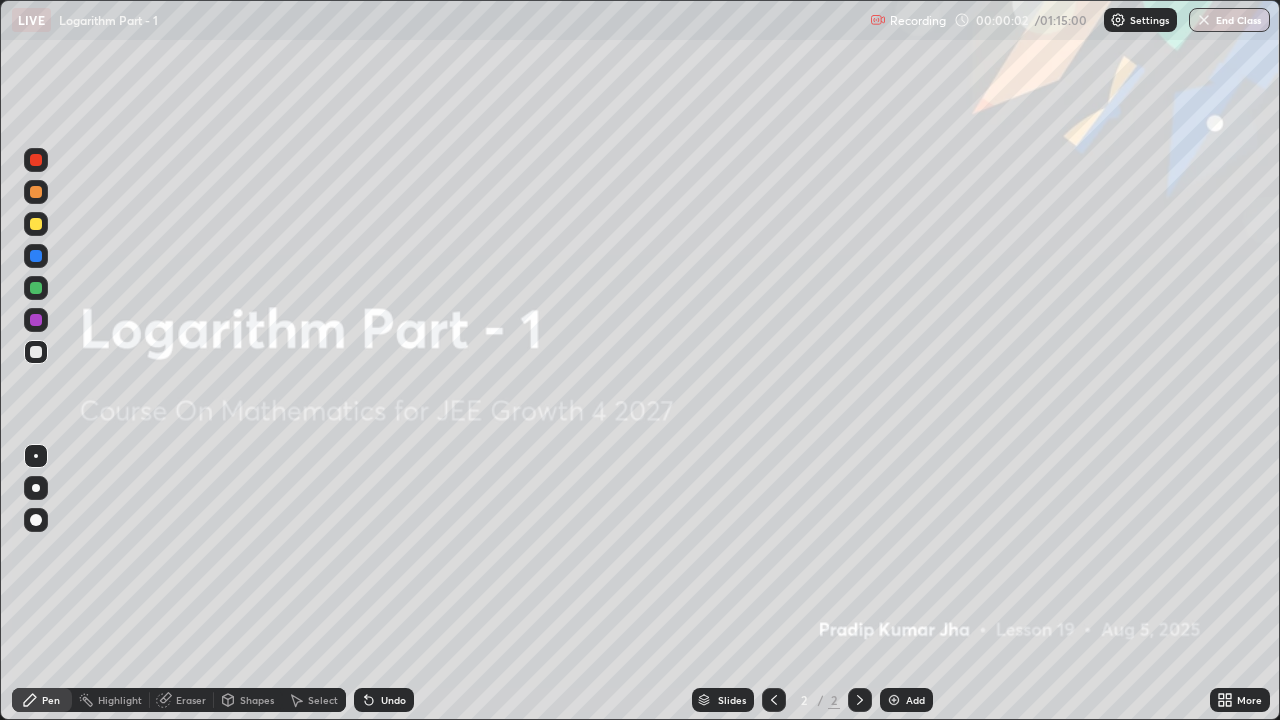 click on "Add" at bounding box center (915, 700) 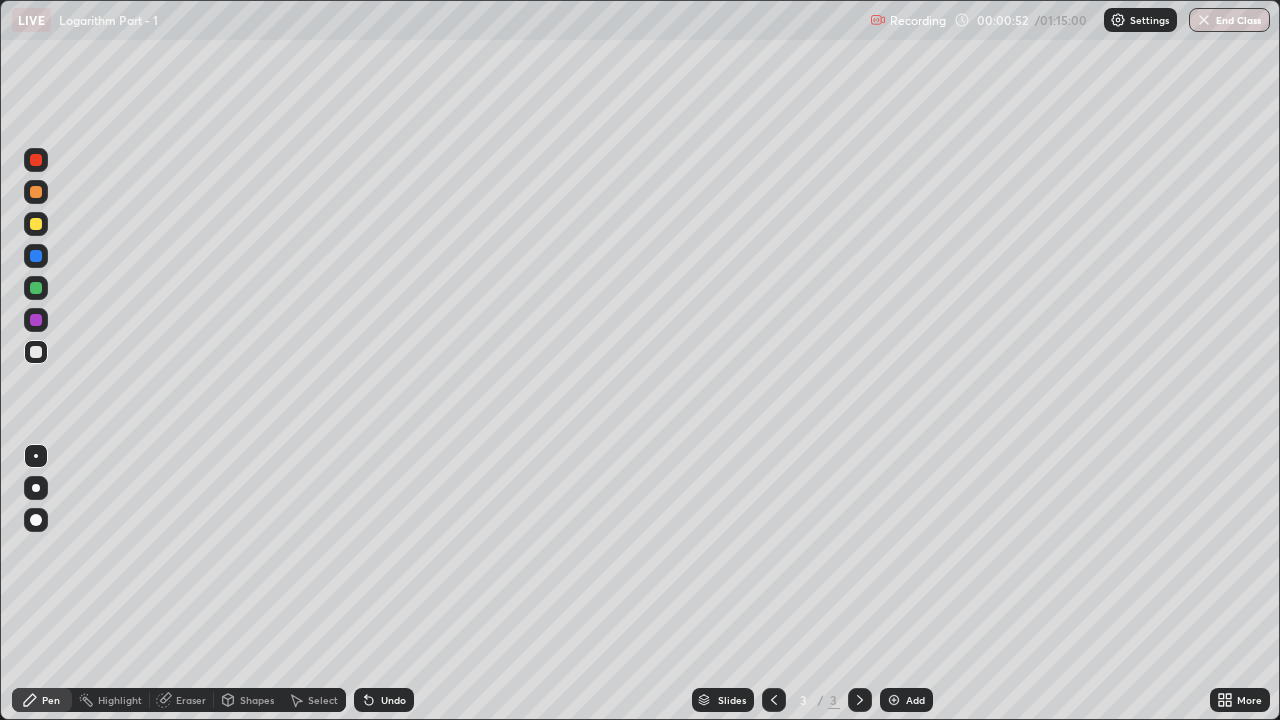 click on "Pen" at bounding box center [42, 700] 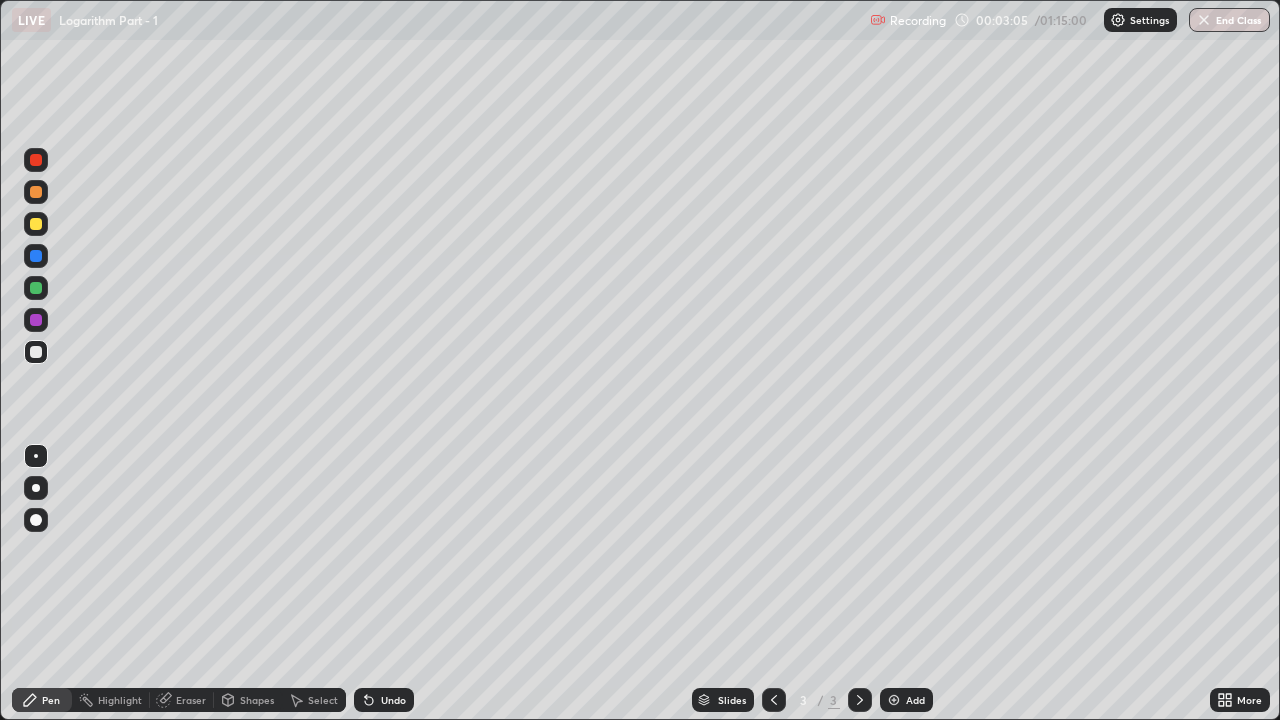 click on "Pen" at bounding box center [51, 700] 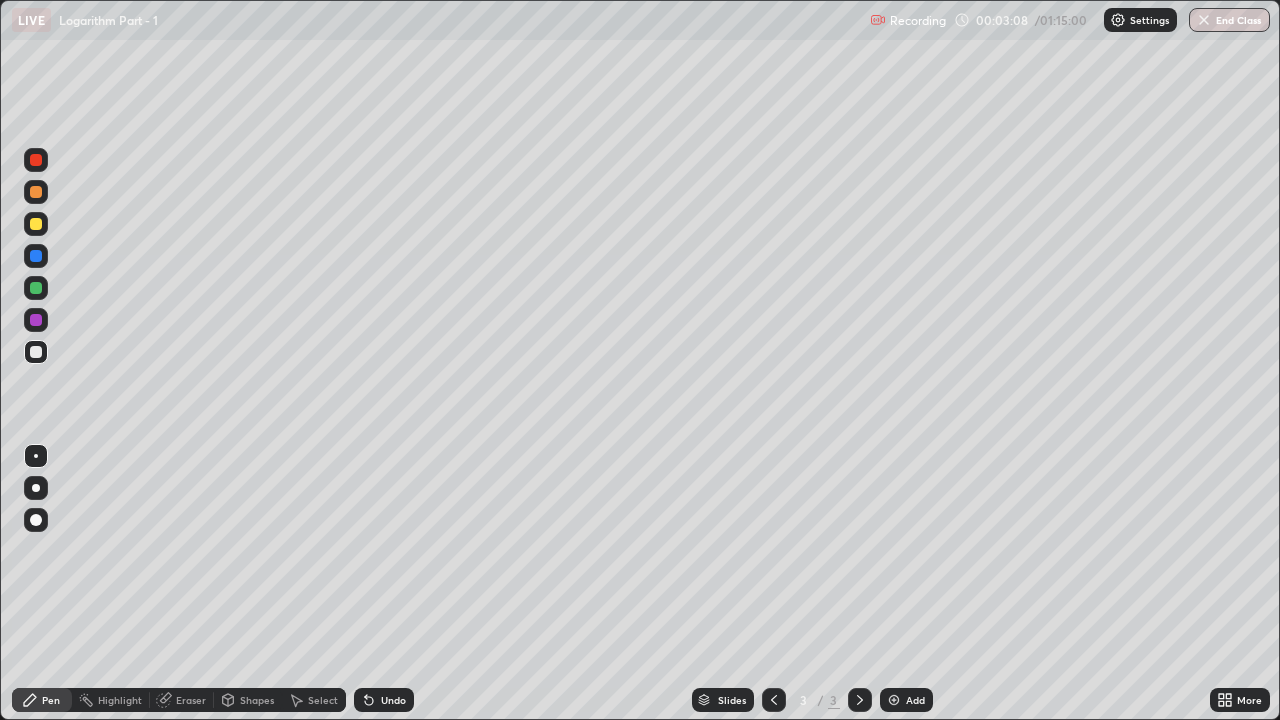click at bounding box center [36, 224] 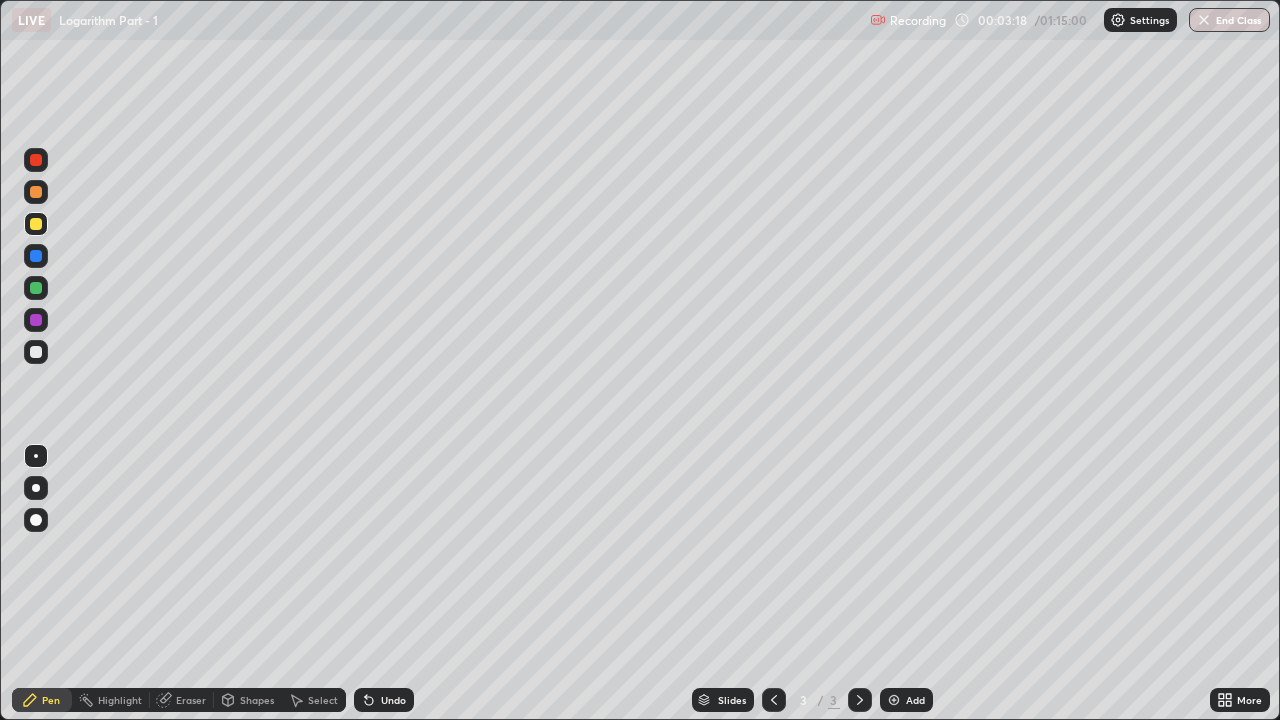 click at bounding box center (36, 352) 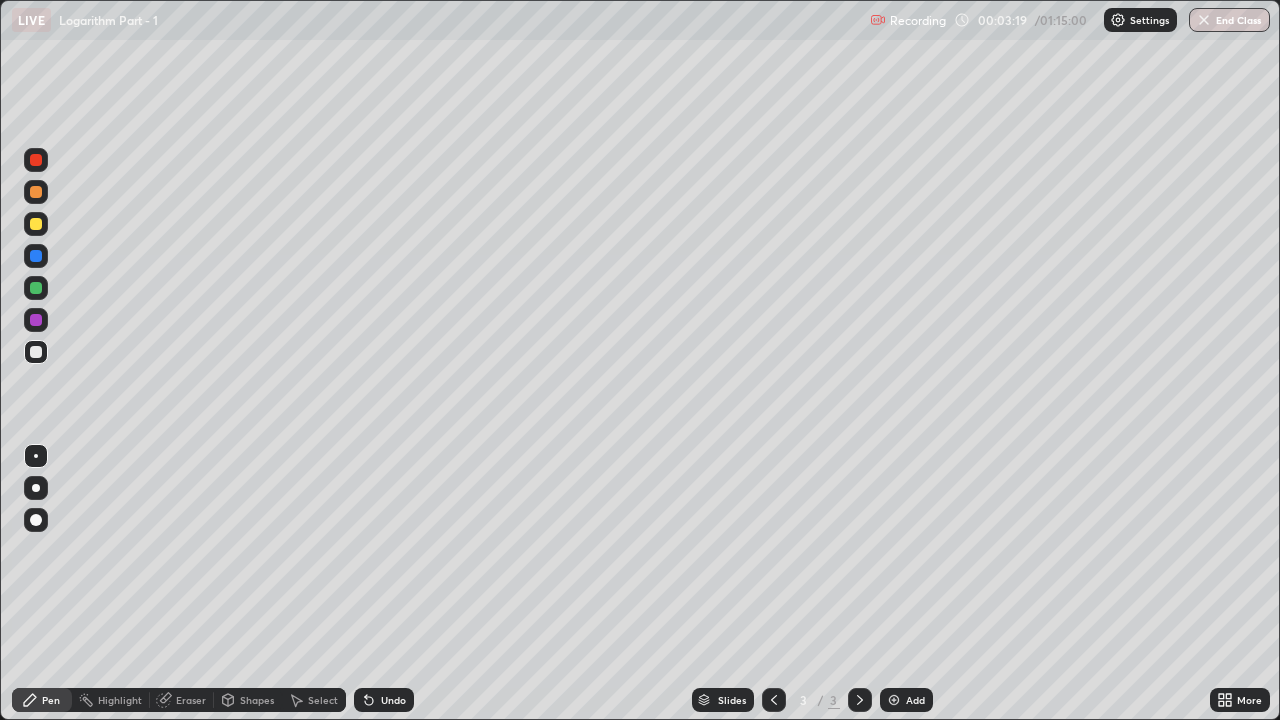 click at bounding box center [36, 352] 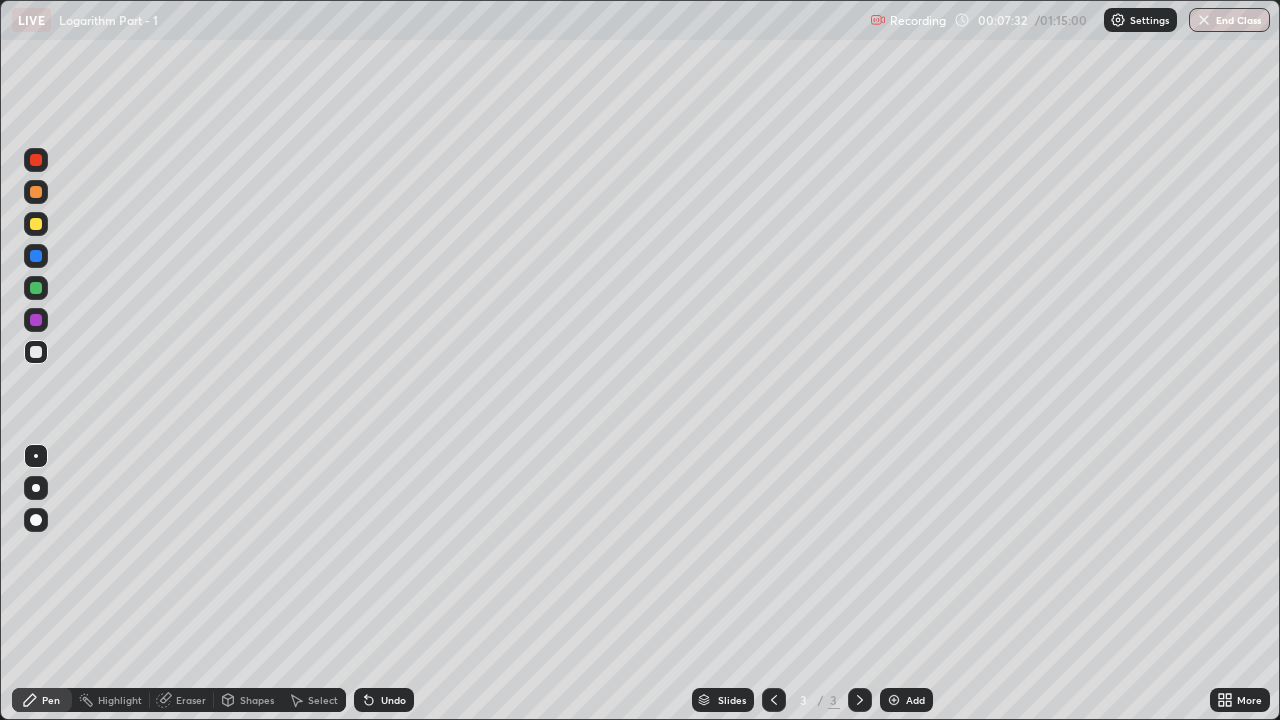 click on "Shapes" at bounding box center [257, 700] 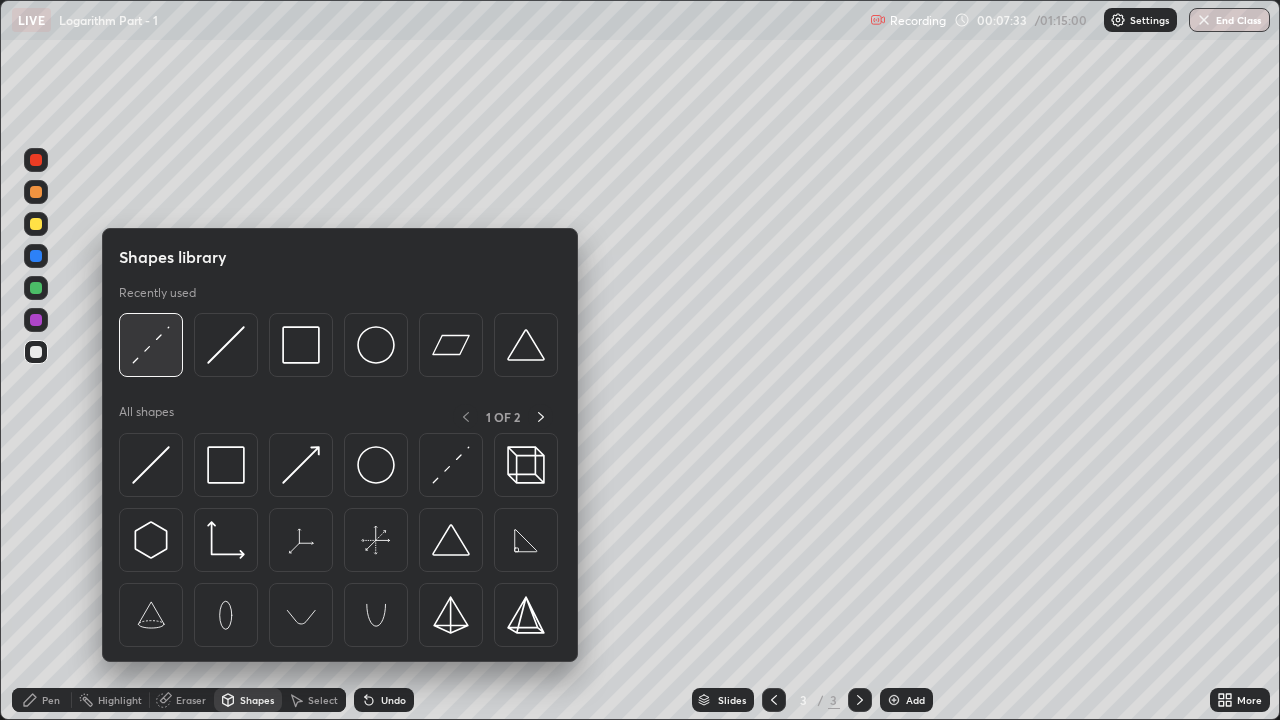 click at bounding box center [151, 345] 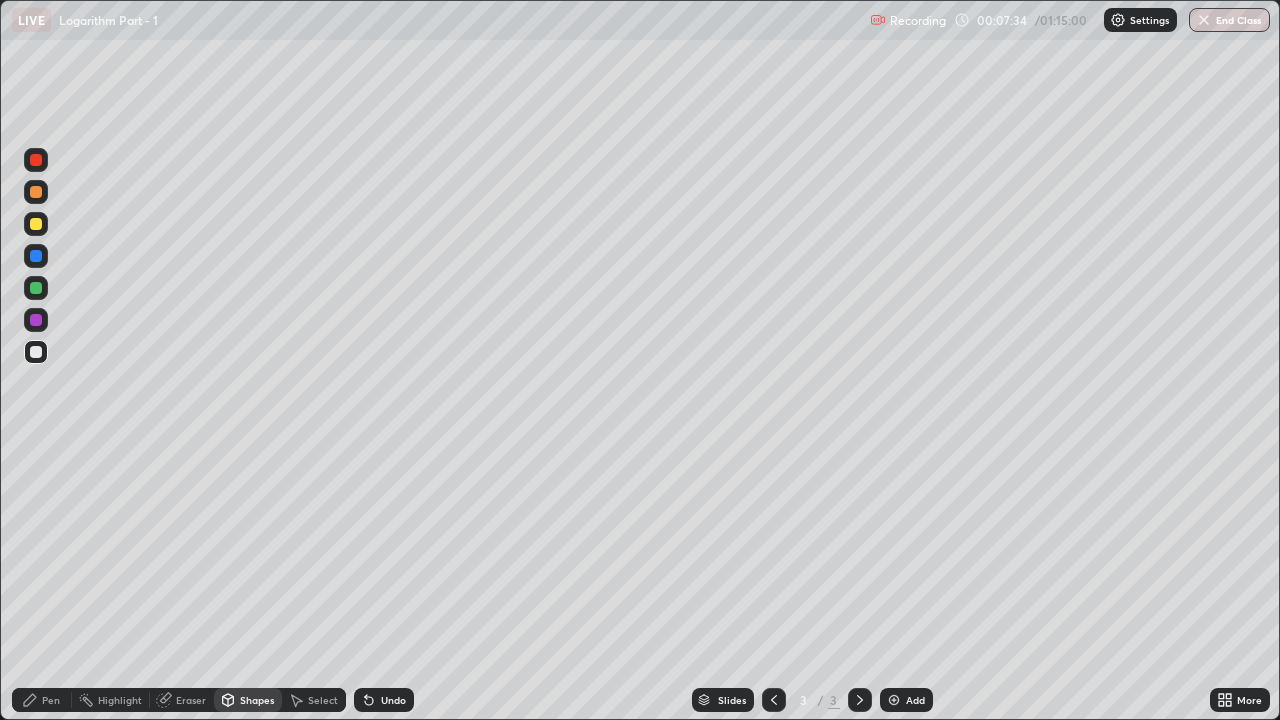click at bounding box center (36, 288) 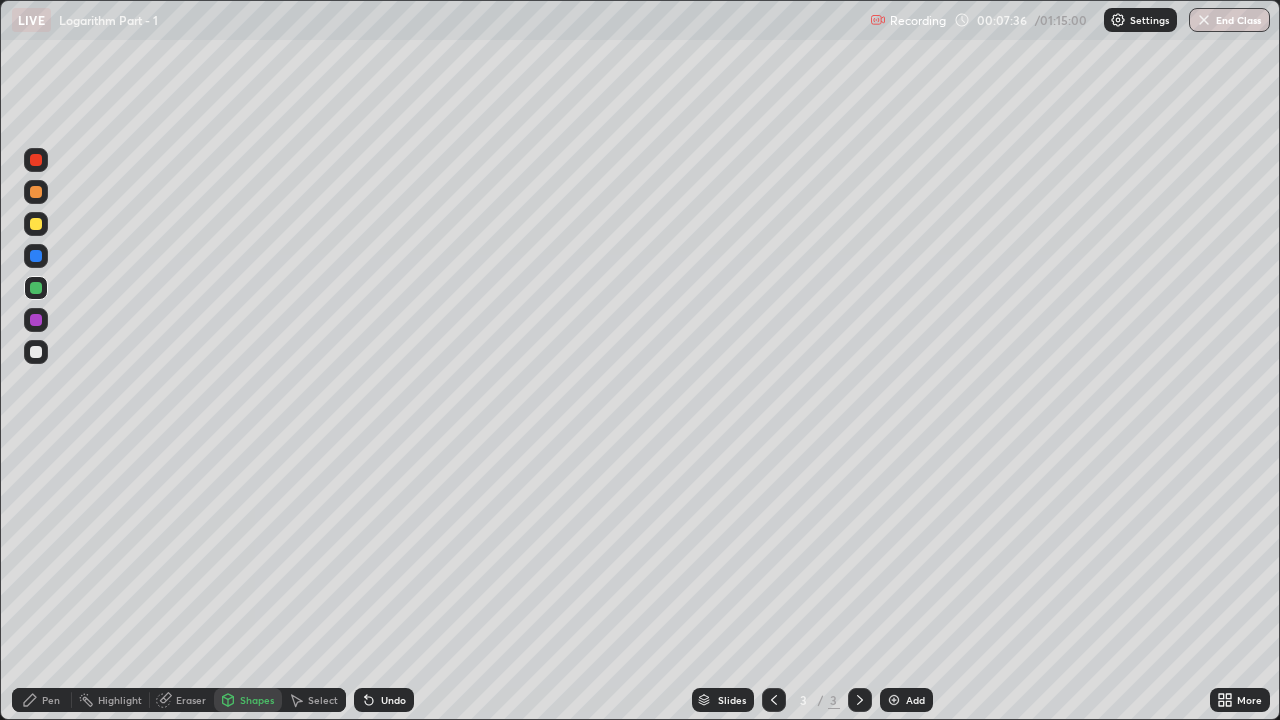 click 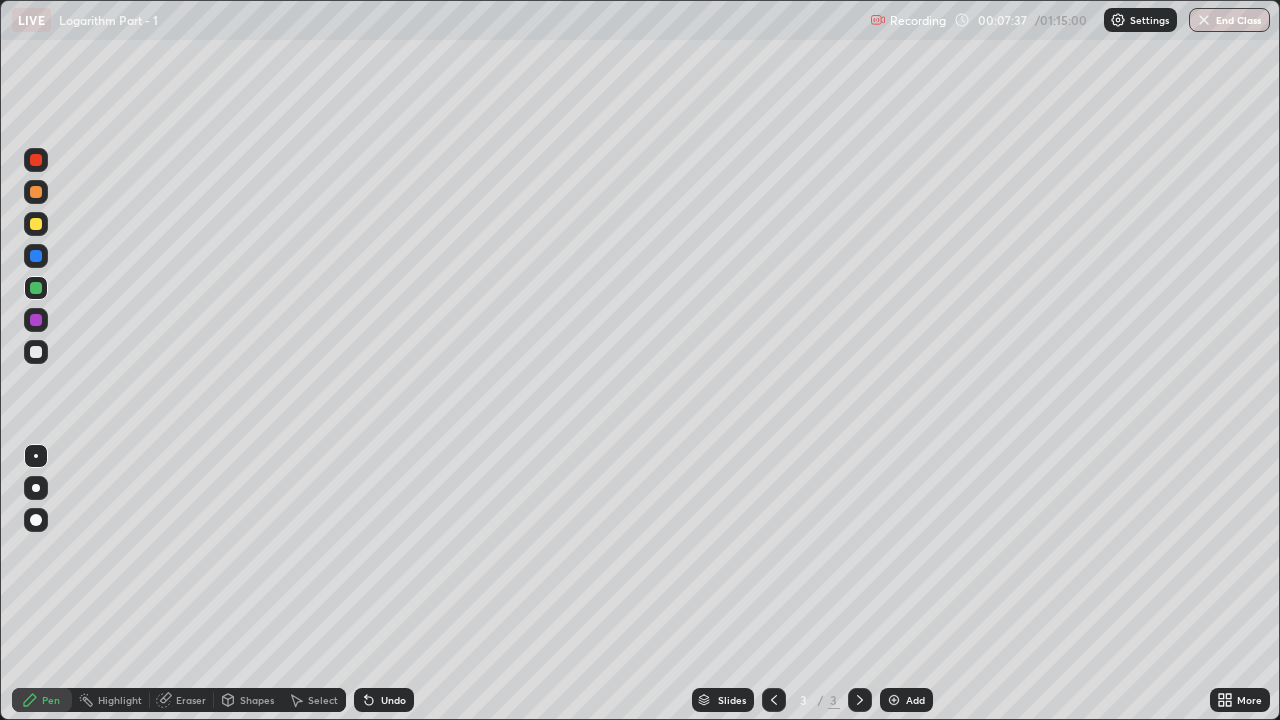 click at bounding box center (36, 352) 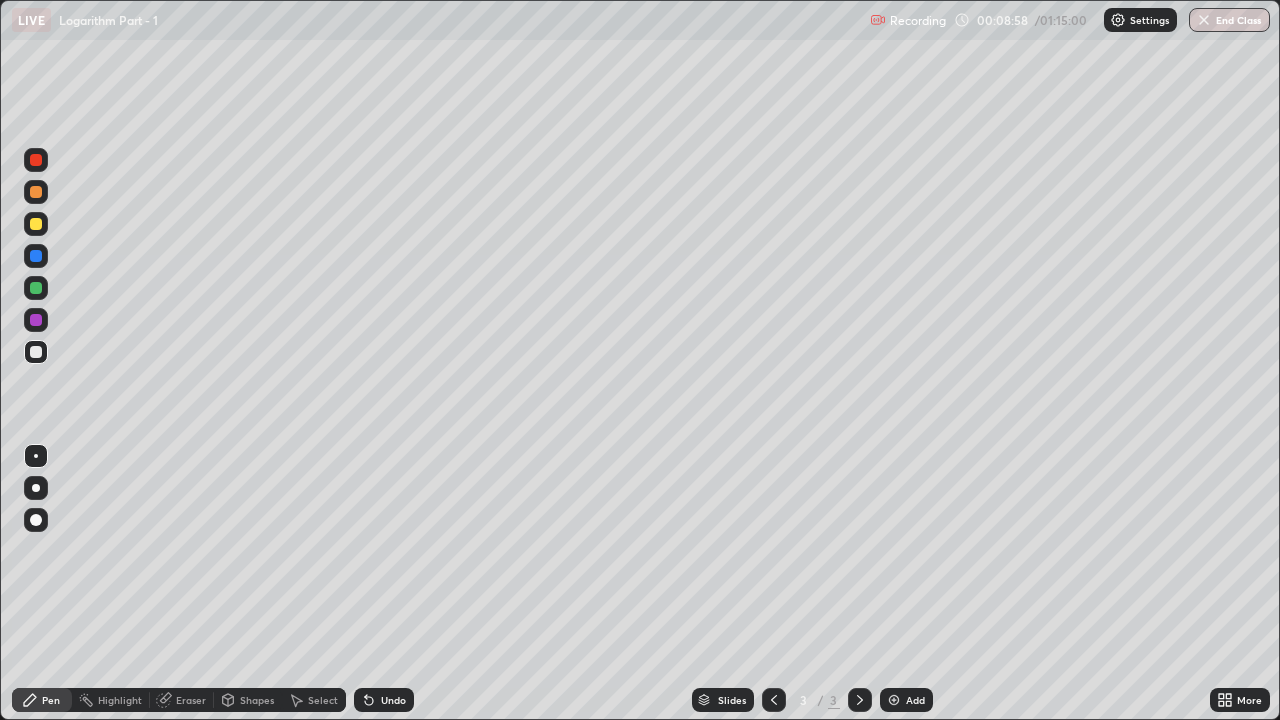 click 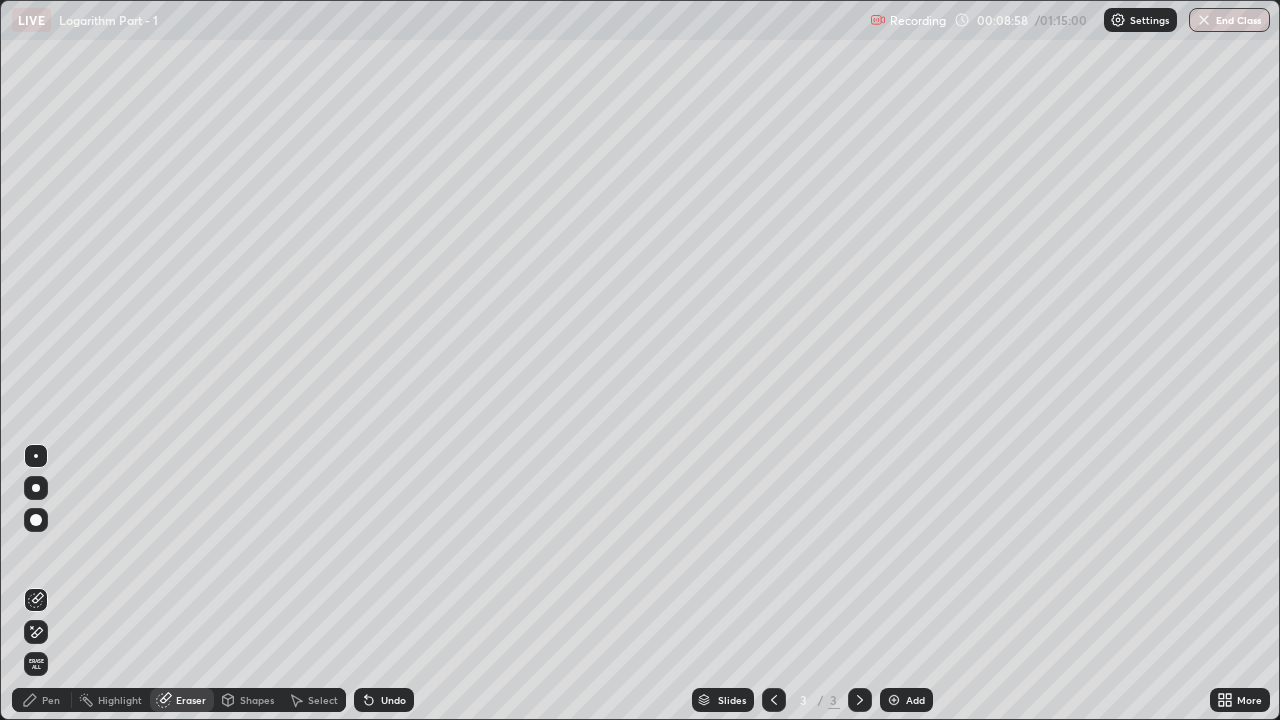 click 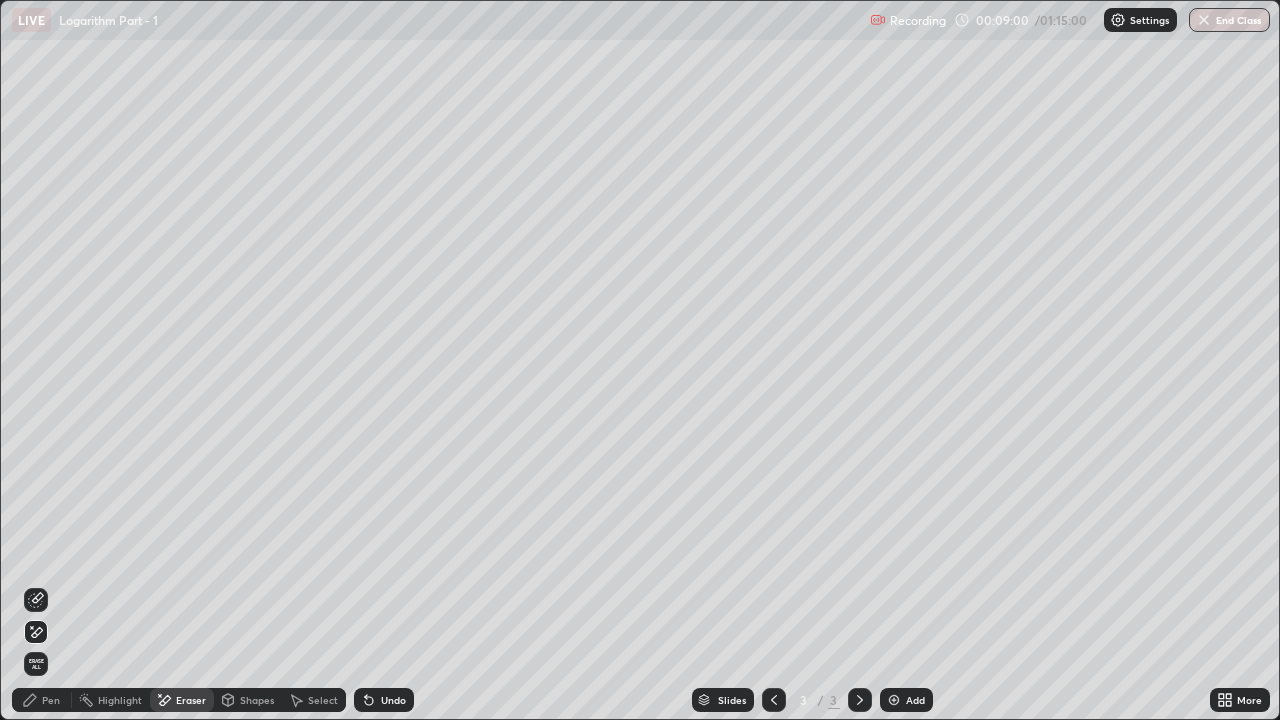 click on "Pen" at bounding box center [42, 700] 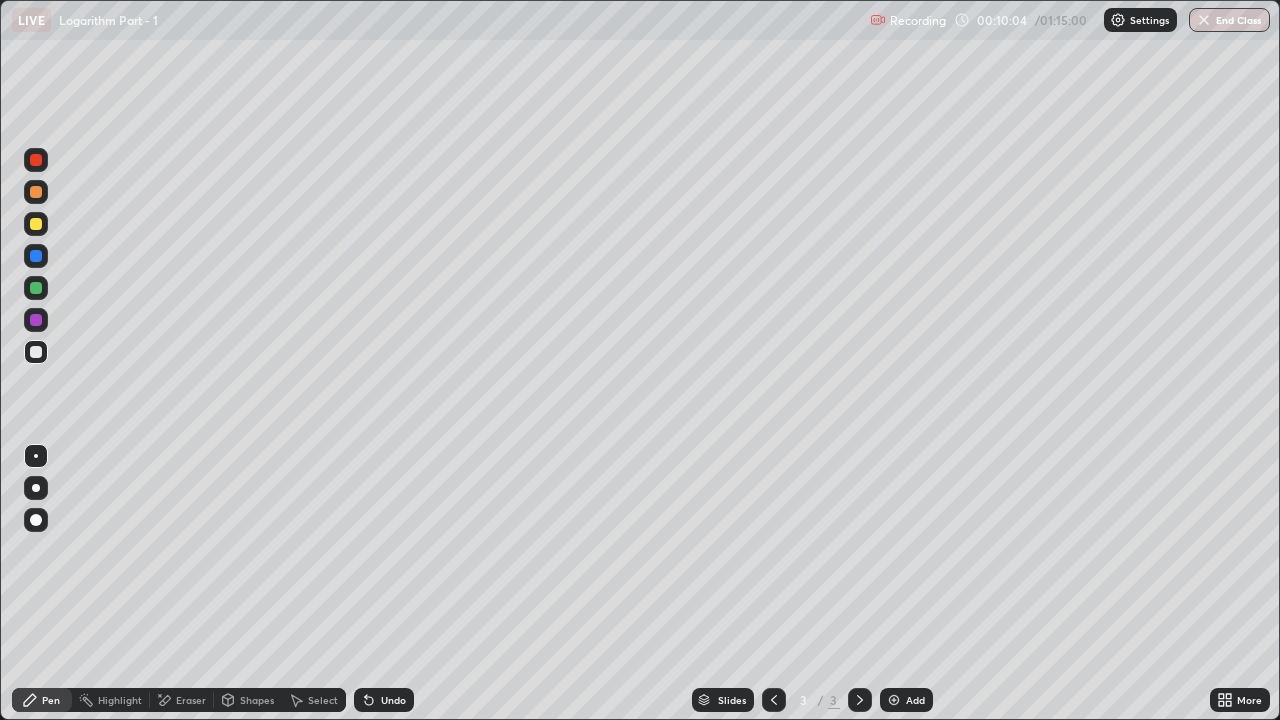 click at bounding box center [36, 192] 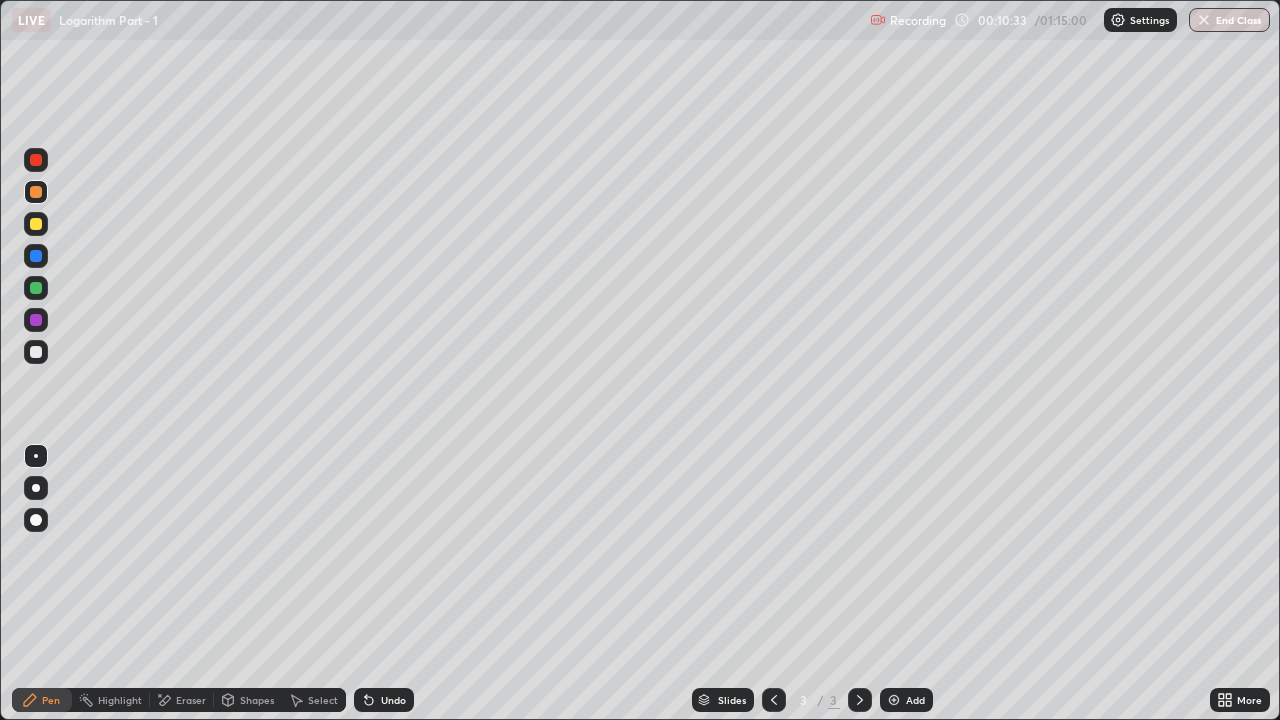 click on "Eraser" at bounding box center [191, 700] 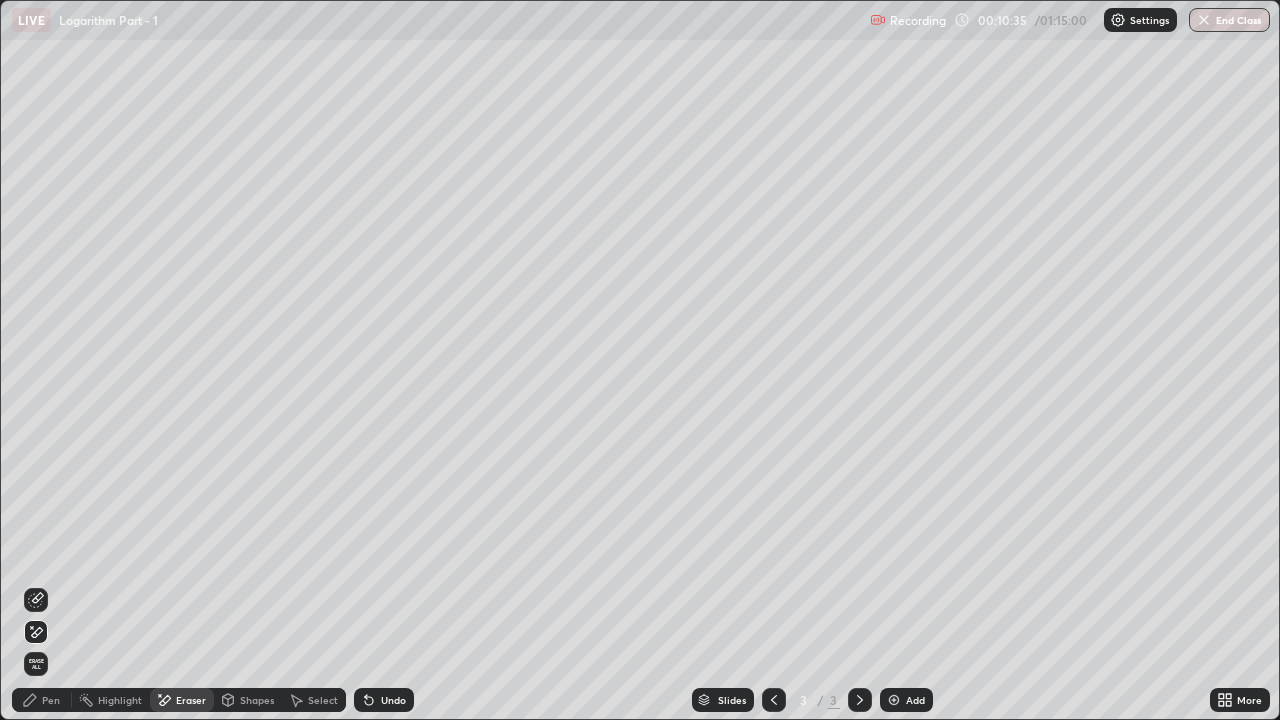 click on "Pen" at bounding box center (42, 700) 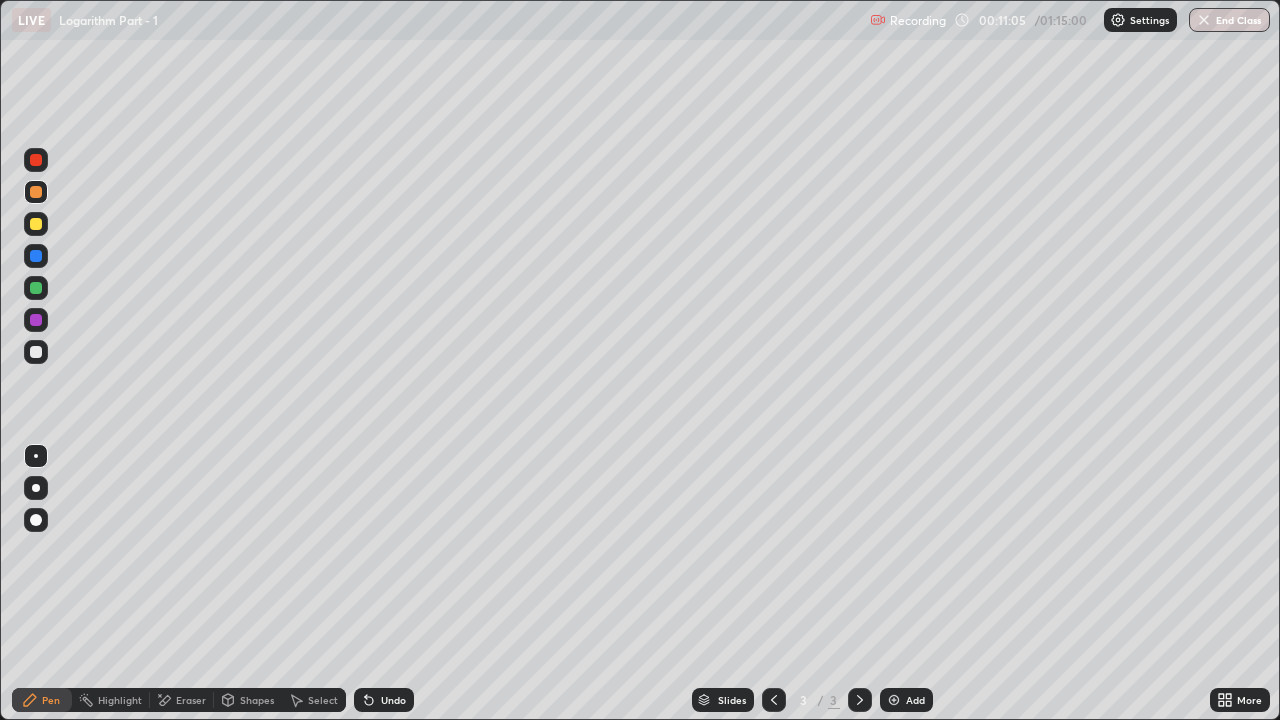 click at bounding box center (36, 288) 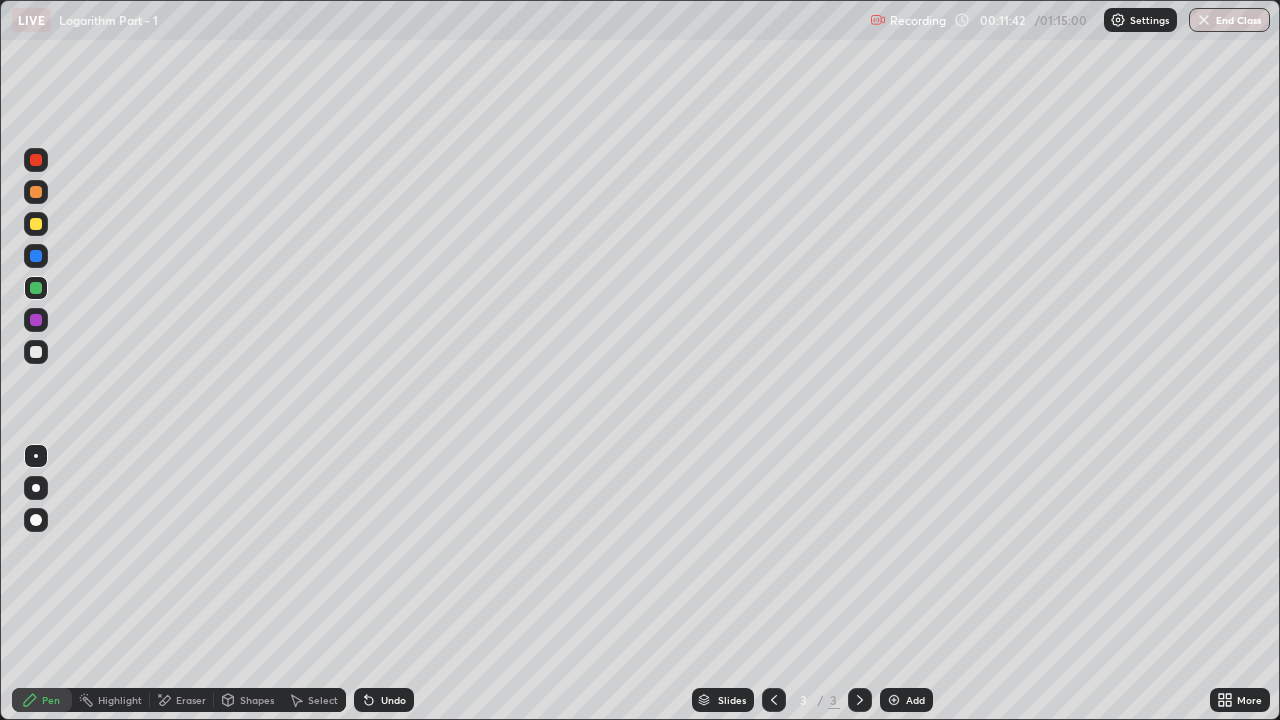 click on "Add" at bounding box center (915, 700) 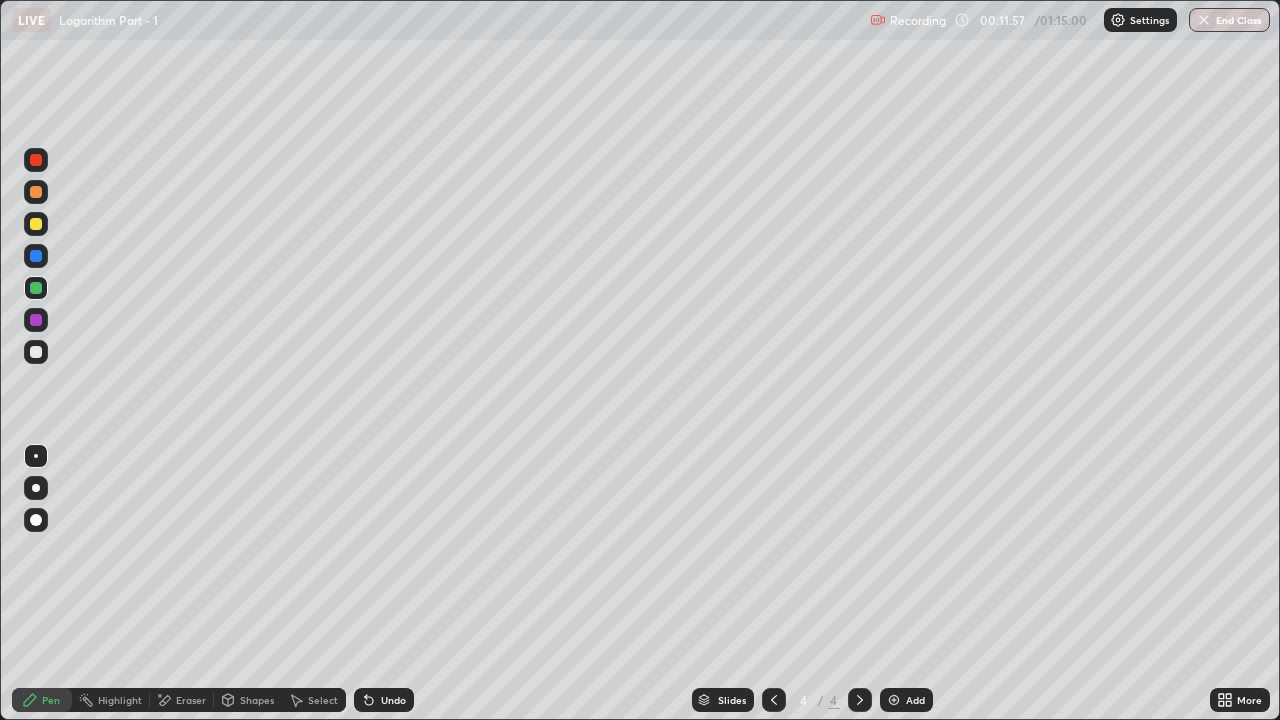 click at bounding box center (36, 352) 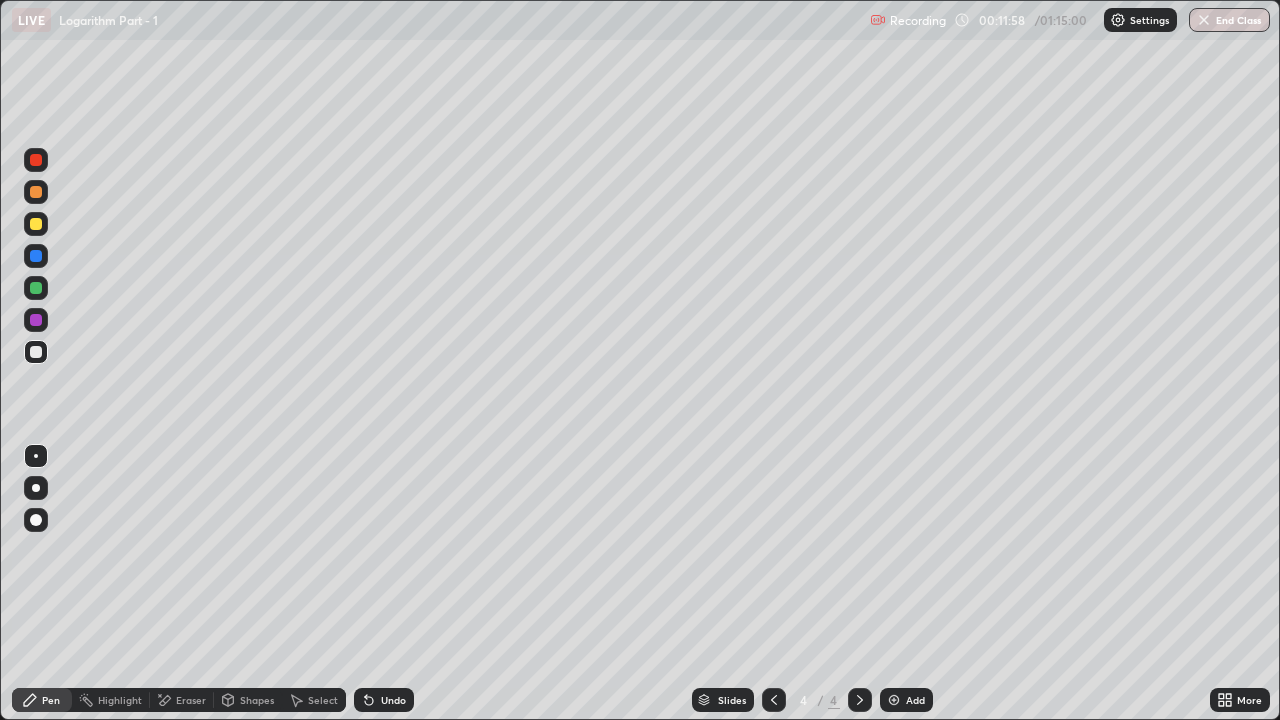 click at bounding box center [36, 224] 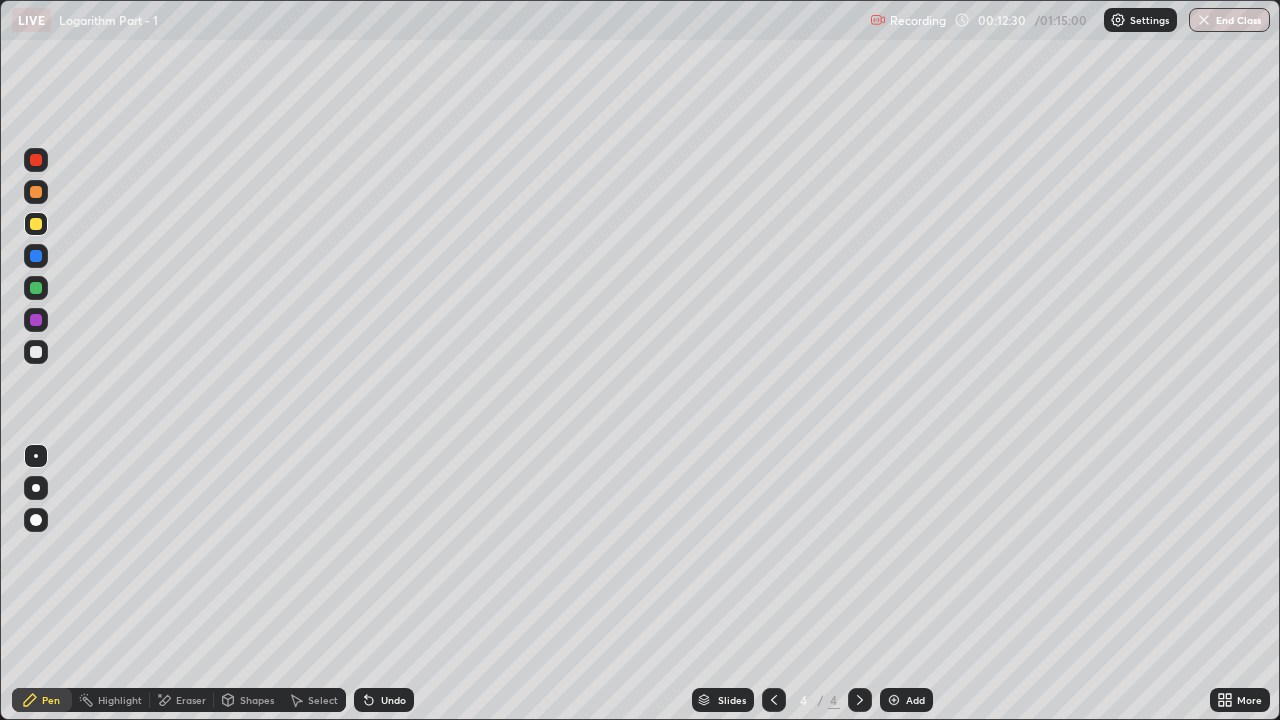 click at bounding box center [36, 352] 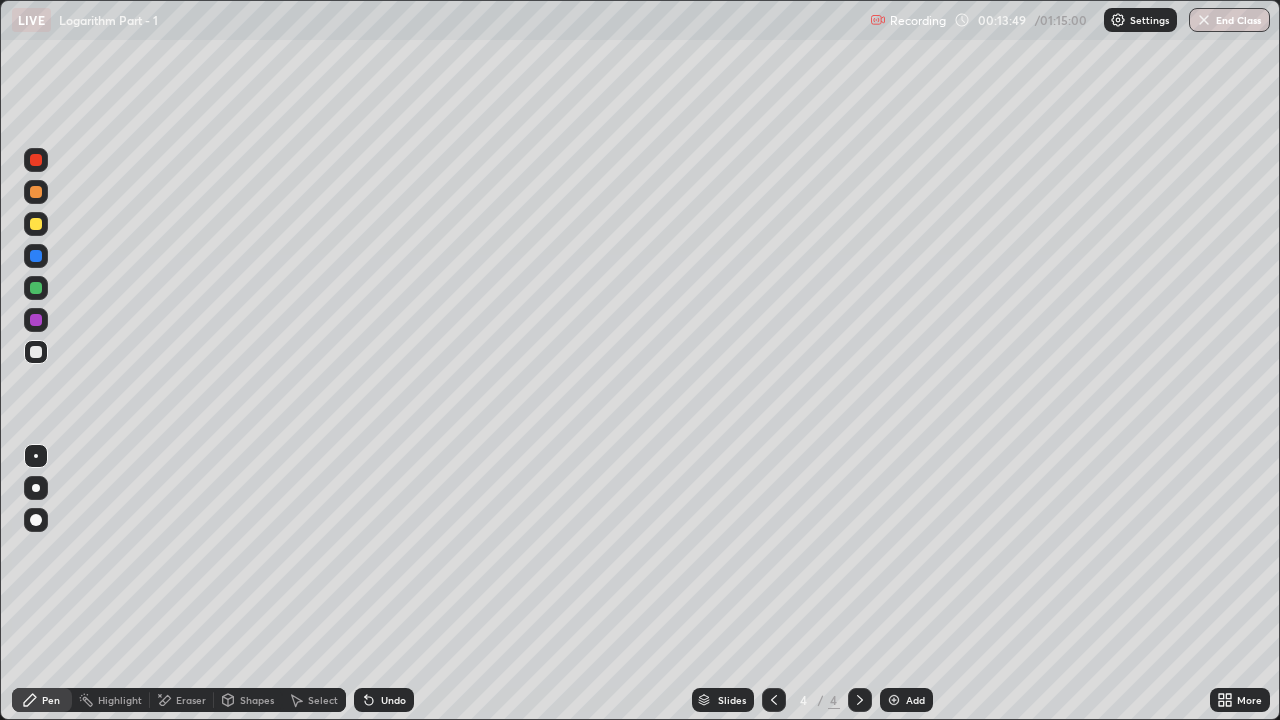 click 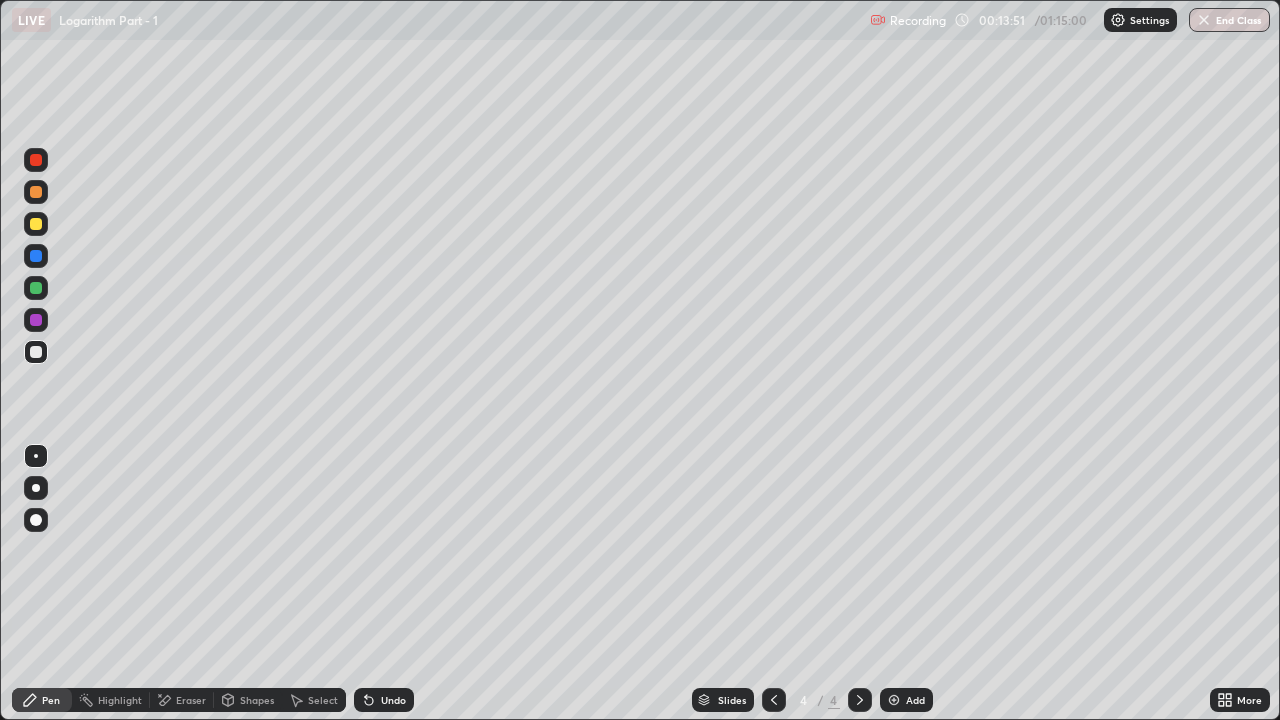 click 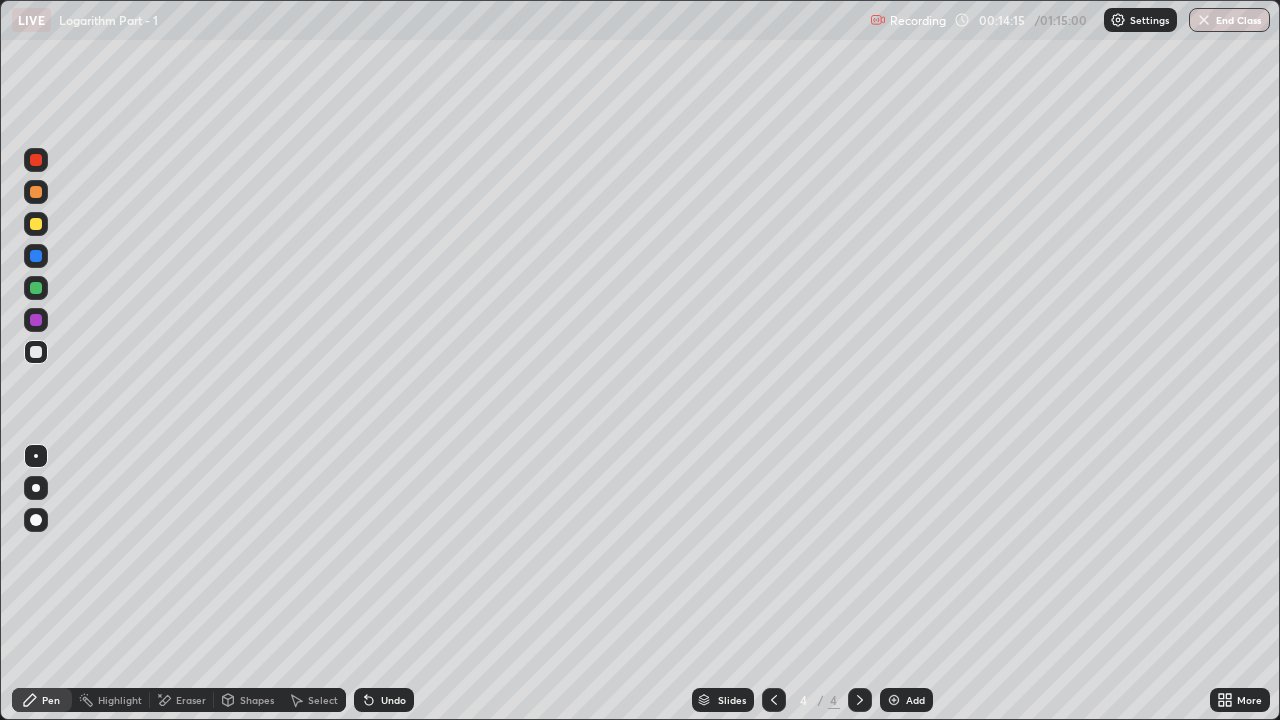 click on "Undo" at bounding box center (393, 700) 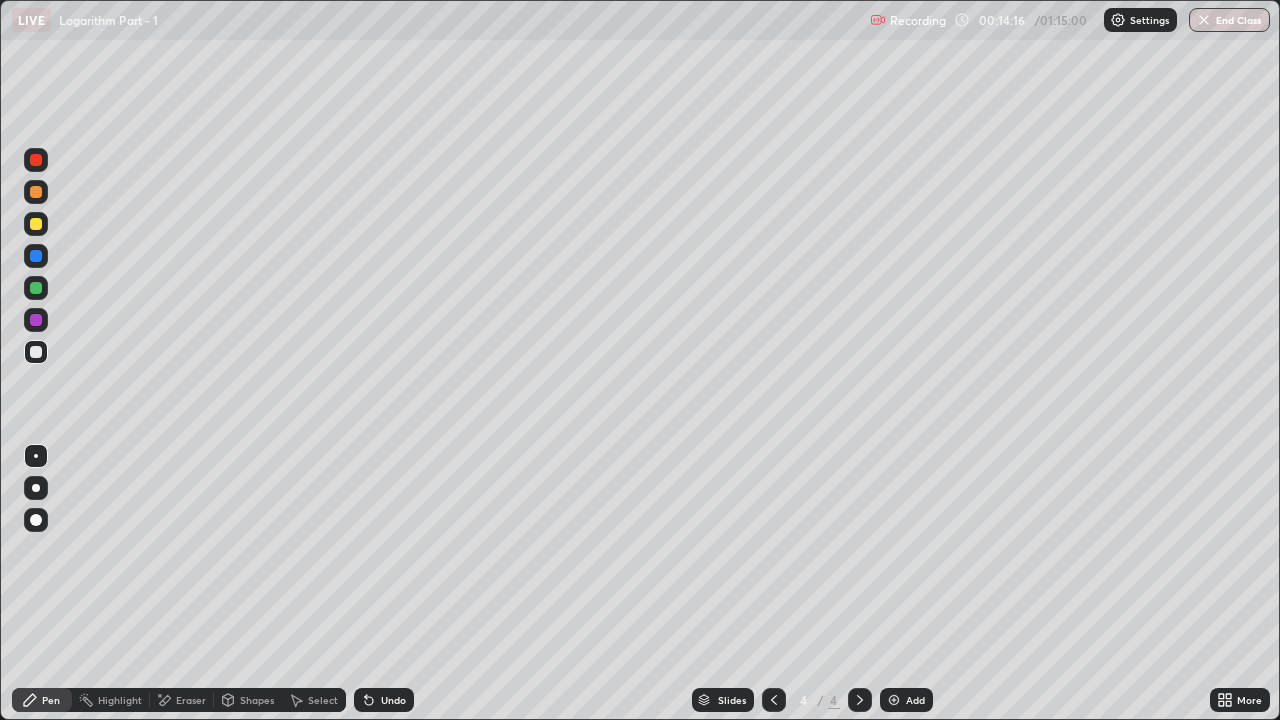click on "Undo" at bounding box center [393, 700] 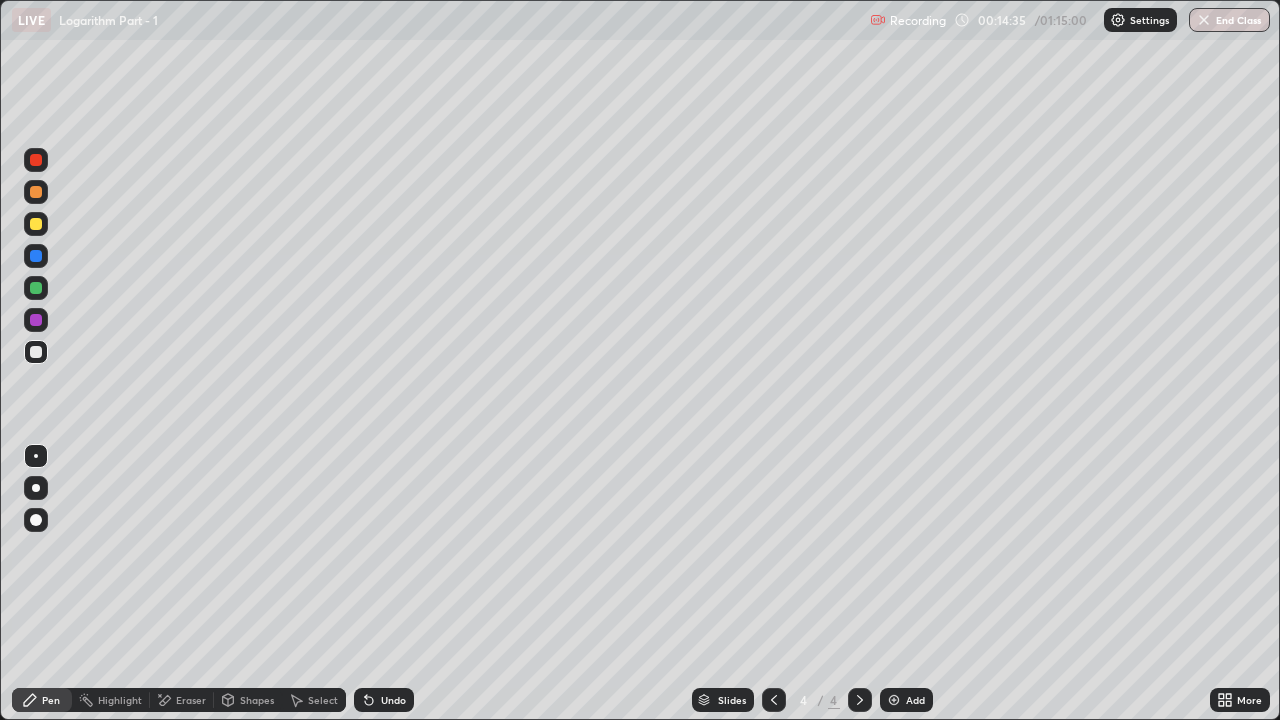 click at bounding box center (36, 224) 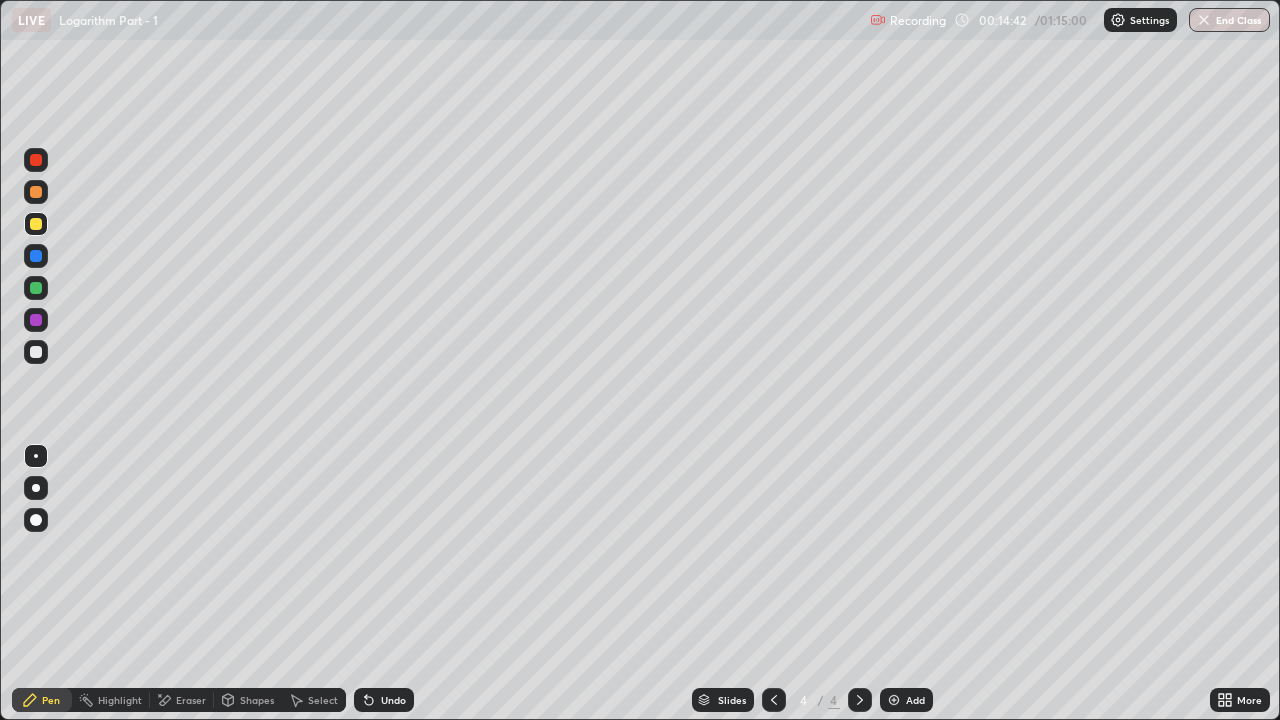 click at bounding box center [36, 192] 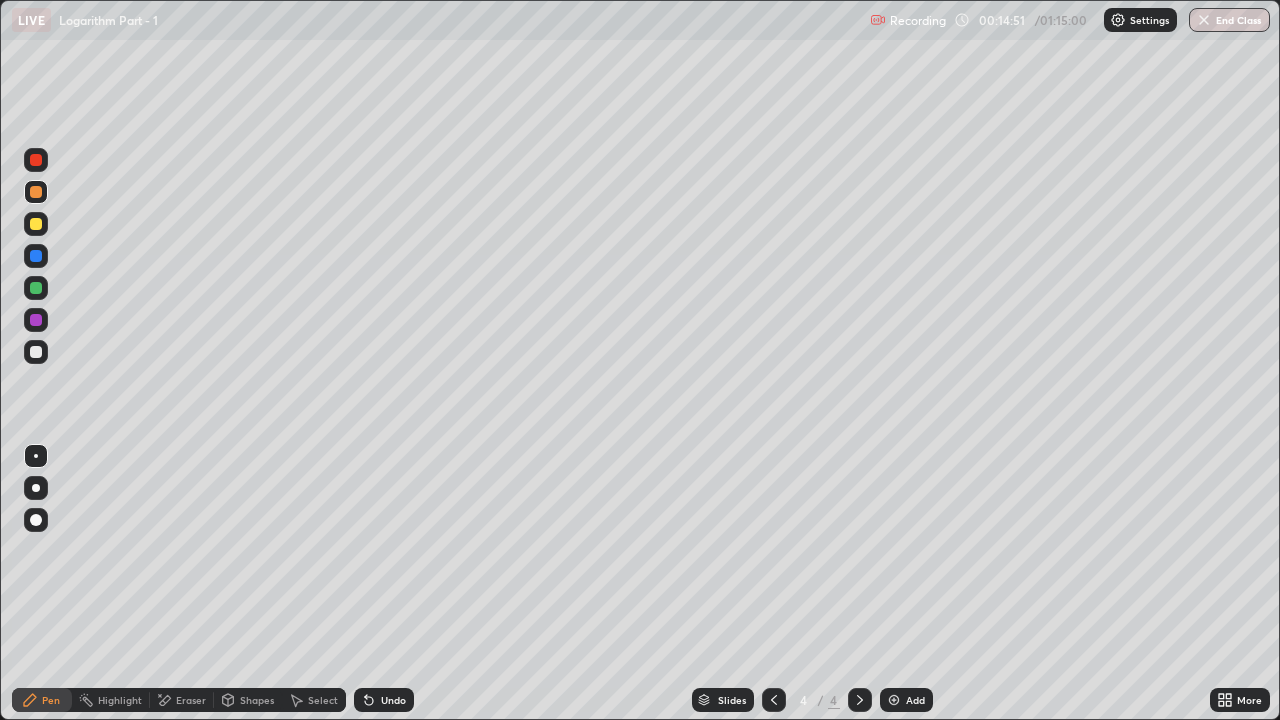 click at bounding box center [36, 288] 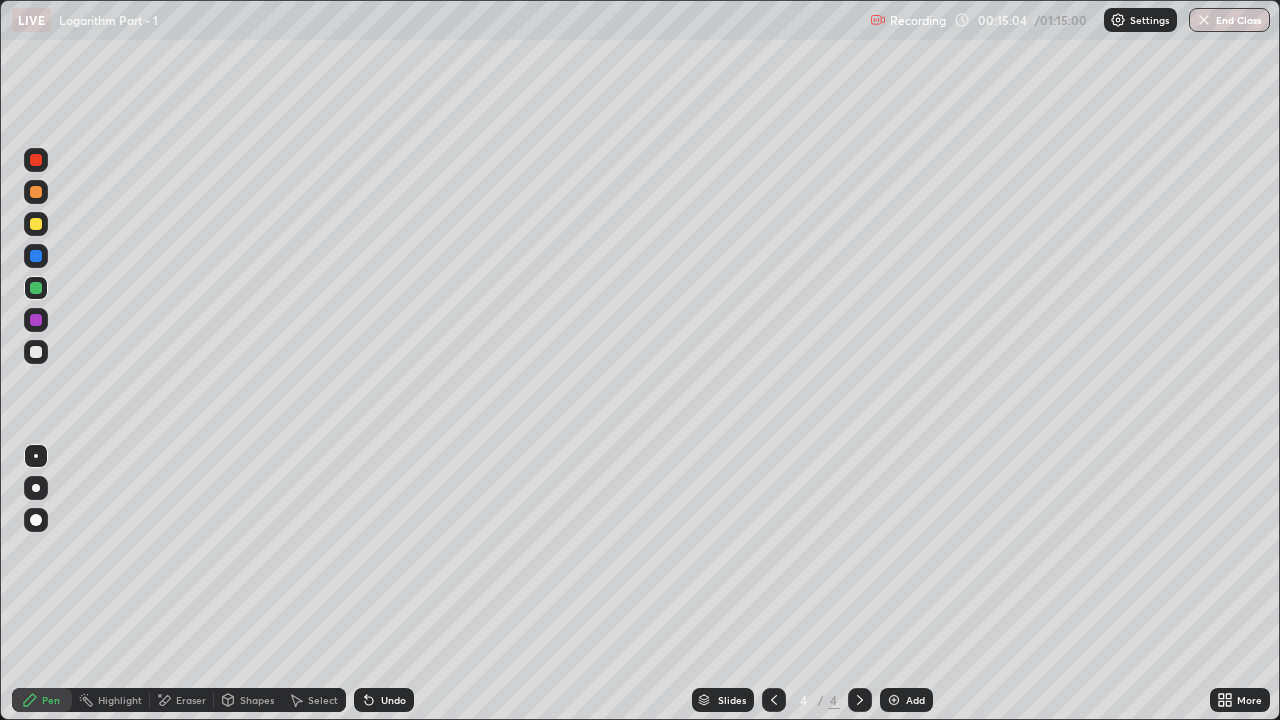 click at bounding box center (36, 352) 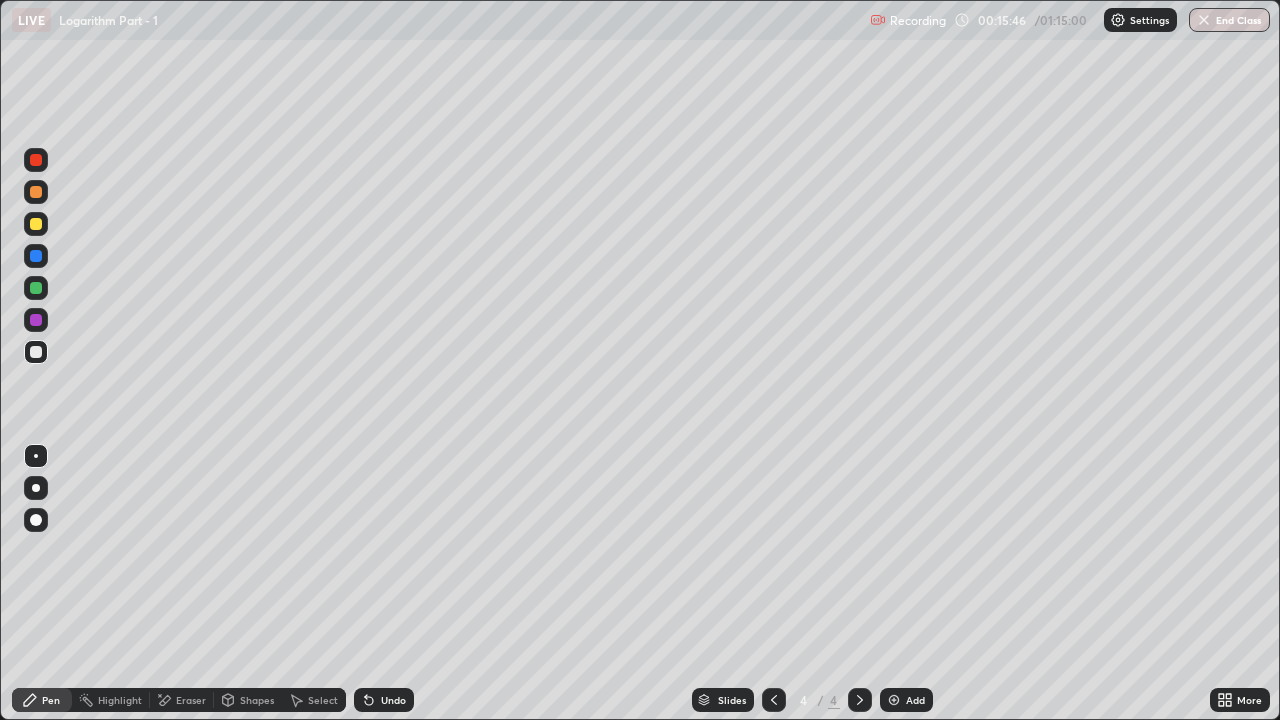 click at bounding box center [894, 700] 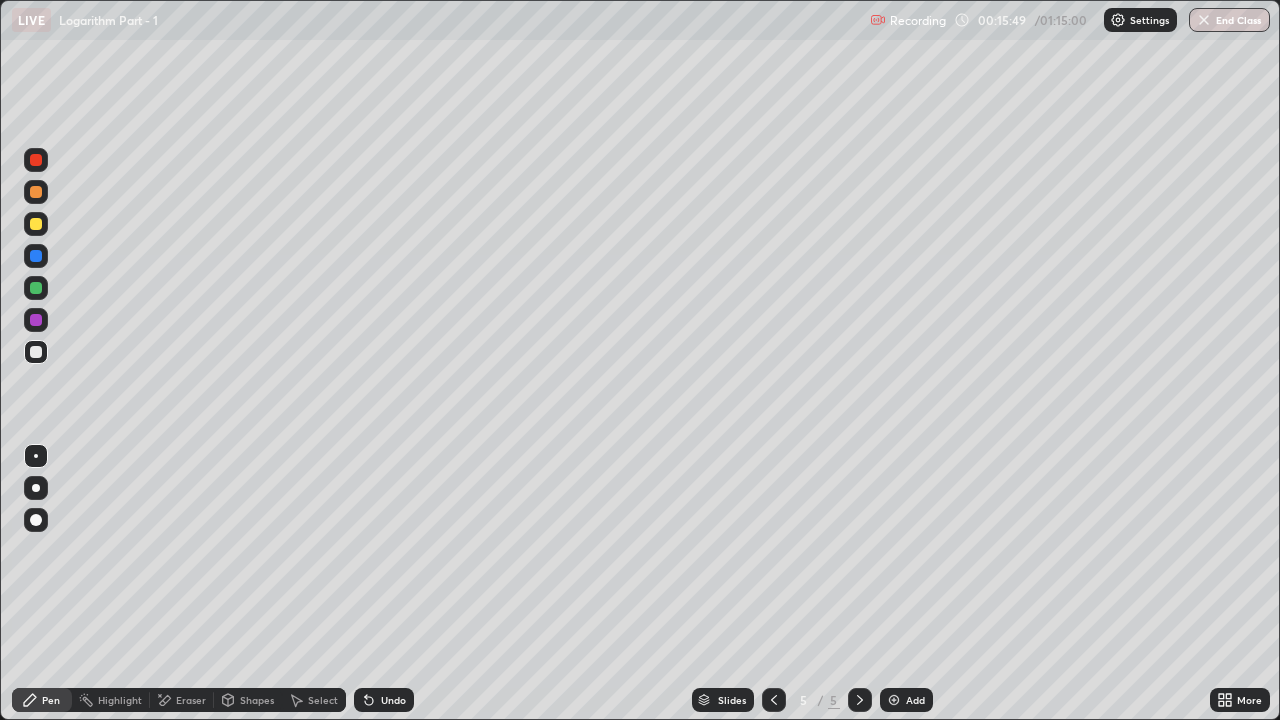 click at bounding box center [36, 192] 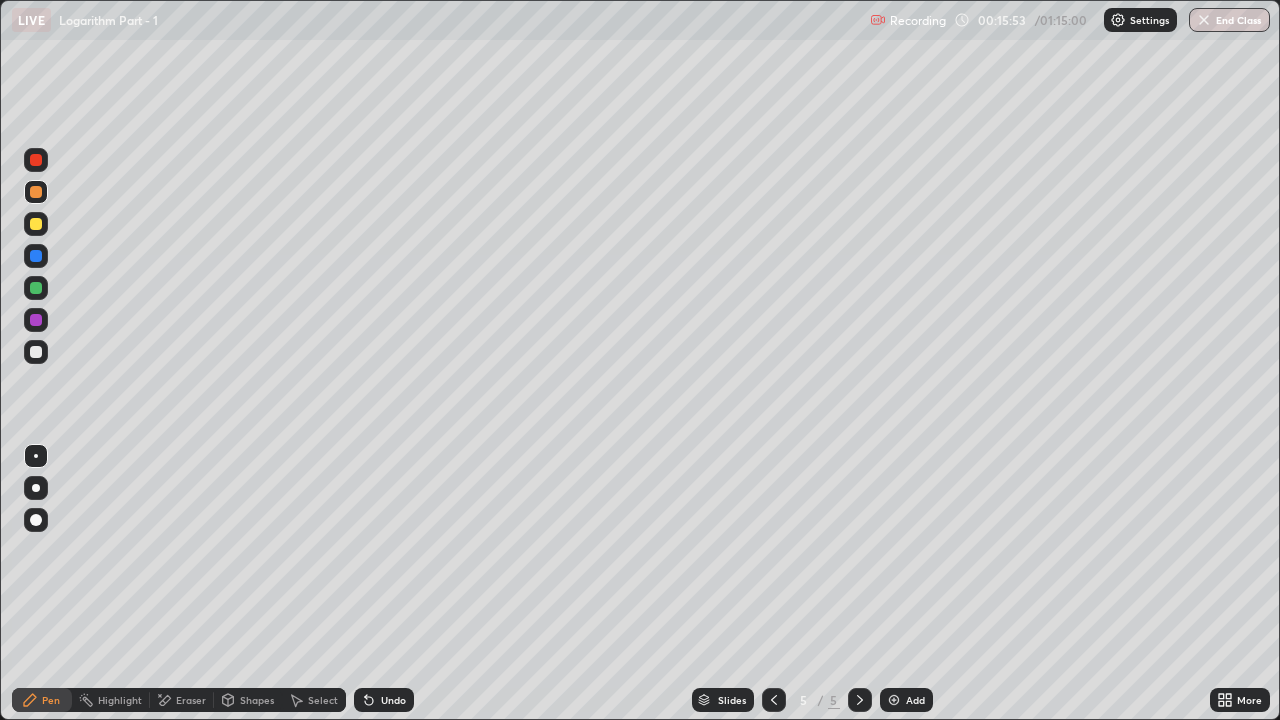 click at bounding box center [36, 288] 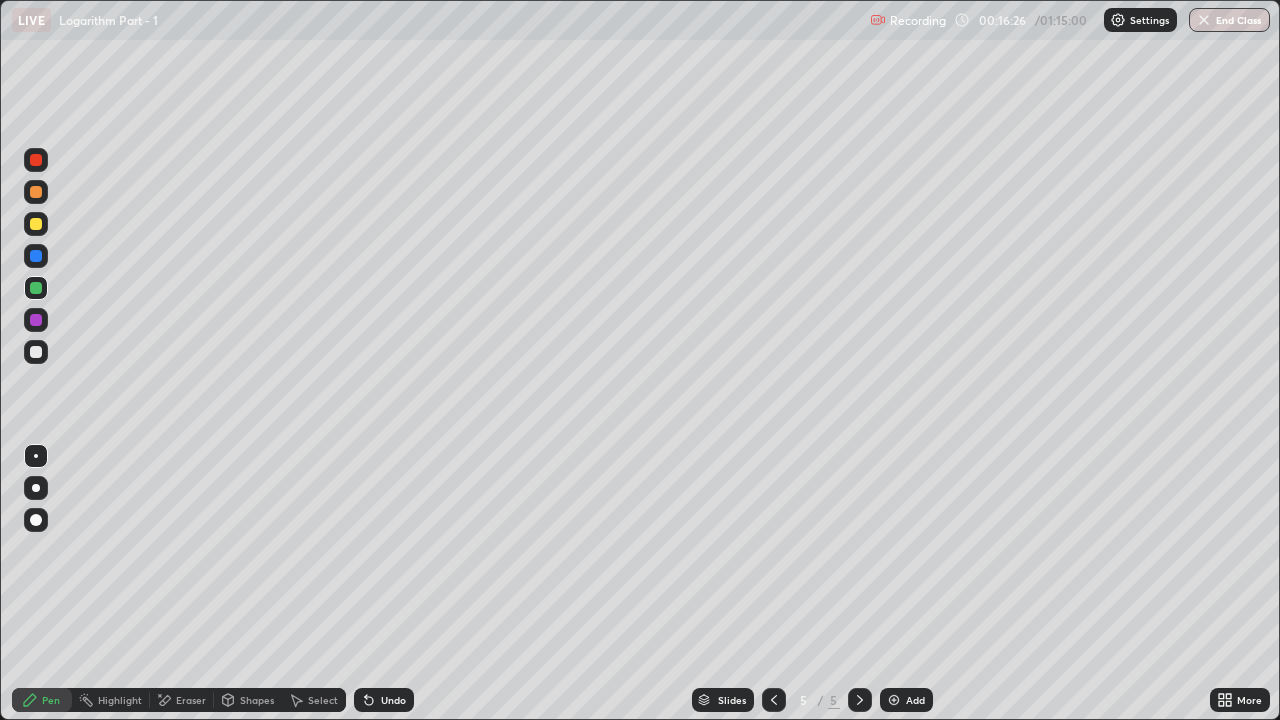 click at bounding box center [36, 352] 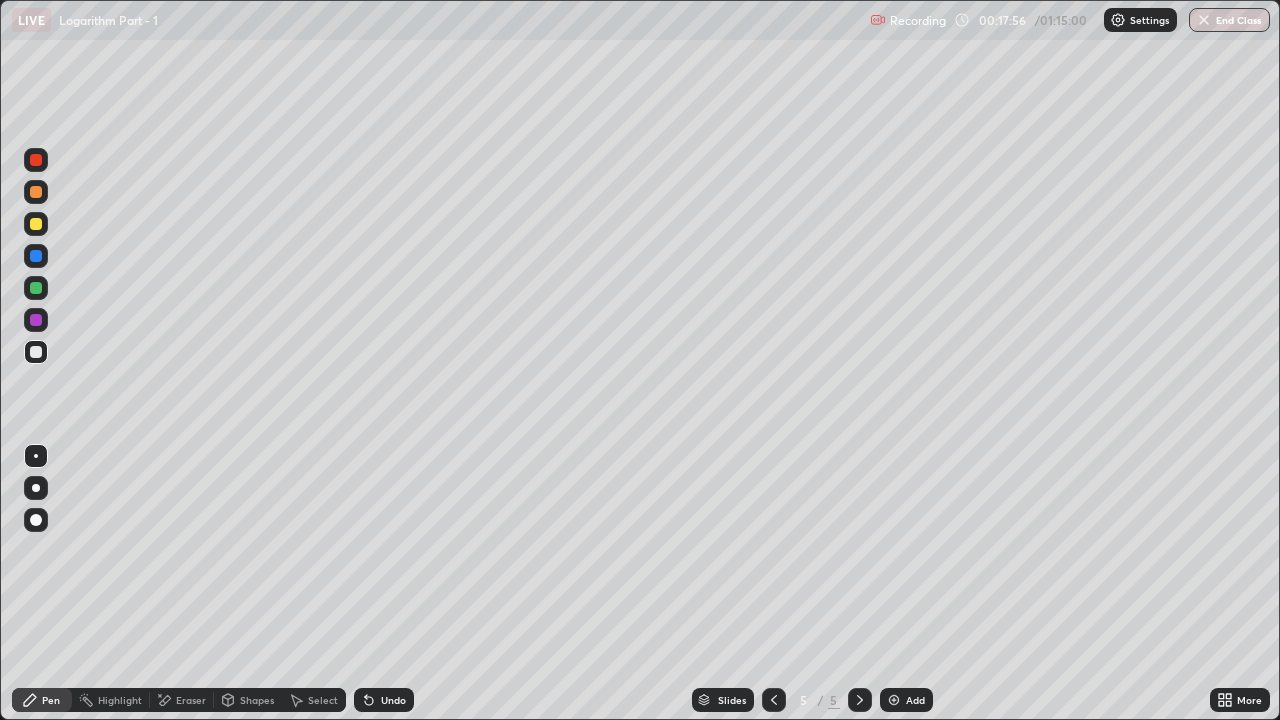 click on "Shapes" at bounding box center (248, 700) 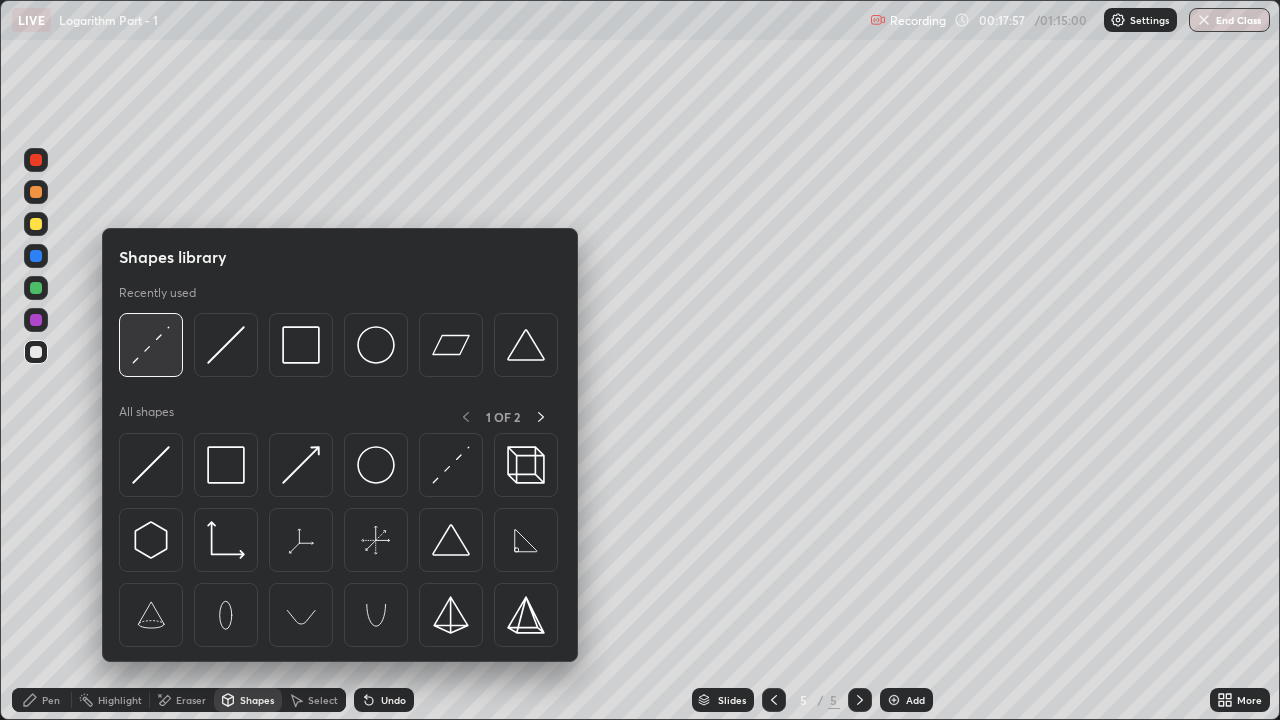 click at bounding box center (151, 345) 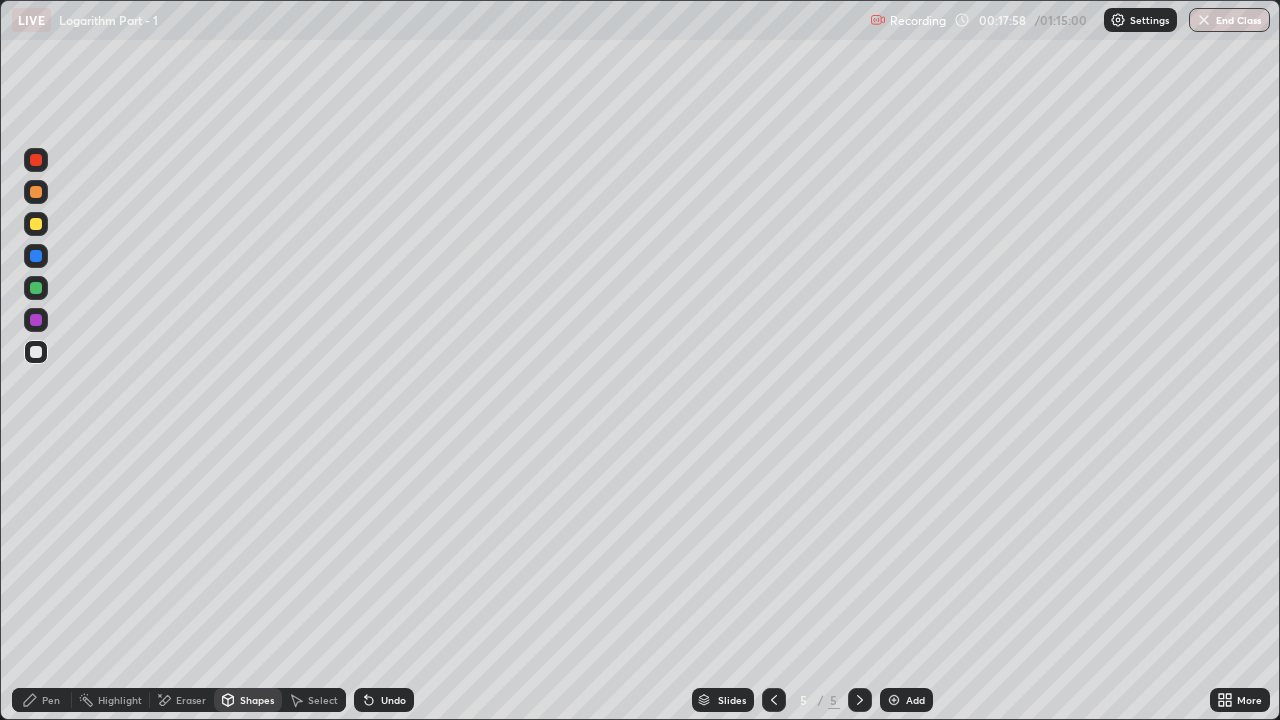 click at bounding box center (36, 224) 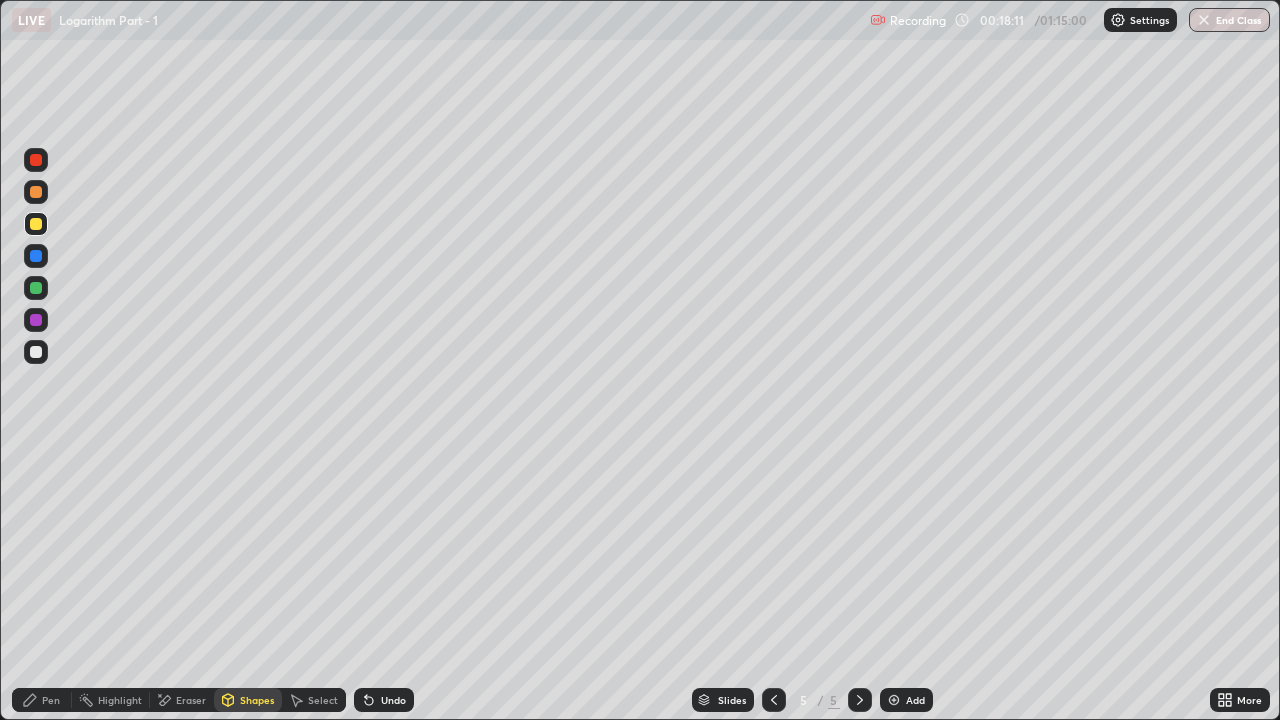click 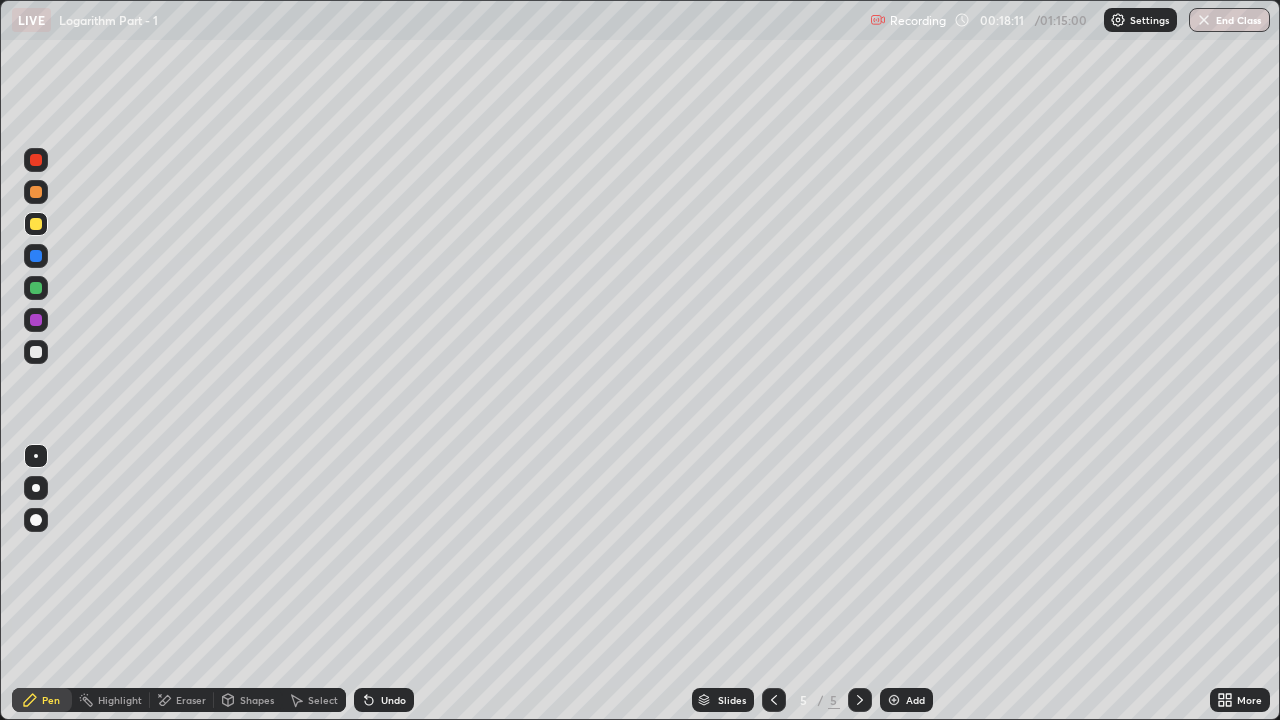 click at bounding box center [36, 352] 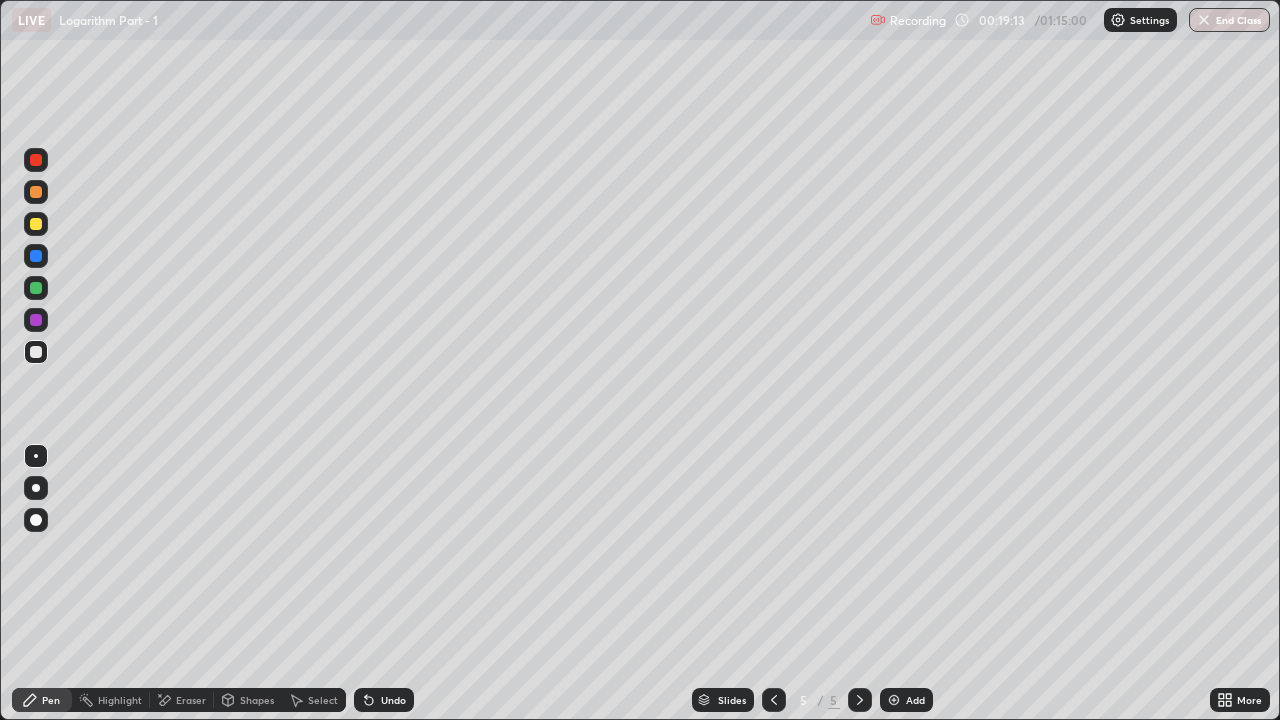 click on "Shapes" at bounding box center [248, 700] 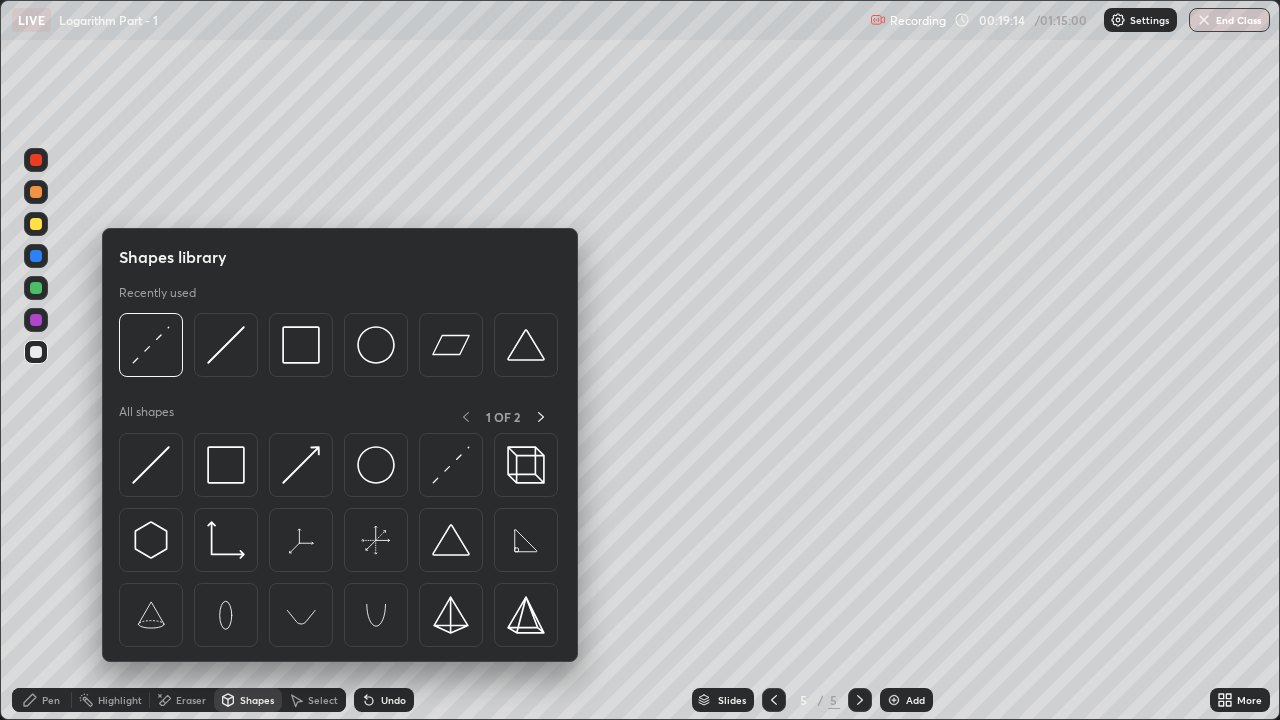 click at bounding box center [151, 345] 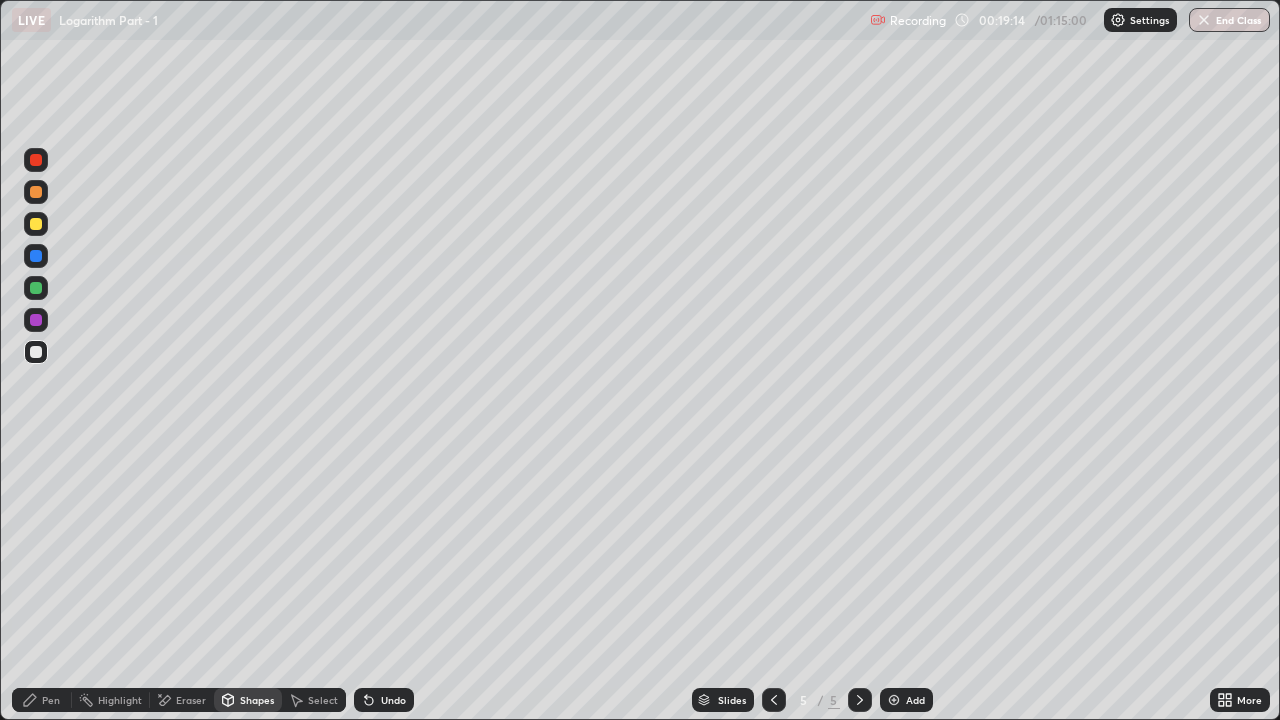 click at bounding box center [36, 288] 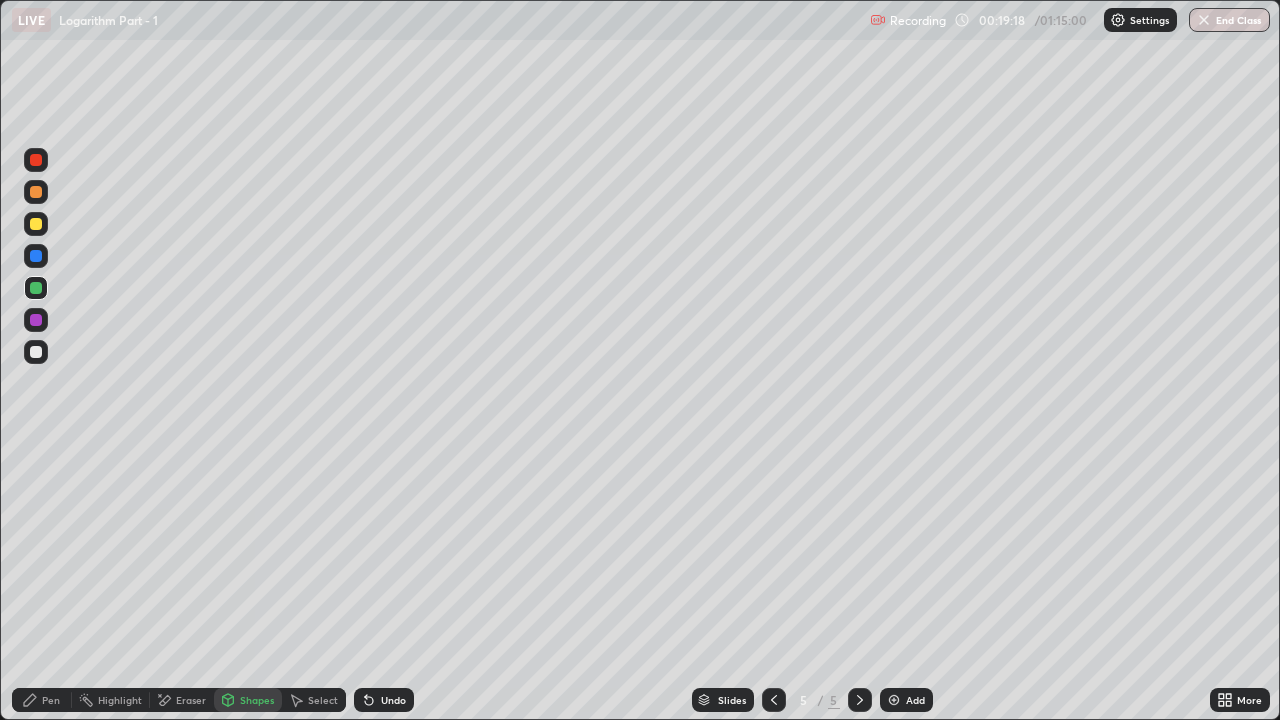 click on "Pen" at bounding box center [42, 700] 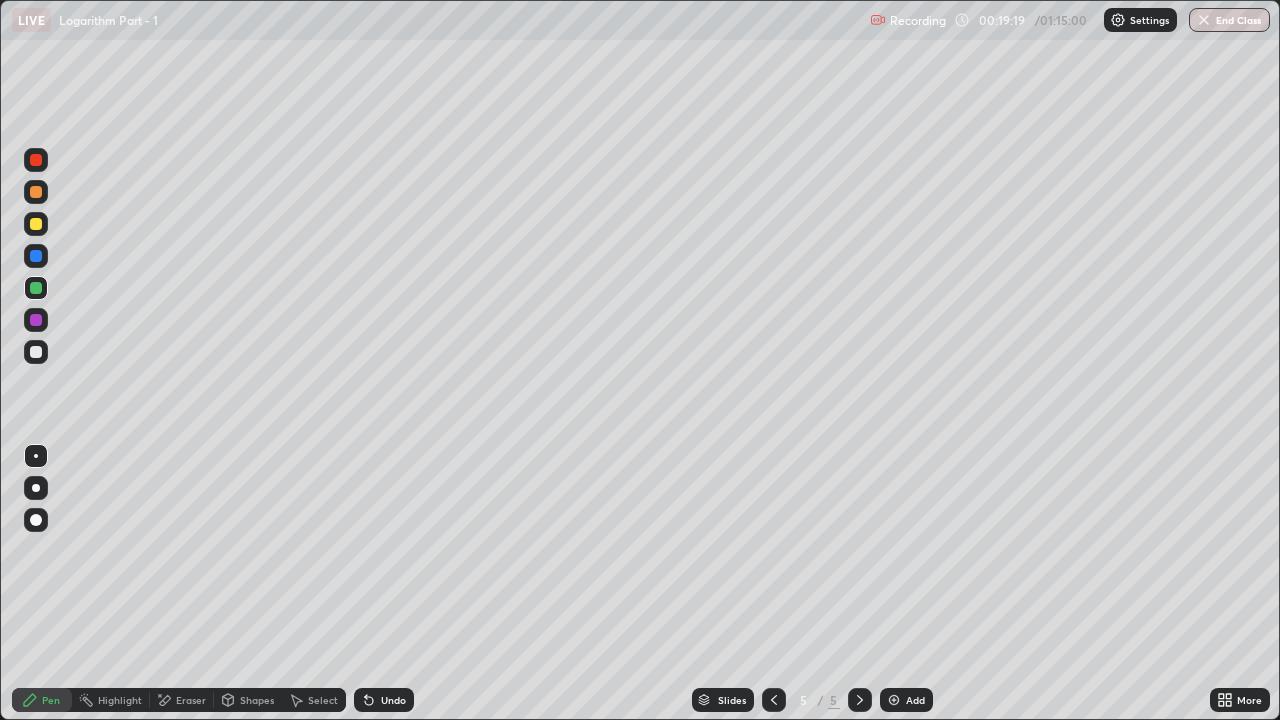 click at bounding box center (36, 352) 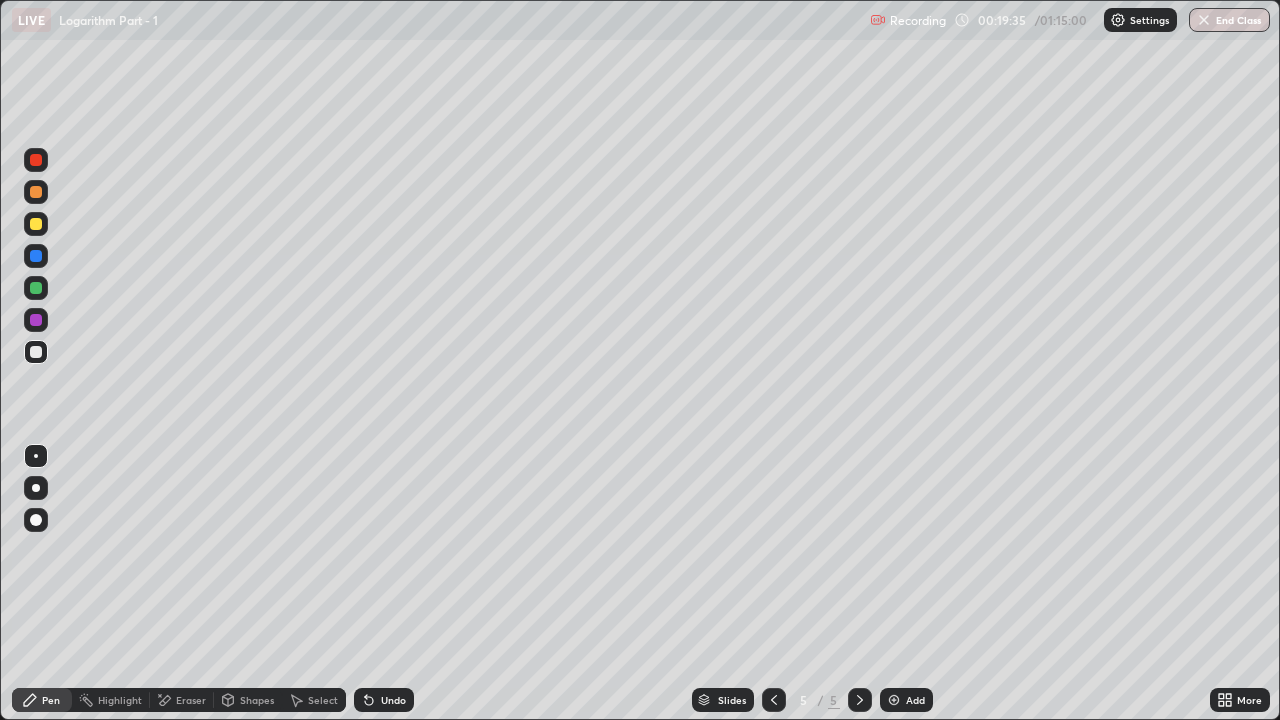 click at bounding box center [774, 700] 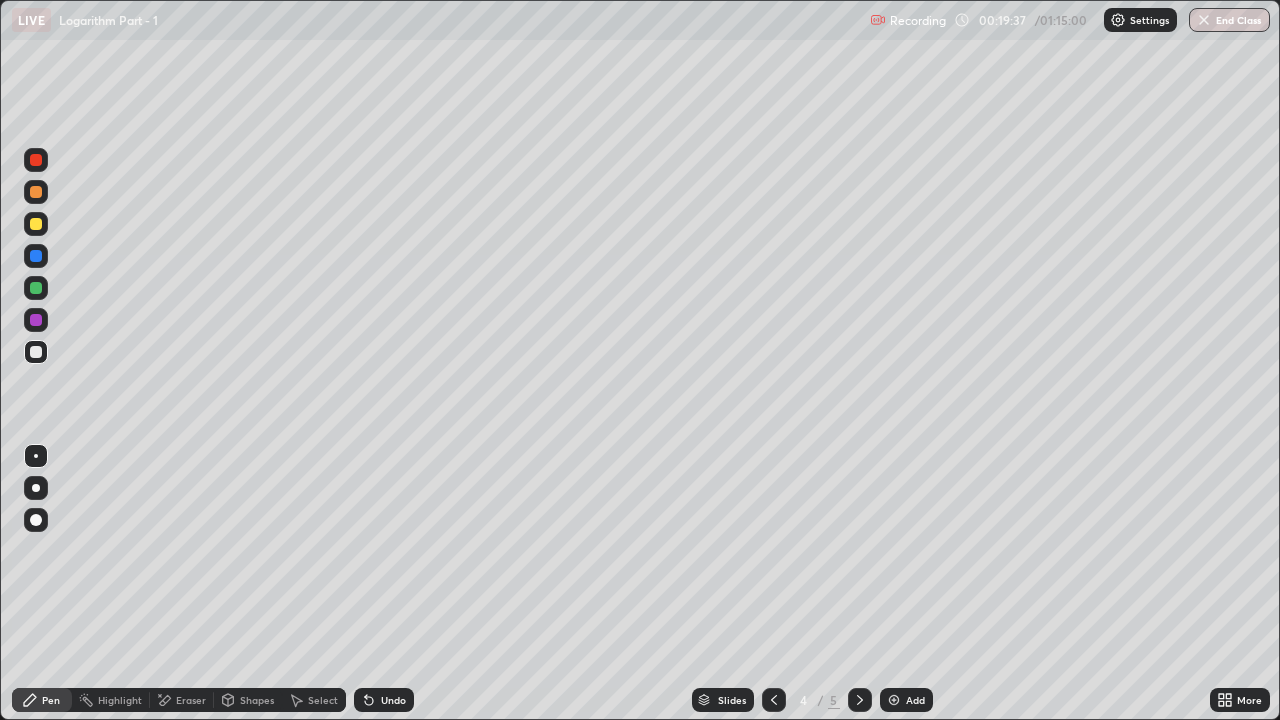click at bounding box center (36, 192) 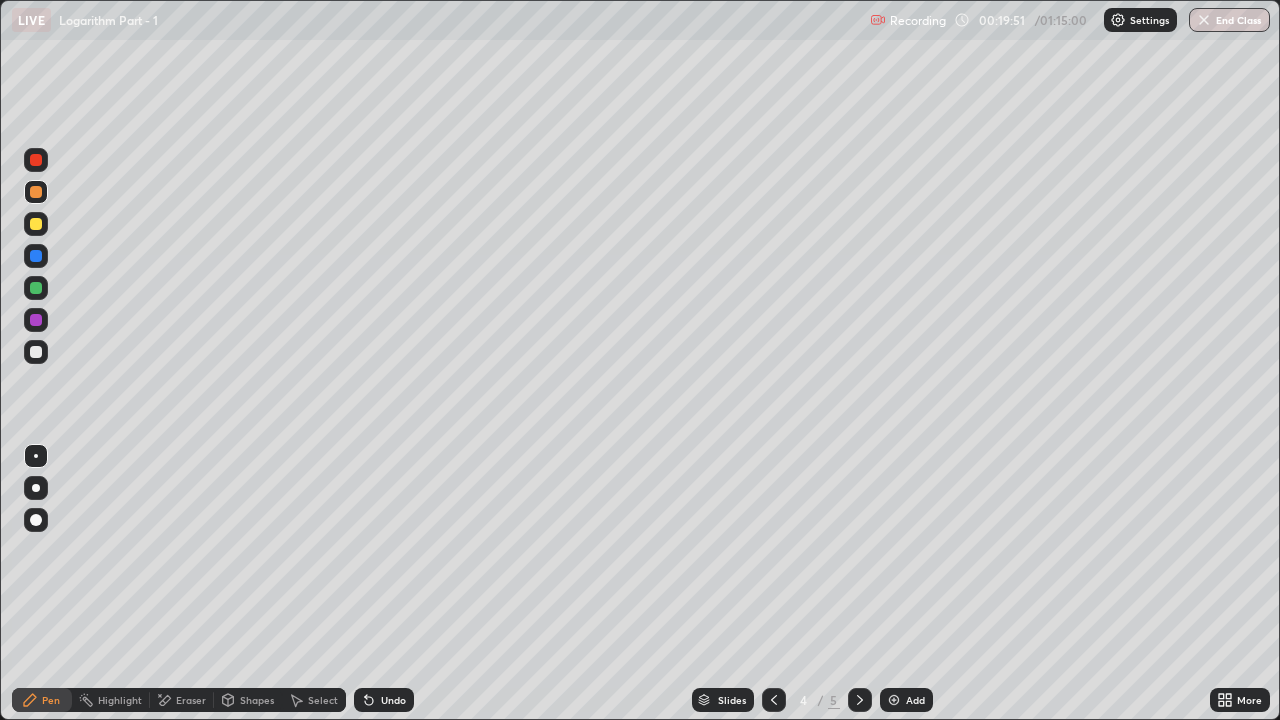 click at bounding box center [860, 700] 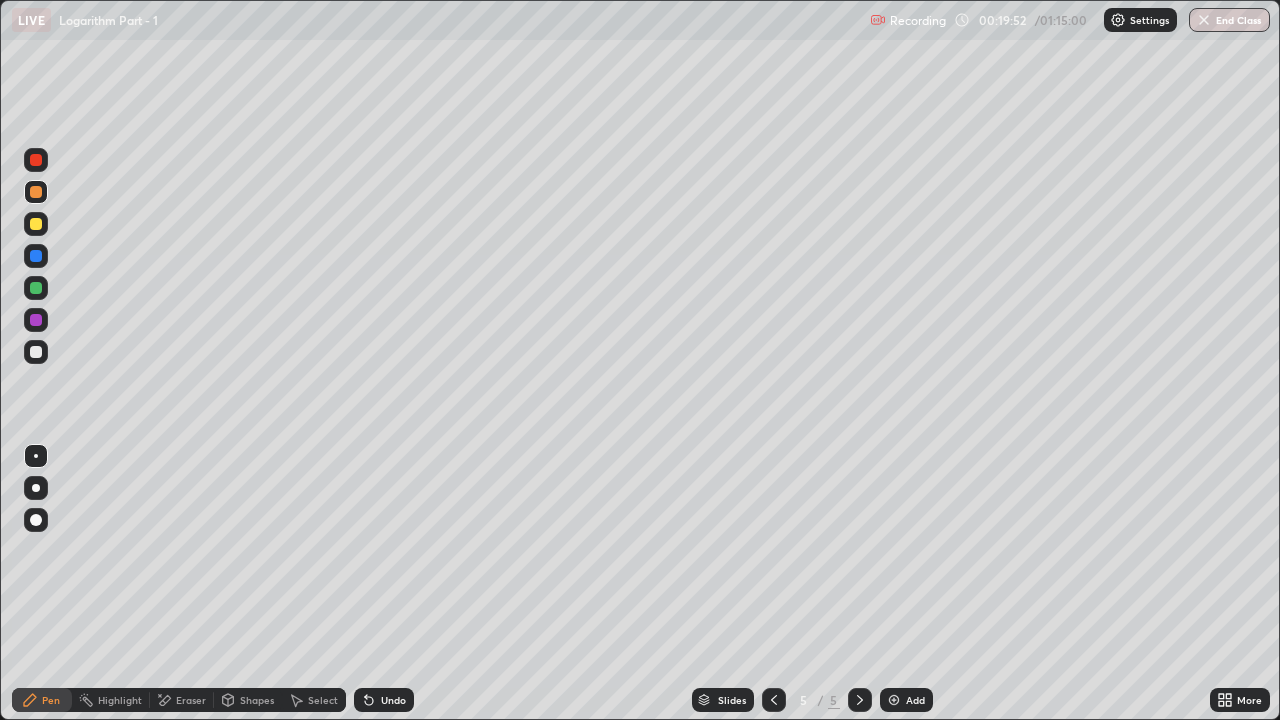 click at bounding box center [36, 352] 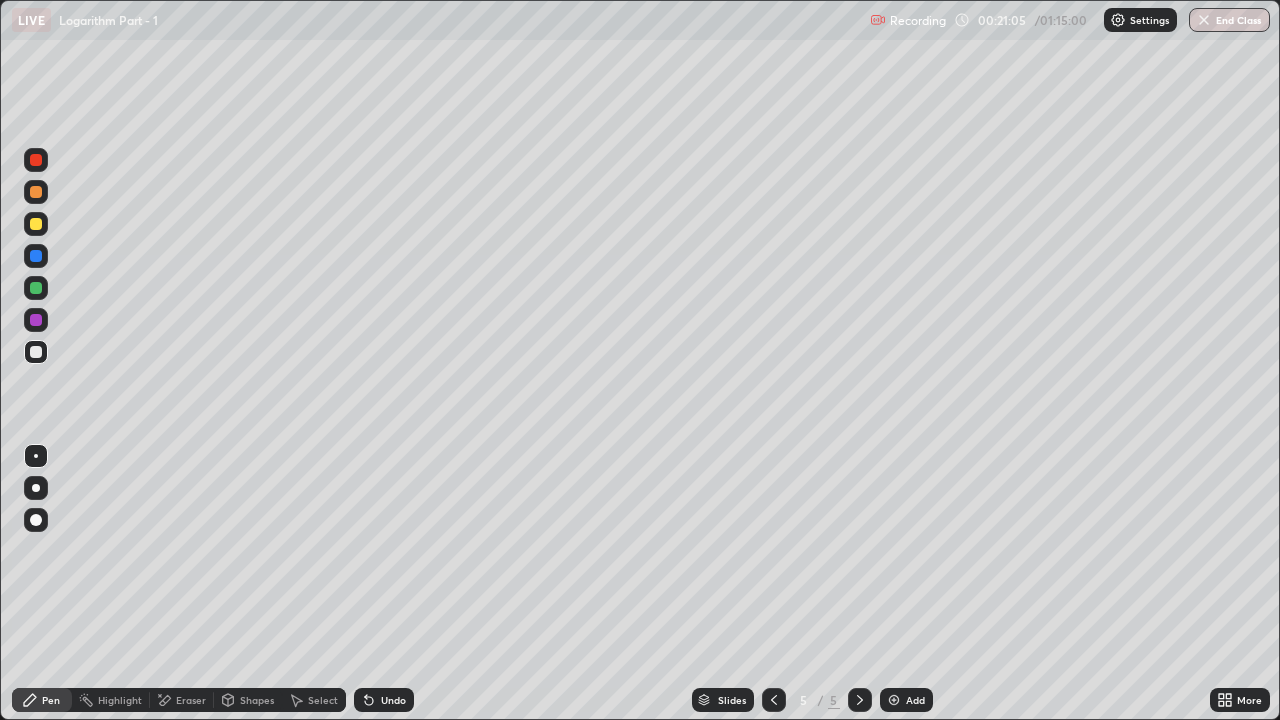 click at bounding box center (36, 224) 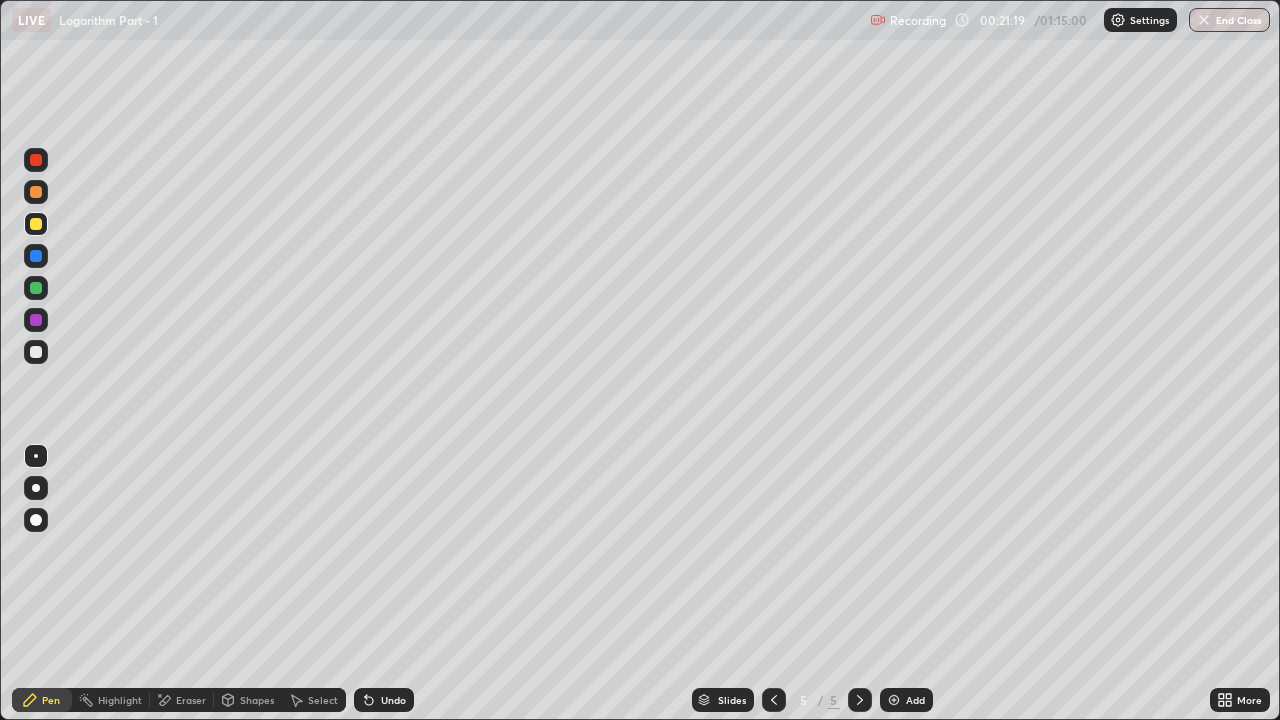 click at bounding box center [36, 352] 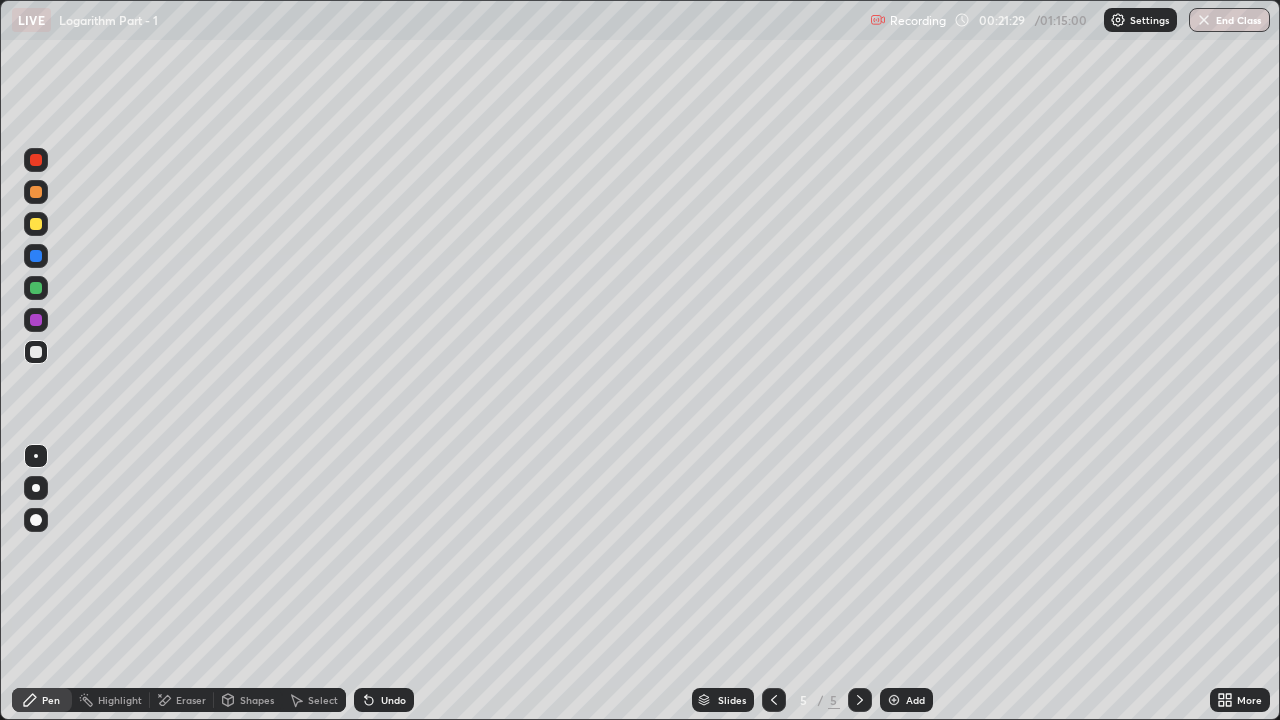 click on "Undo" at bounding box center [393, 700] 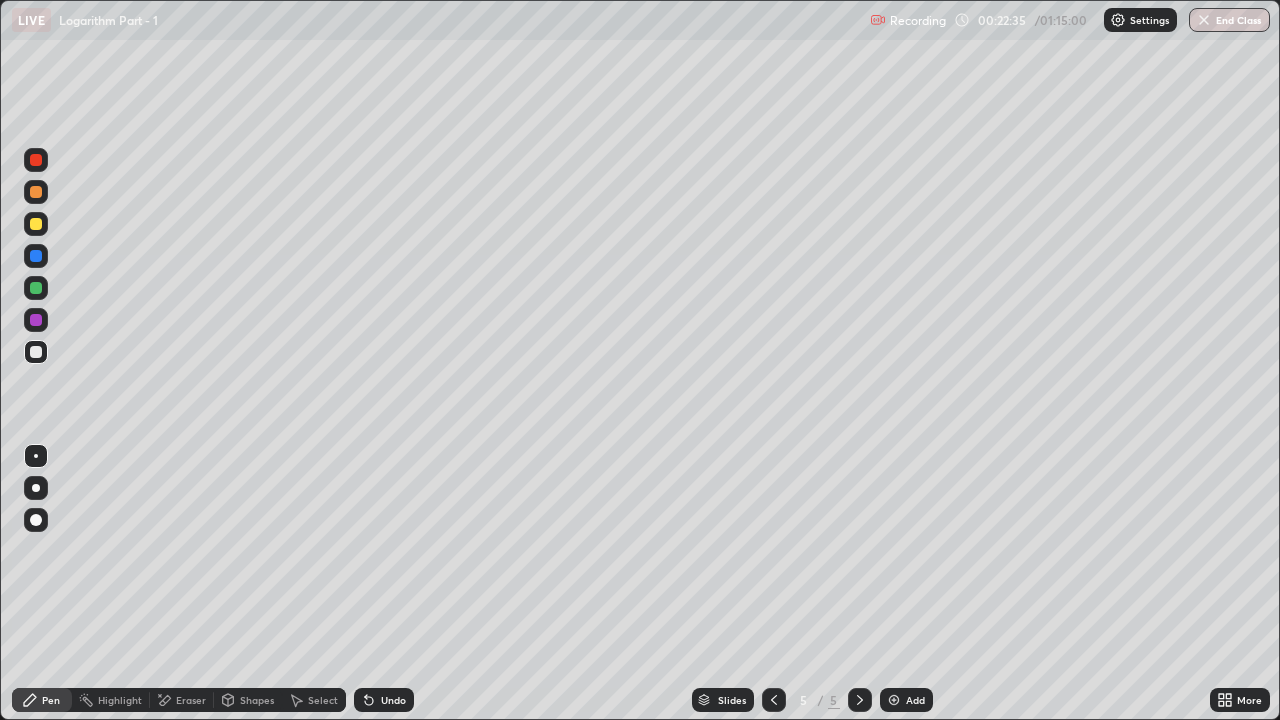 click 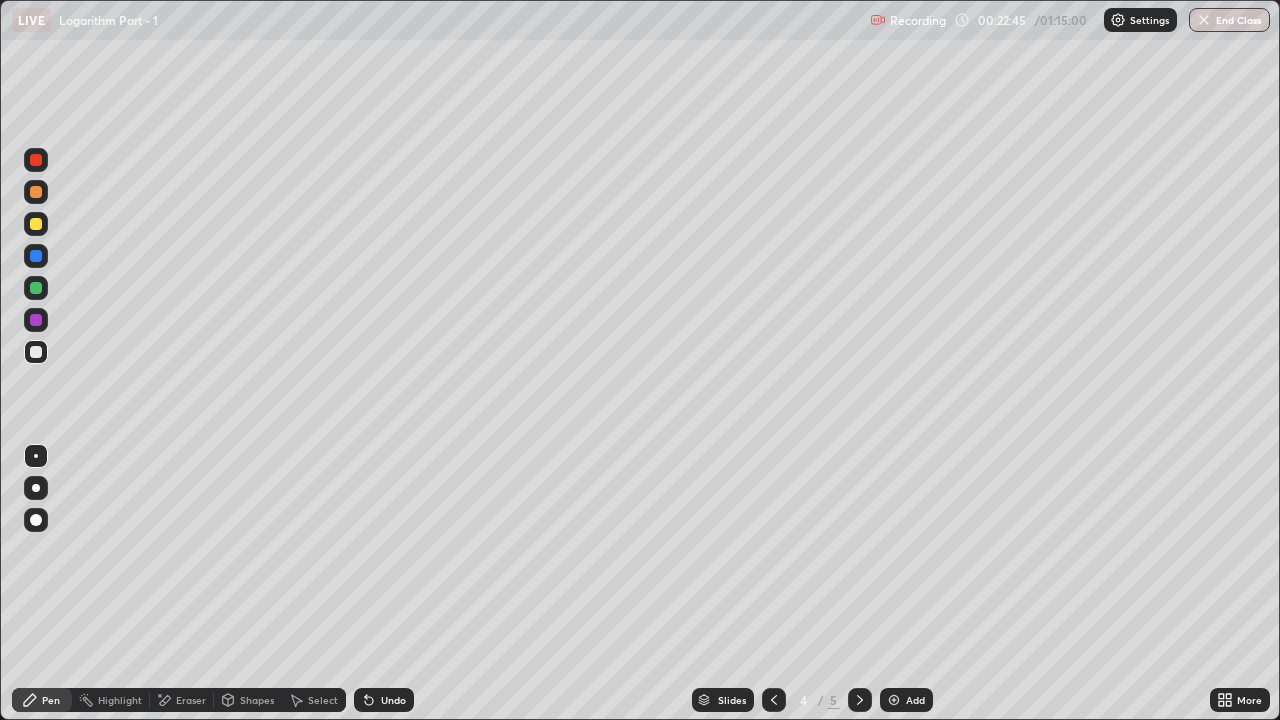 click 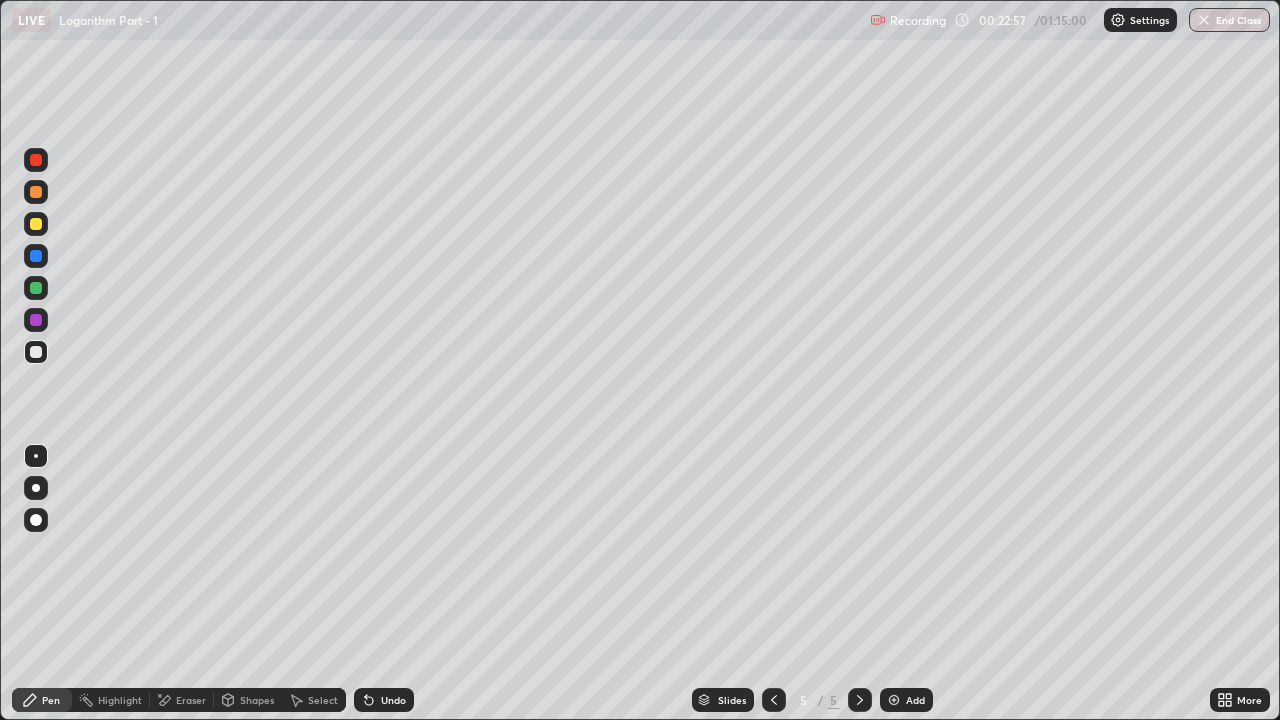 click at bounding box center (894, 700) 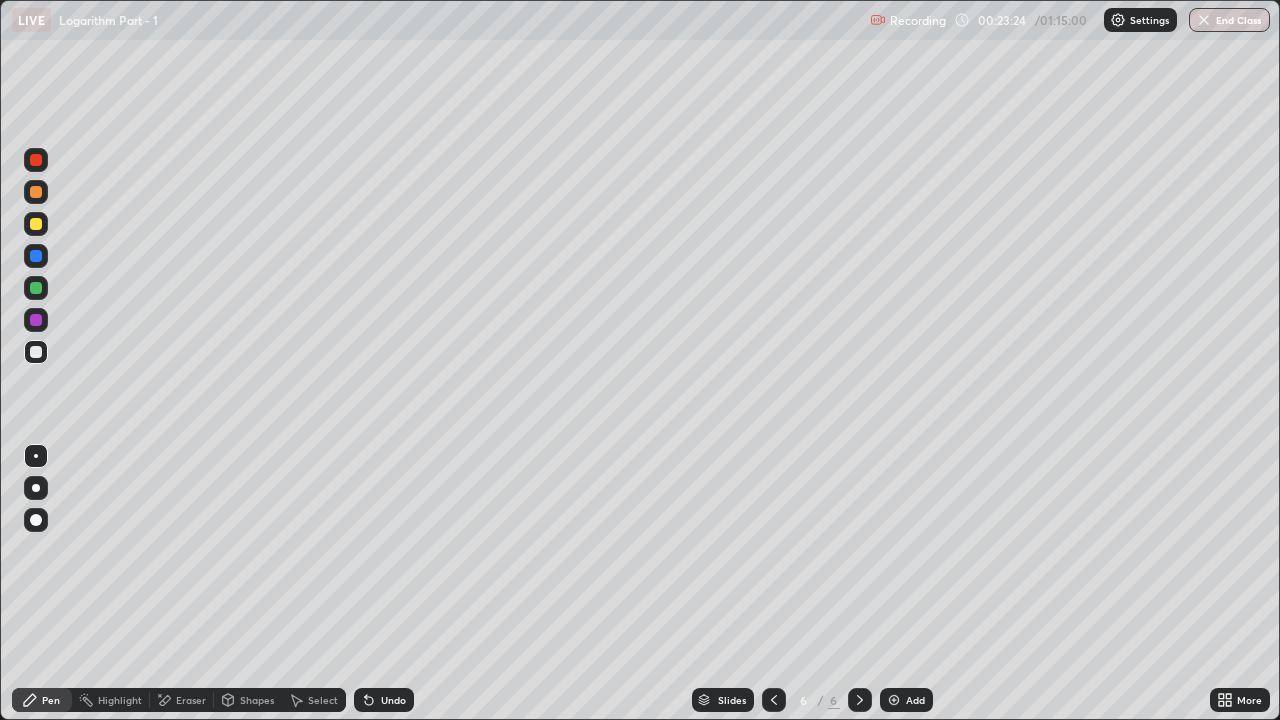 click at bounding box center [36, 224] 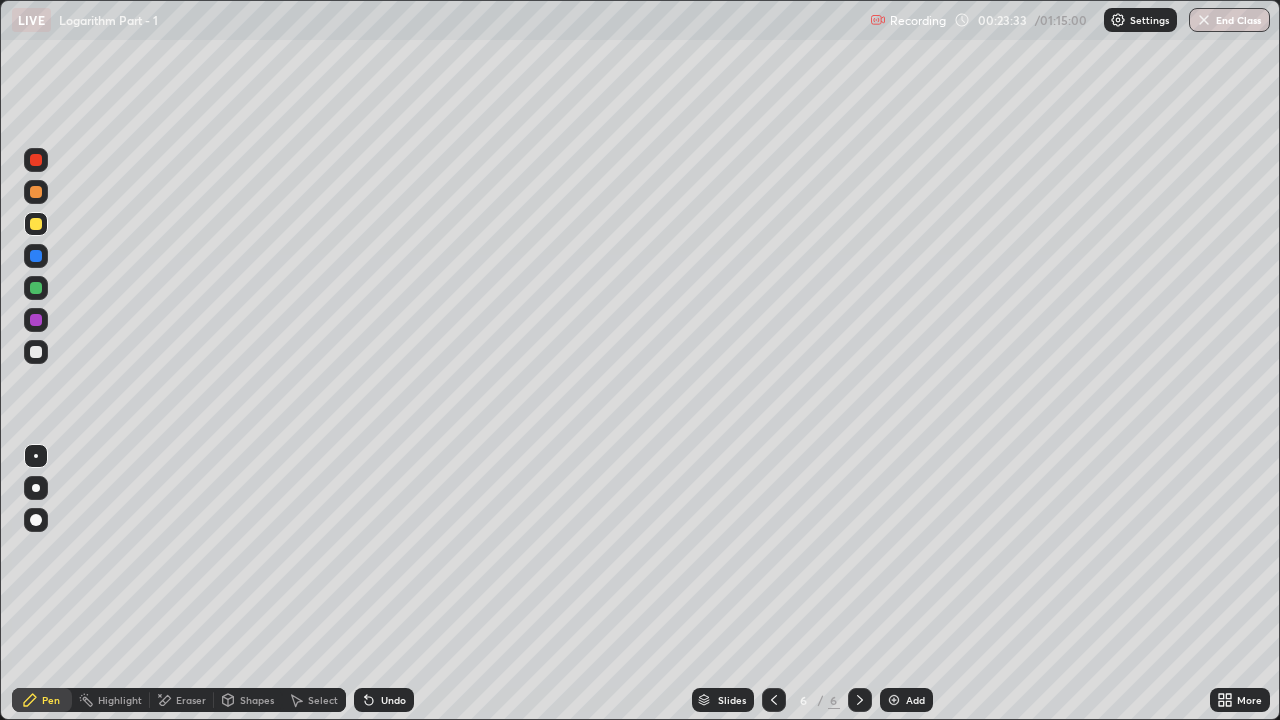 click 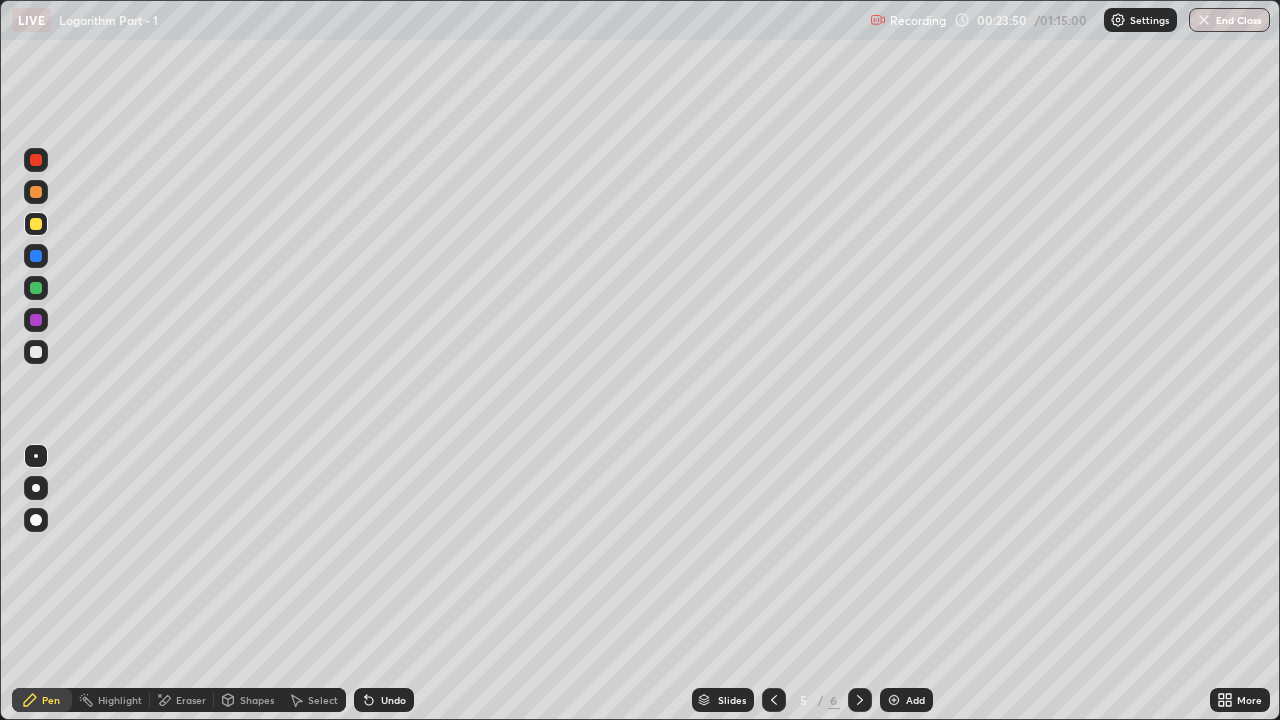 click 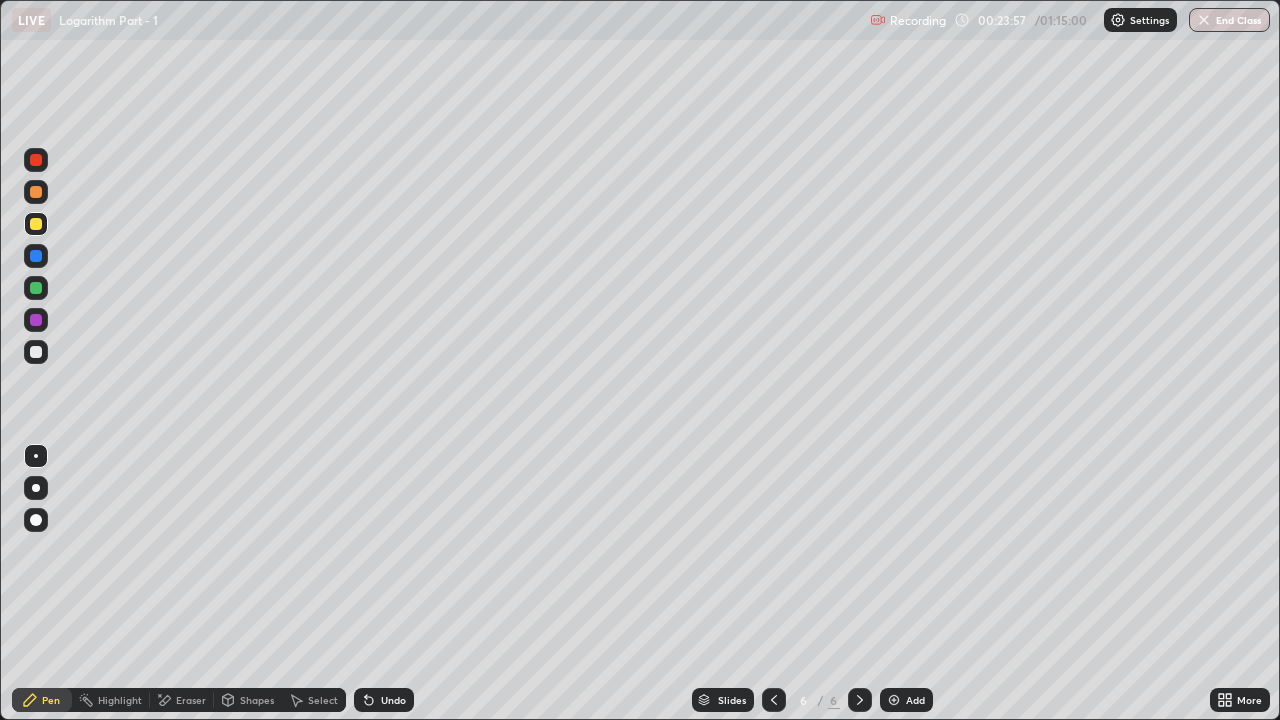 click at bounding box center [36, 192] 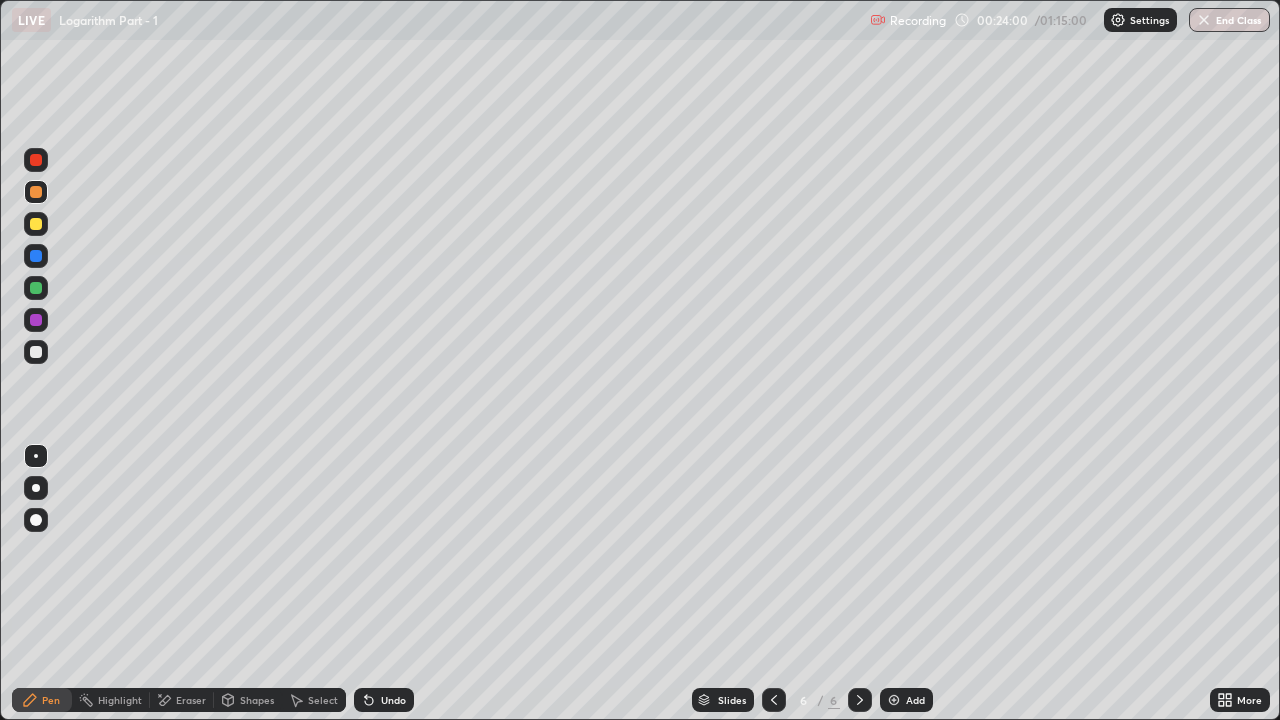 click at bounding box center [36, 352] 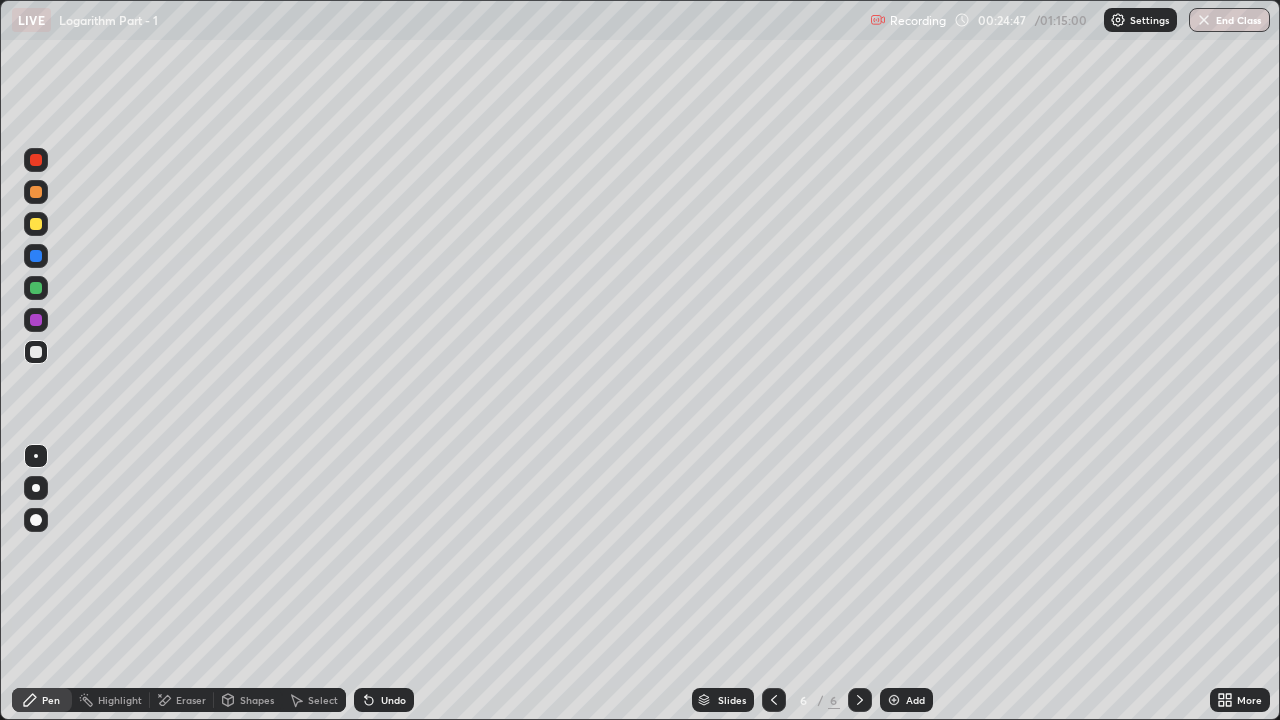 click 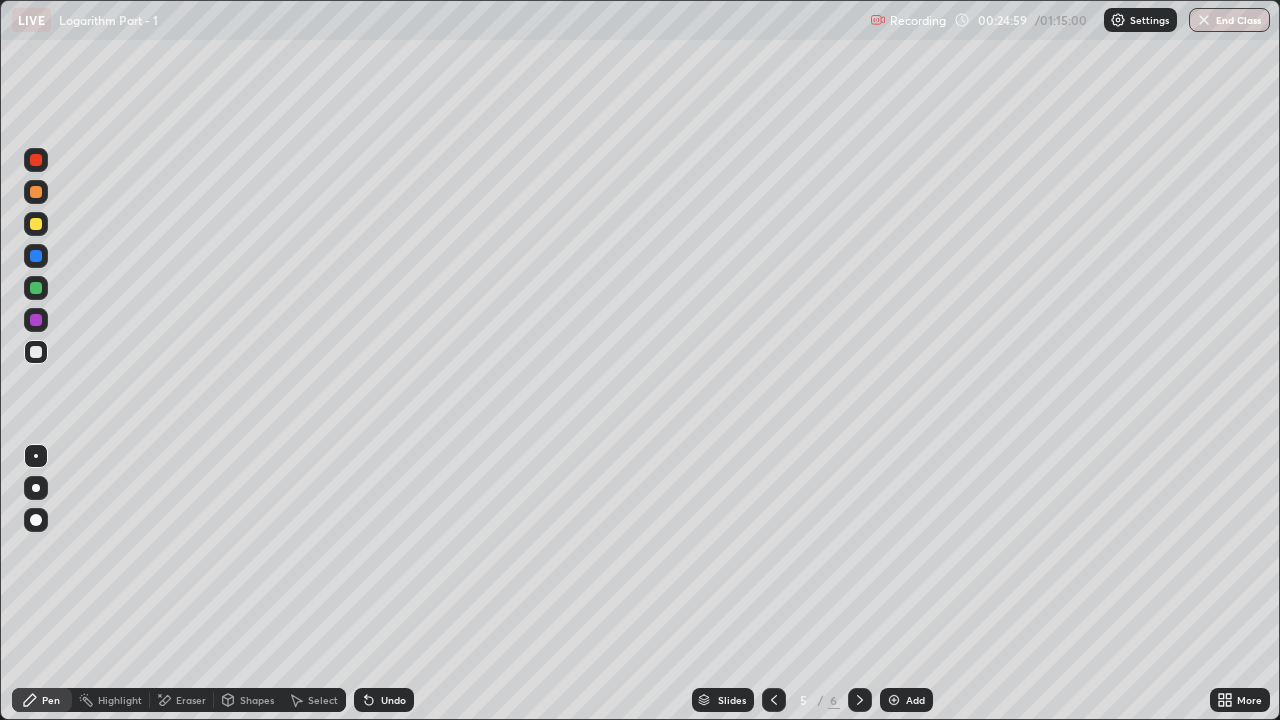 click at bounding box center [860, 700] 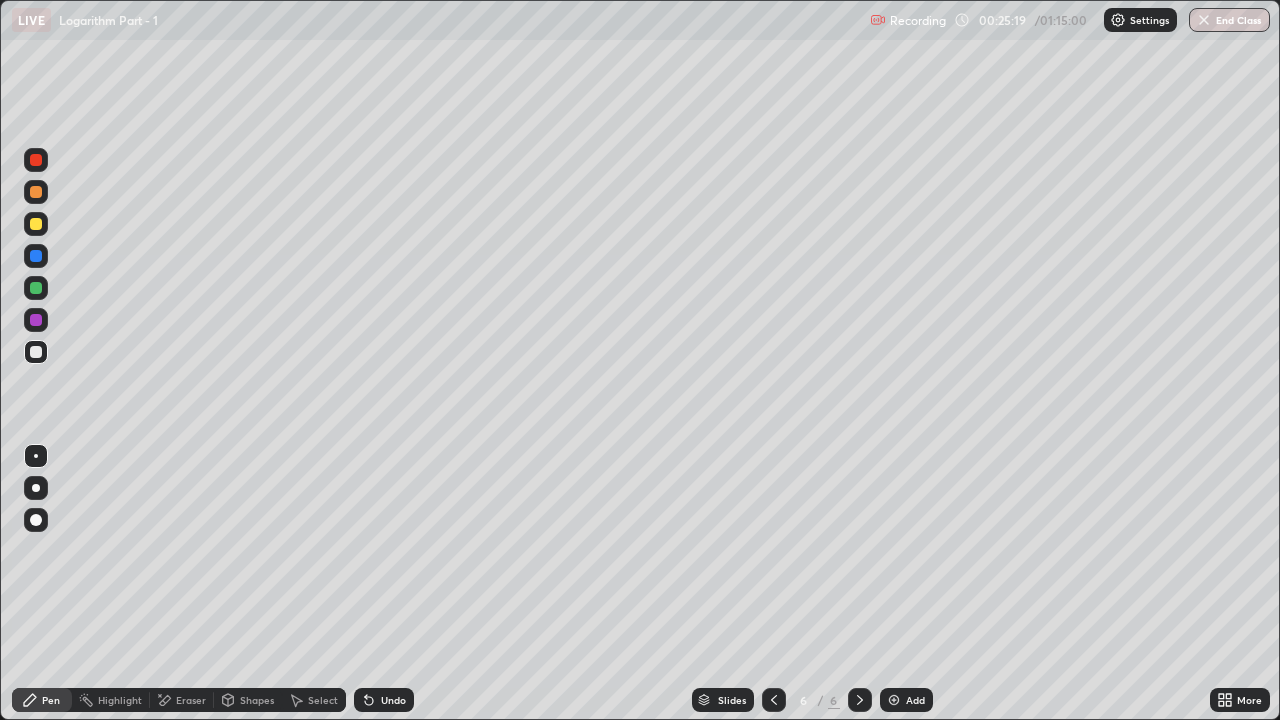 click at bounding box center (774, 700) 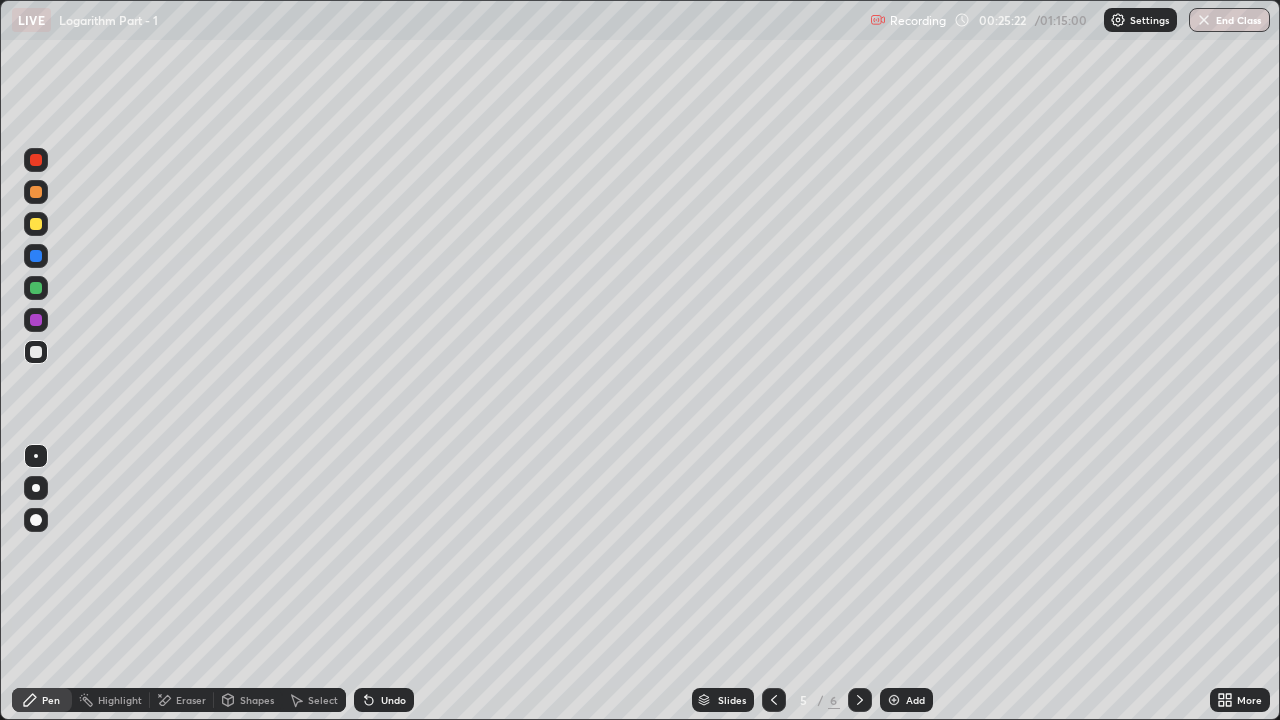 click at bounding box center [860, 700] 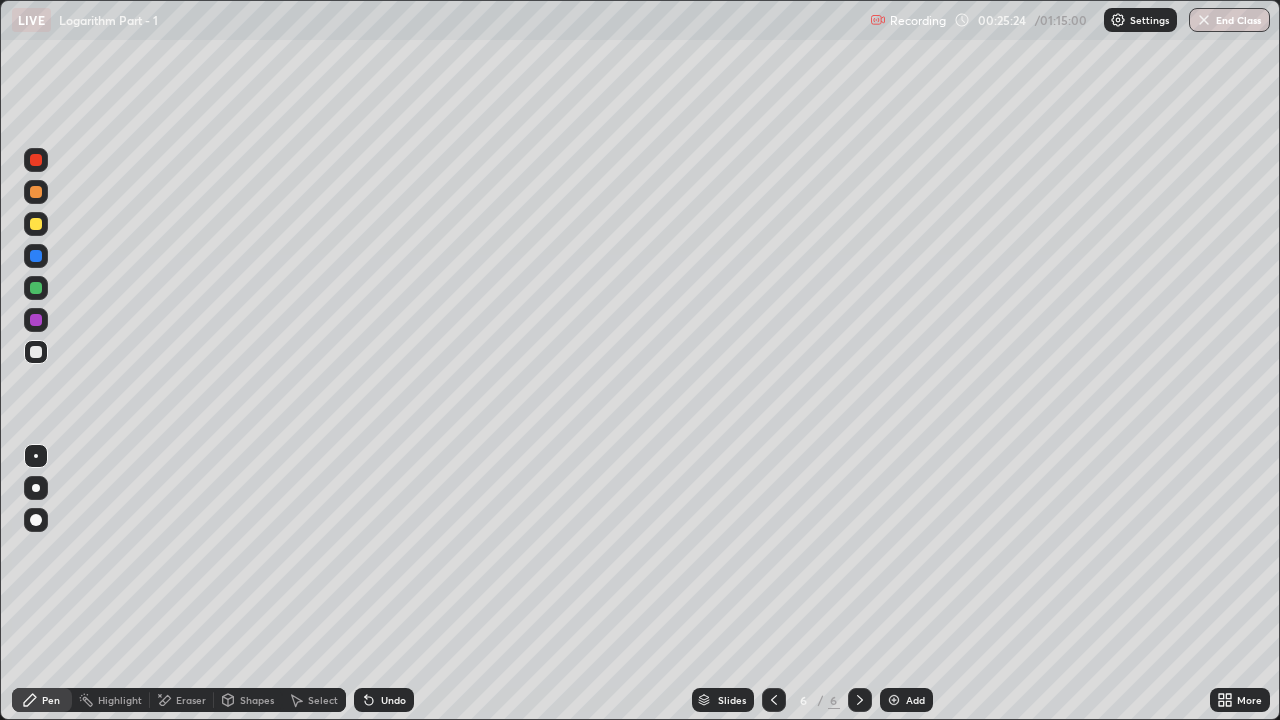 click at bounding box center (36, 224) 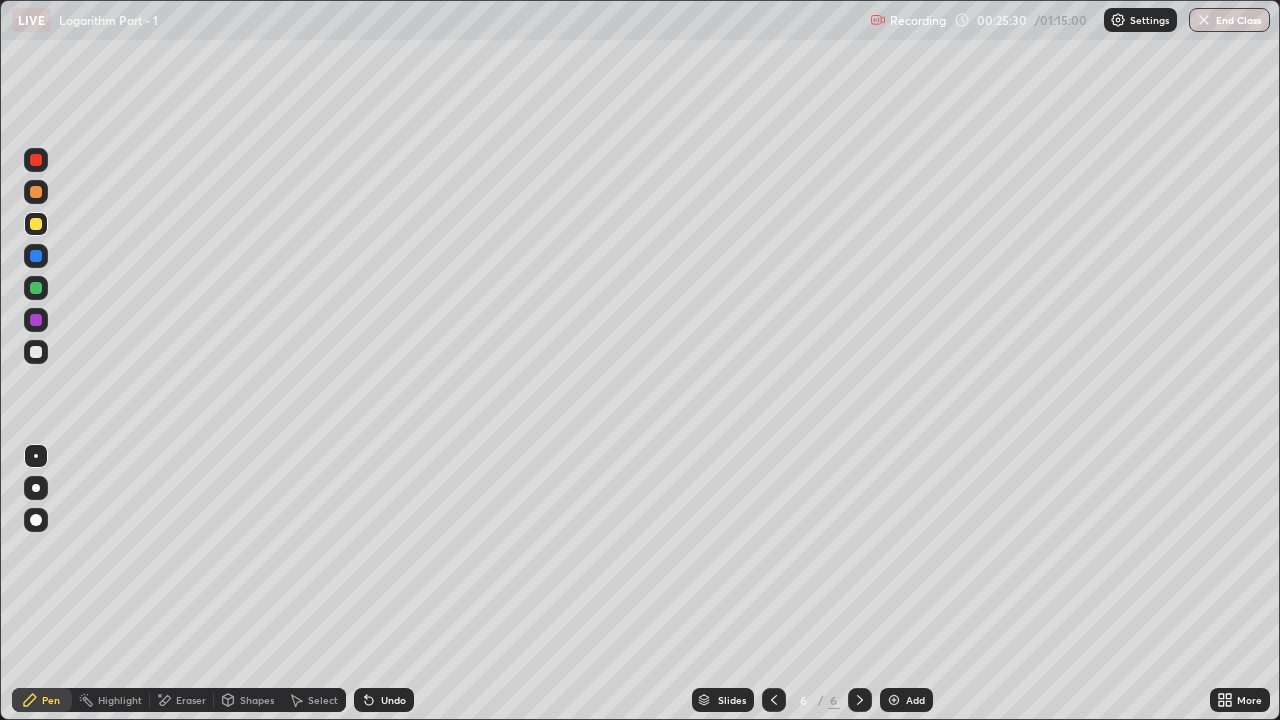 click at bounding box center (36, 192) 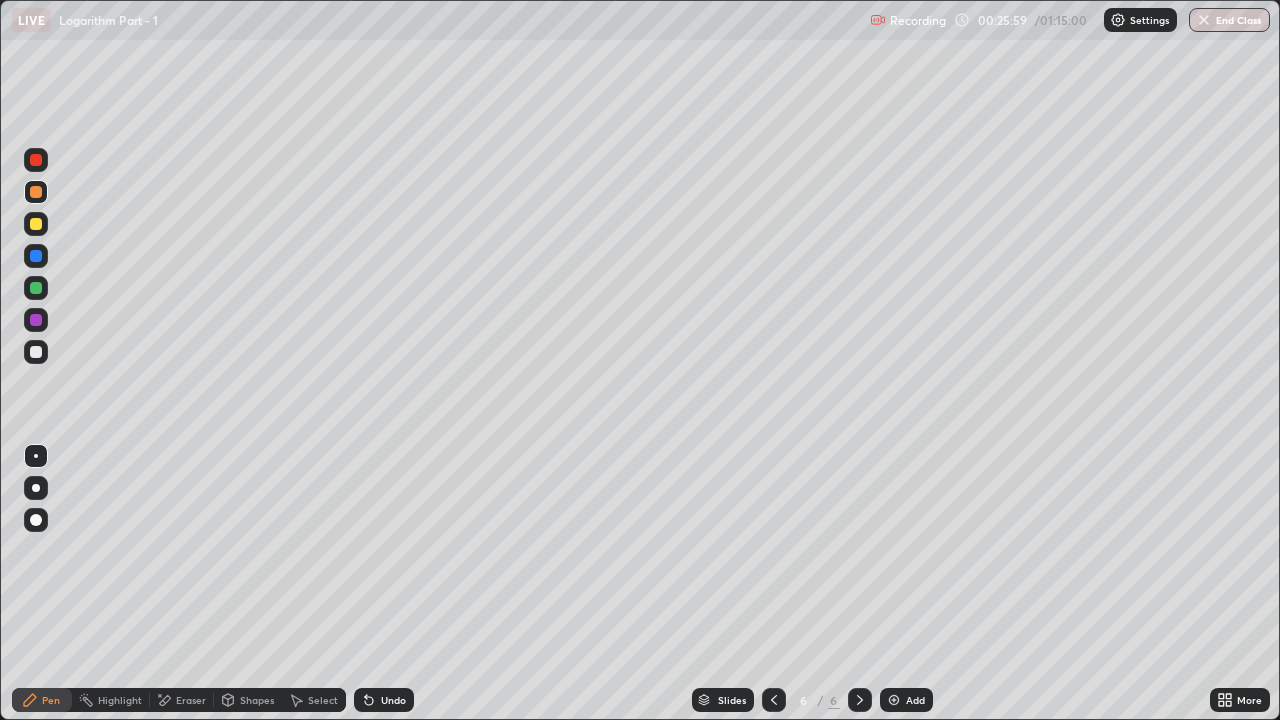 click at bounding box center [774, 700] 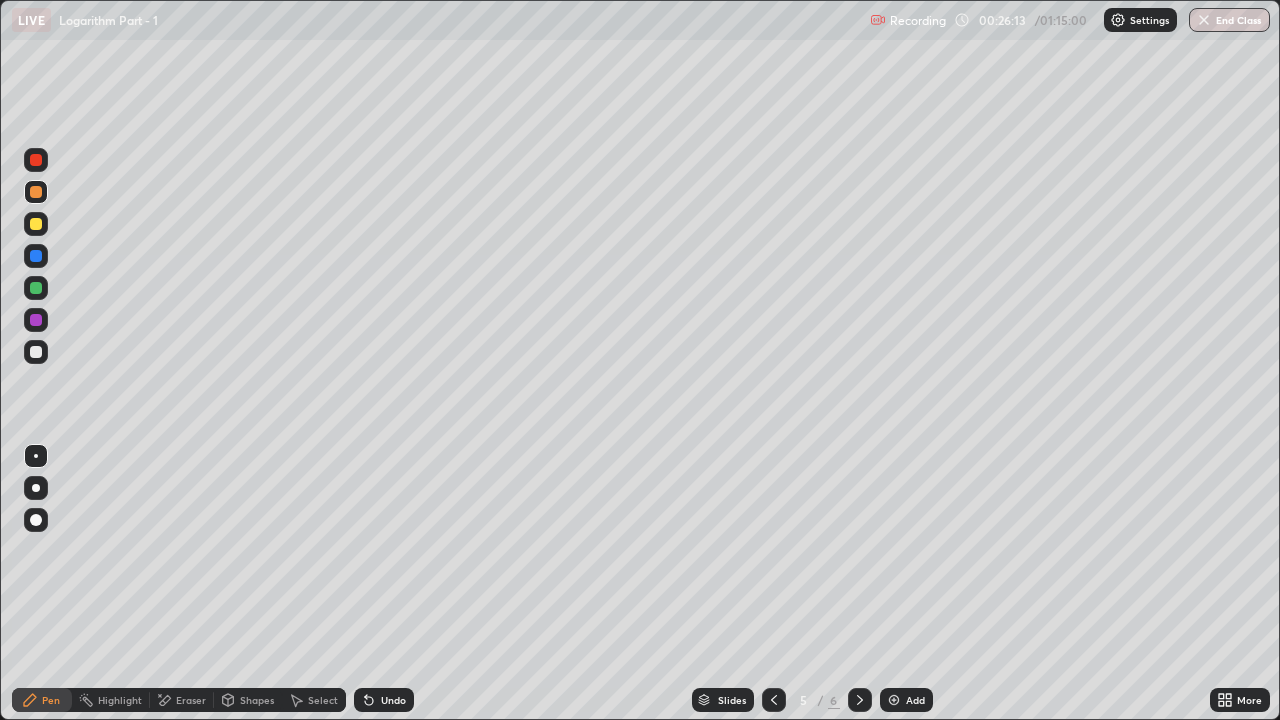 click 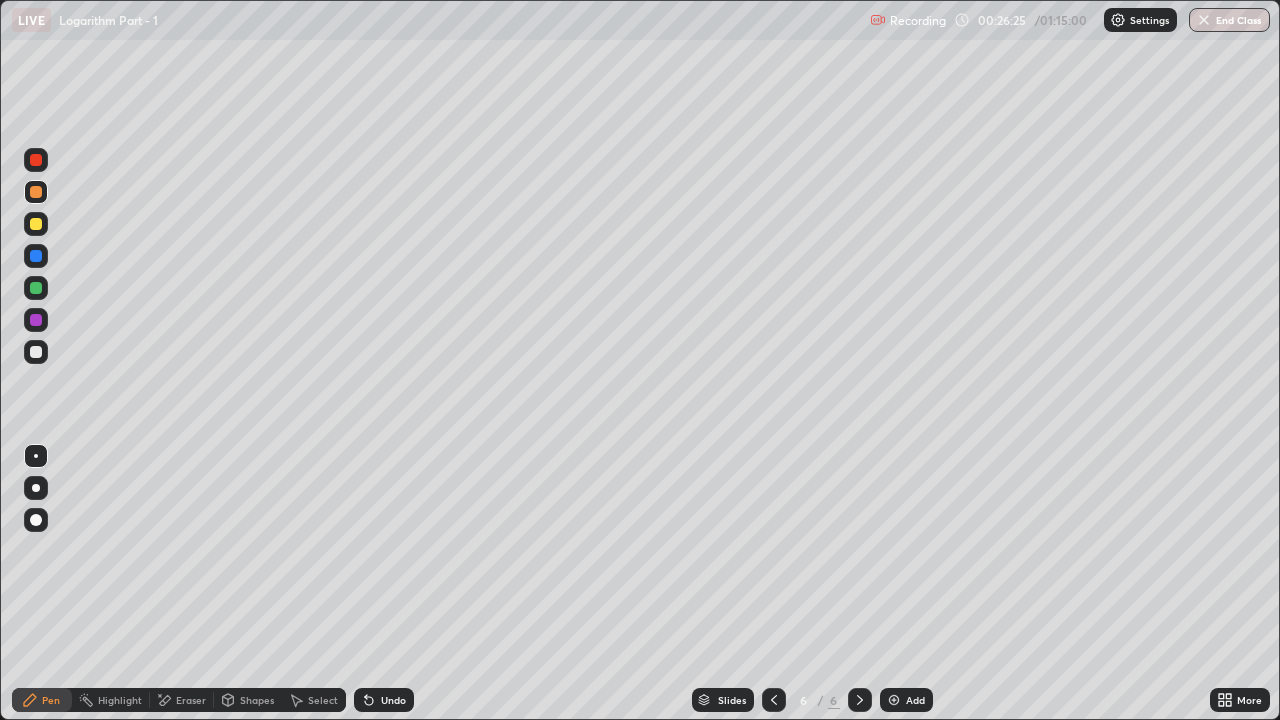 click at bounding box center [774, 700] 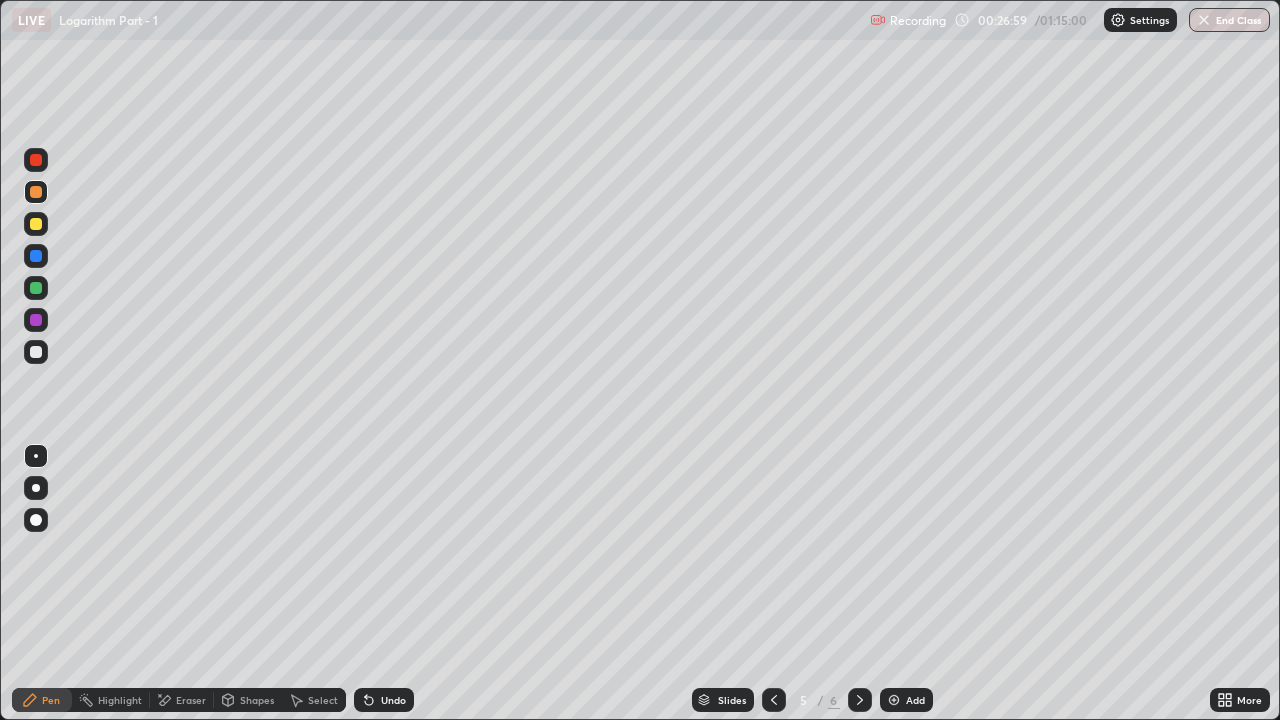 click 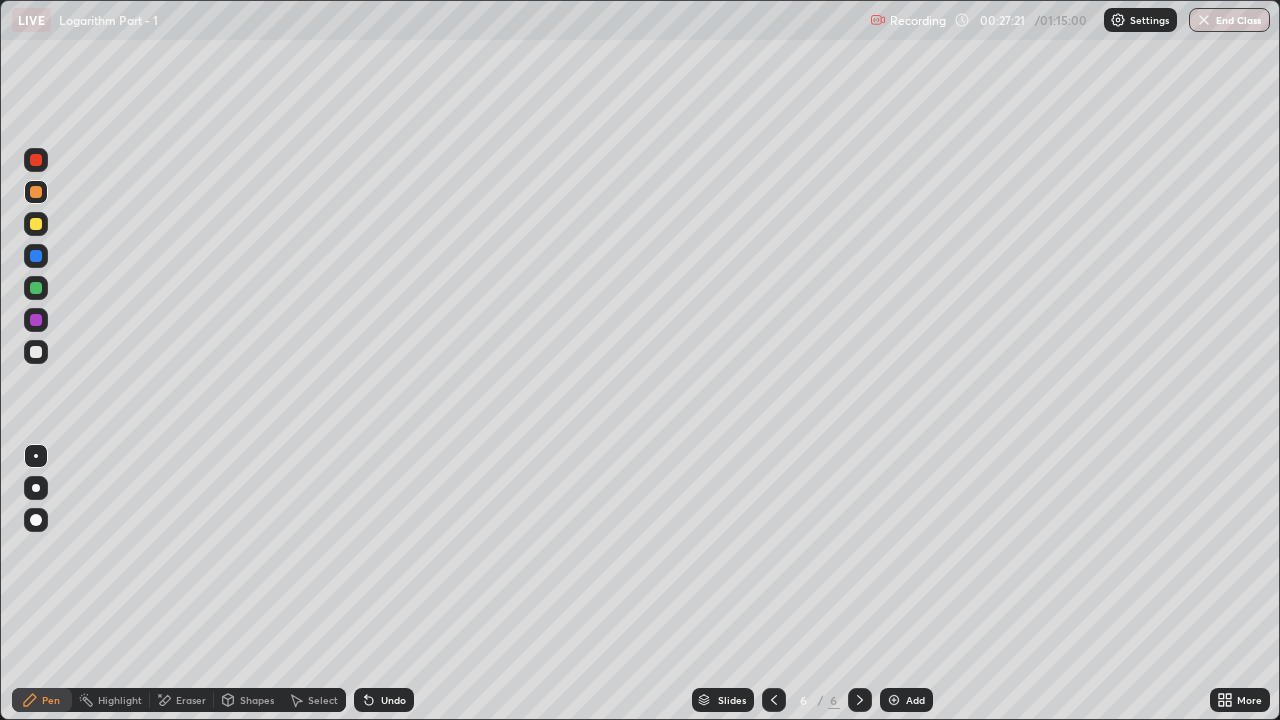 click at bounding box center (36, 352) 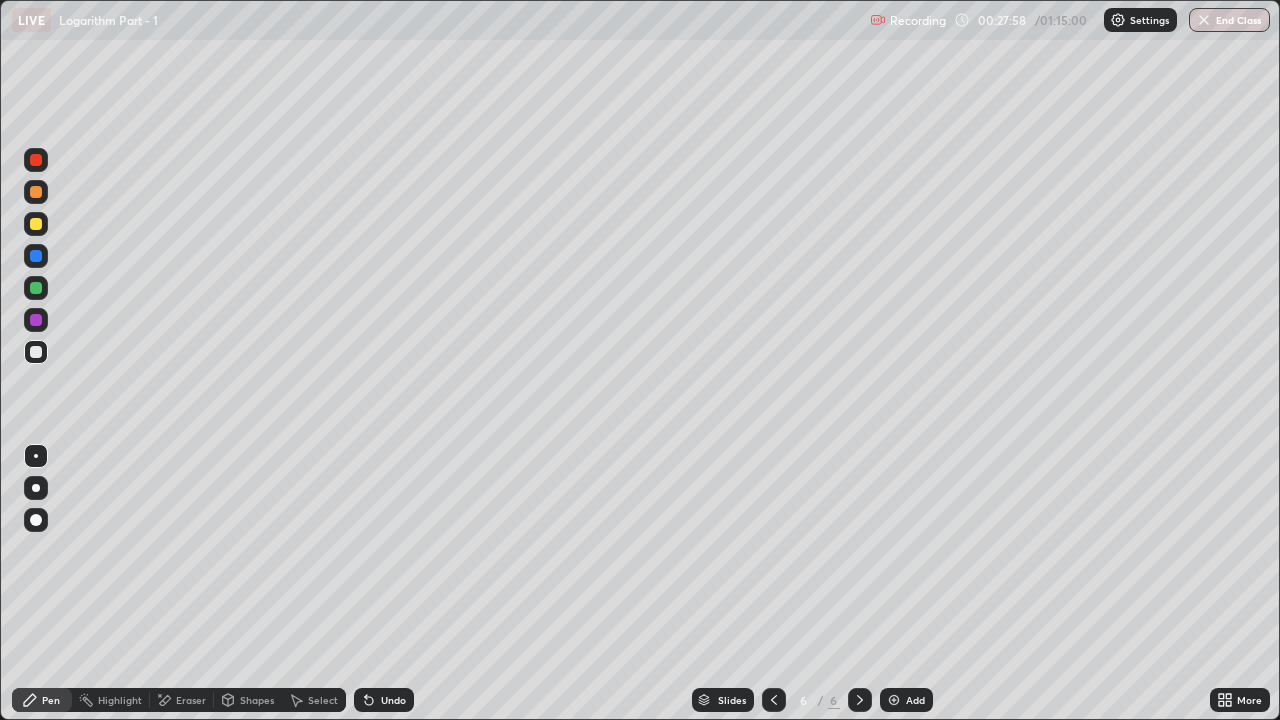 click 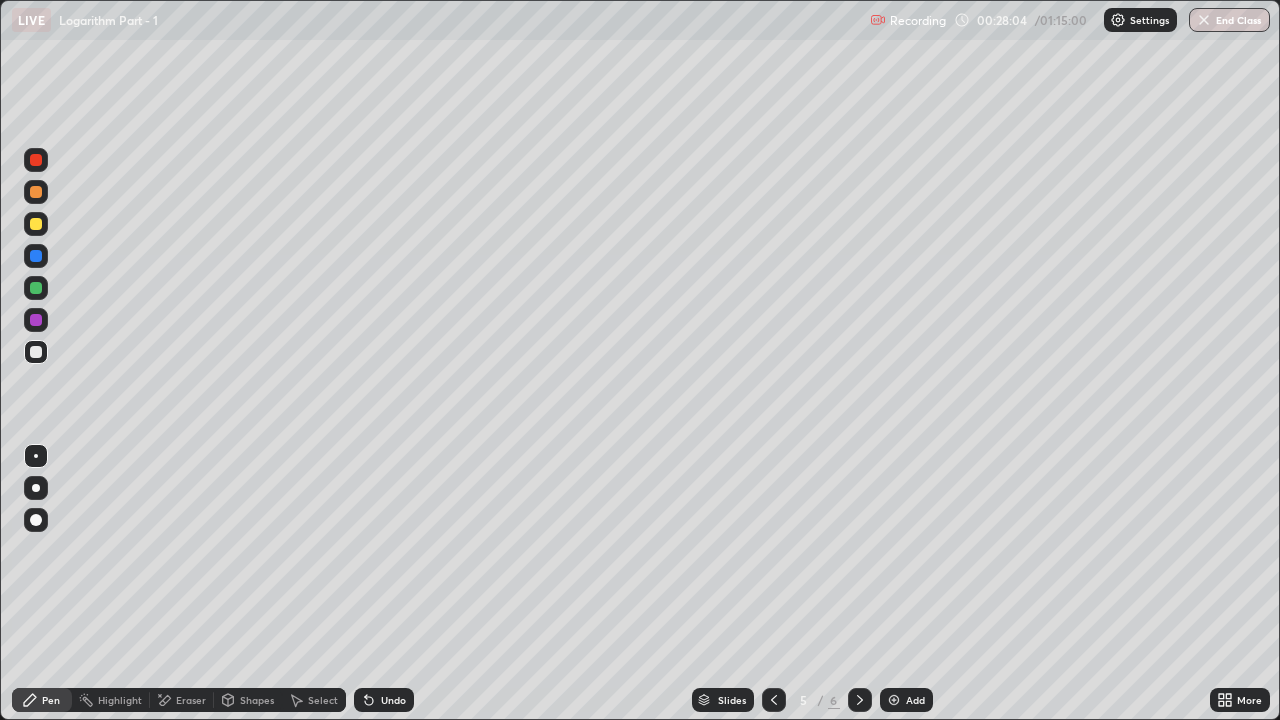 click 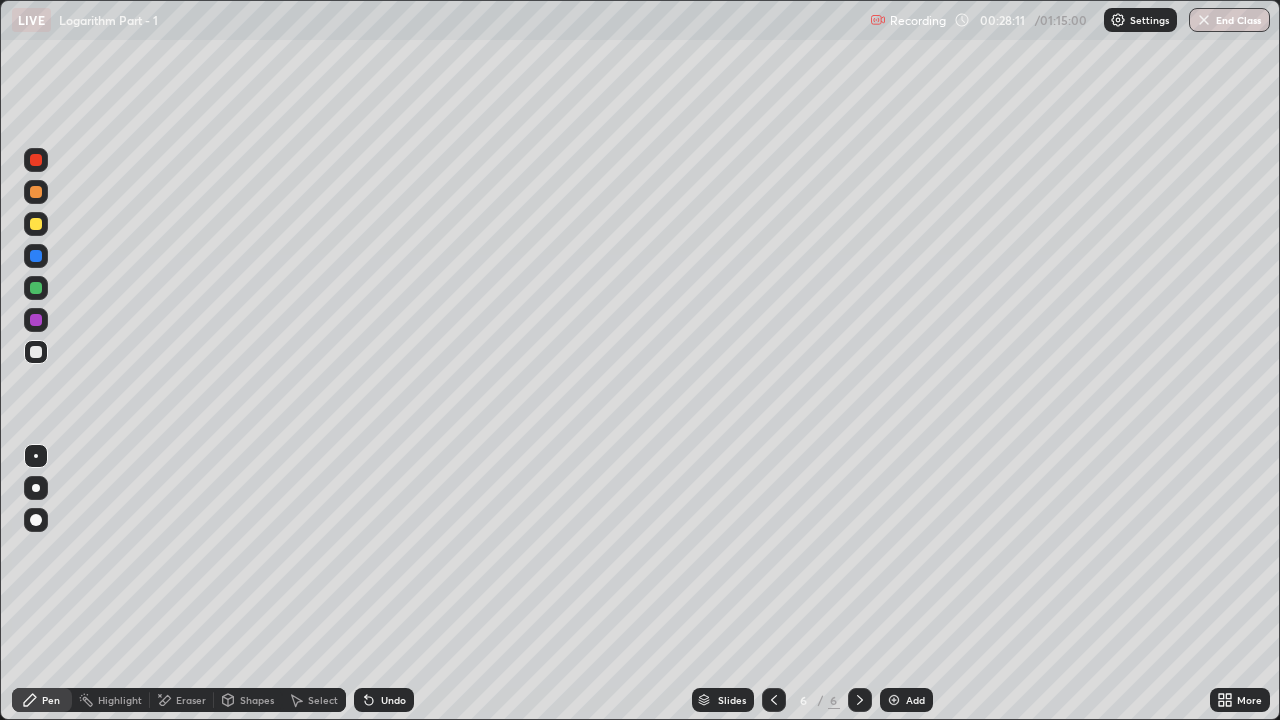 click on "Undo" at bounding box center (393, 700) 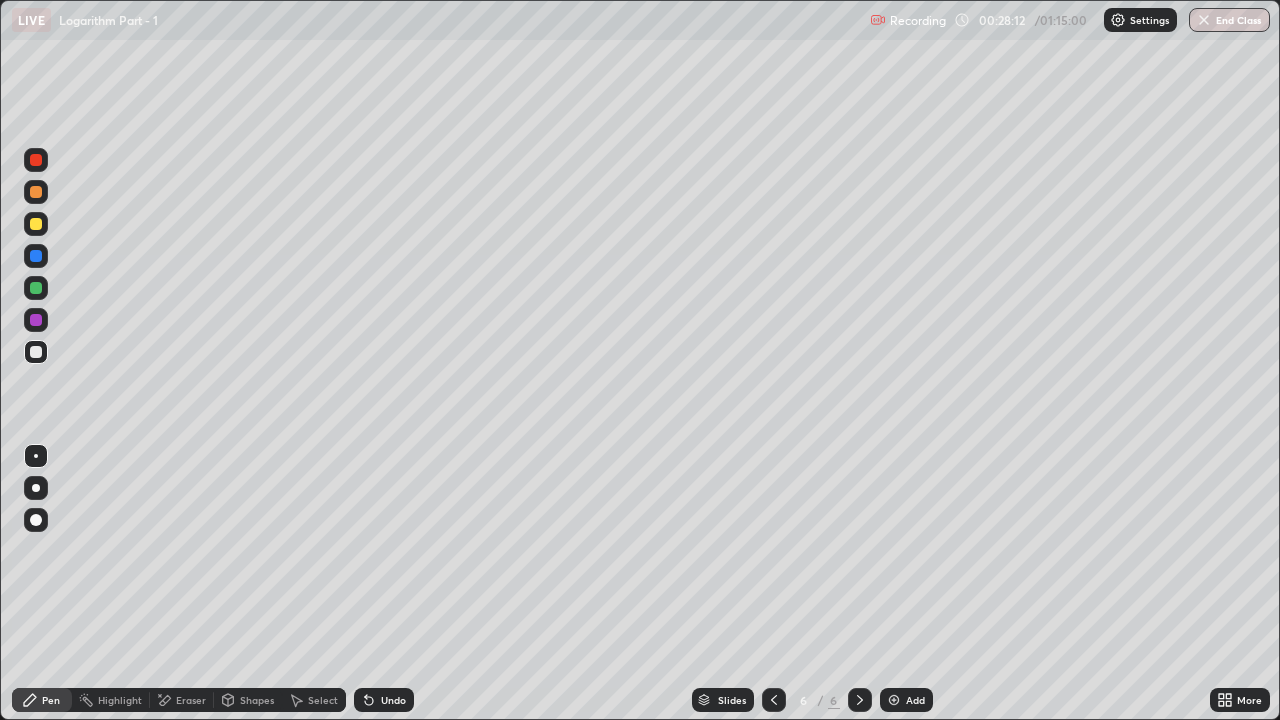 click on "Undo" at bounding box center [393, 700] 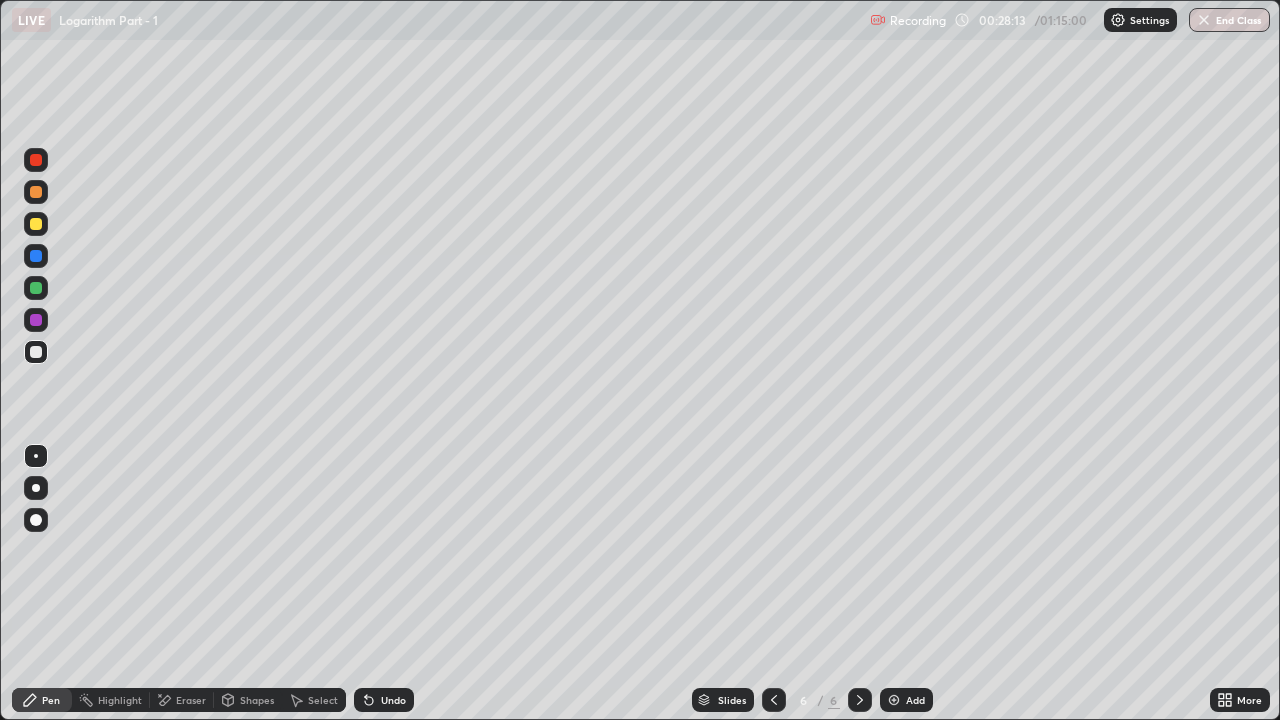 click on "Undo" at bounding box center [393, 700] 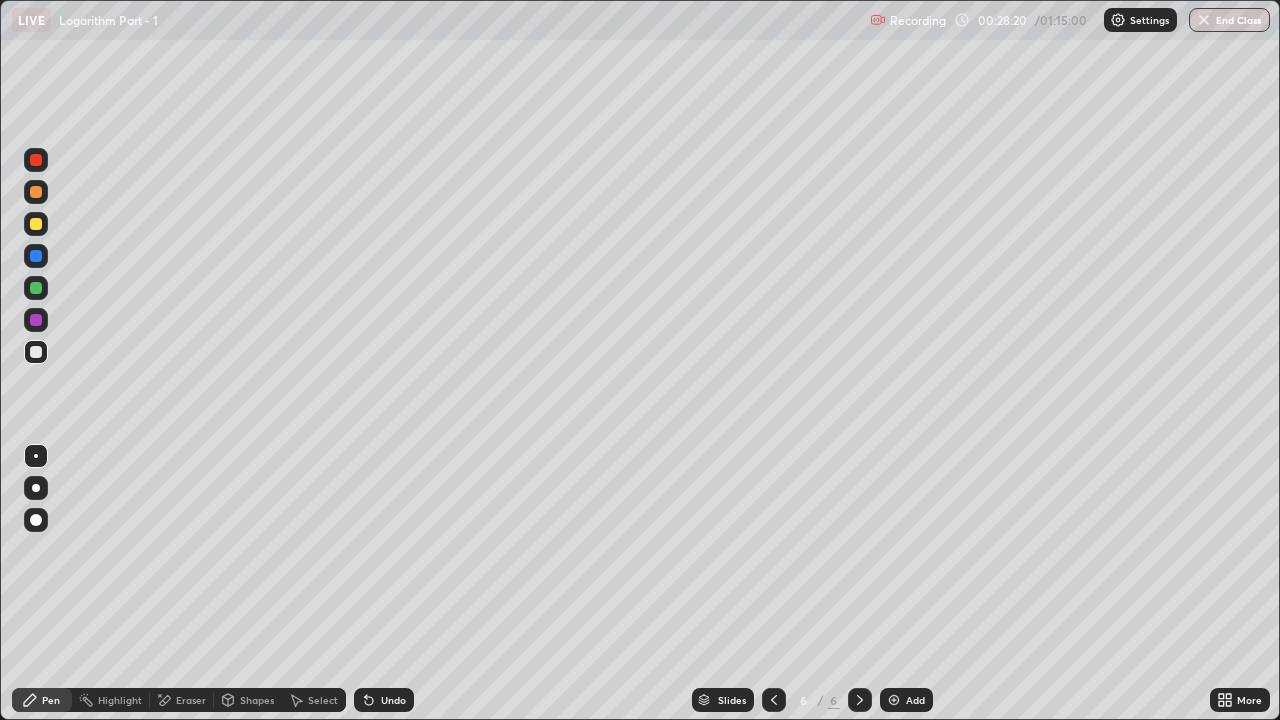 click 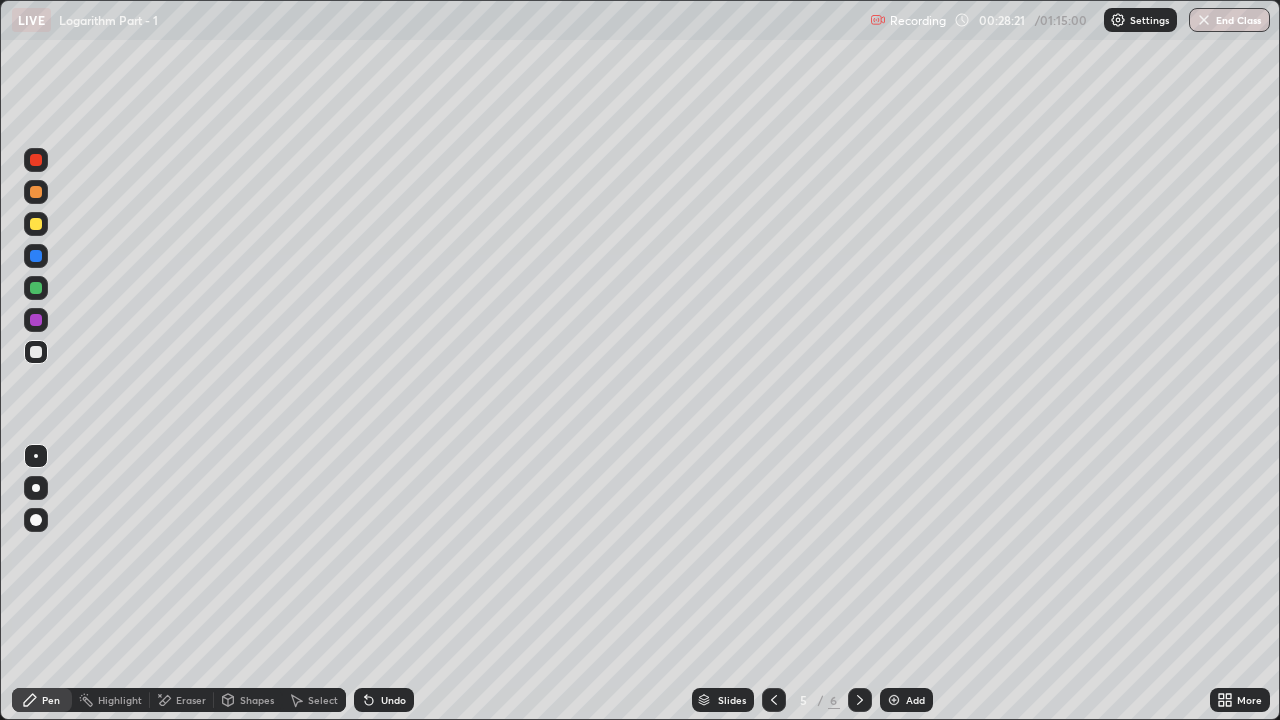 click 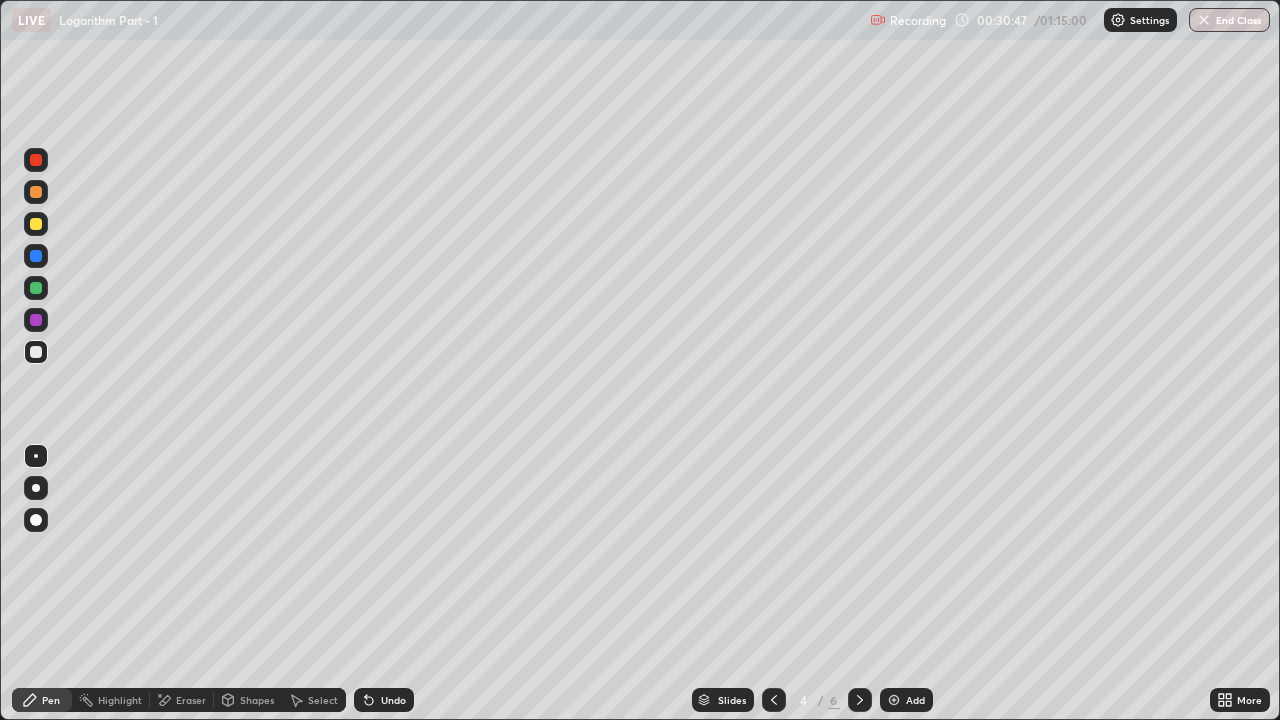 click at bounding box center (860, 700) 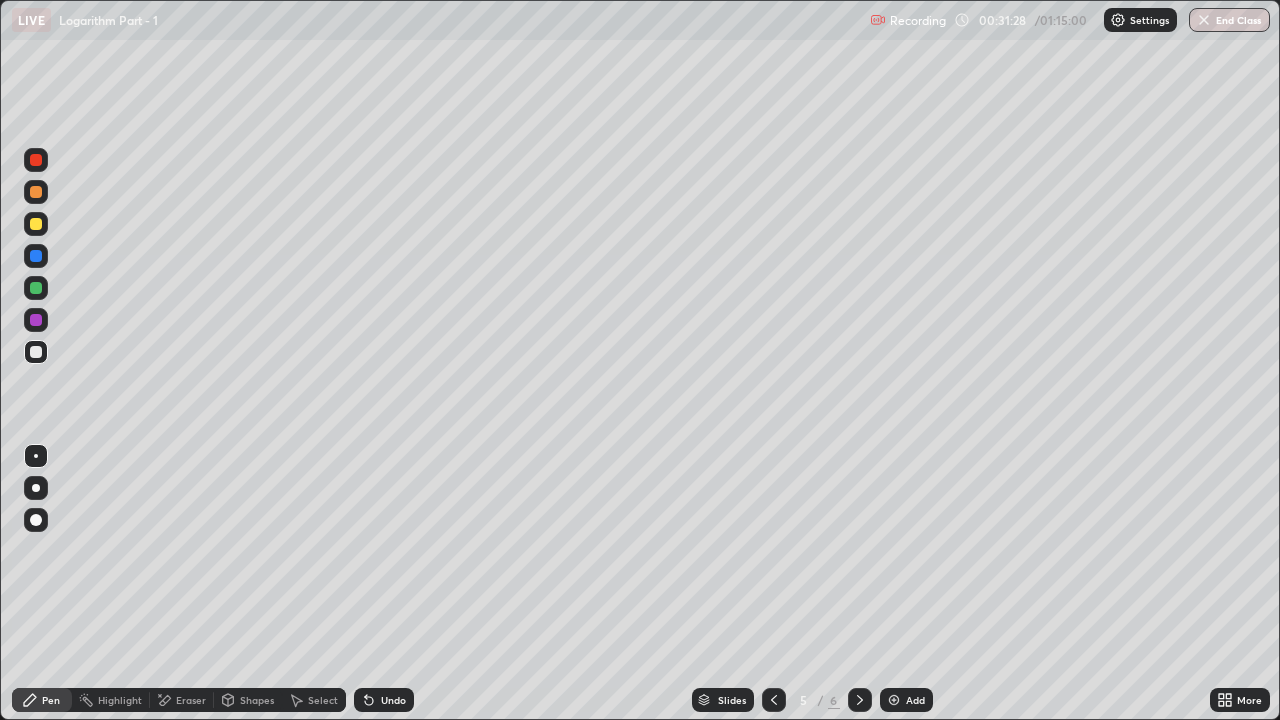 click at bounding box center (36, 224) 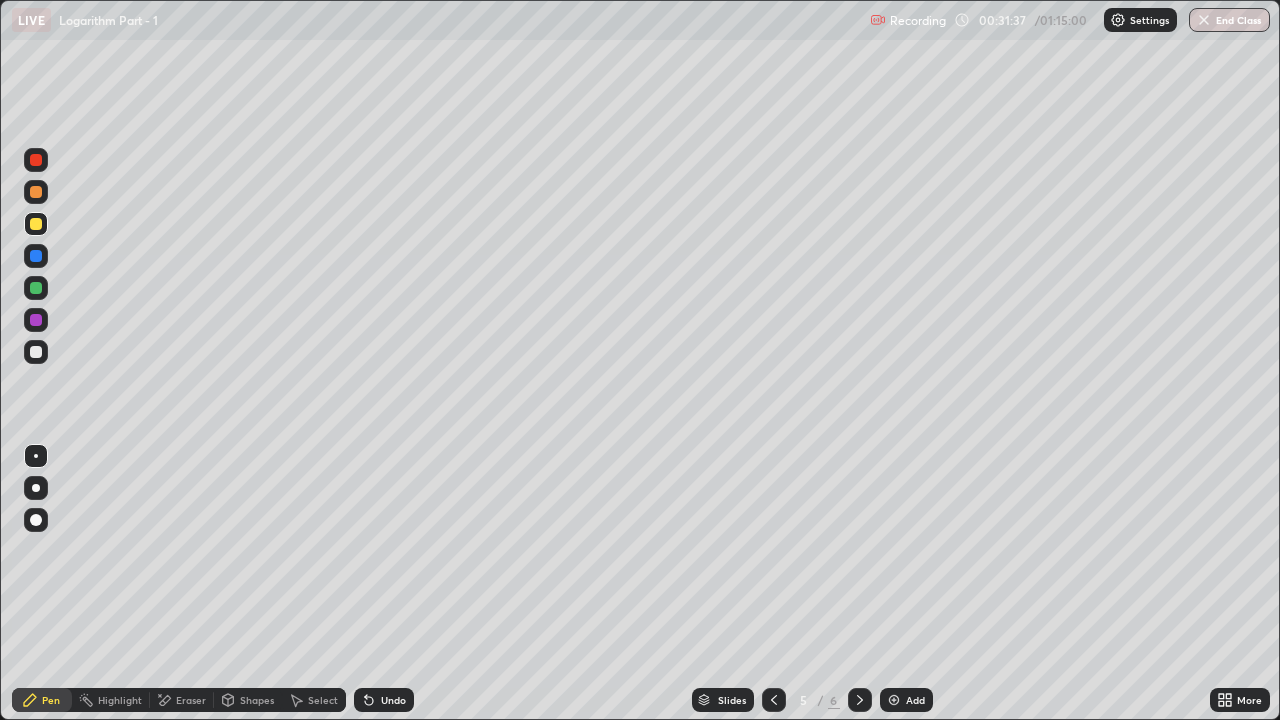 click at bounding box center [36, 192] 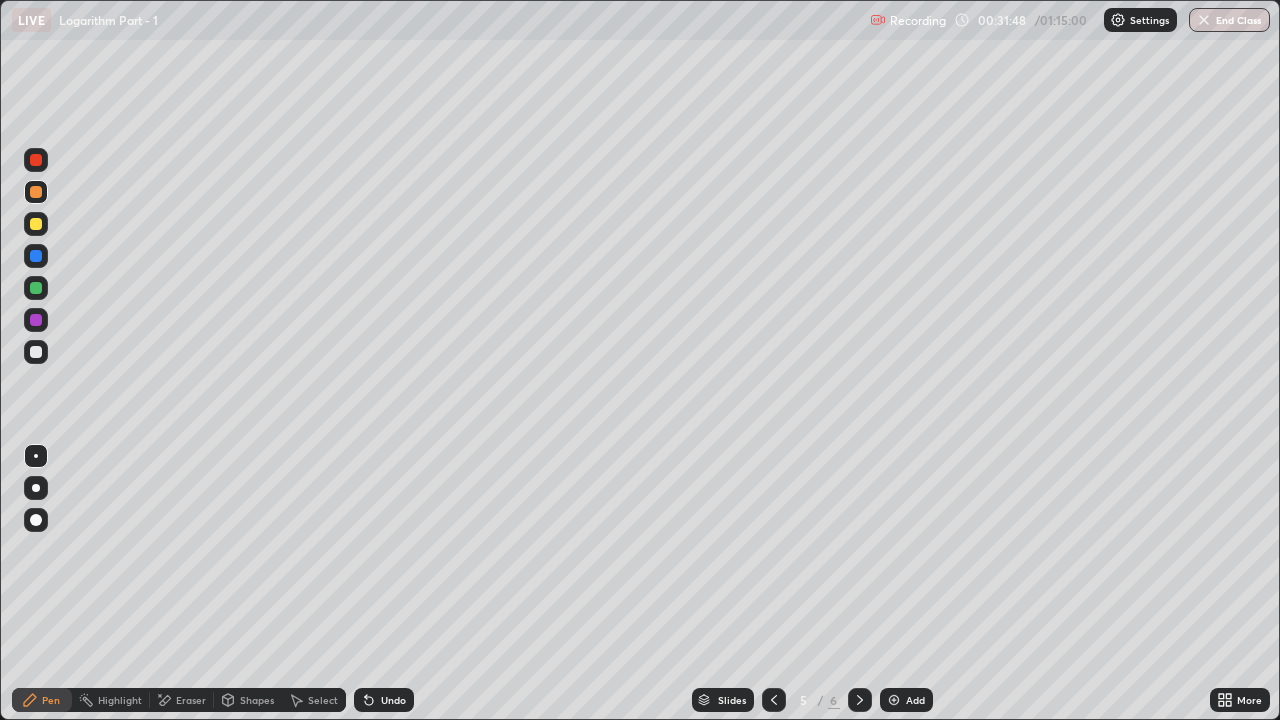 click on "Shapes" at bounding box center [248, 700] 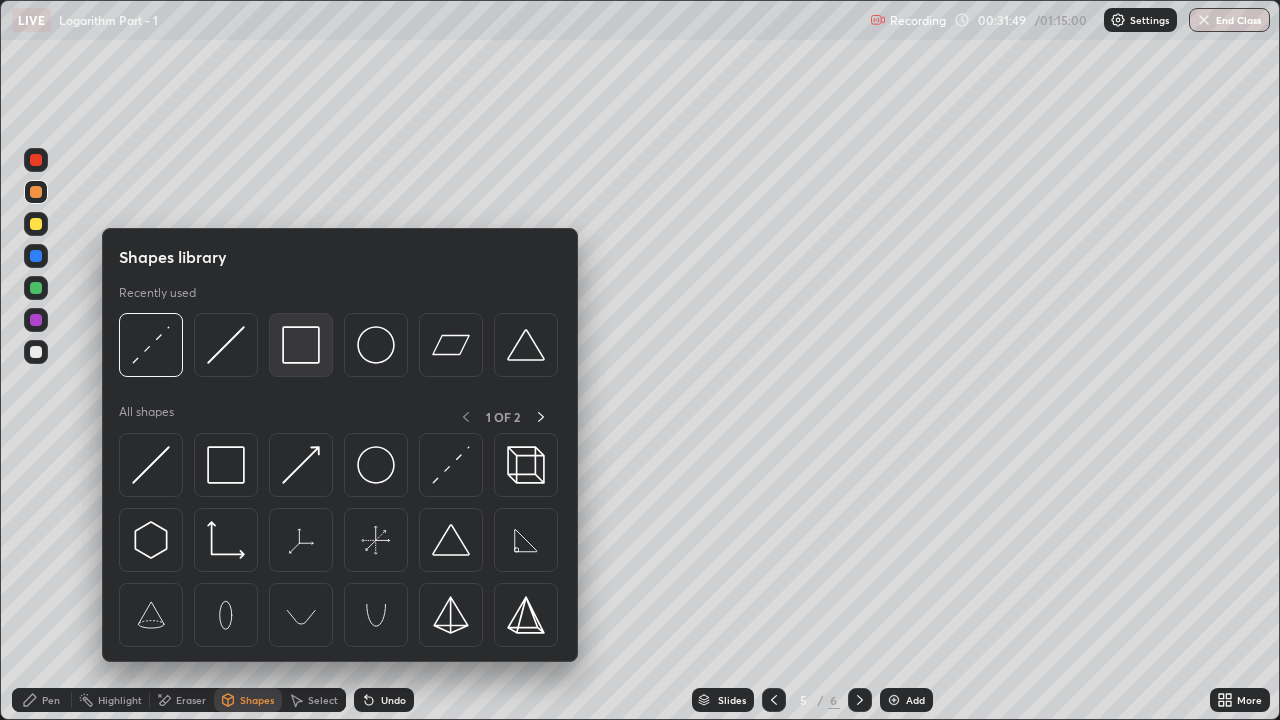click at bounding box center (301, 345) 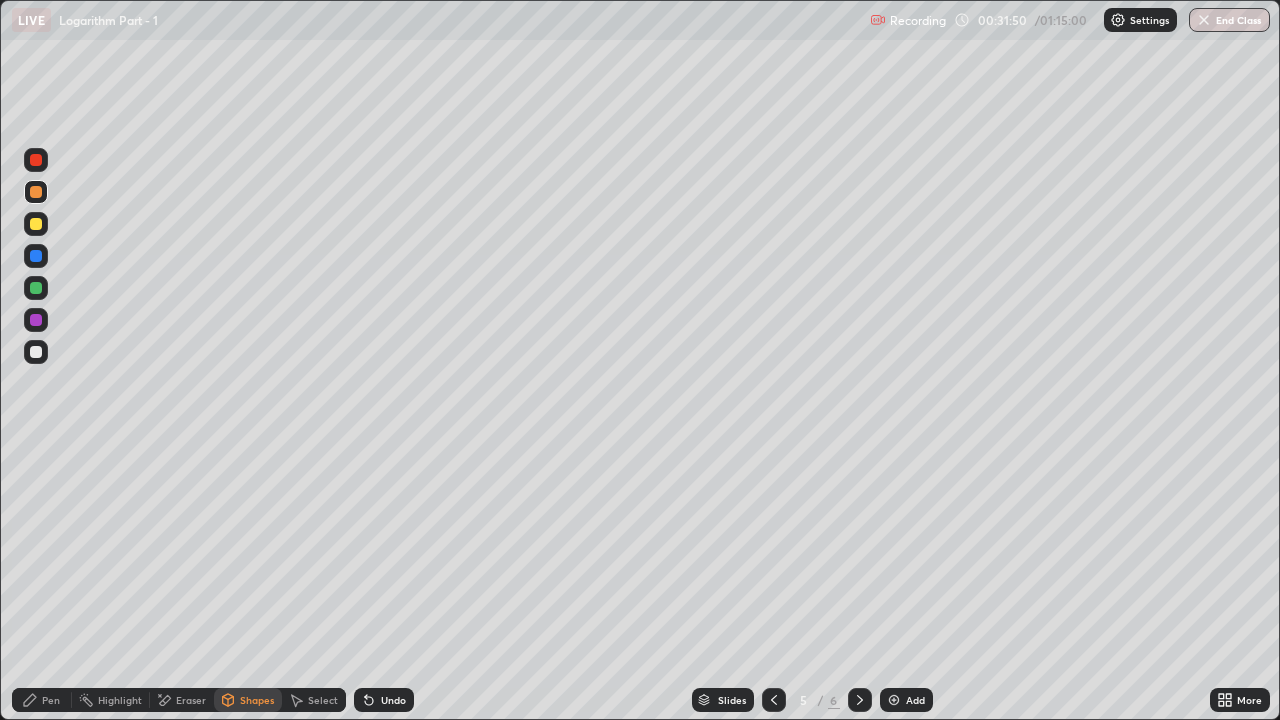 click at bounding box center (36, 256) 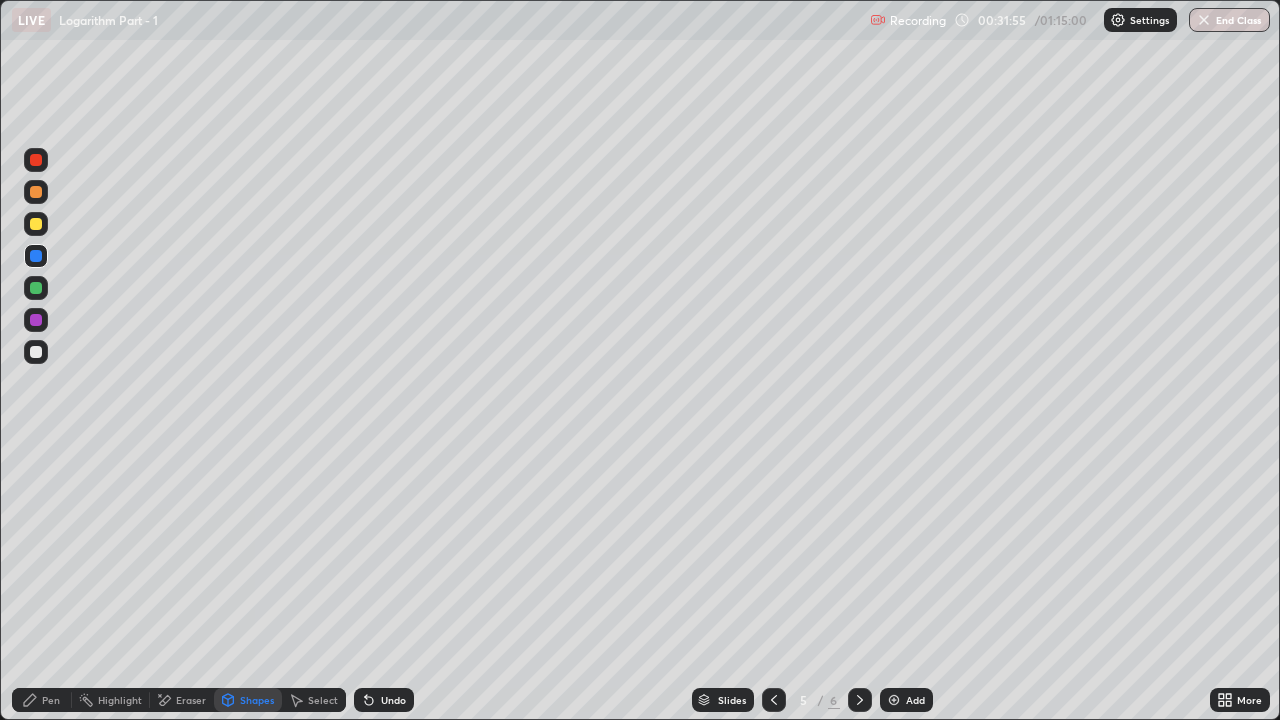 click 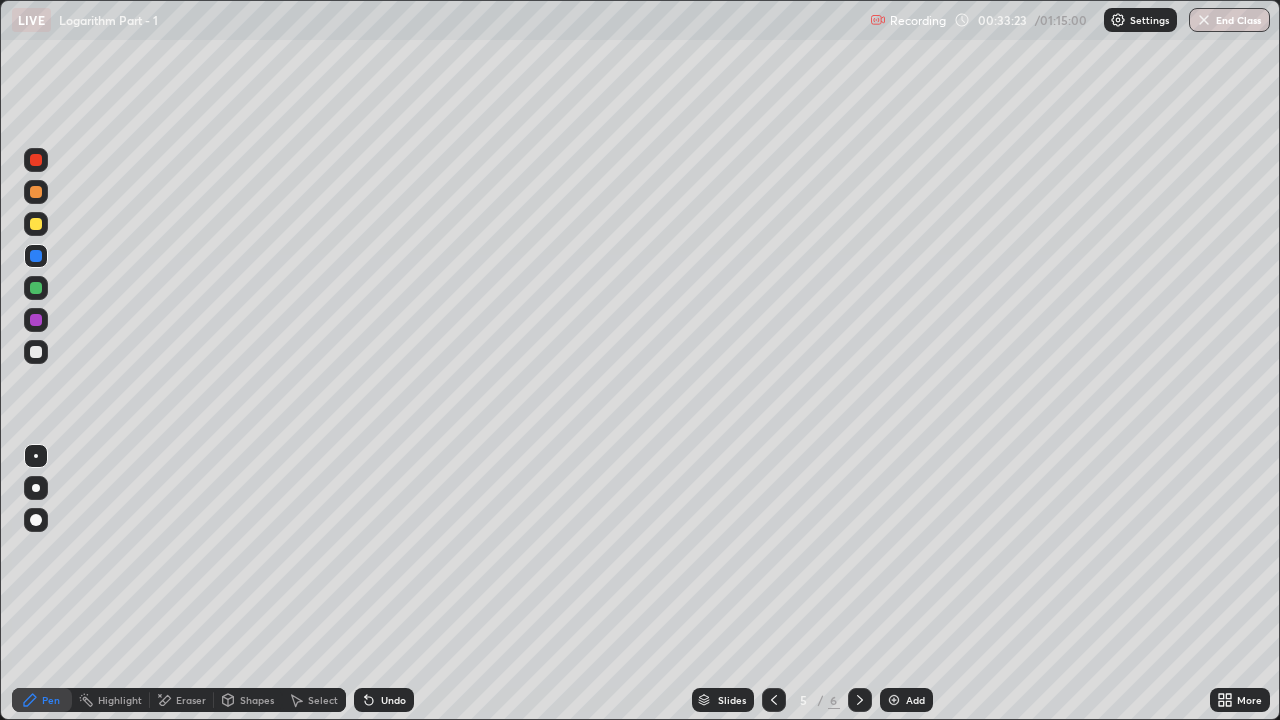 click 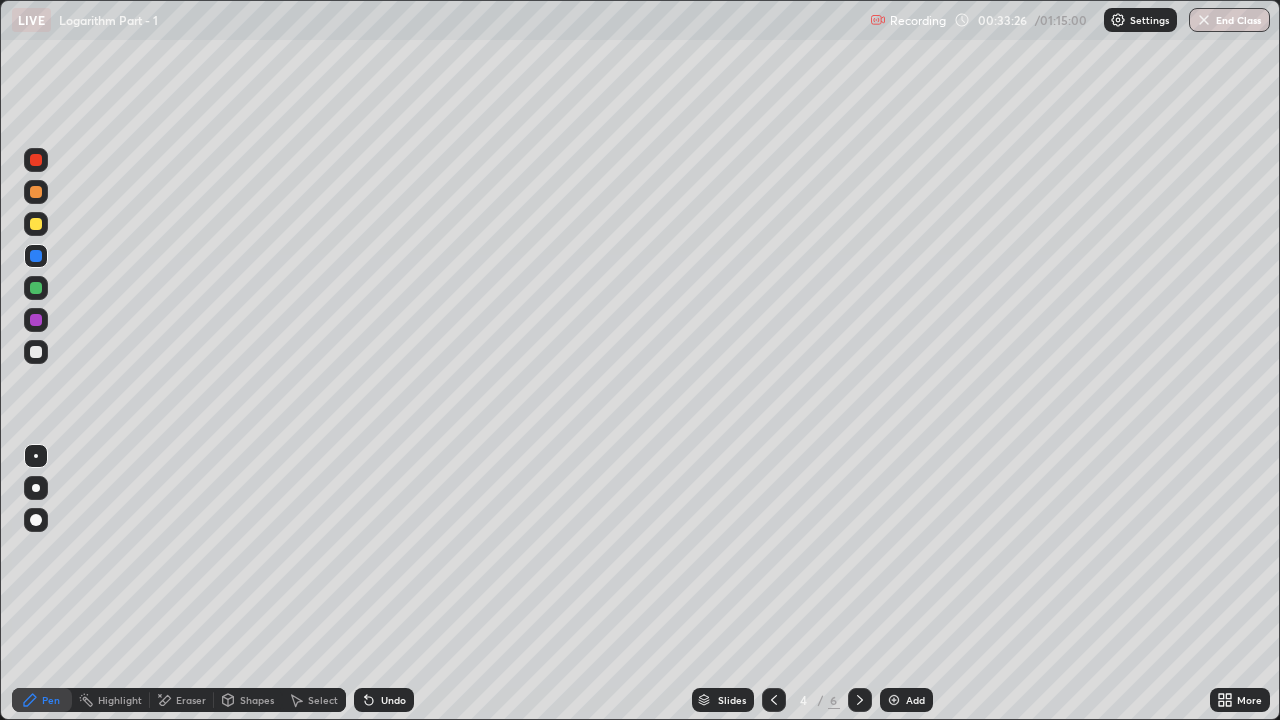 click at bounding box center [36, 320] 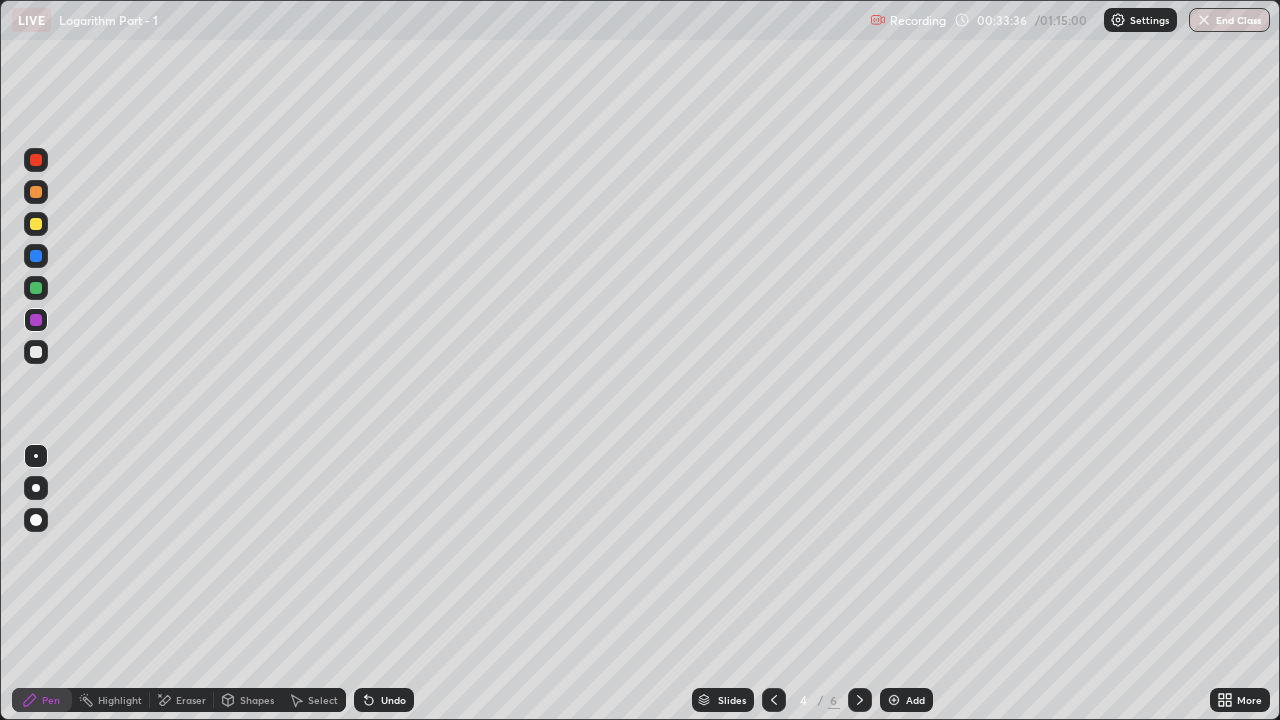 click at bounding box center (36, 224) 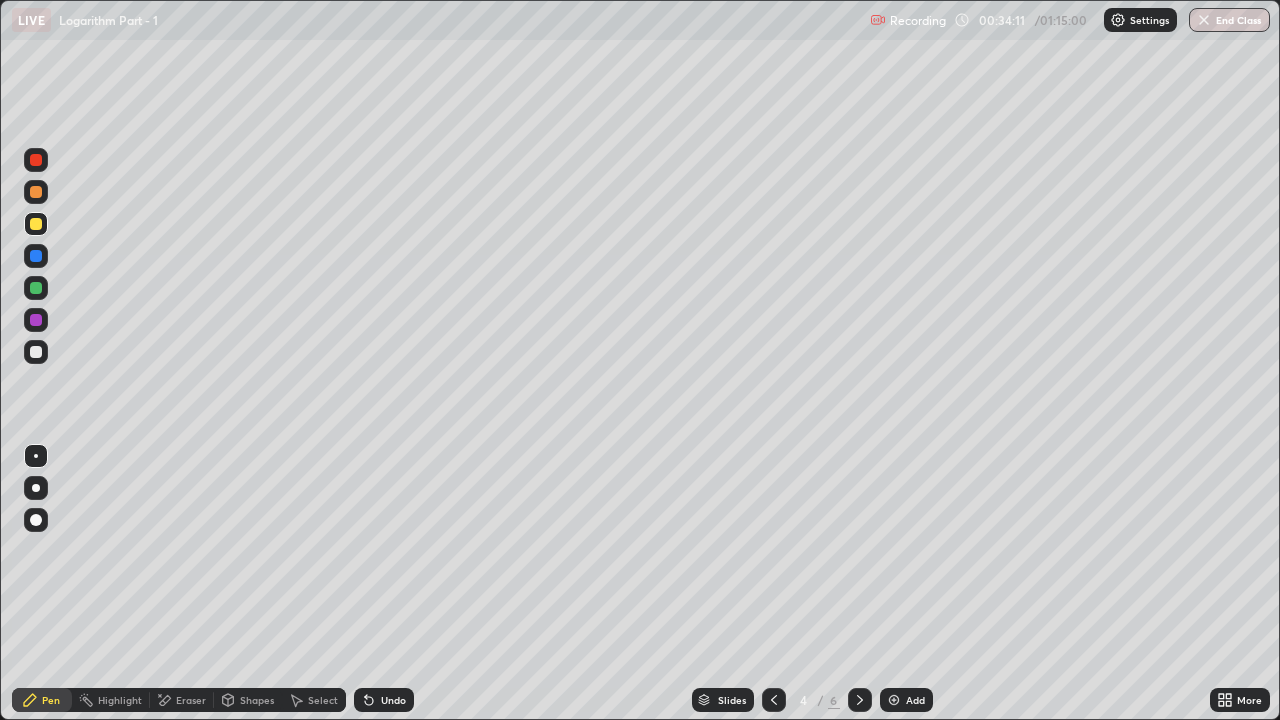 click on "6" at bounding box center [834, 700] 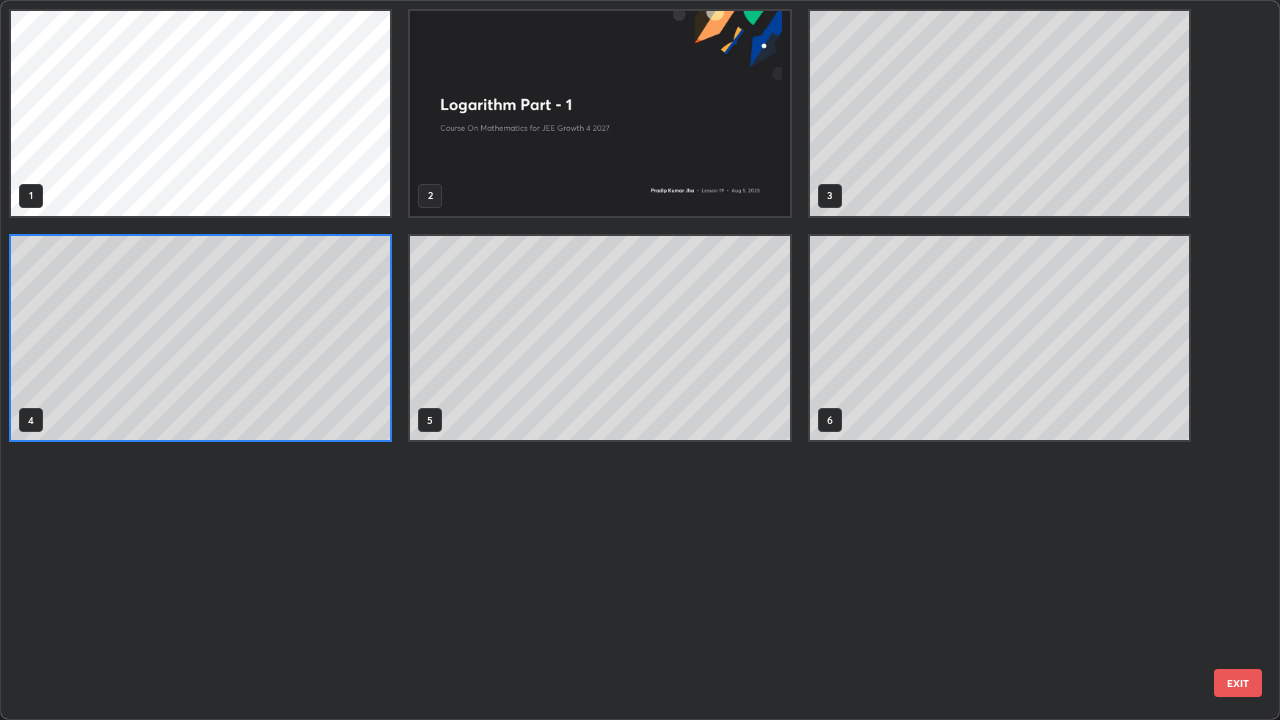 scroll, scrollTop: 7, scrollLeft: 11, axis: both 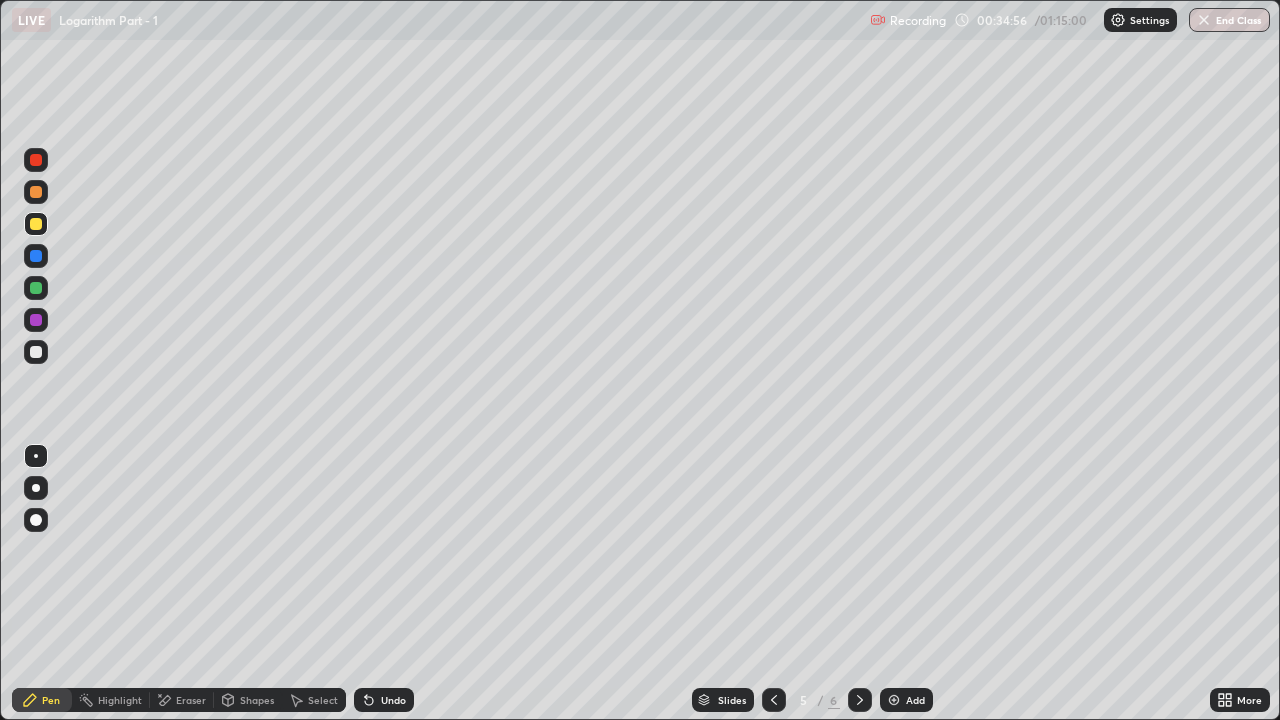 click on "Add" at bounding box center (906, 700) 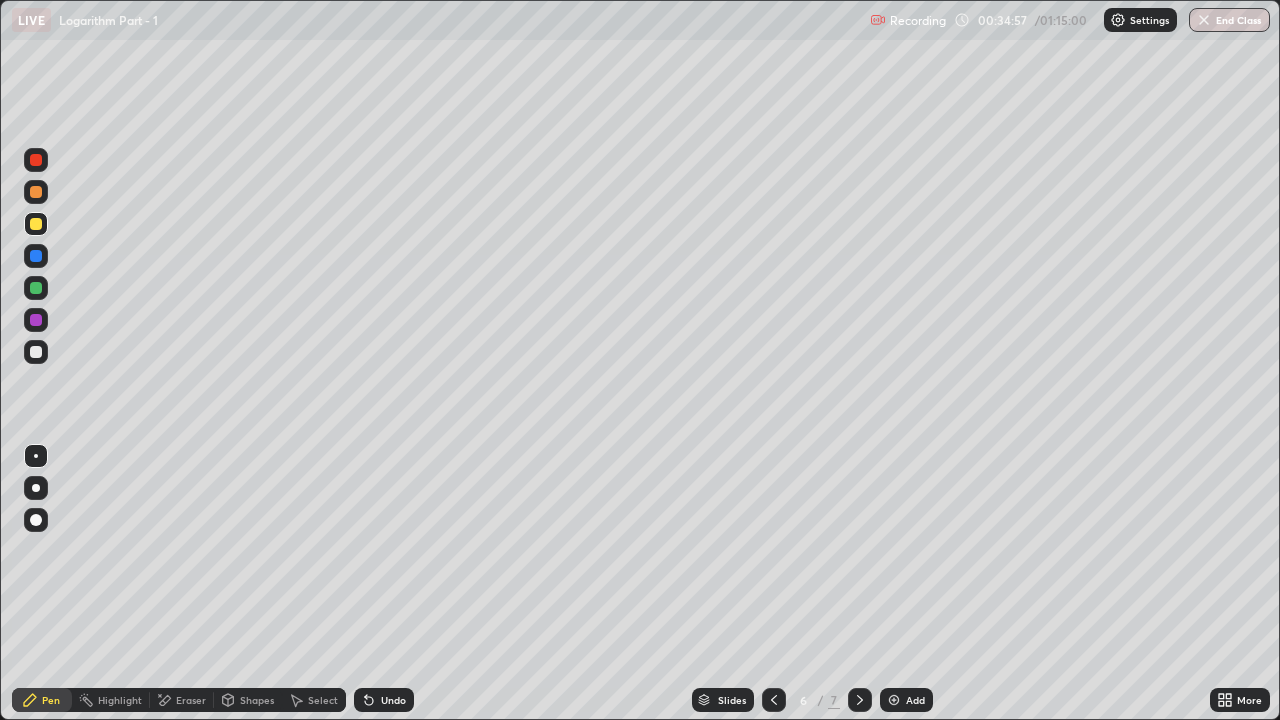 click at bounding box center [774, 700] 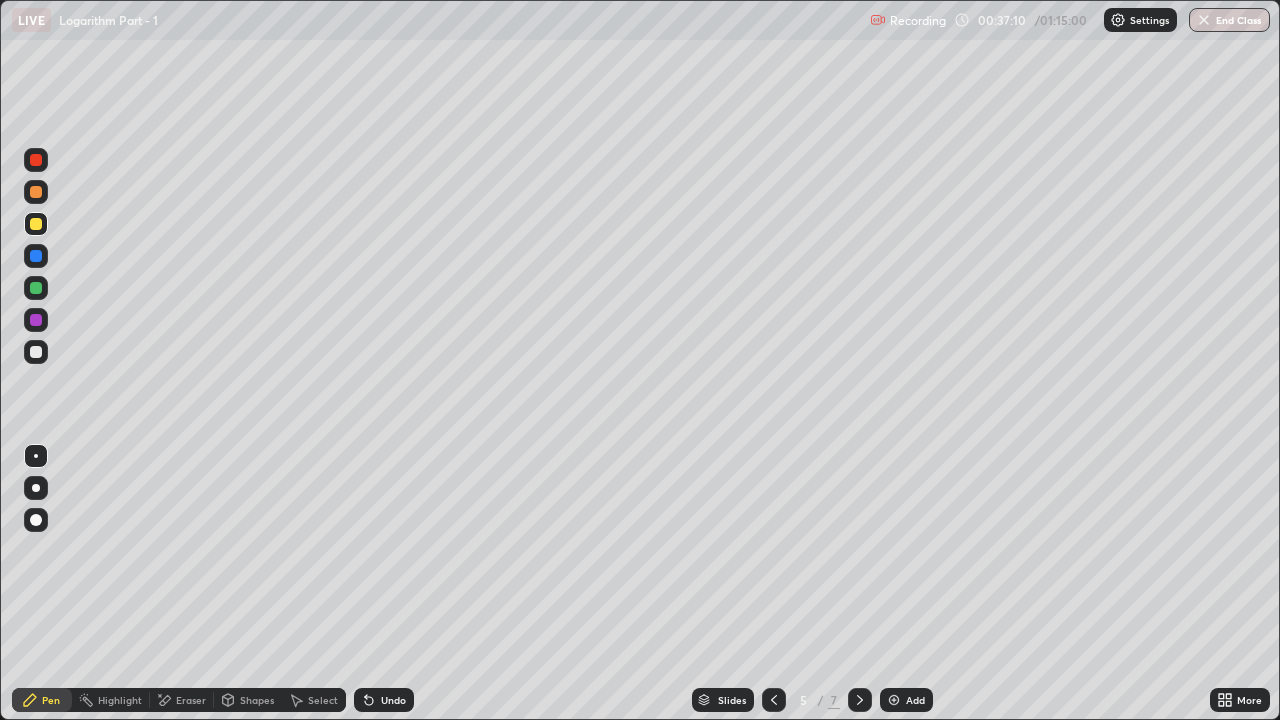 click 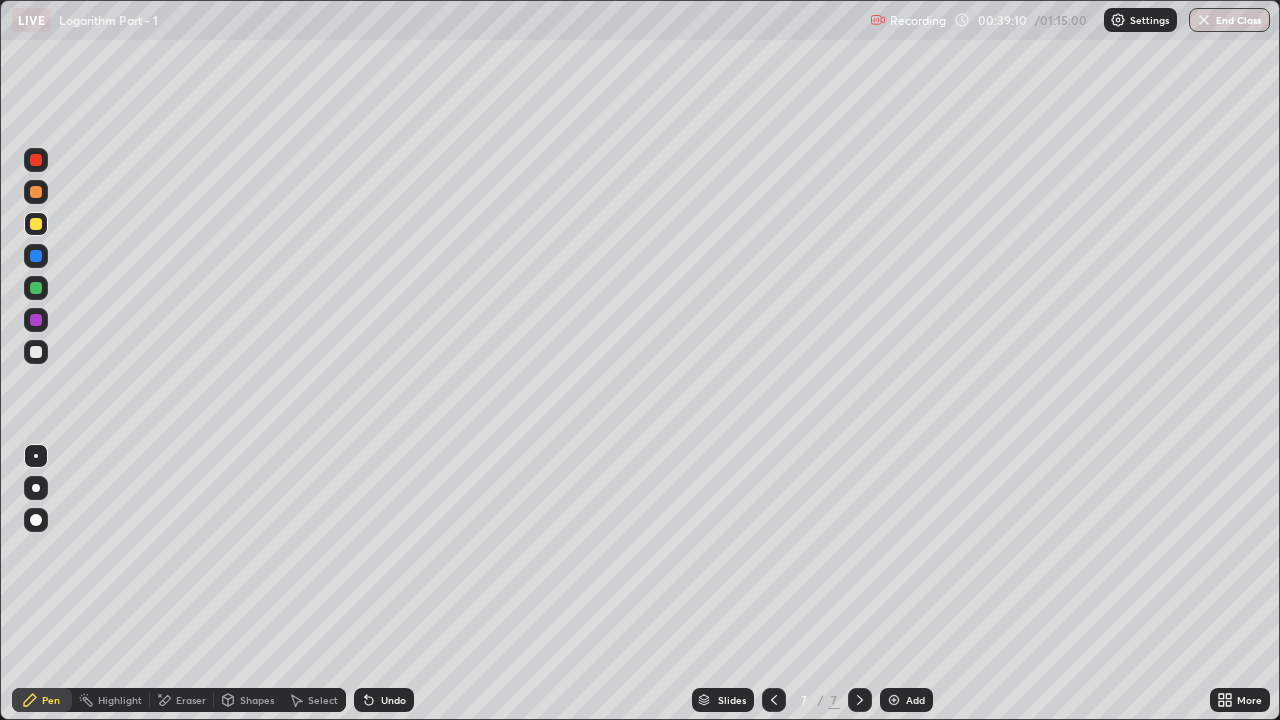 click 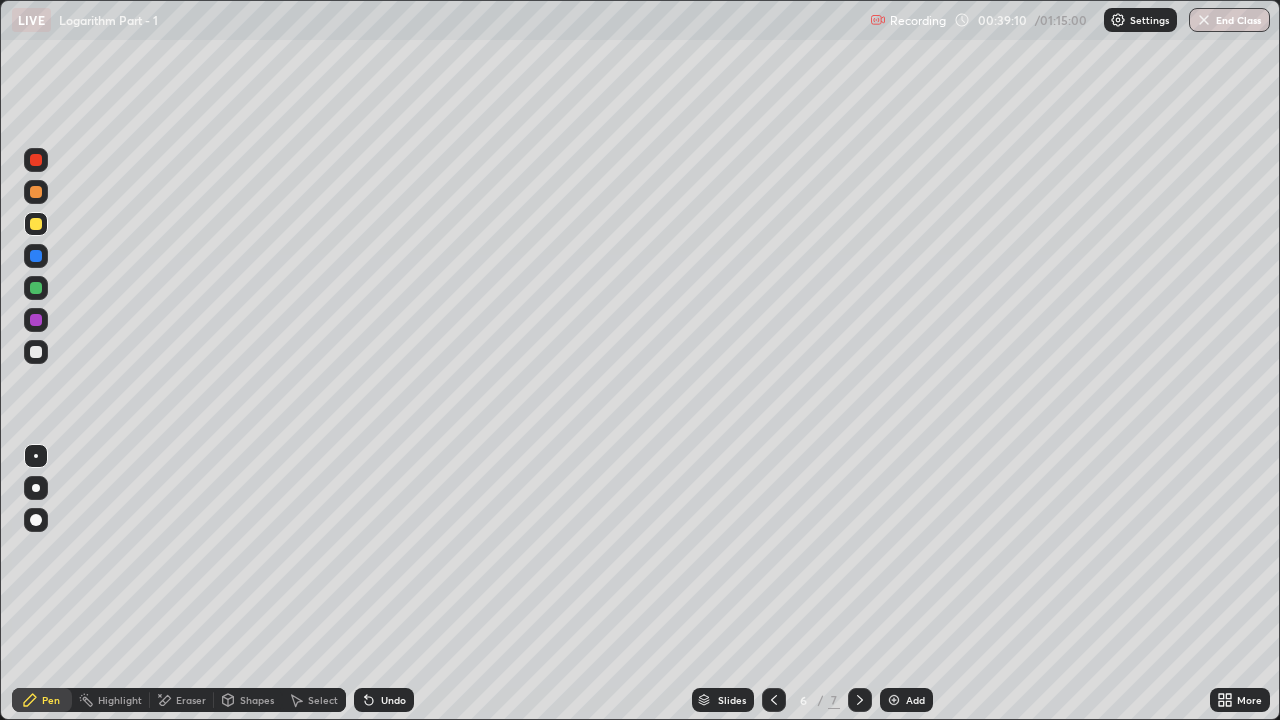 click at bounding box center (774, 700) 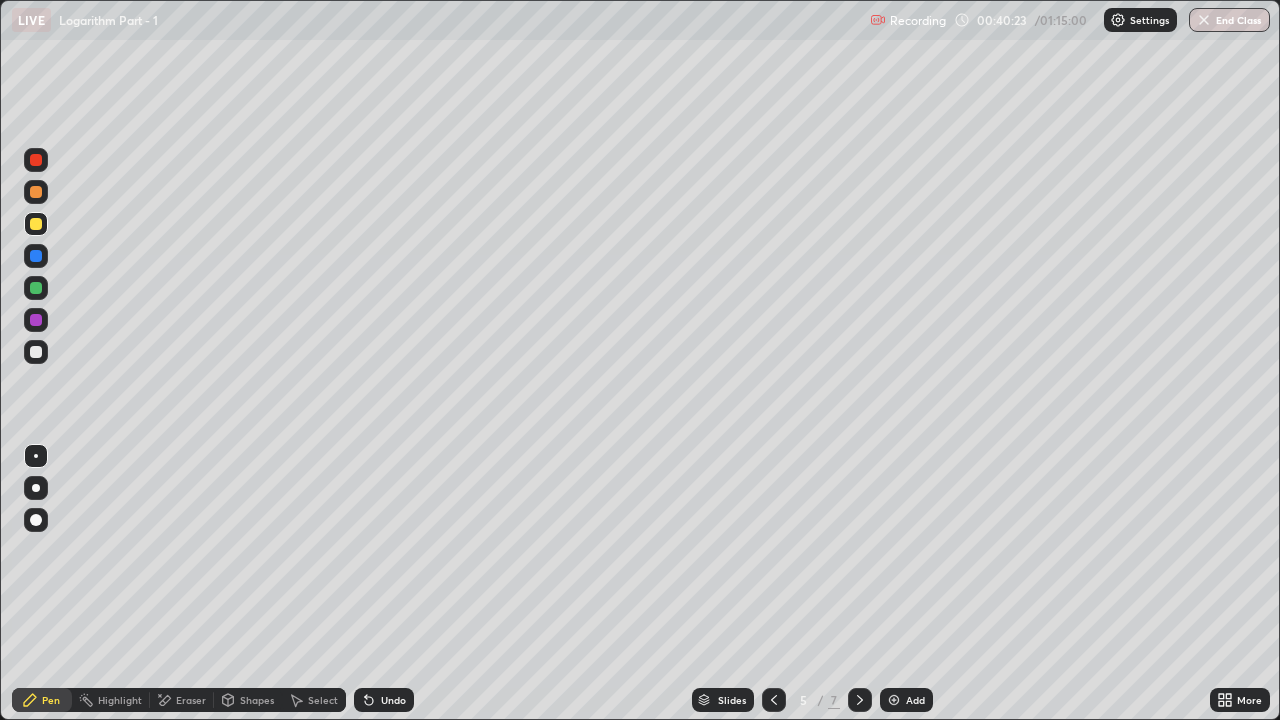 click 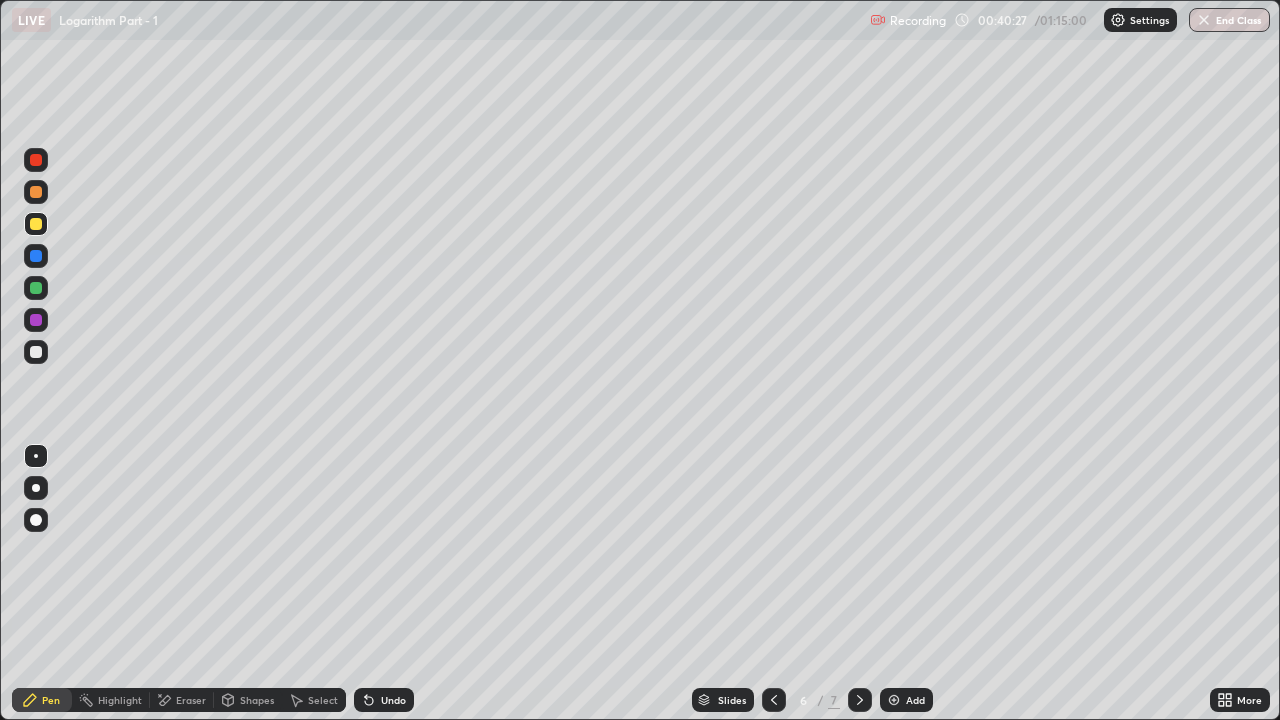 click on "Pen" at bounding box center (42, 700) 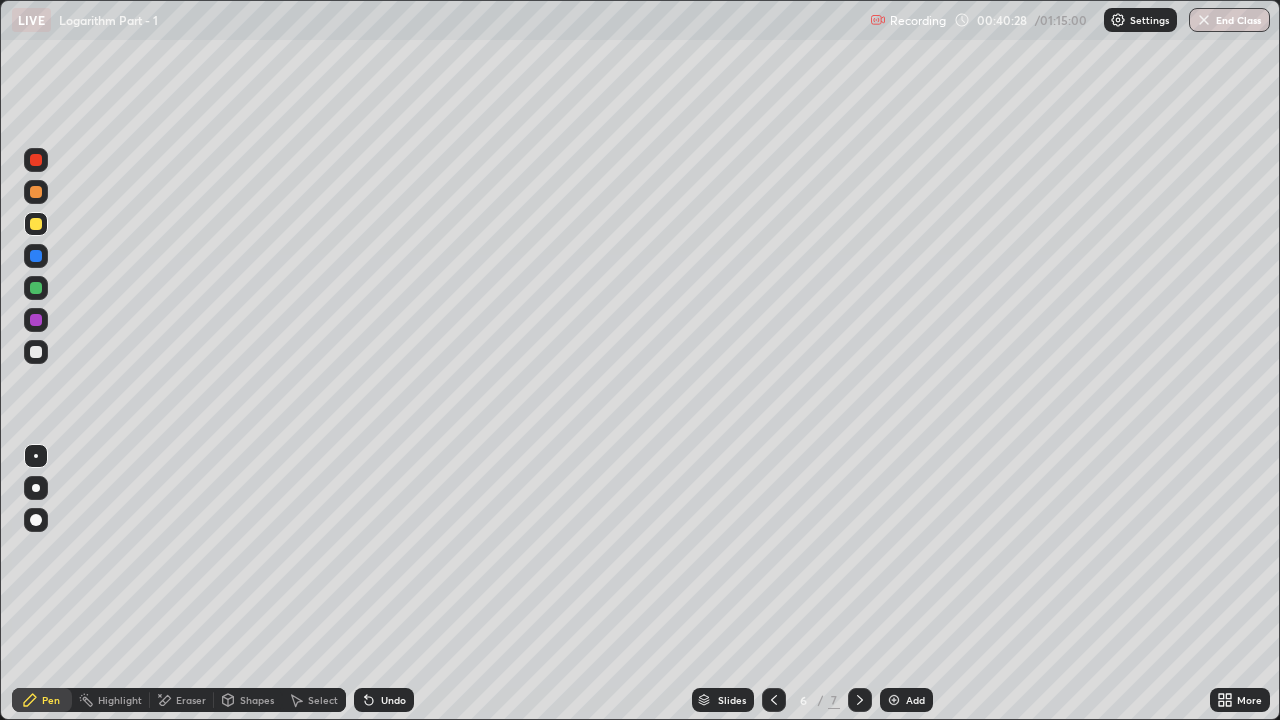click at bounding box center [36, 224] 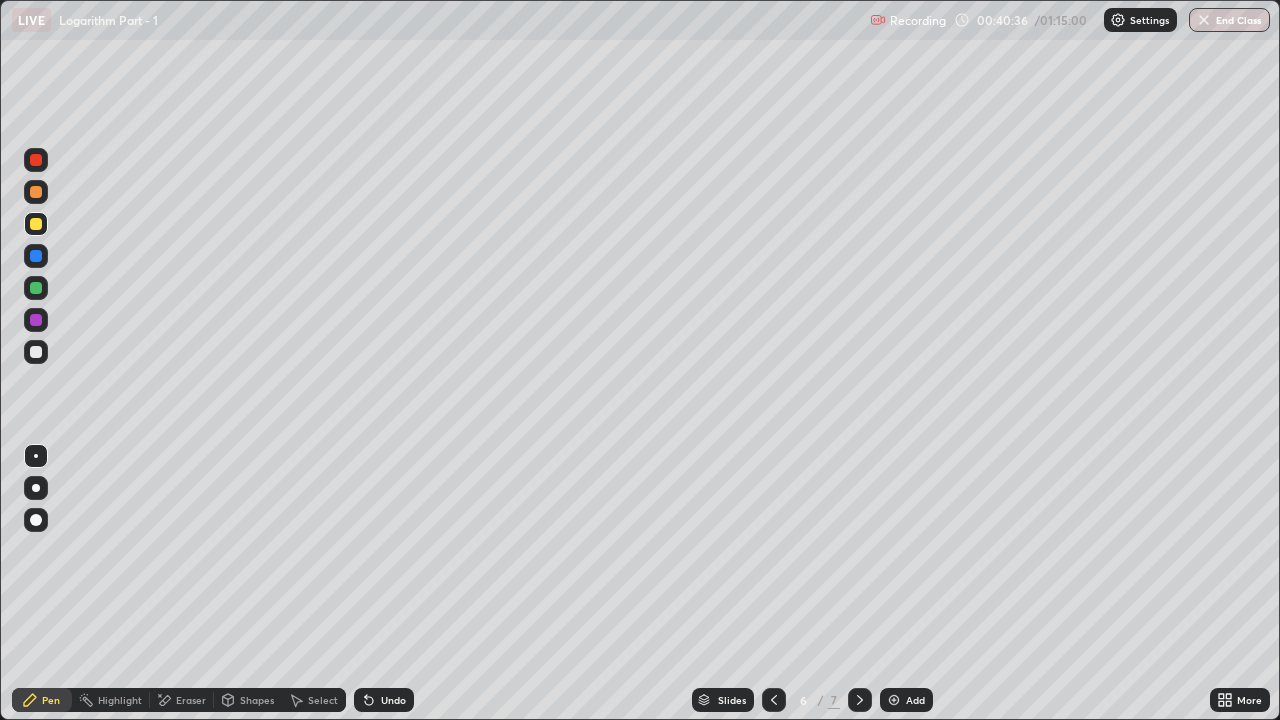 click at bounding box center (36, 288) 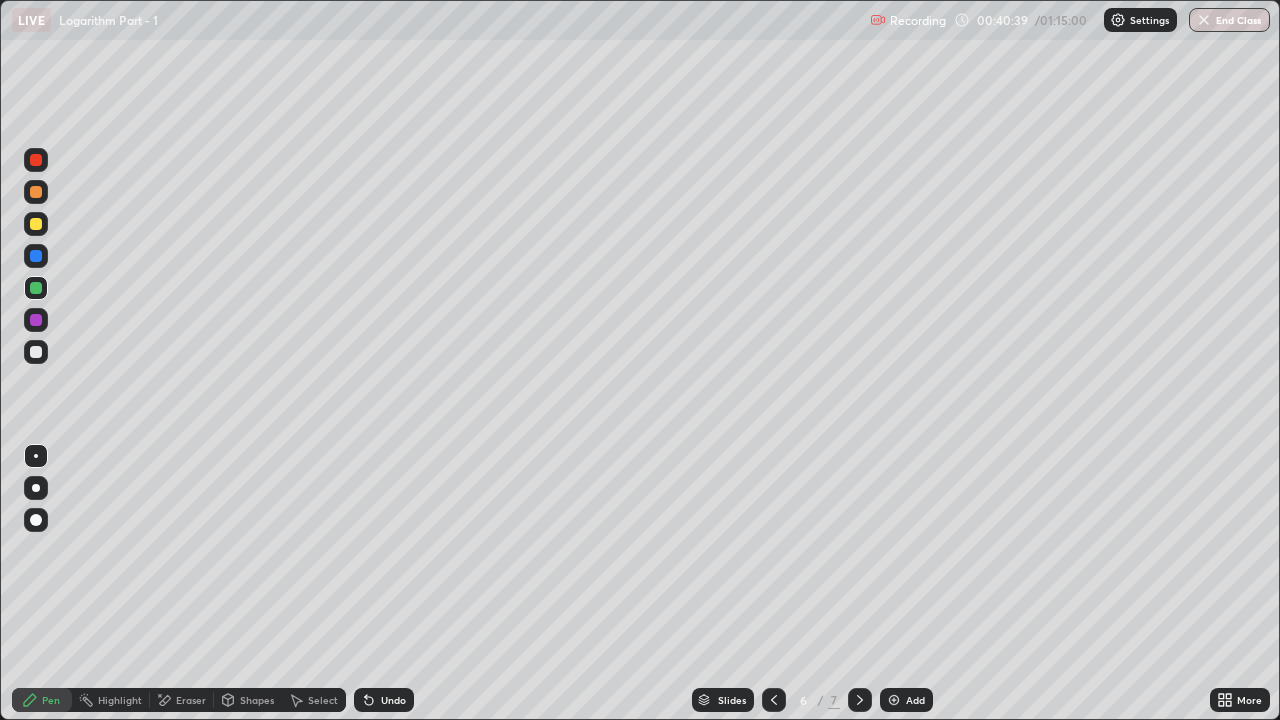 click at bounding box center [36, 352] 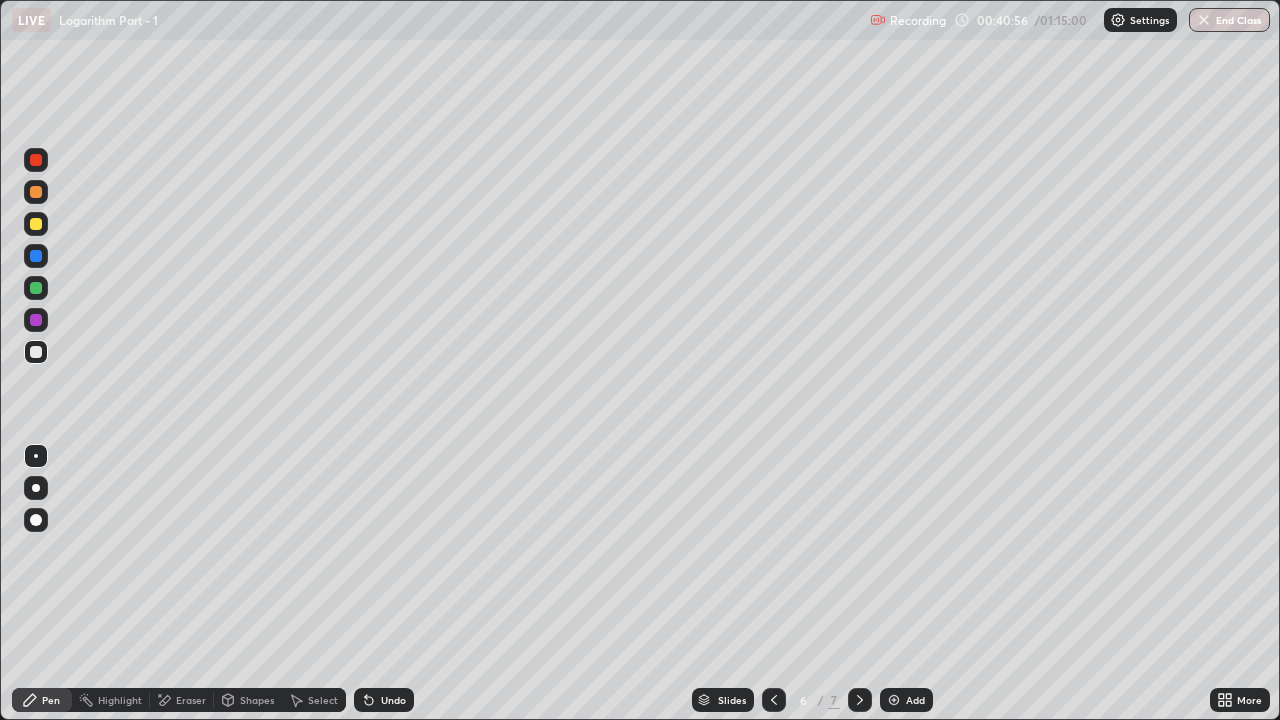 click 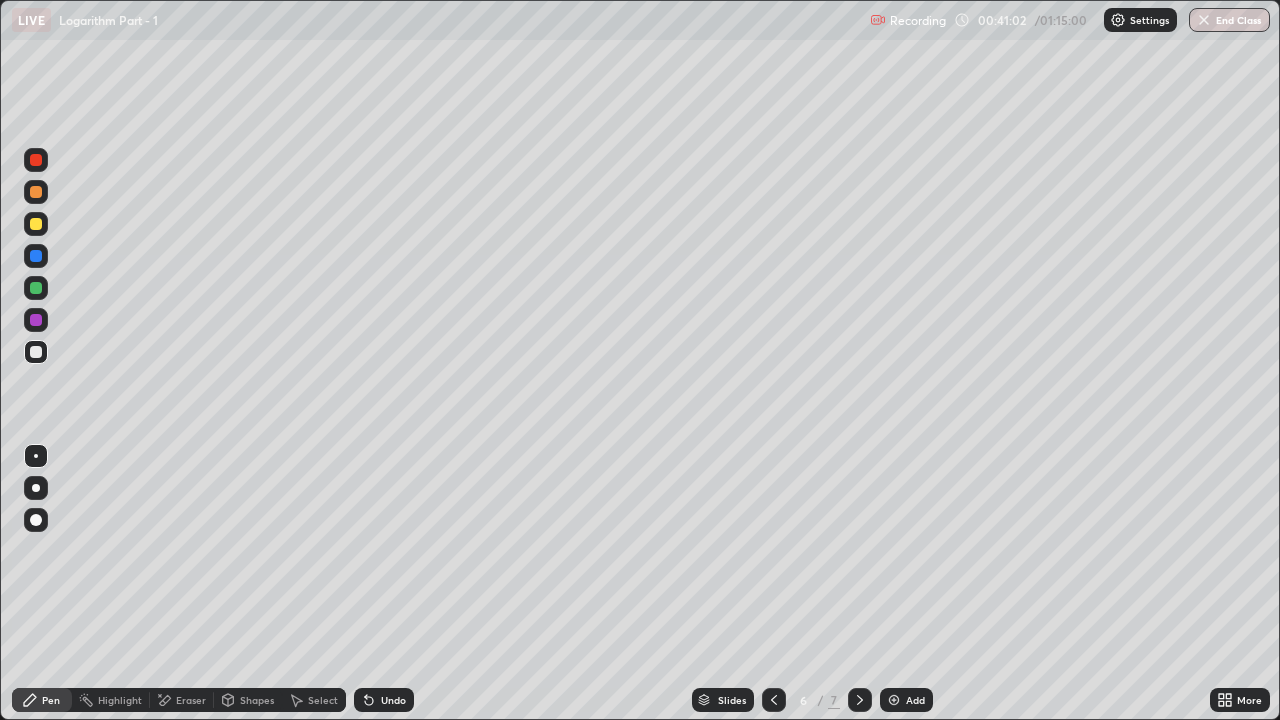 click at bounding box center (36, 488) 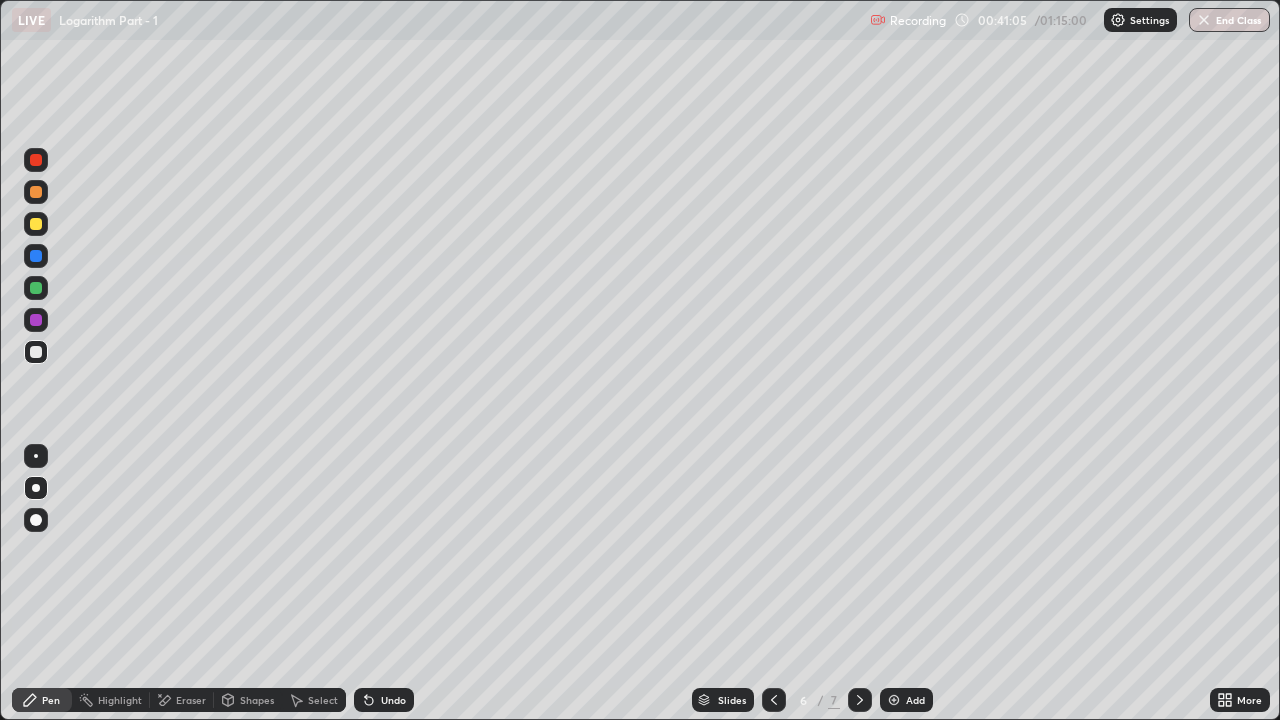 click at bounding box center [36, 288] 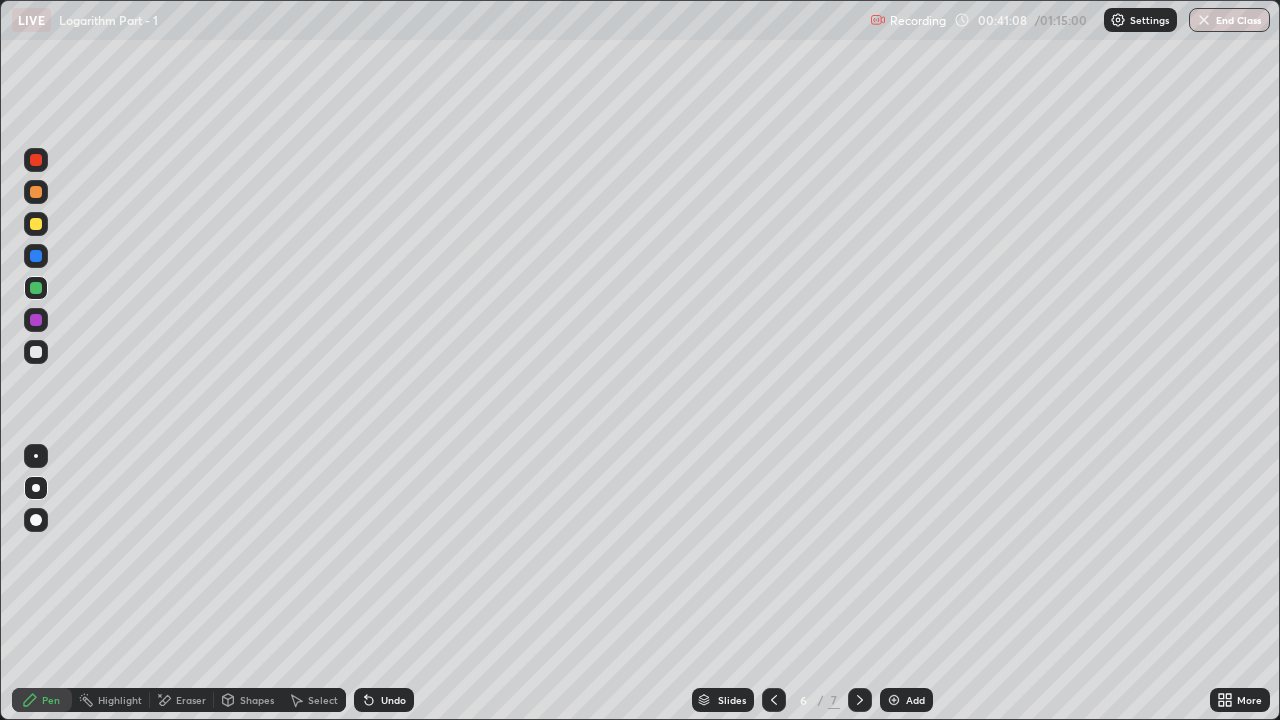click 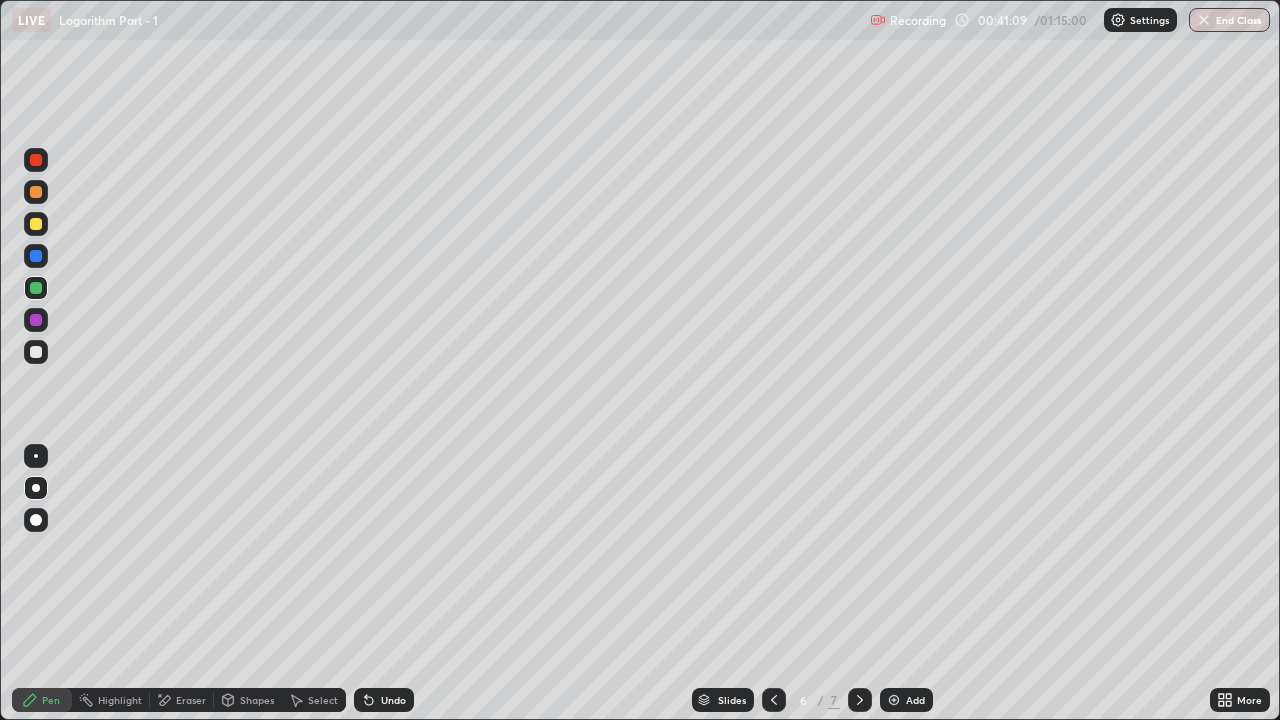 click at bounding box center [36, 456] 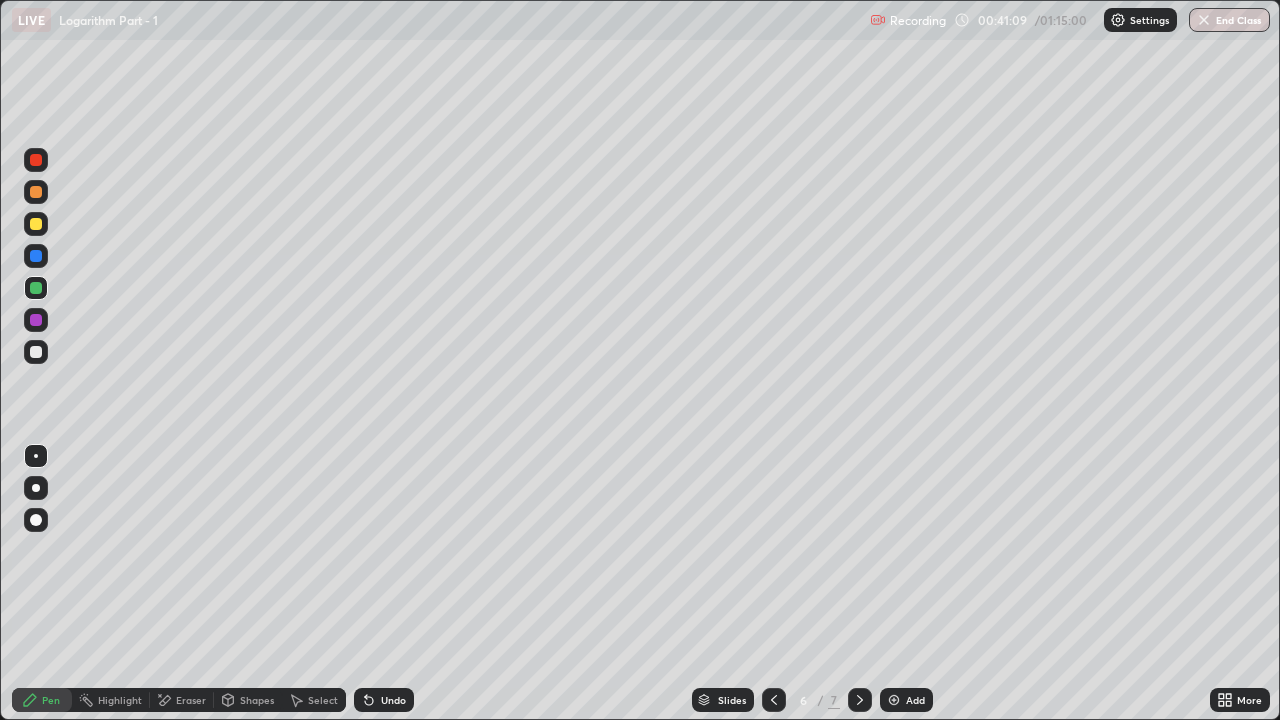 click at bounding box center (36, 288) 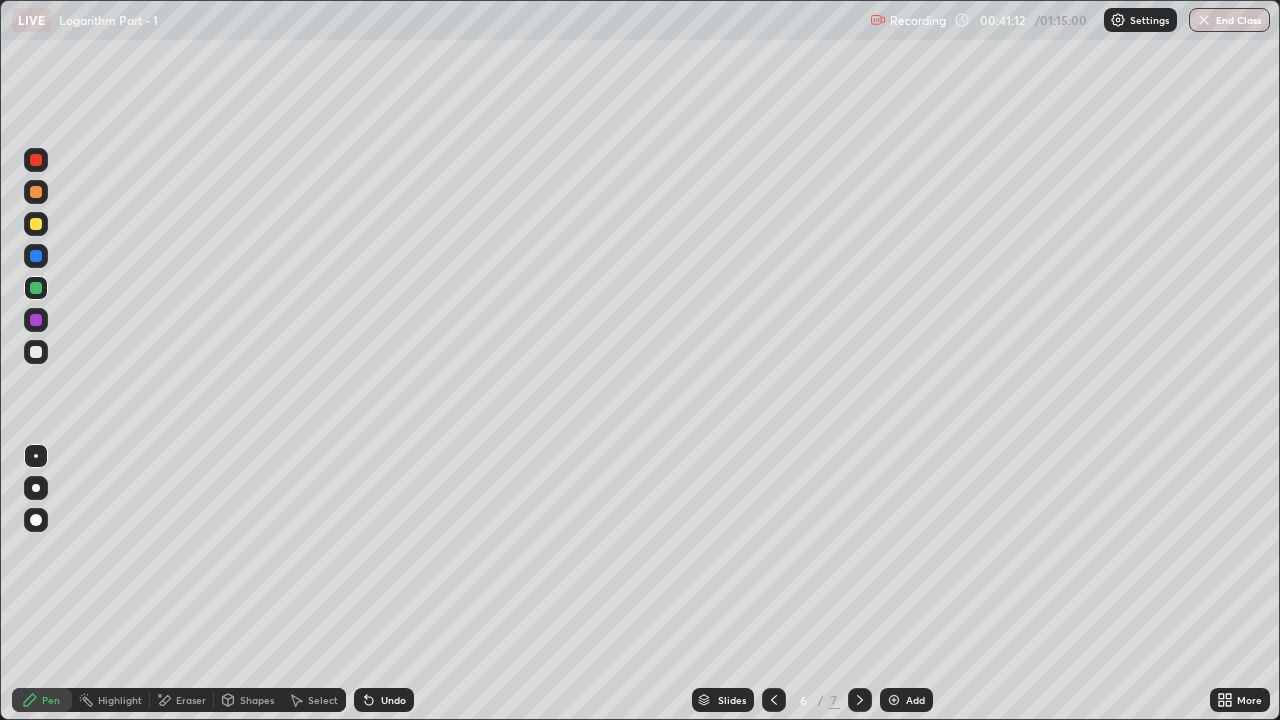 click at bounding box center (36, 352) 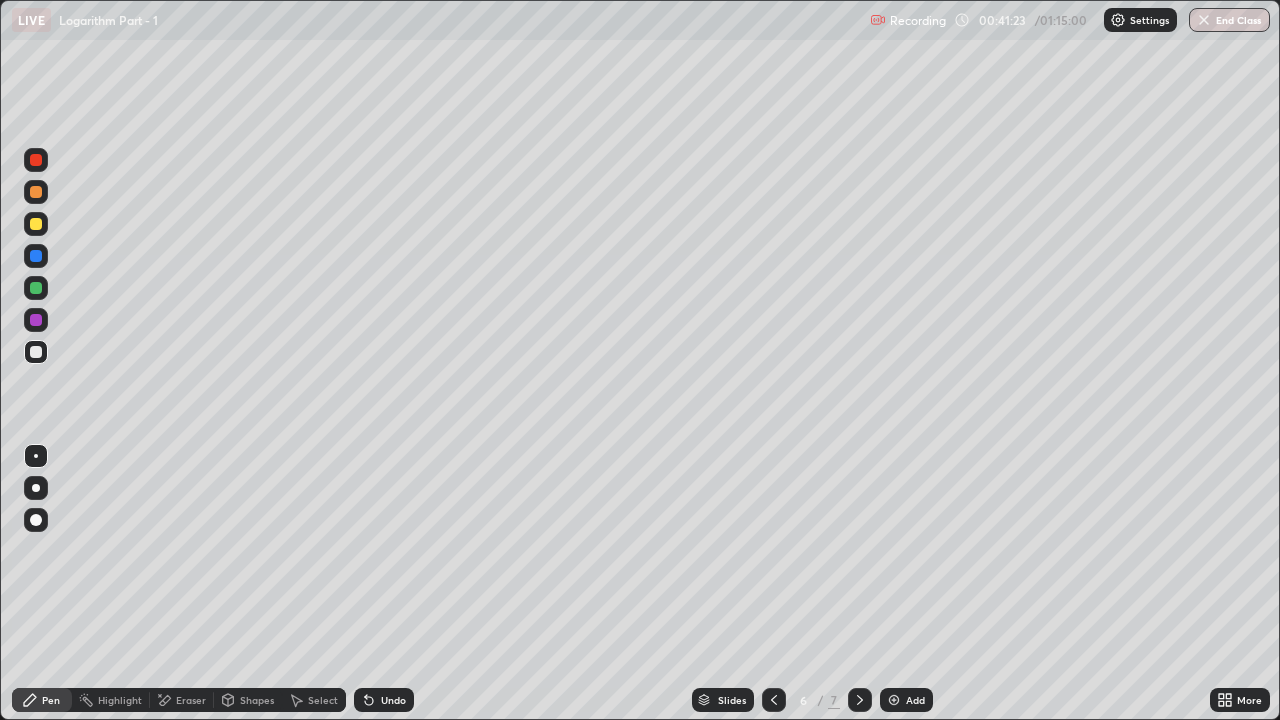 click at bounding box center (36, 288) 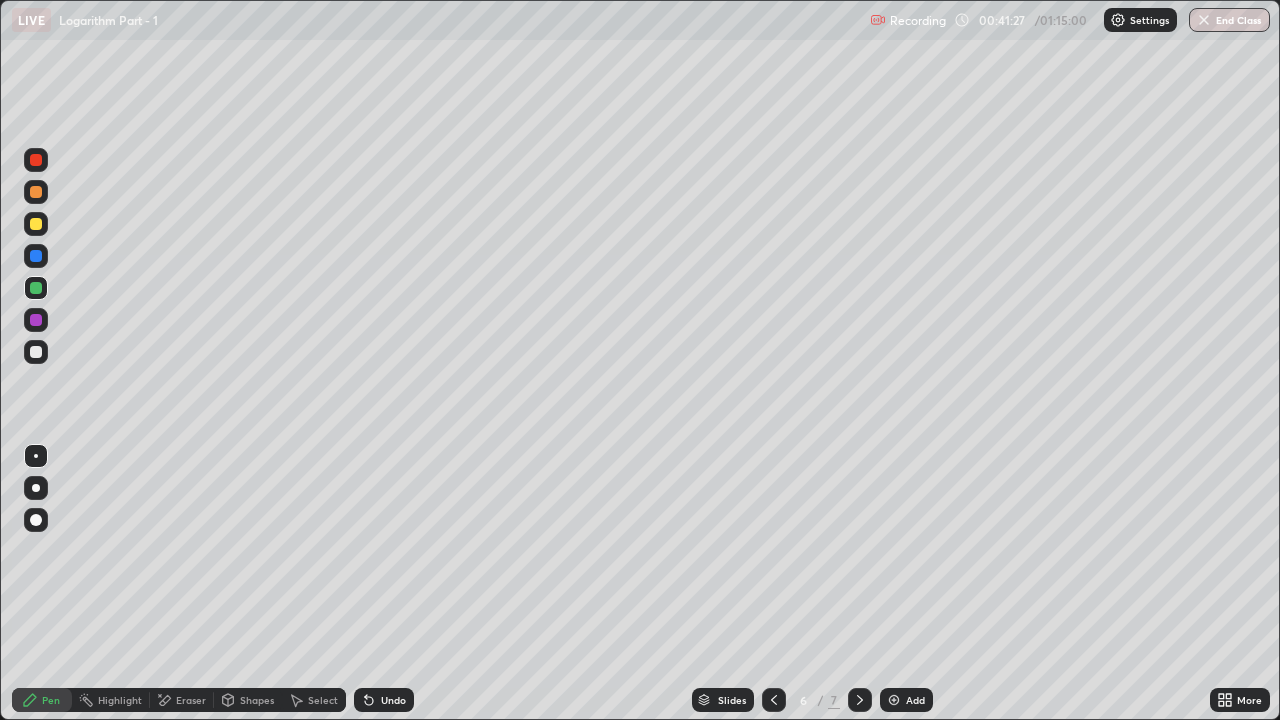 click at bounding box center [36, 352] 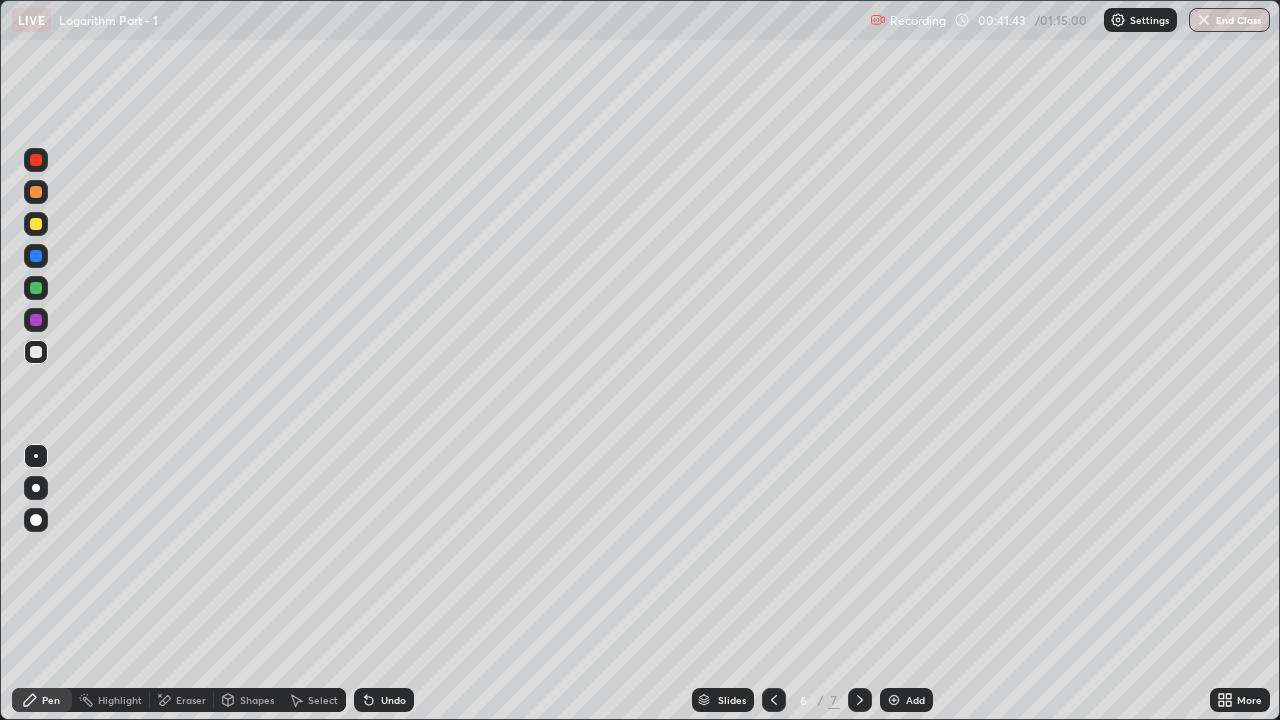 click on "Shapes" at bounding box center [248, 700] 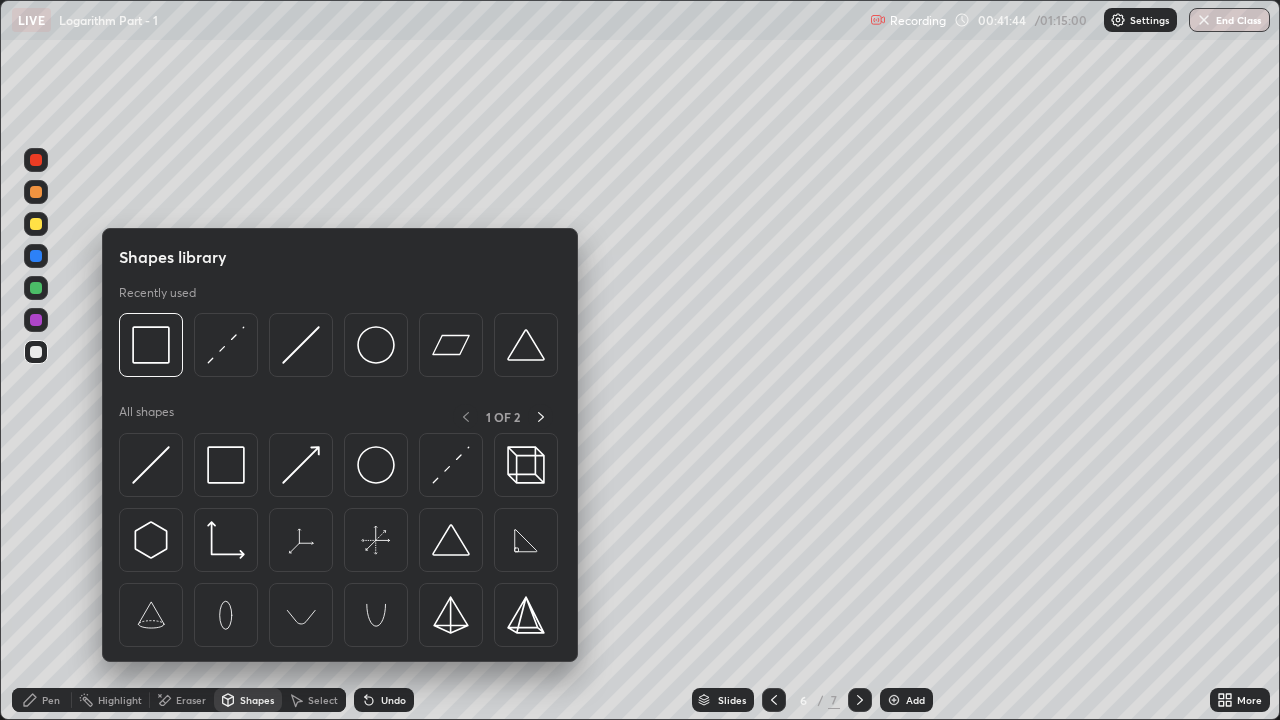 click at bounding box center (226, 345) 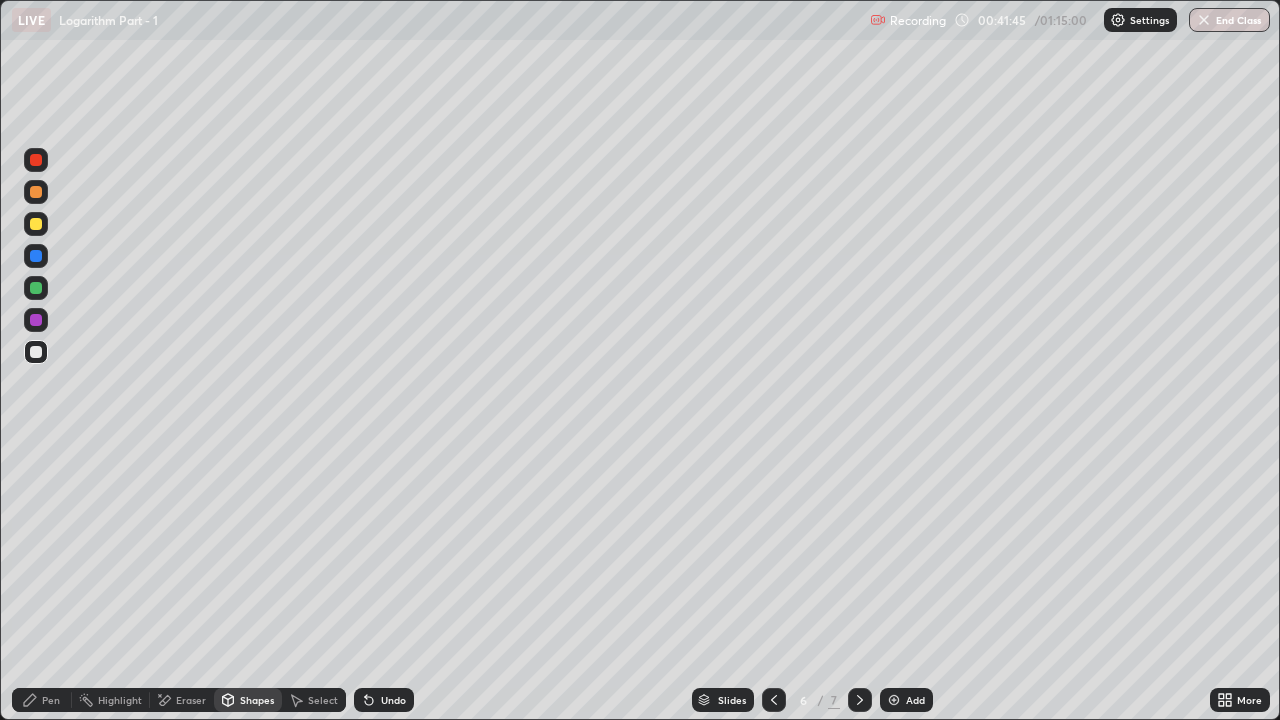 click at bounding box center [36, 224] 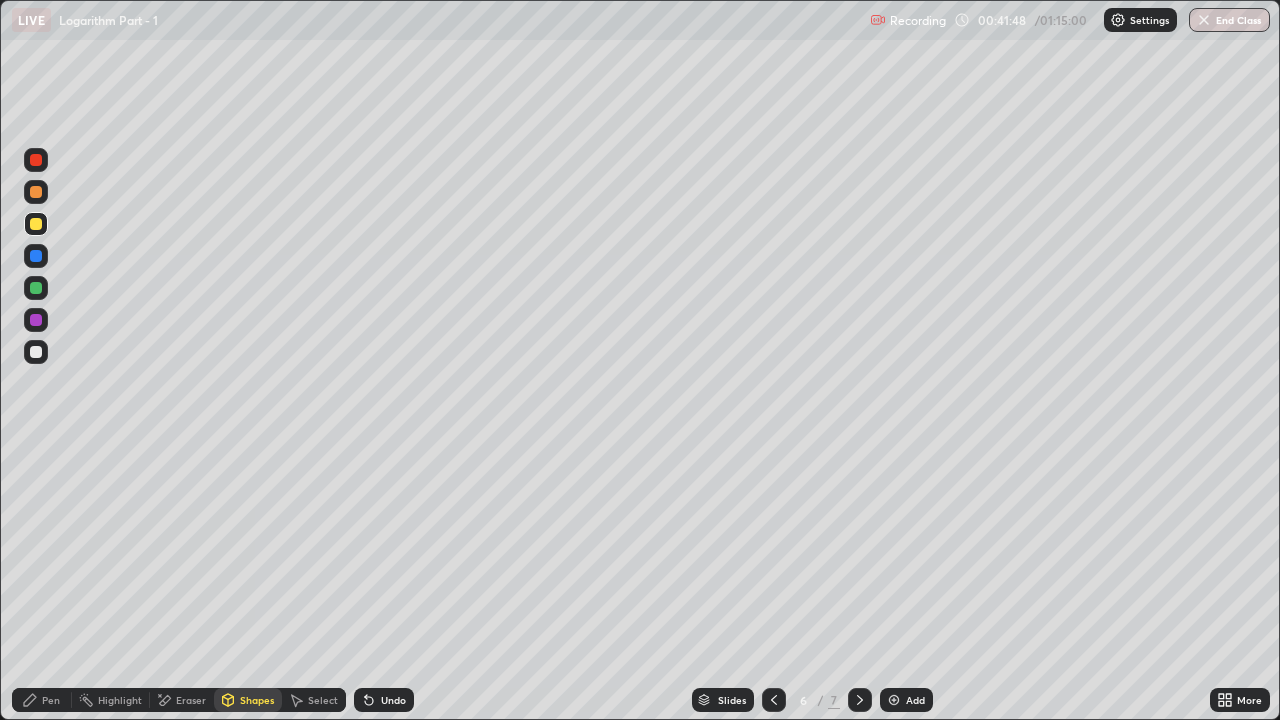 click at bounding box center (36, 288) 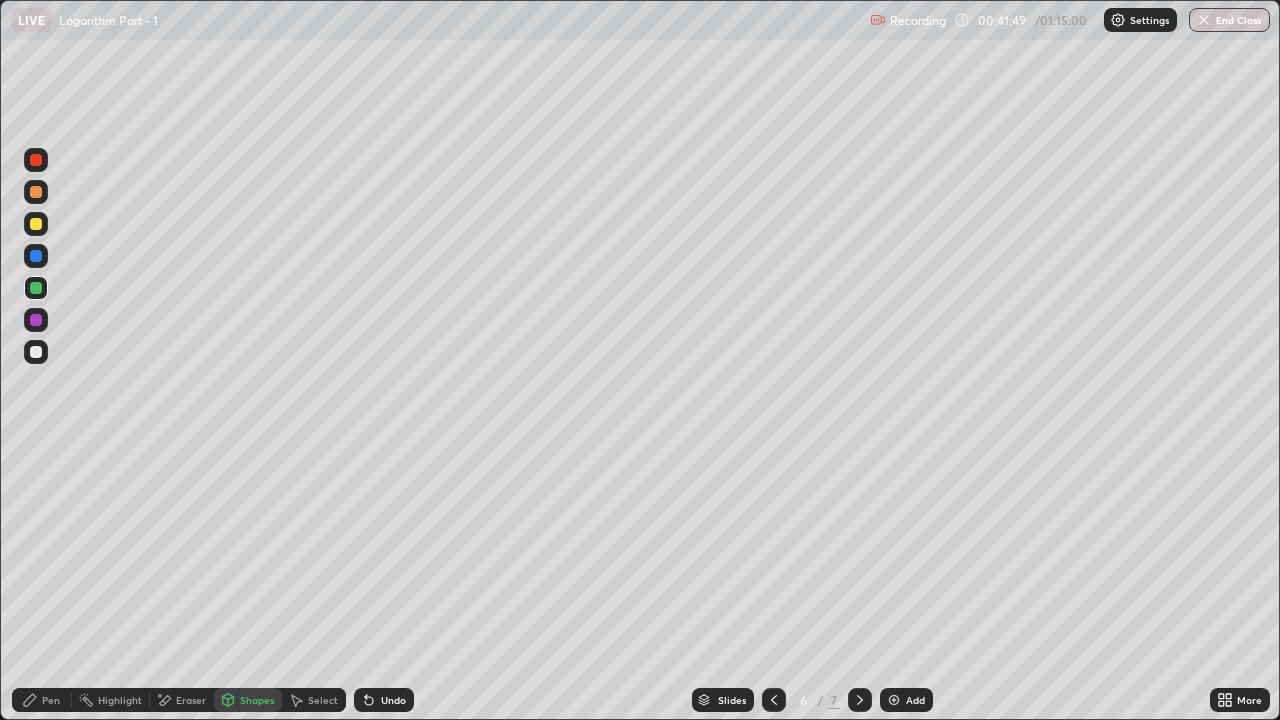 click on "Pen" at bounding box center [42, 700] 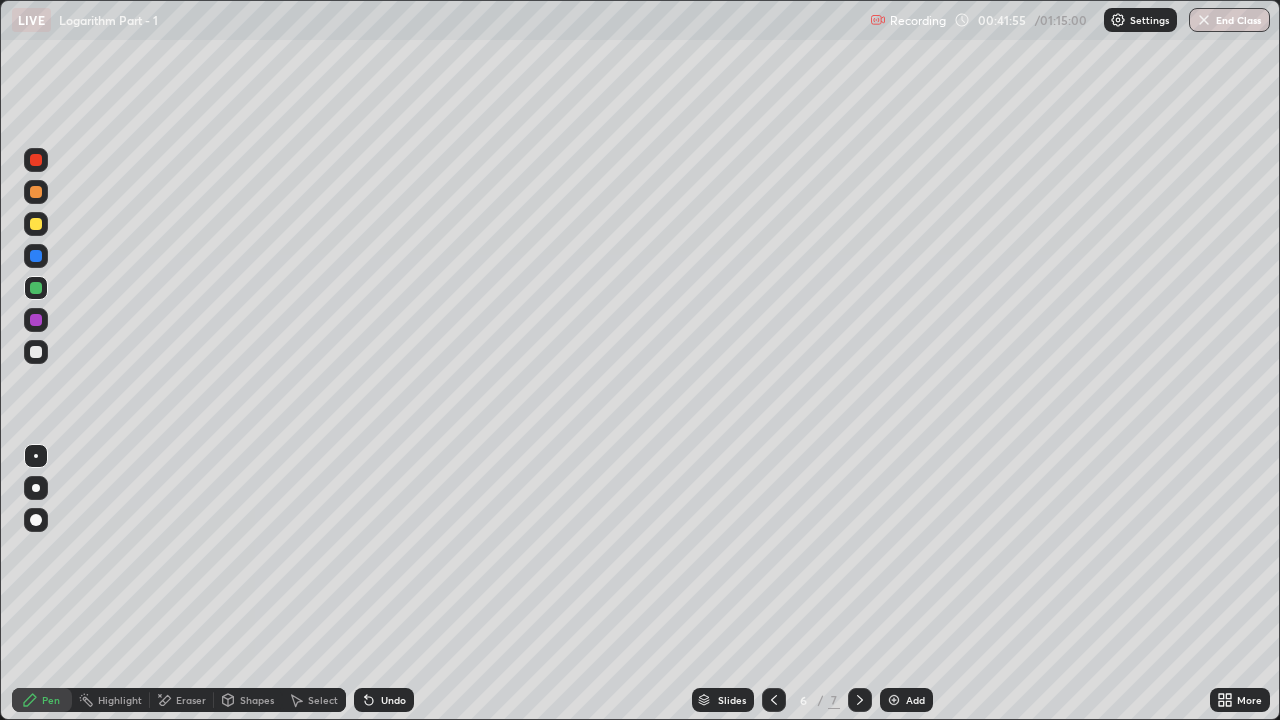 click at bounding box center [36, 352] 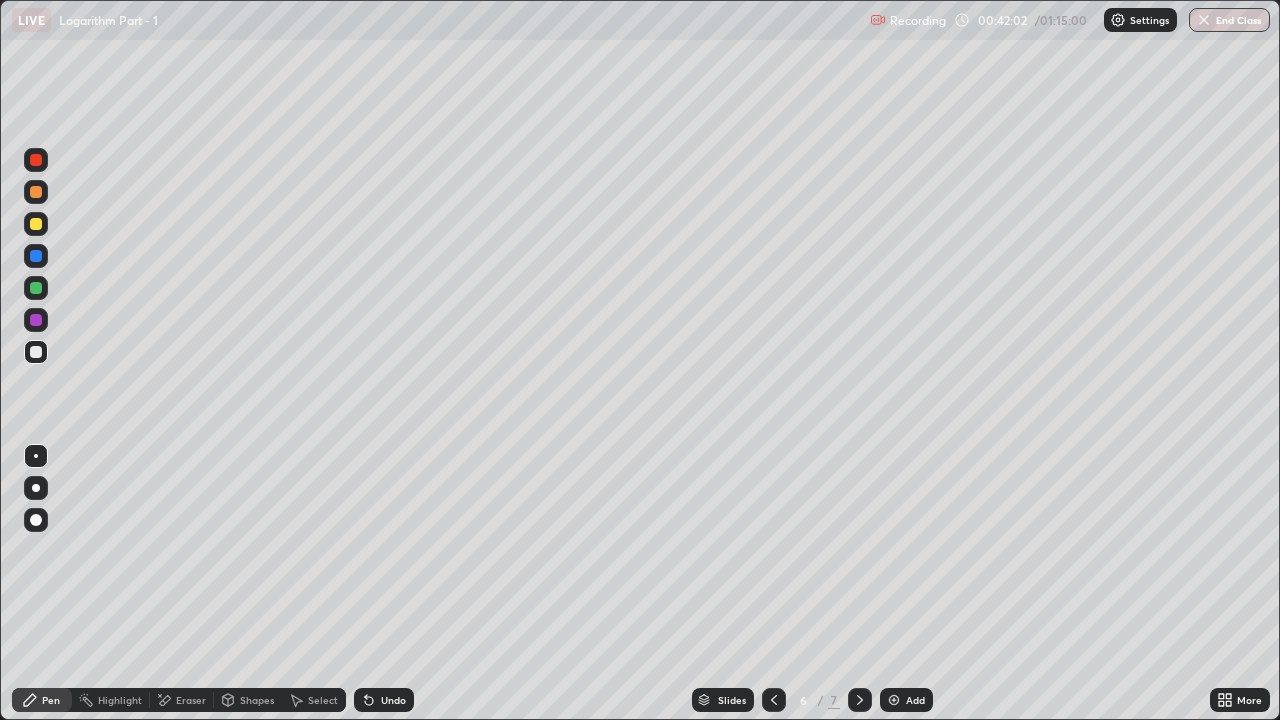 click 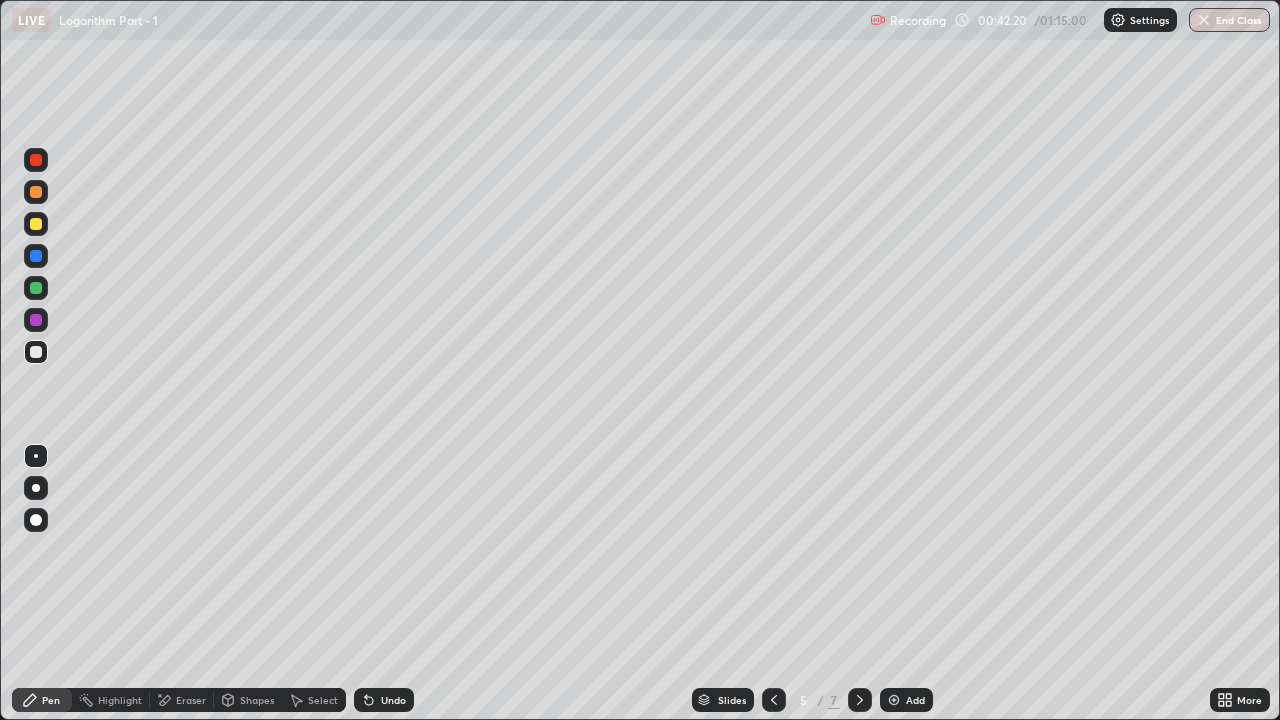 click 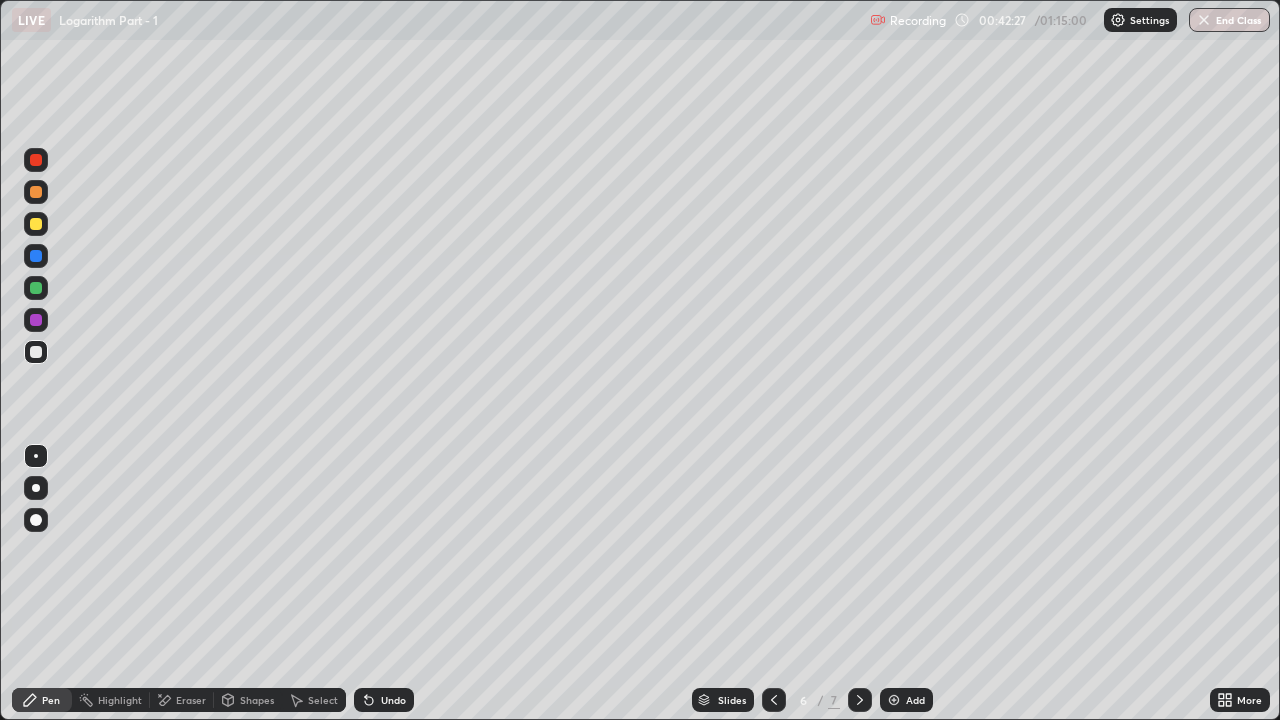 click on "Undo" at bounding box center (384, 700) 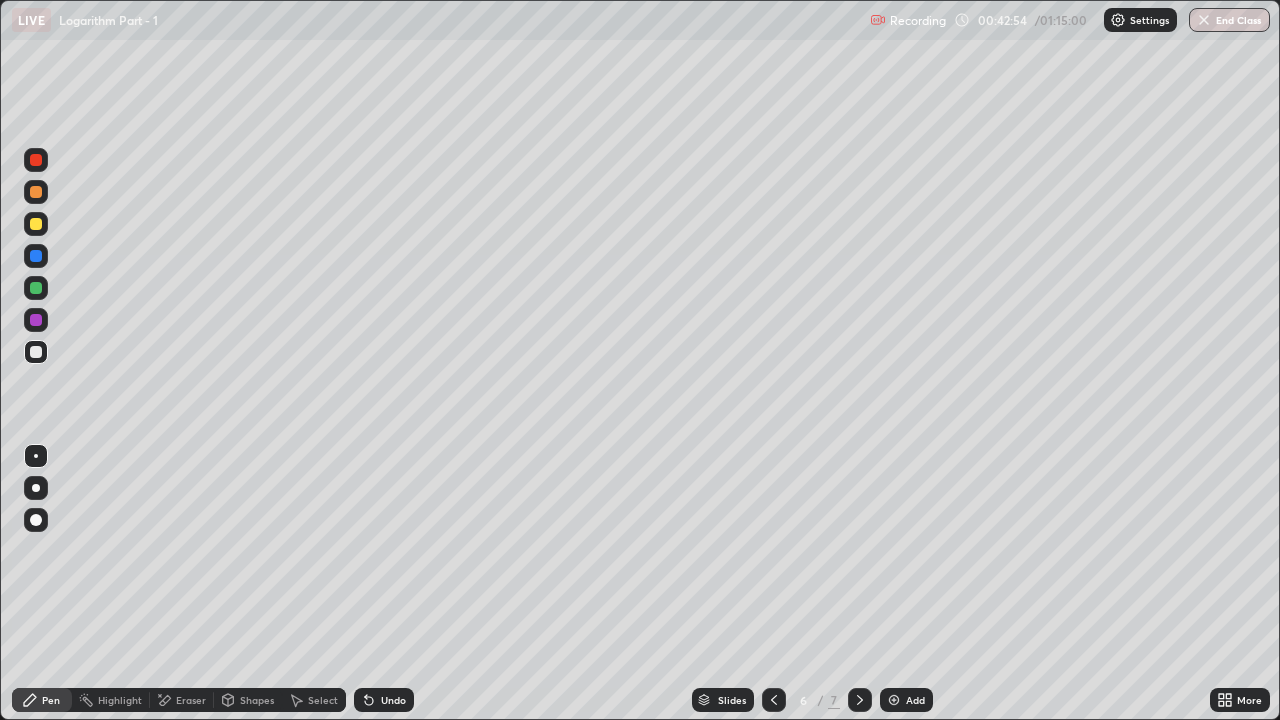 click on "Undo" at bounding box center (380, 700) 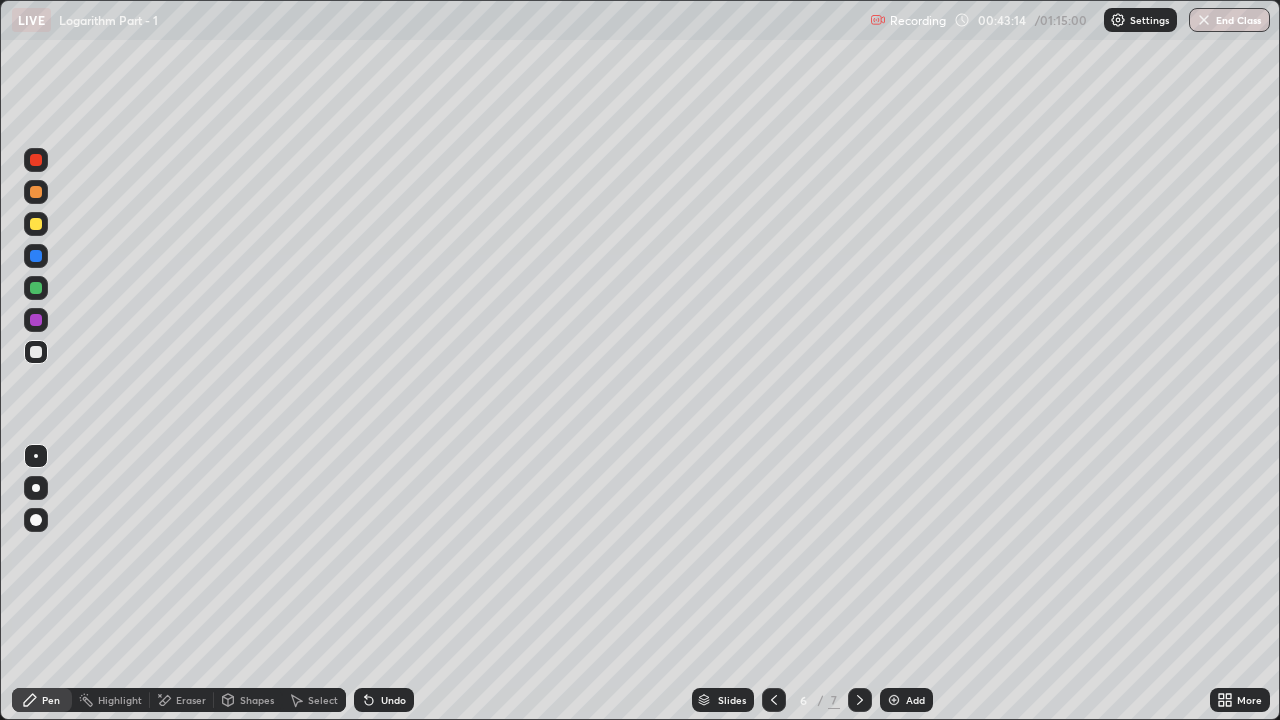 click at bounding box center [36, 224] 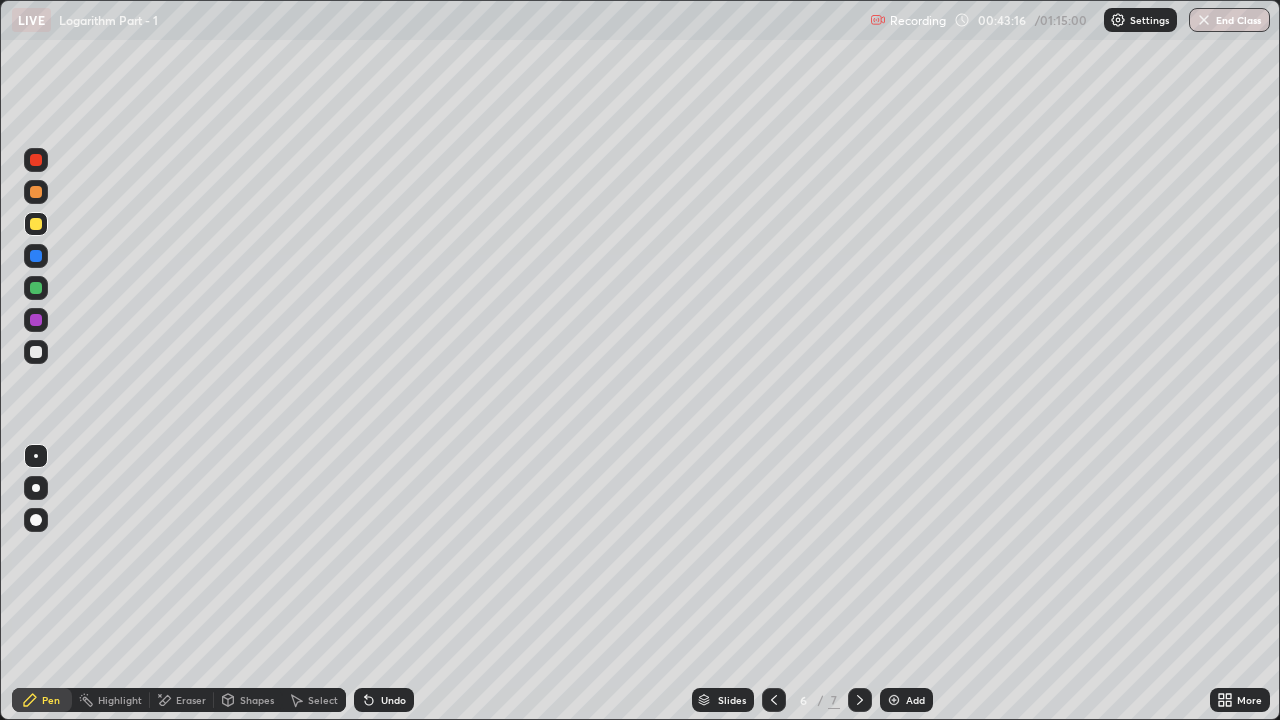 click at bounding box center (36, 288) 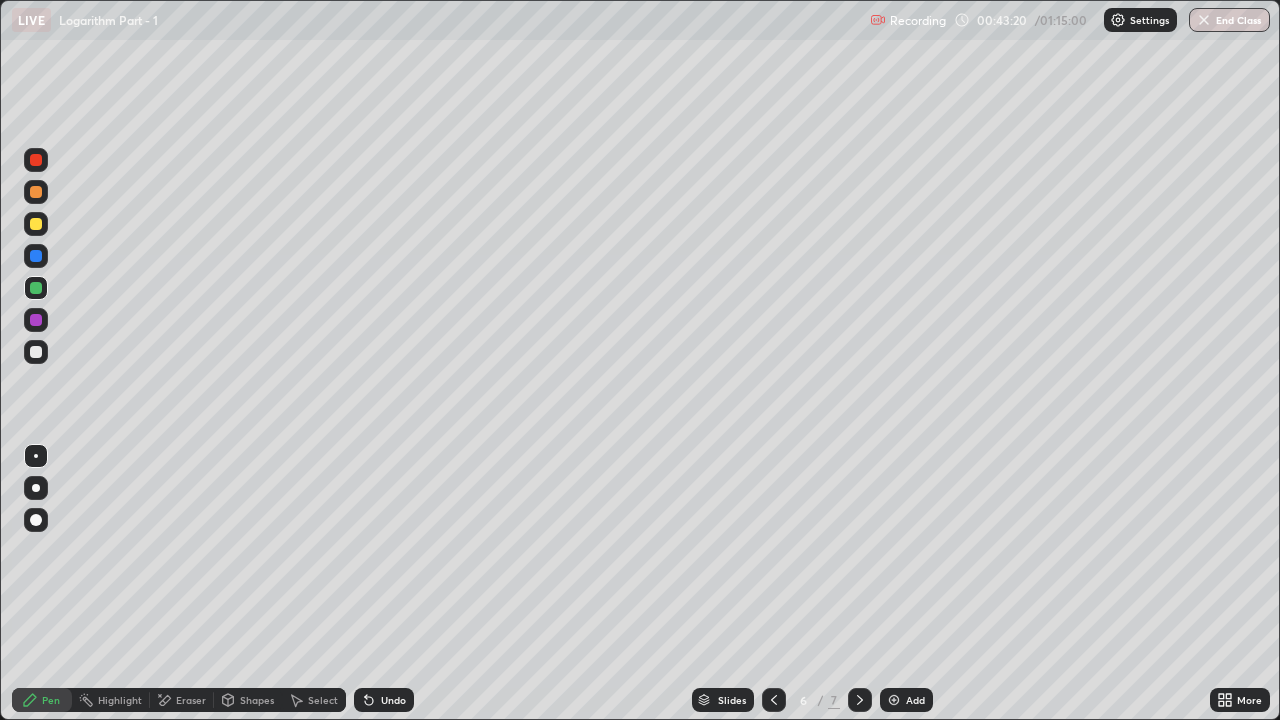 click 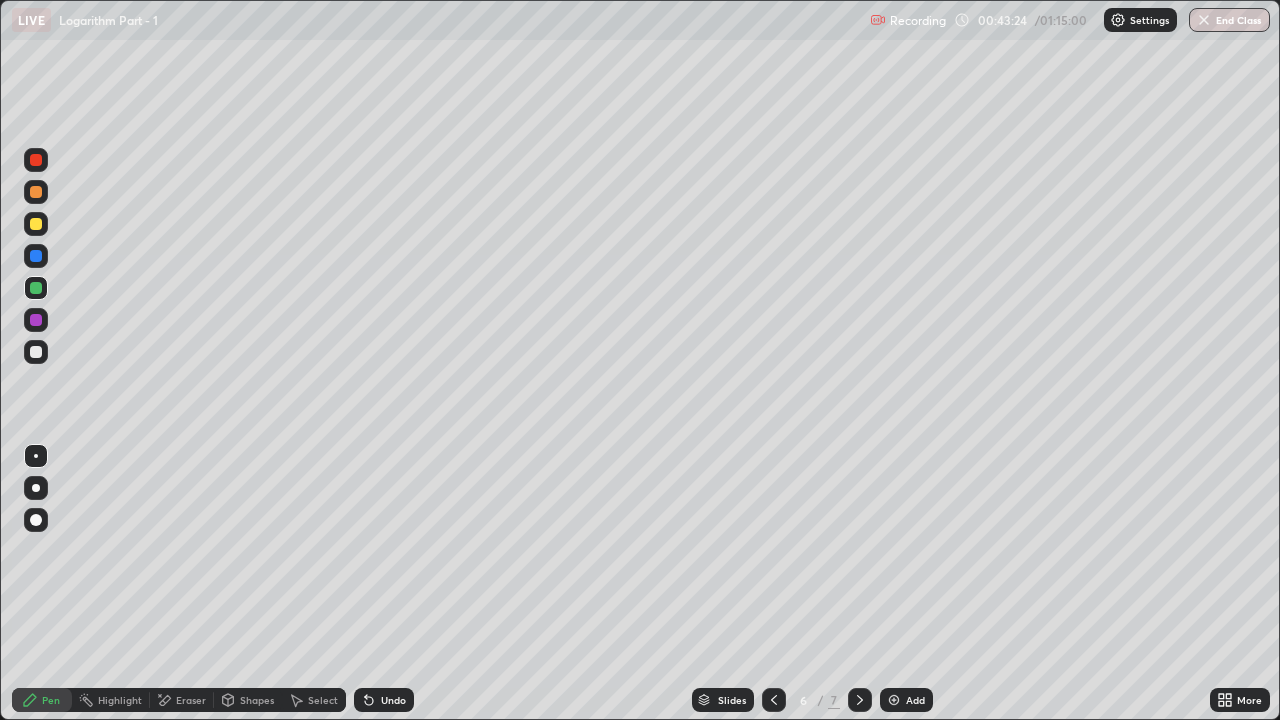 click at bounding box center [36, 352] 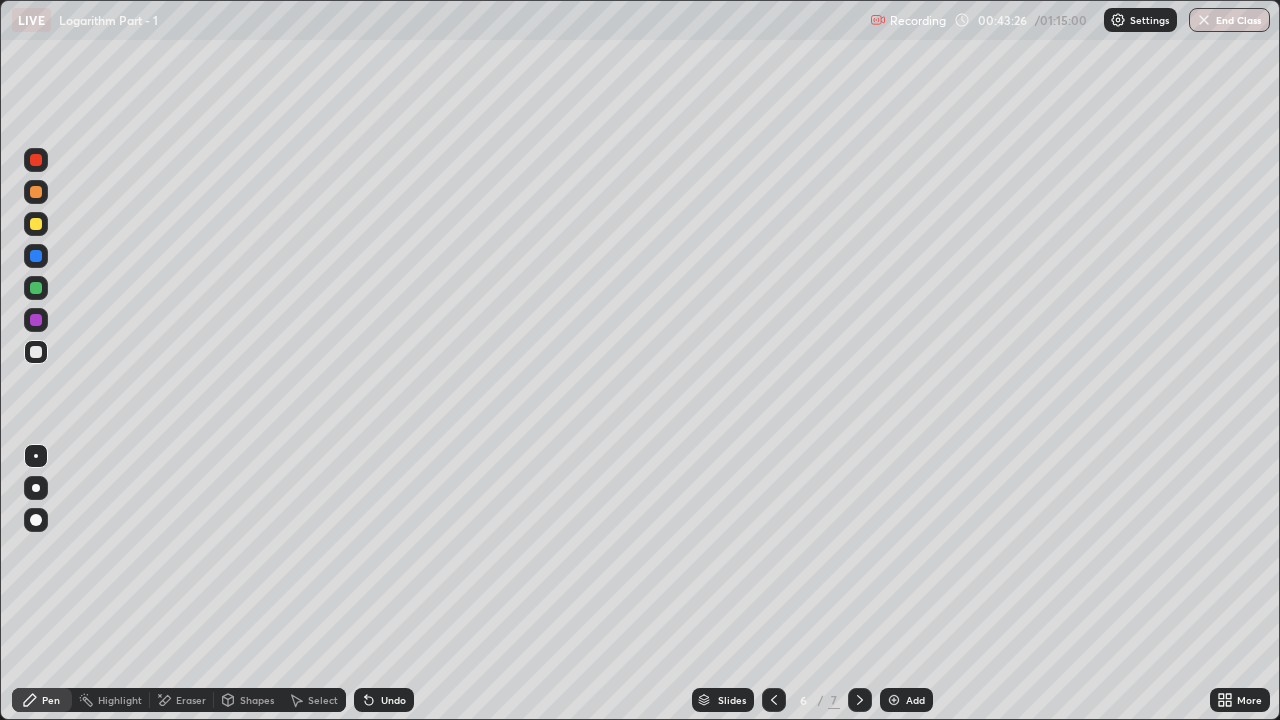 click on "Undo" at bounding box center (384, 700) 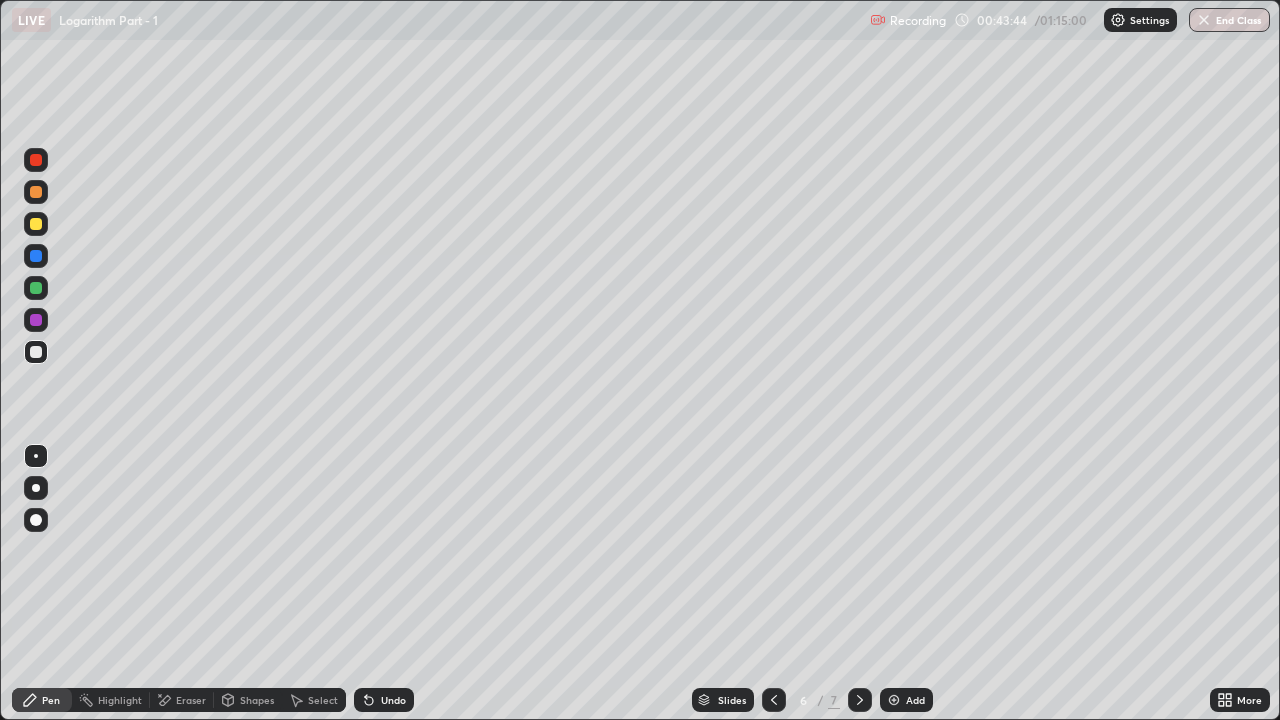 click on "Undo" at bounding box center [393, 700] 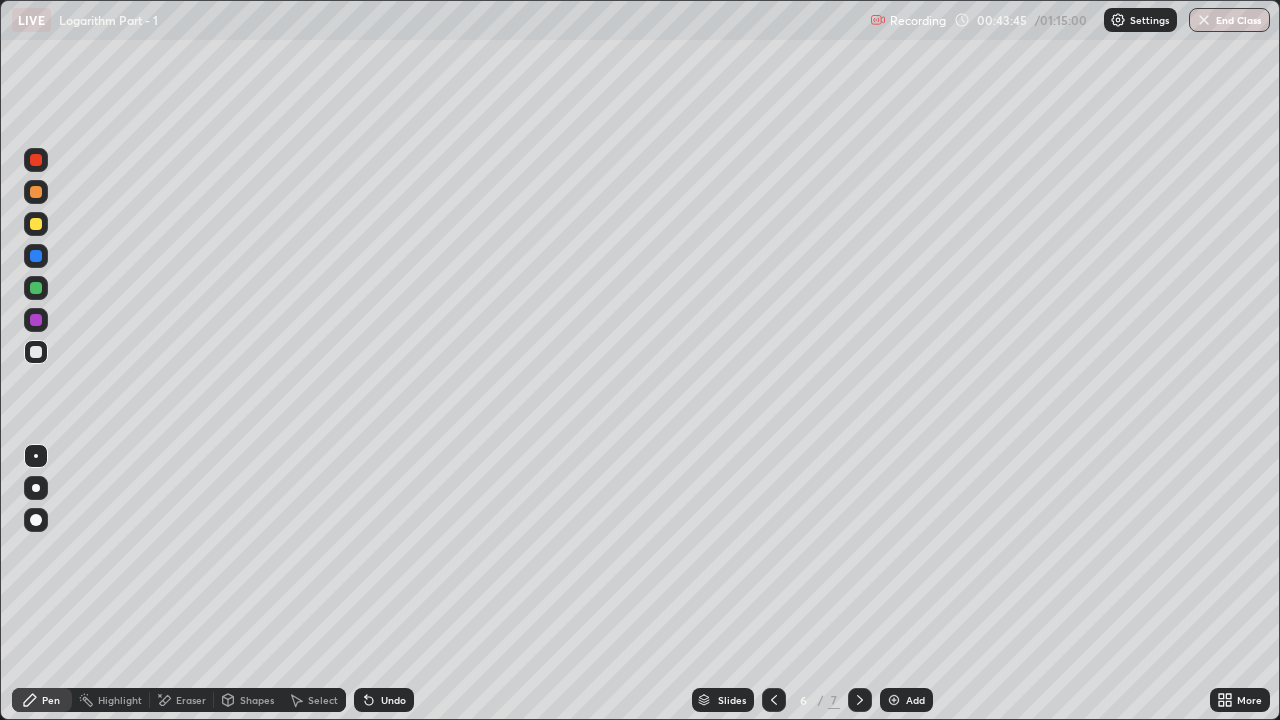 click 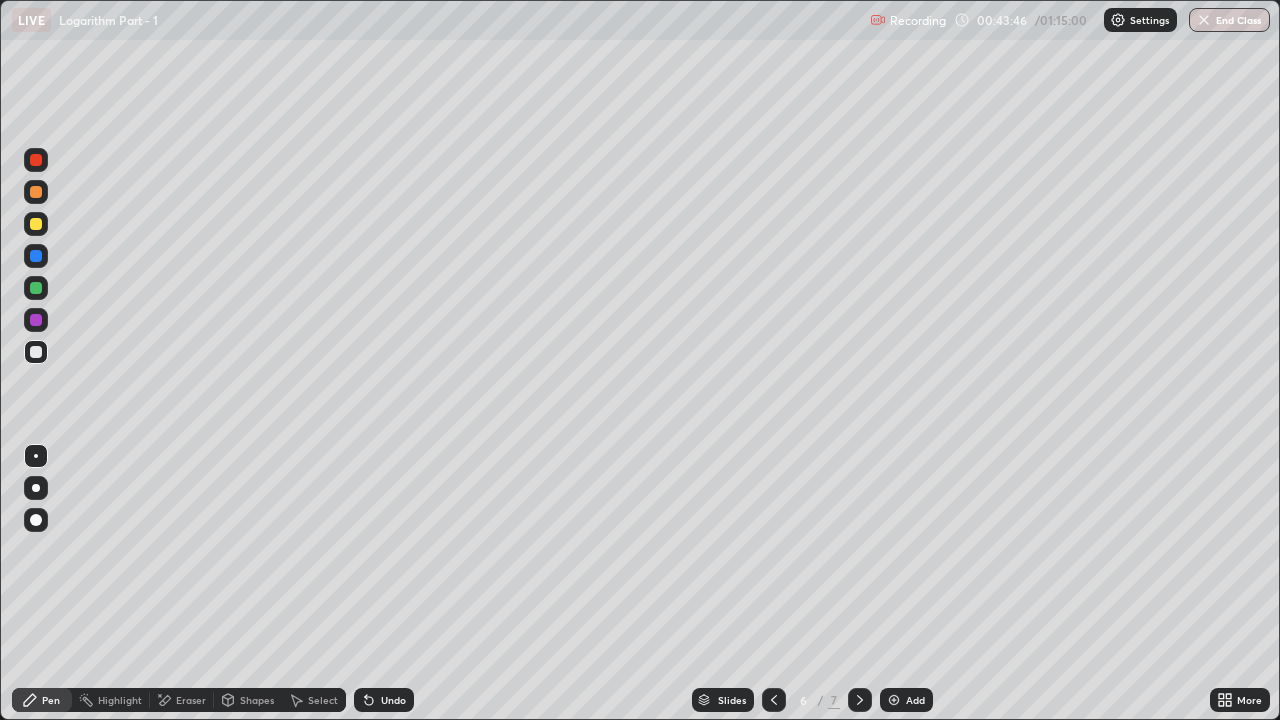click 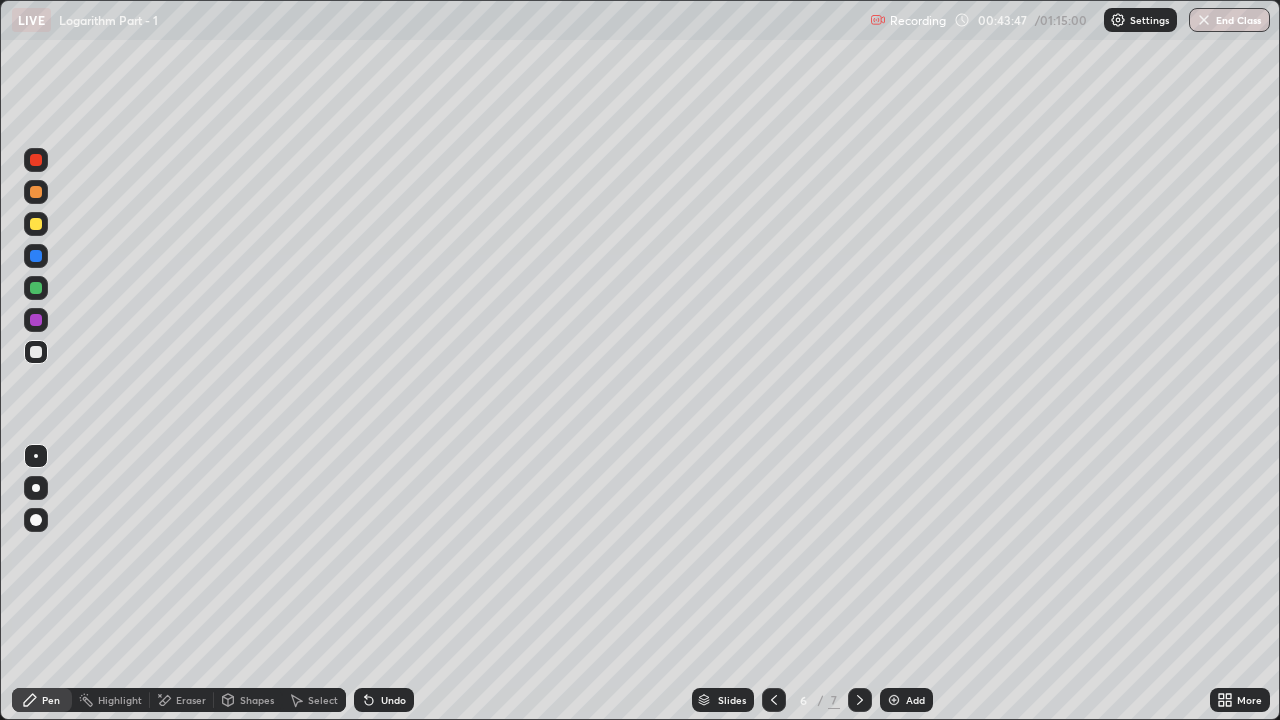 click on "Undo" at bounding box center [393, 700] 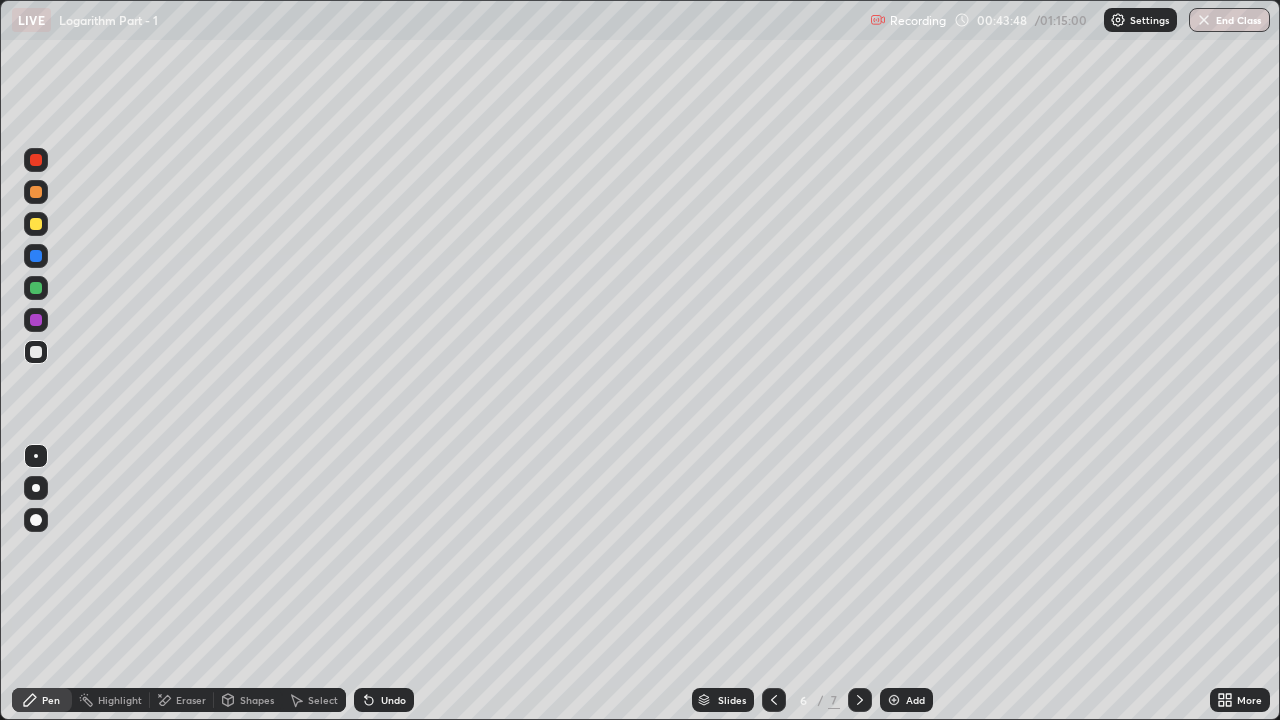 click at bounding box center [36, 192] 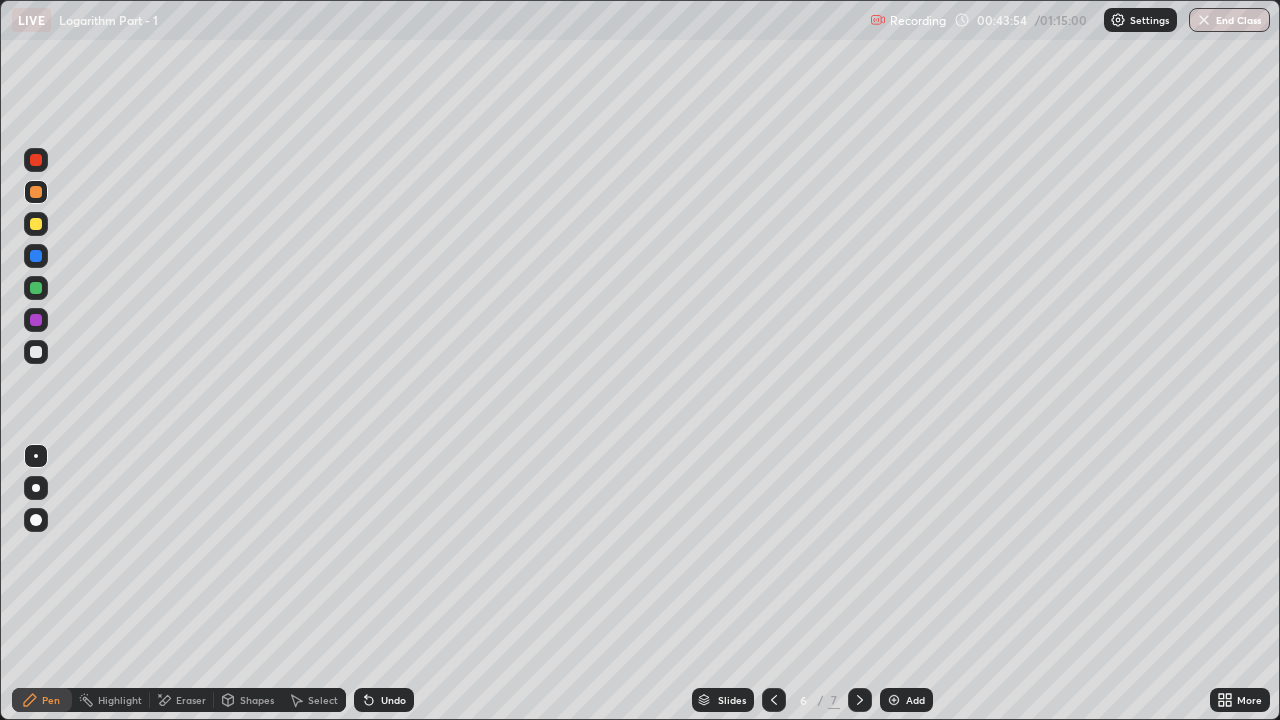 click at bounding box center [36, 352] 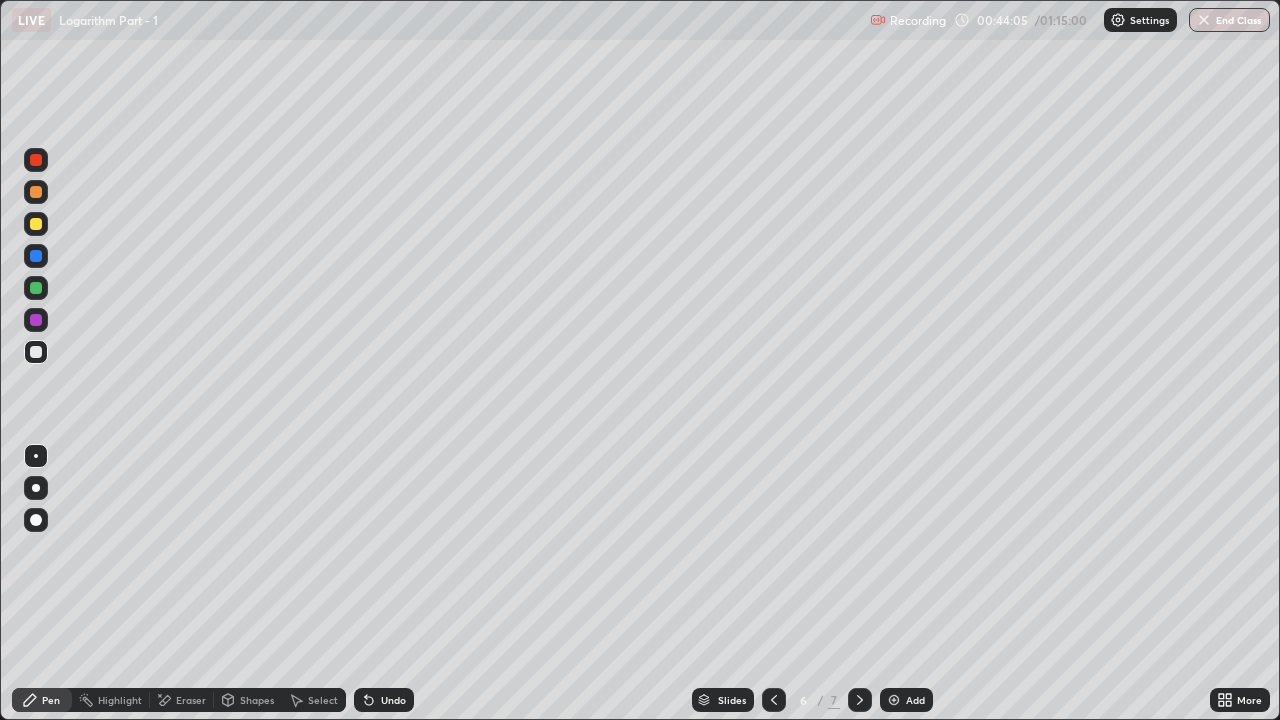 click on "Undo" at bounding box center (384, 700) 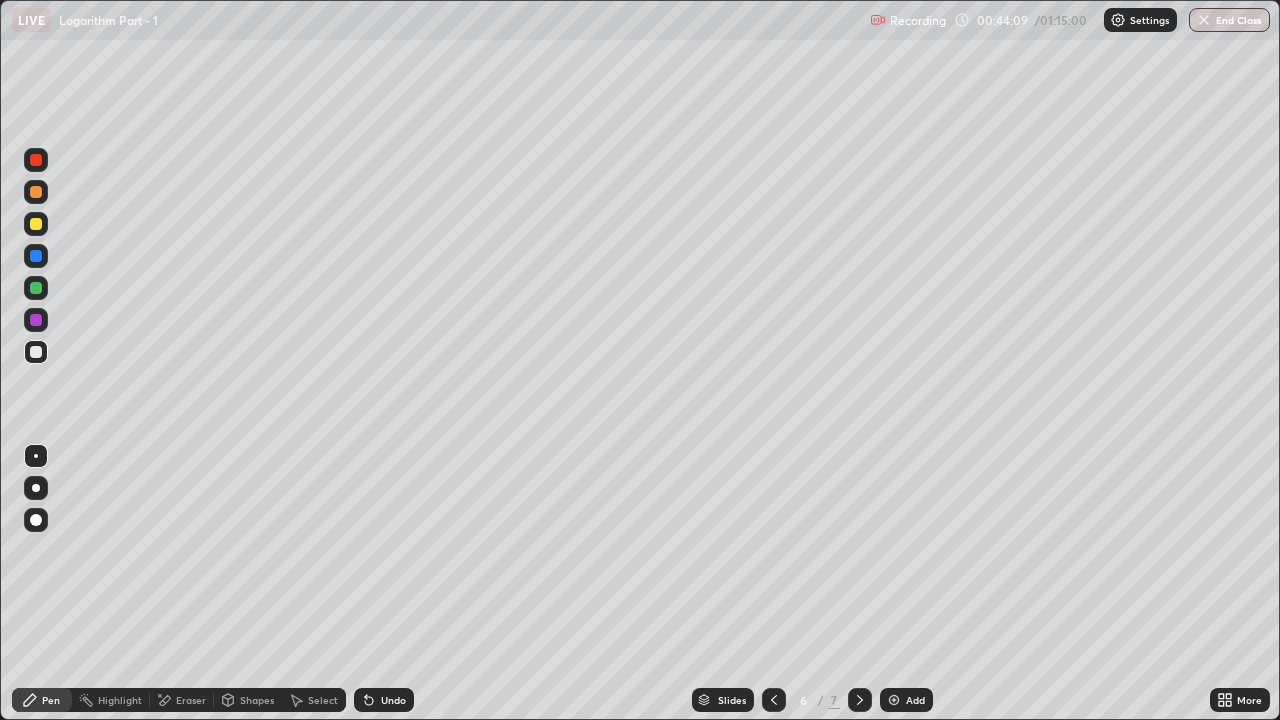 click on "Shapes" at bounding box center [248, 700] 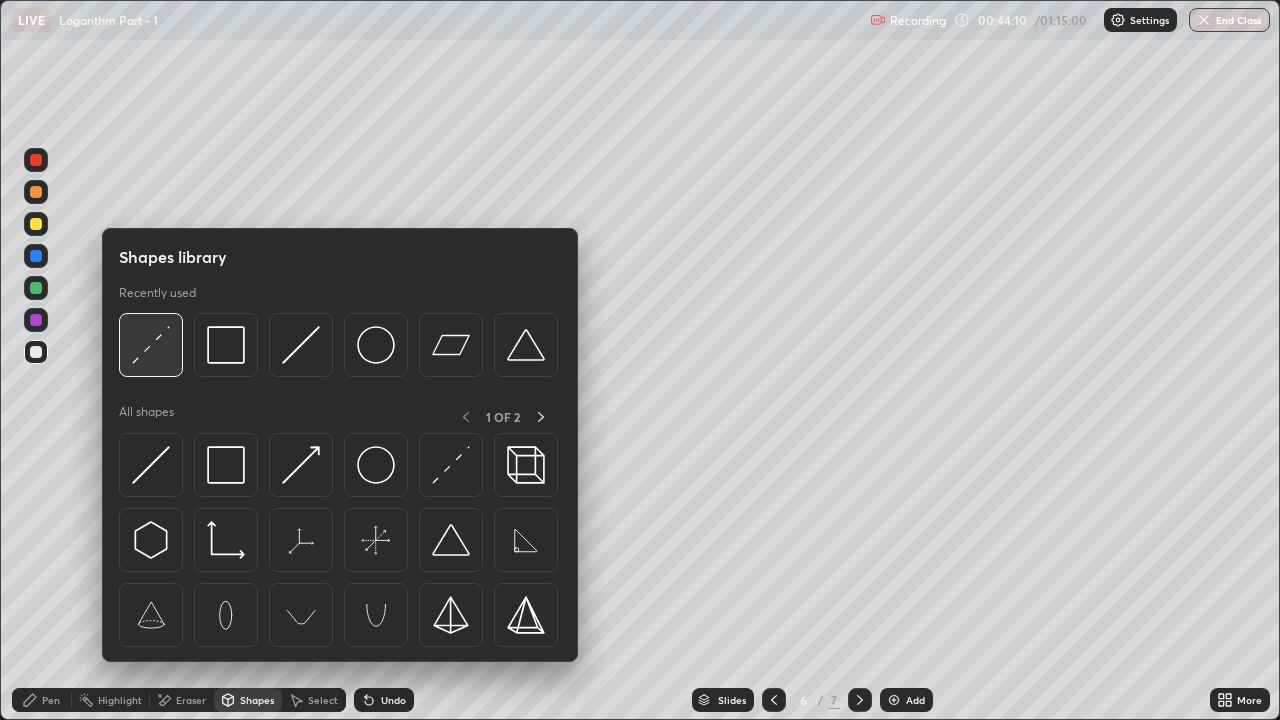 click at bounding box center [151, 345] 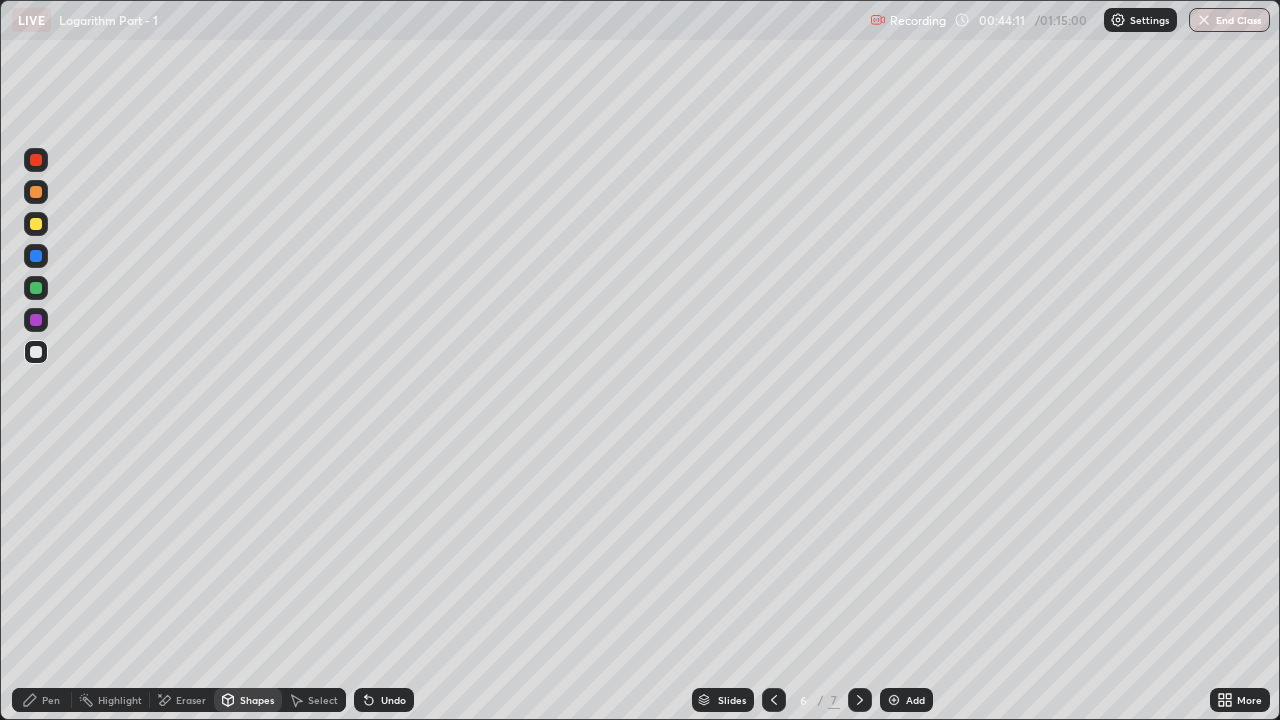 click at bounding box center [36, 288] 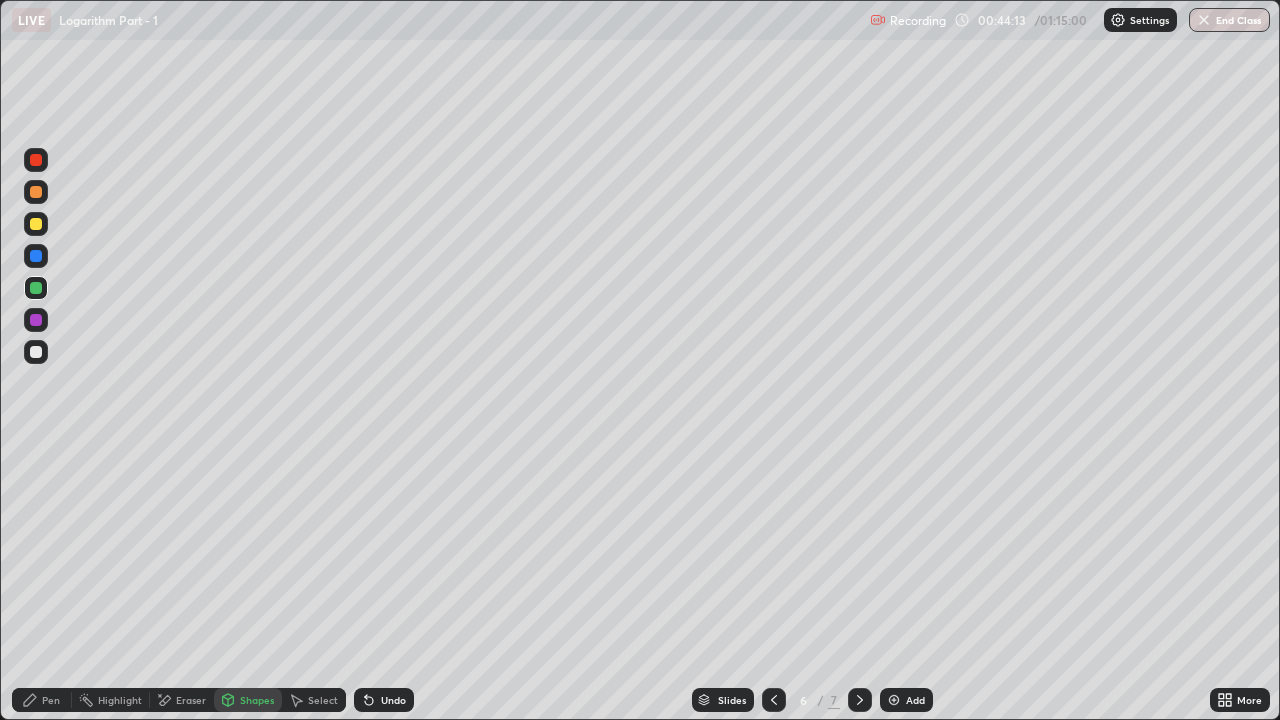 click on "Undo" at bounding box center (393, 700) 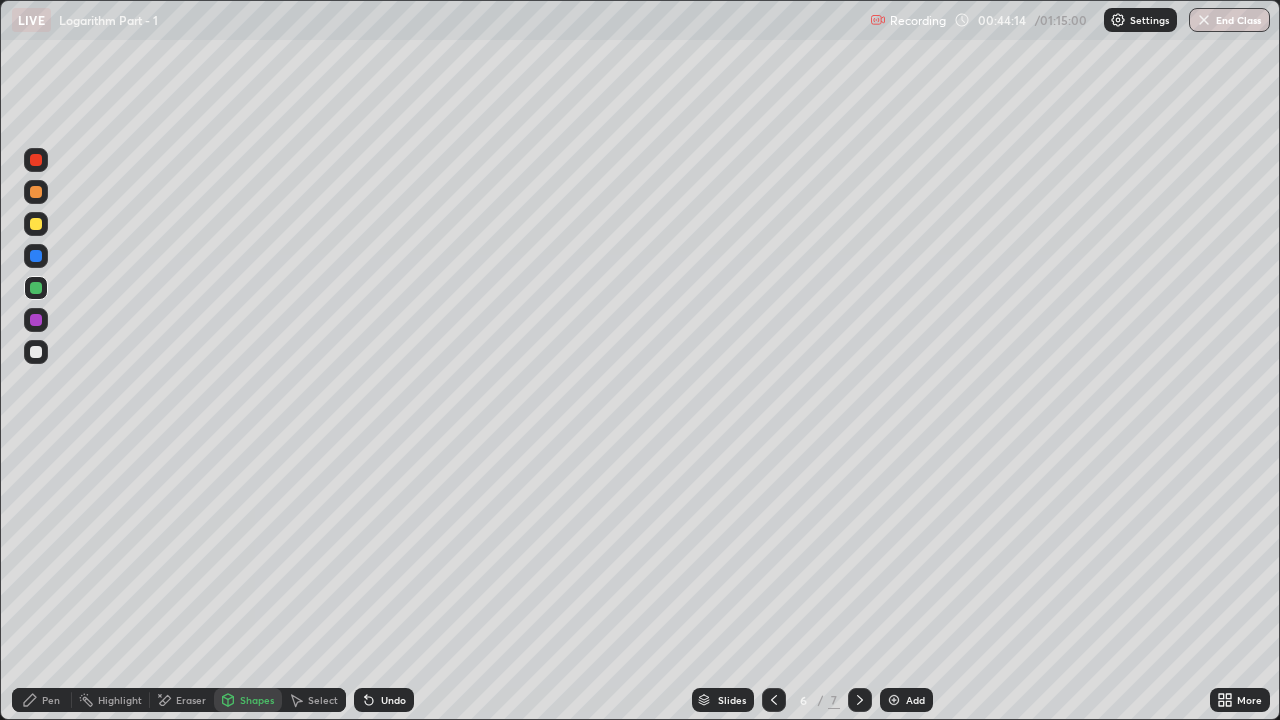 click at bounding box center (36, 224) 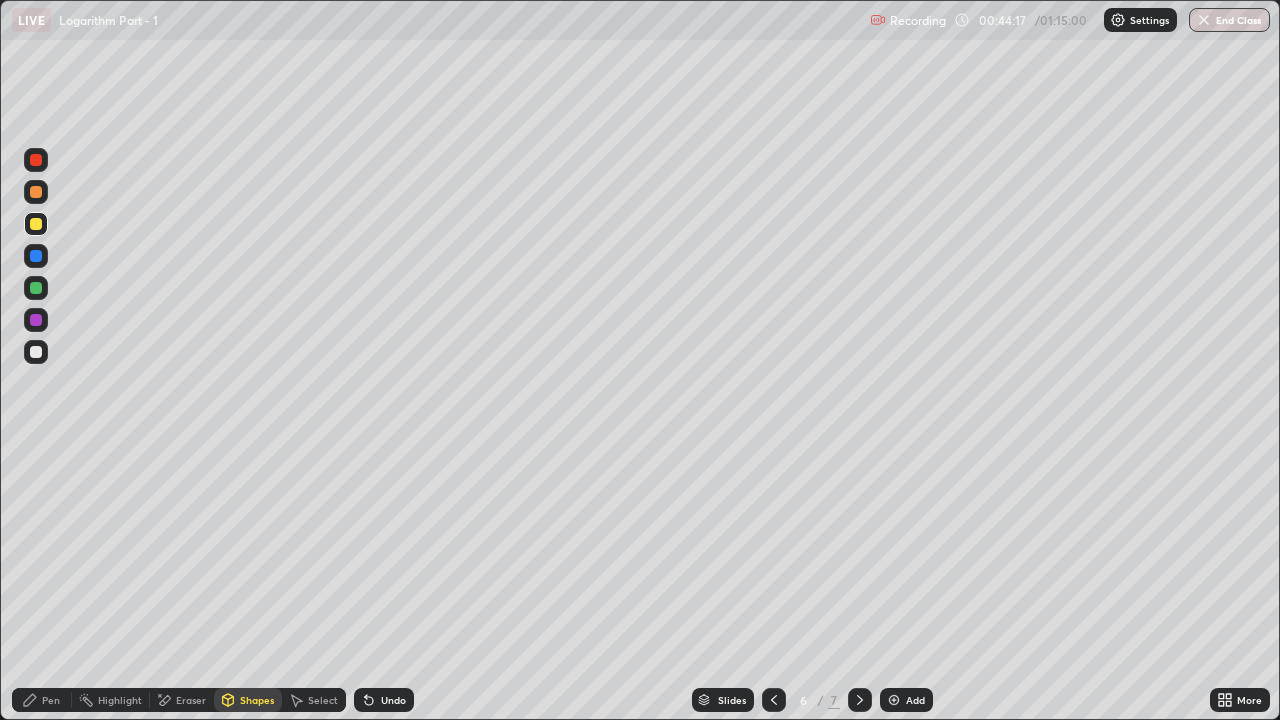 click on "Pen" at bounding box center (42, 700) 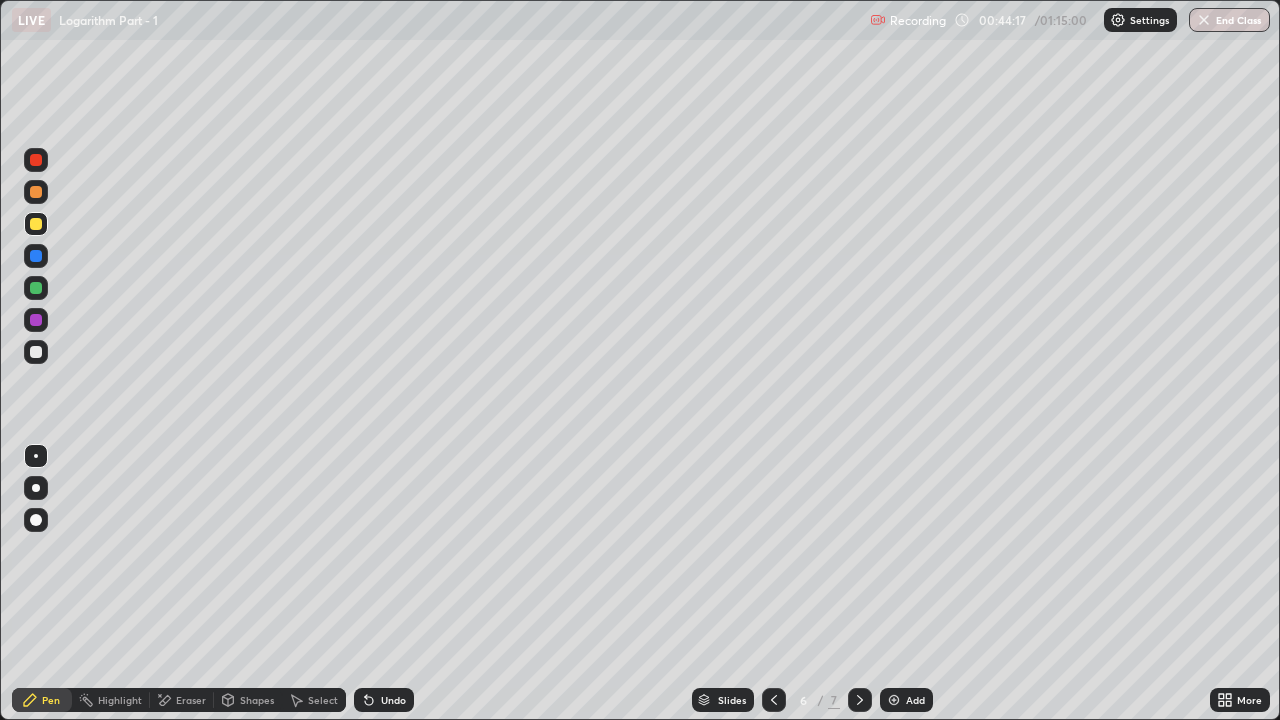 click at bounding box center (36, 352) 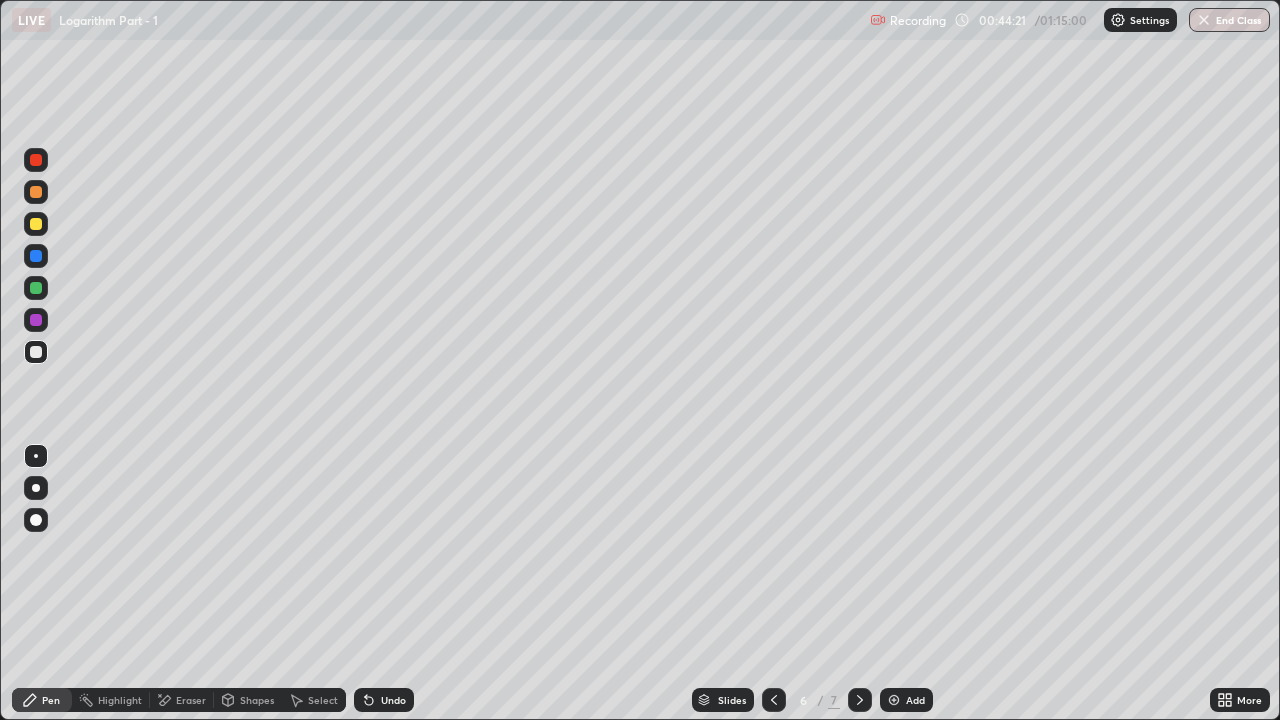 click on "Undo" at bounding box center (393, 700) 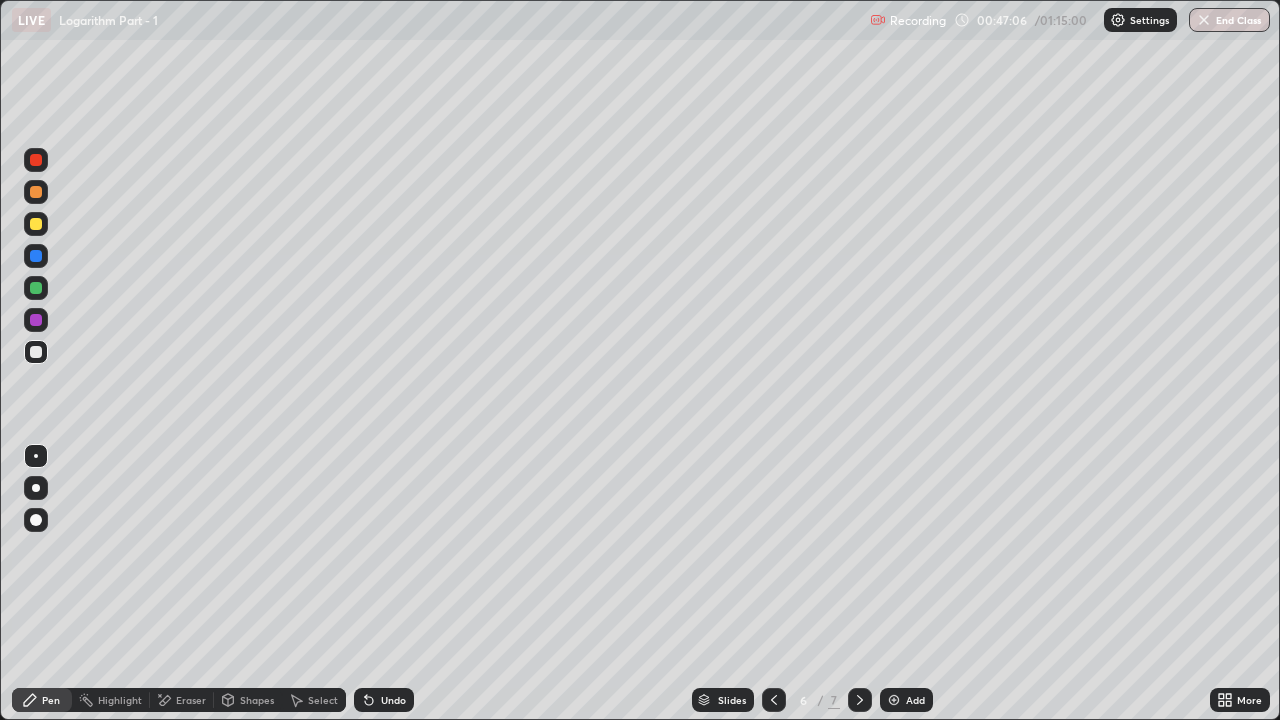 click at bounding box center (860, 700) 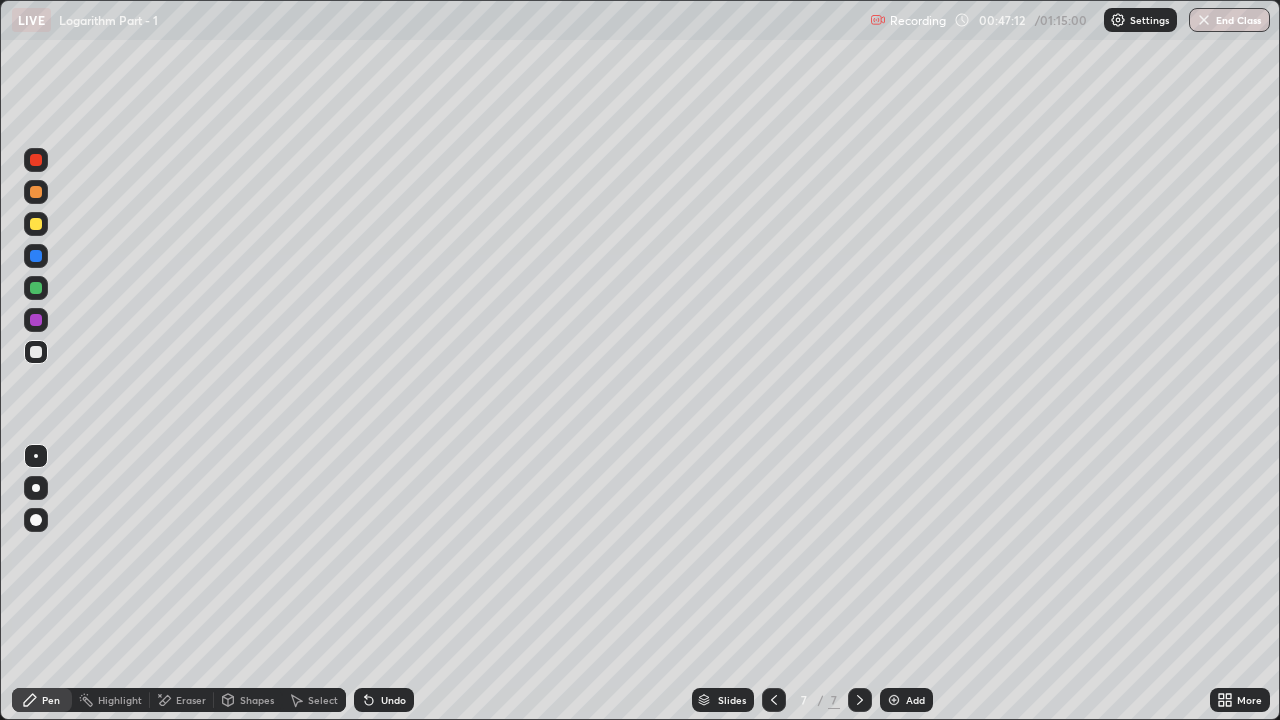 click 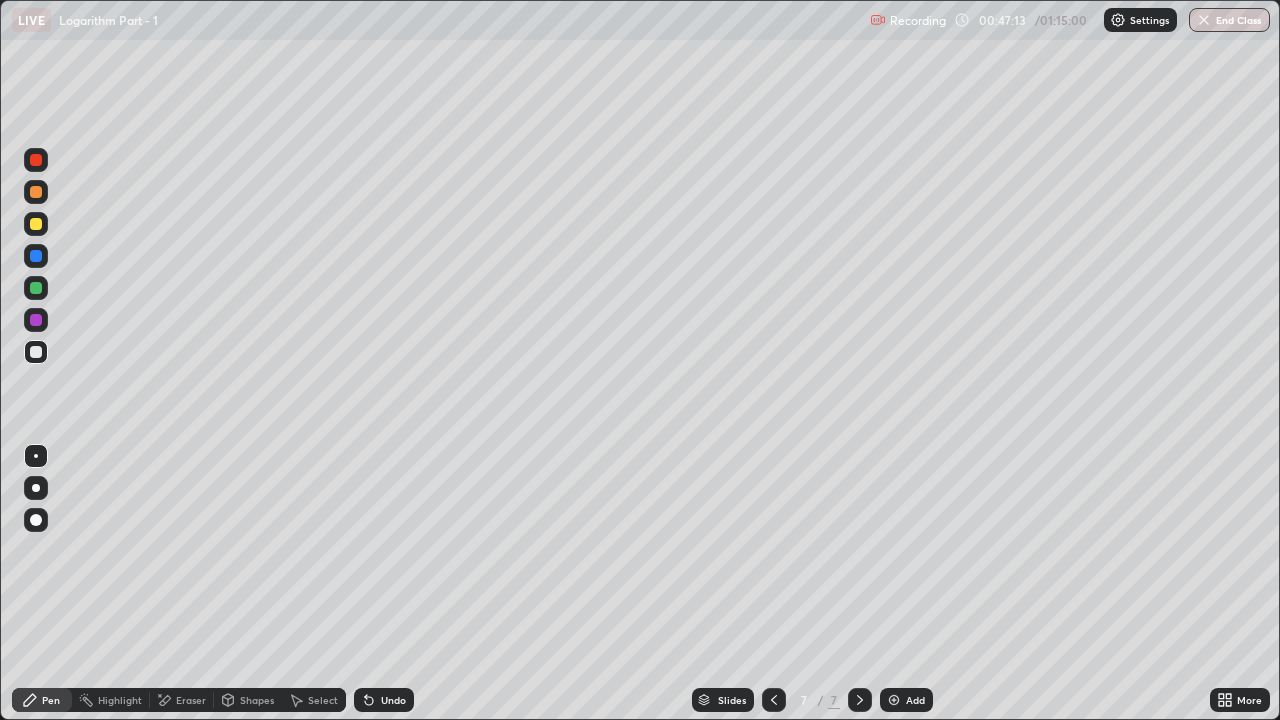 click on "Add" at bounding box center [906, 700] 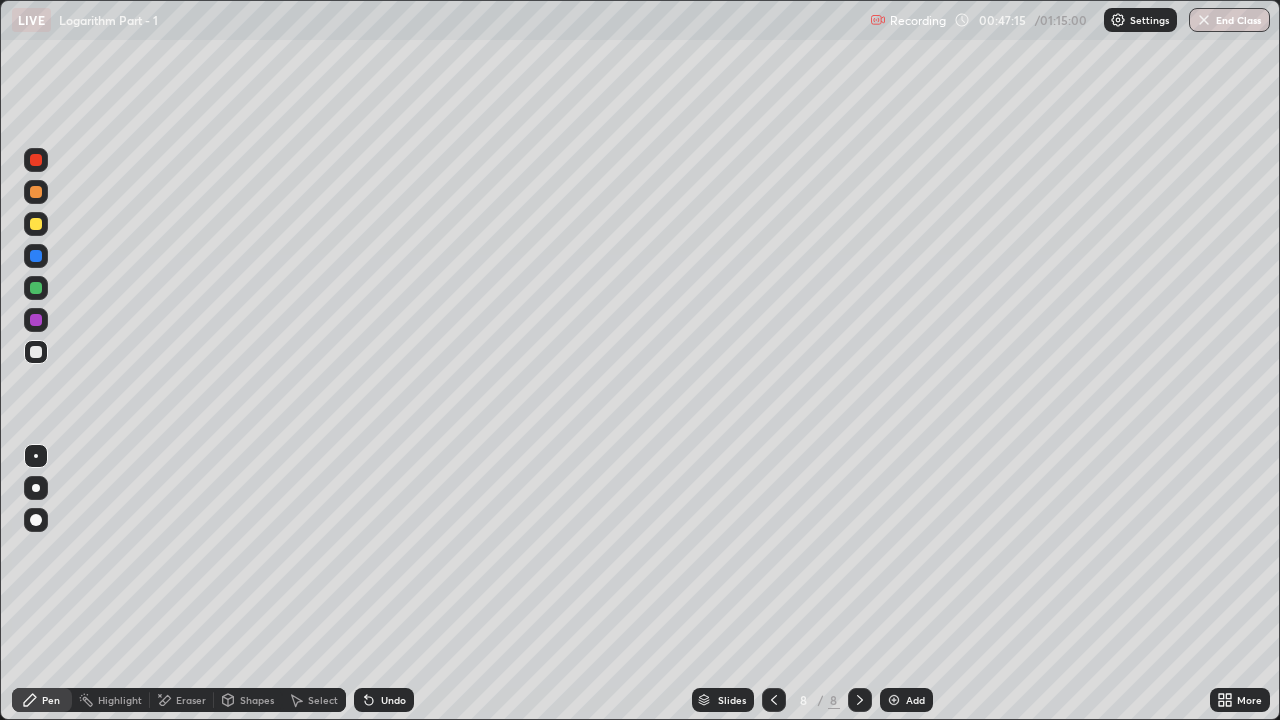 click on "Pen" at bounding box center (42, 700) 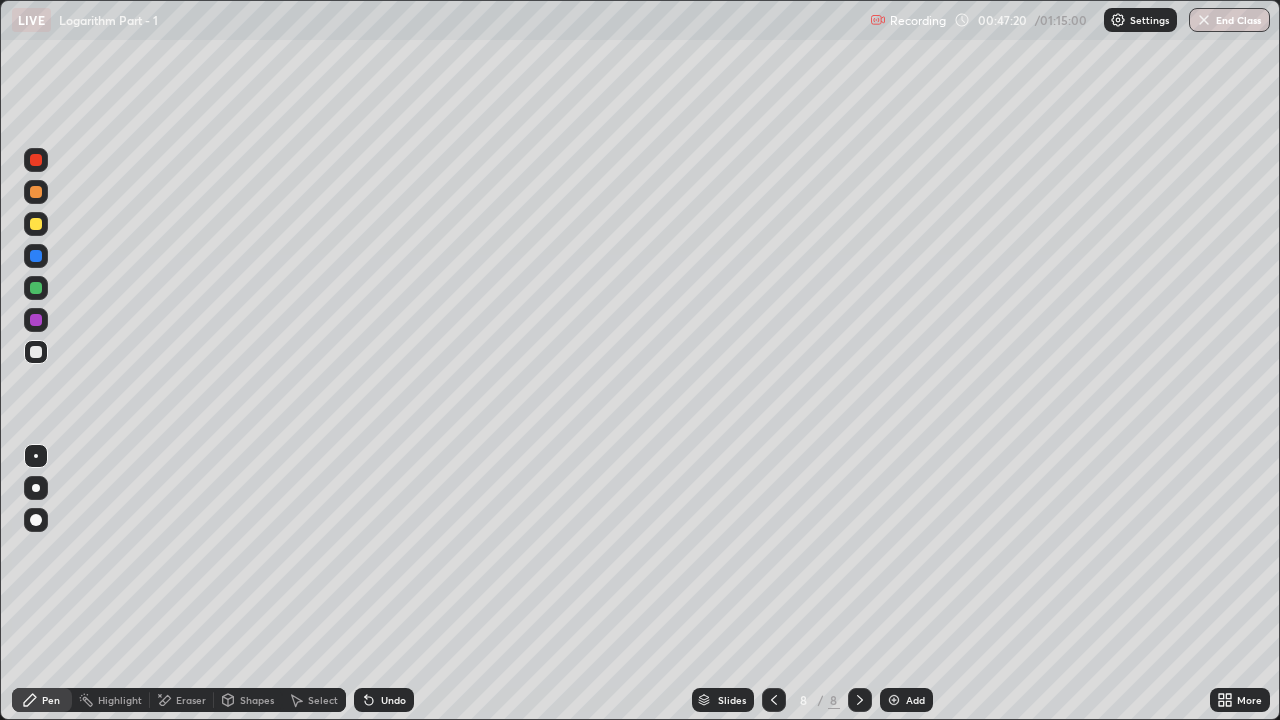 click at bounding box center (36, 224) 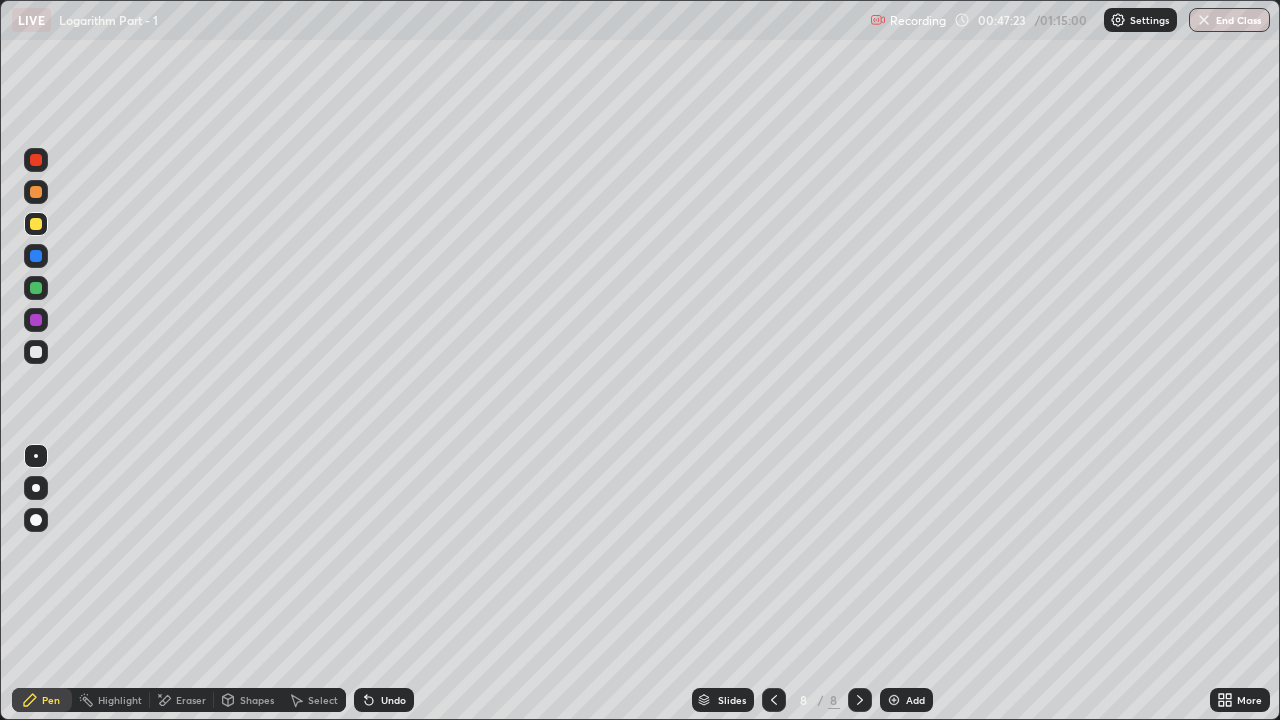 click at bounding box center [36, 352] 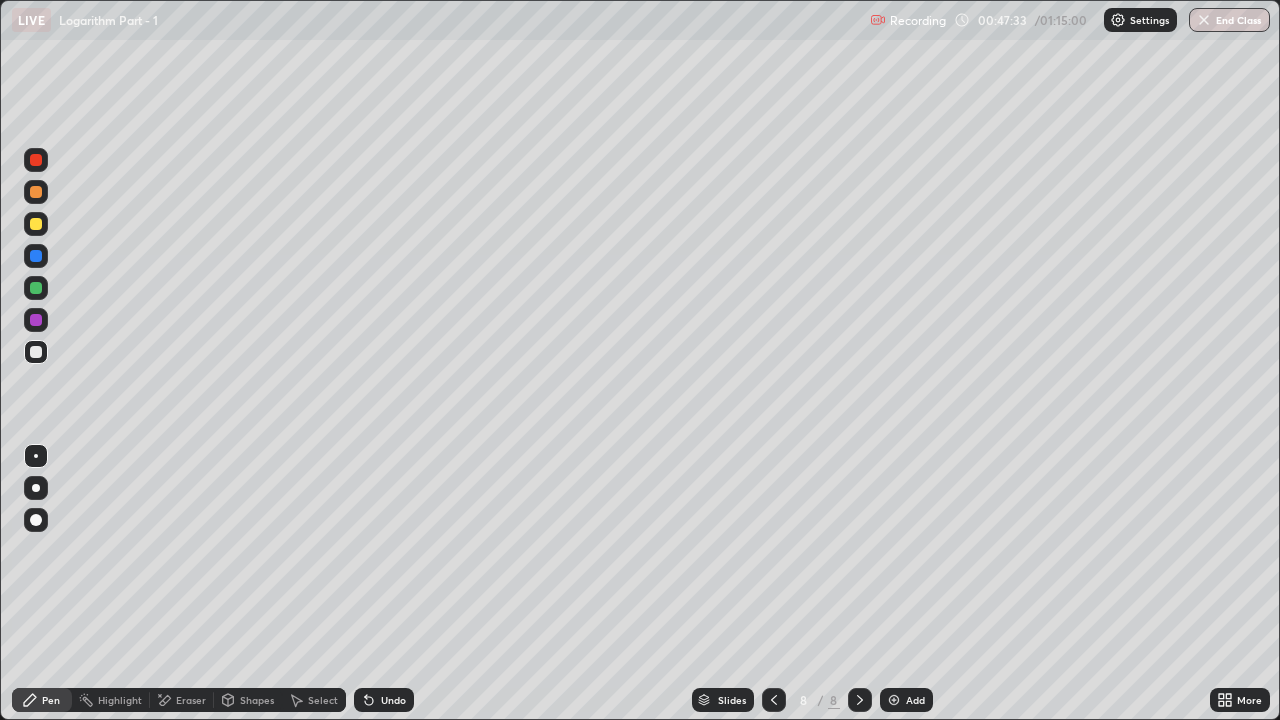 click at bounding box center (36, 288) 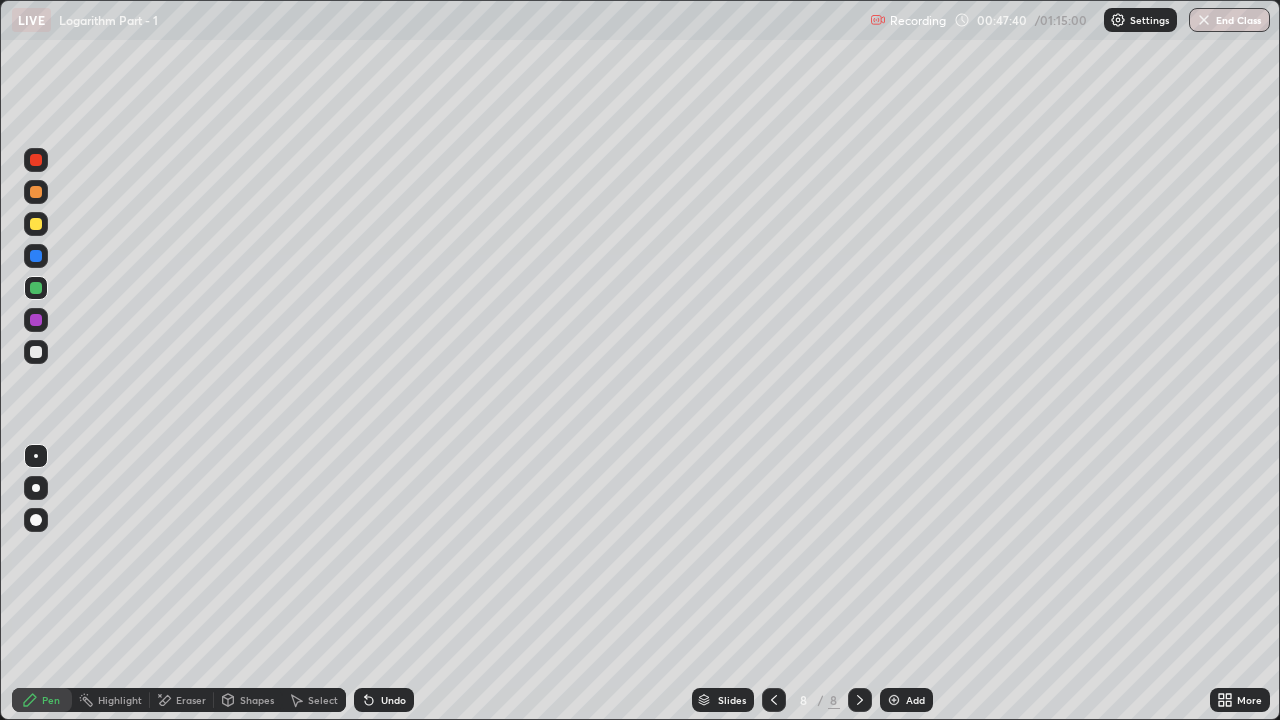 click on "Eraser" at bounding box center [182, 700] 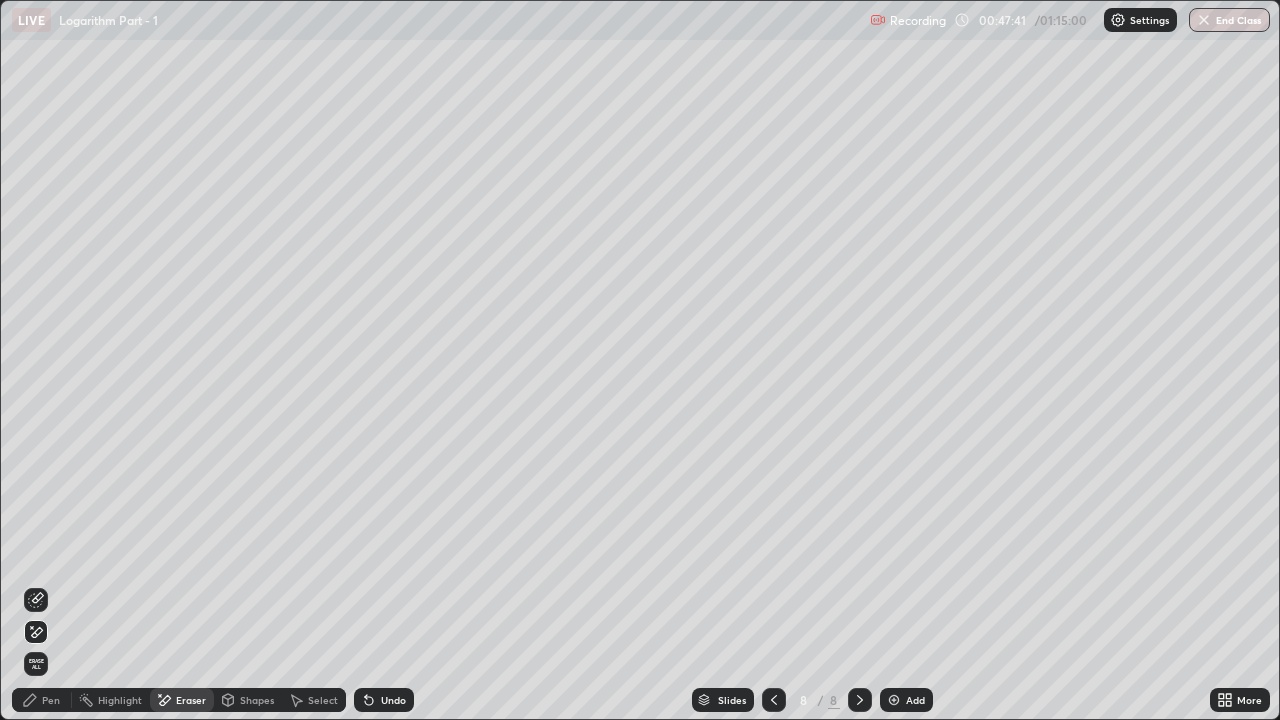 click 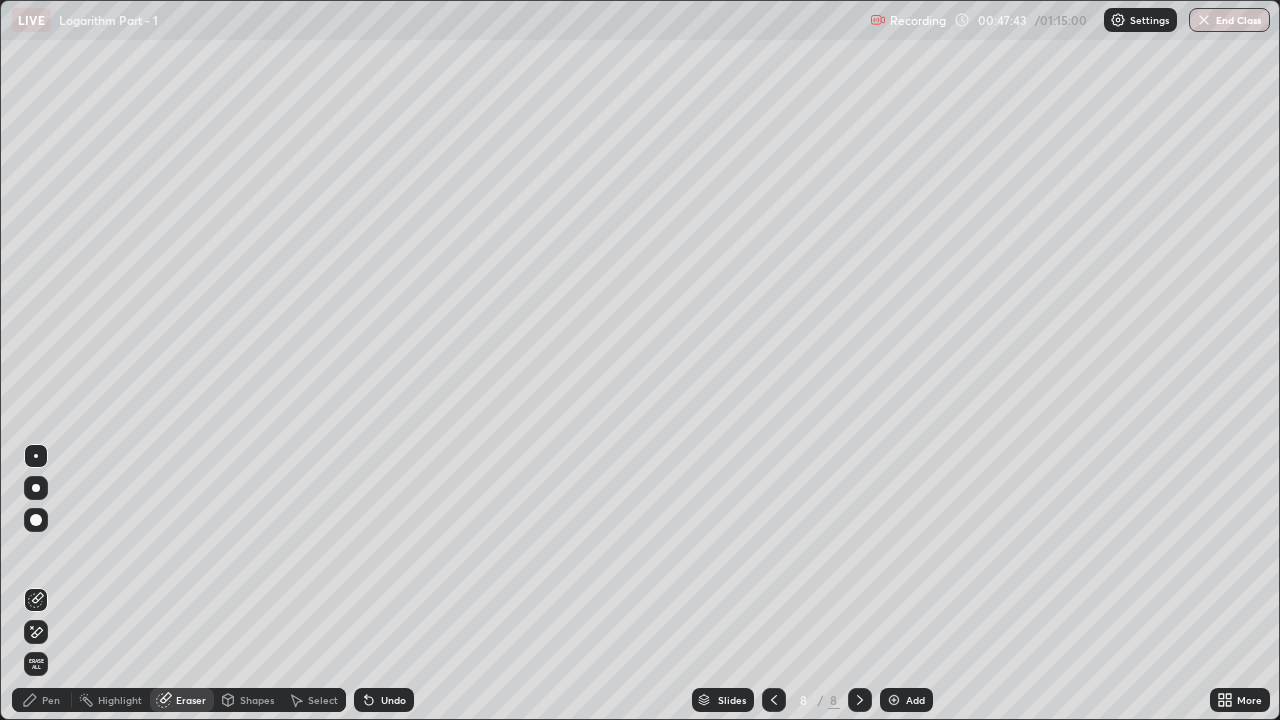 click on "Erase all" at bounding box center (36, 664) 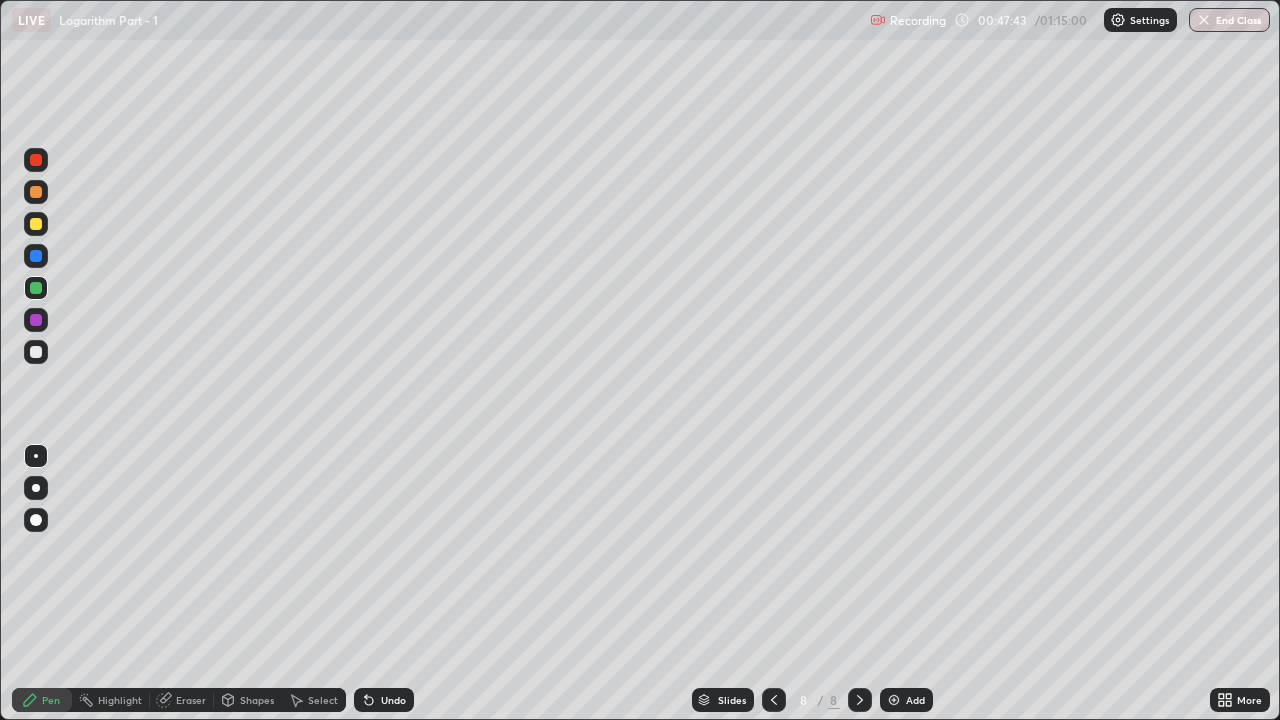 click at bounding box center (36, 288) 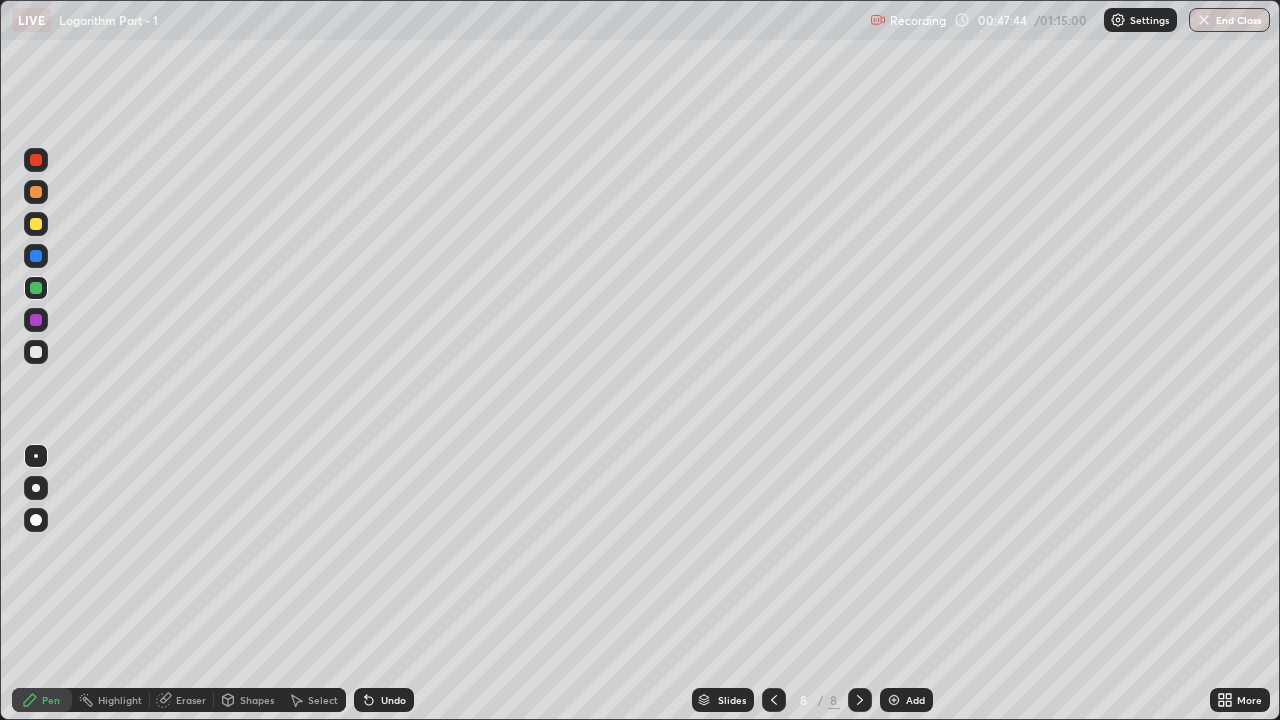 click at bounding box center [36, 352] 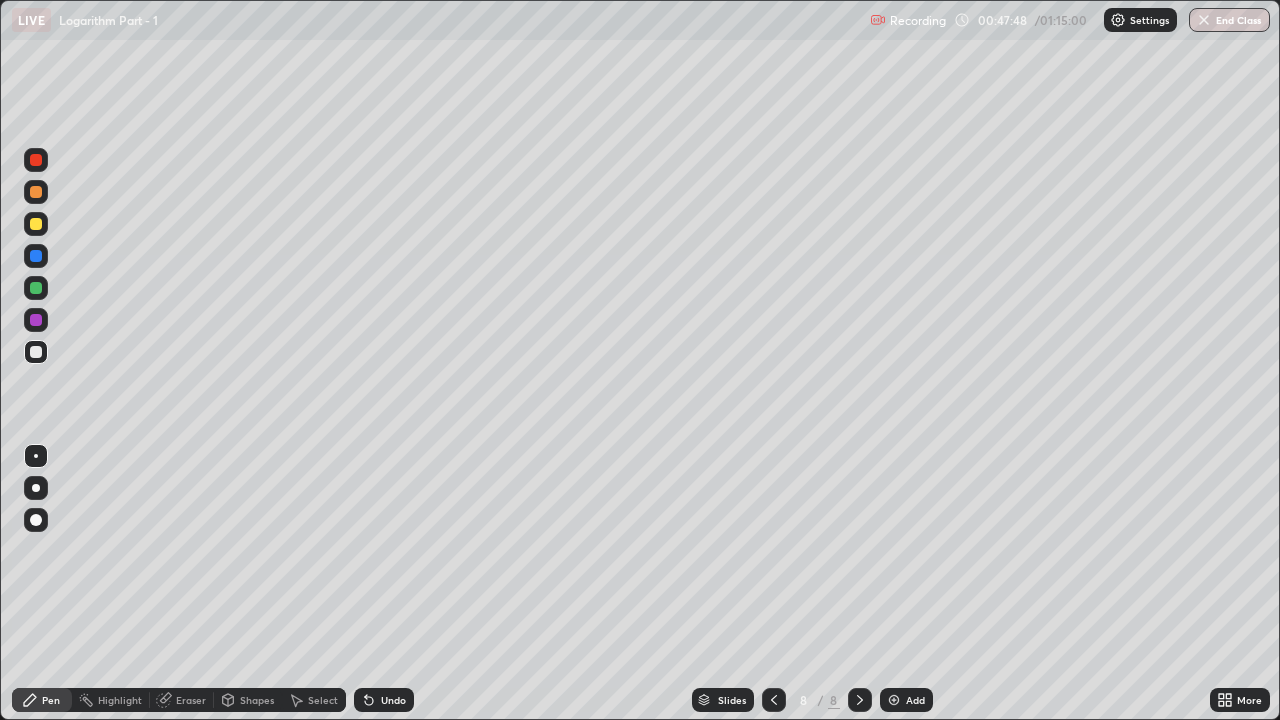 click at bounding box center [36, 224] 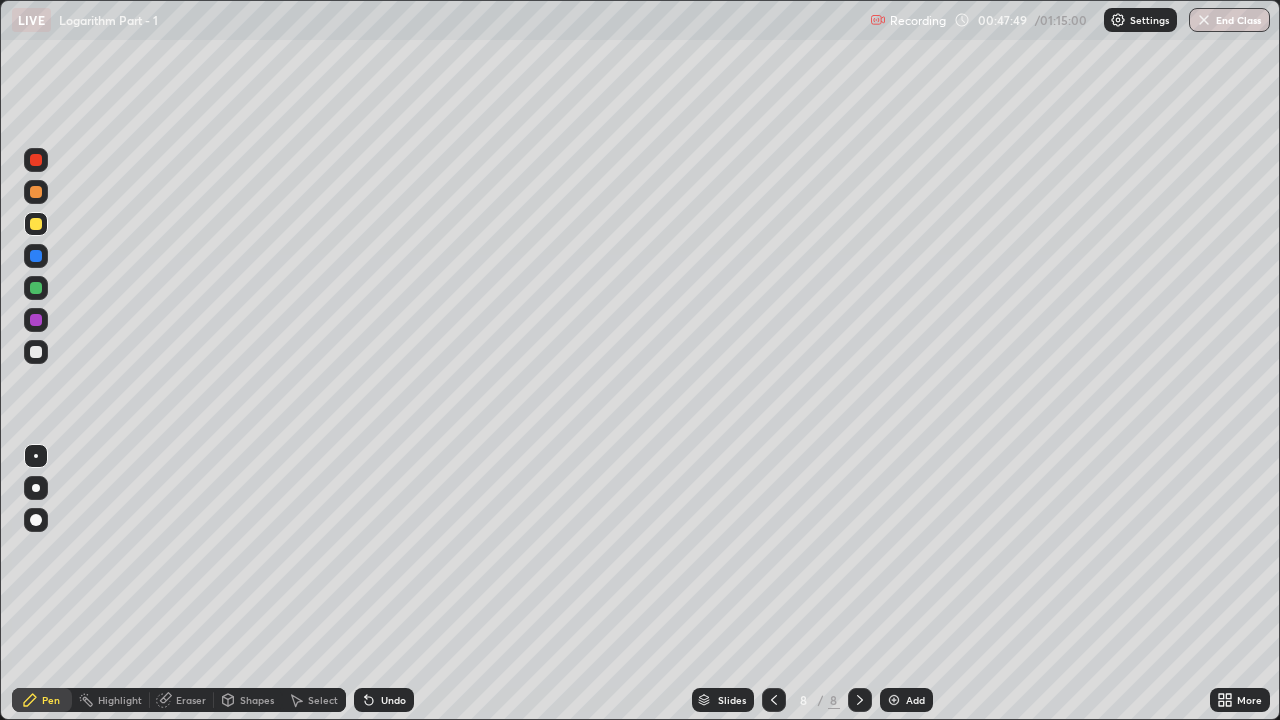 click at bounding box center [36, 288] 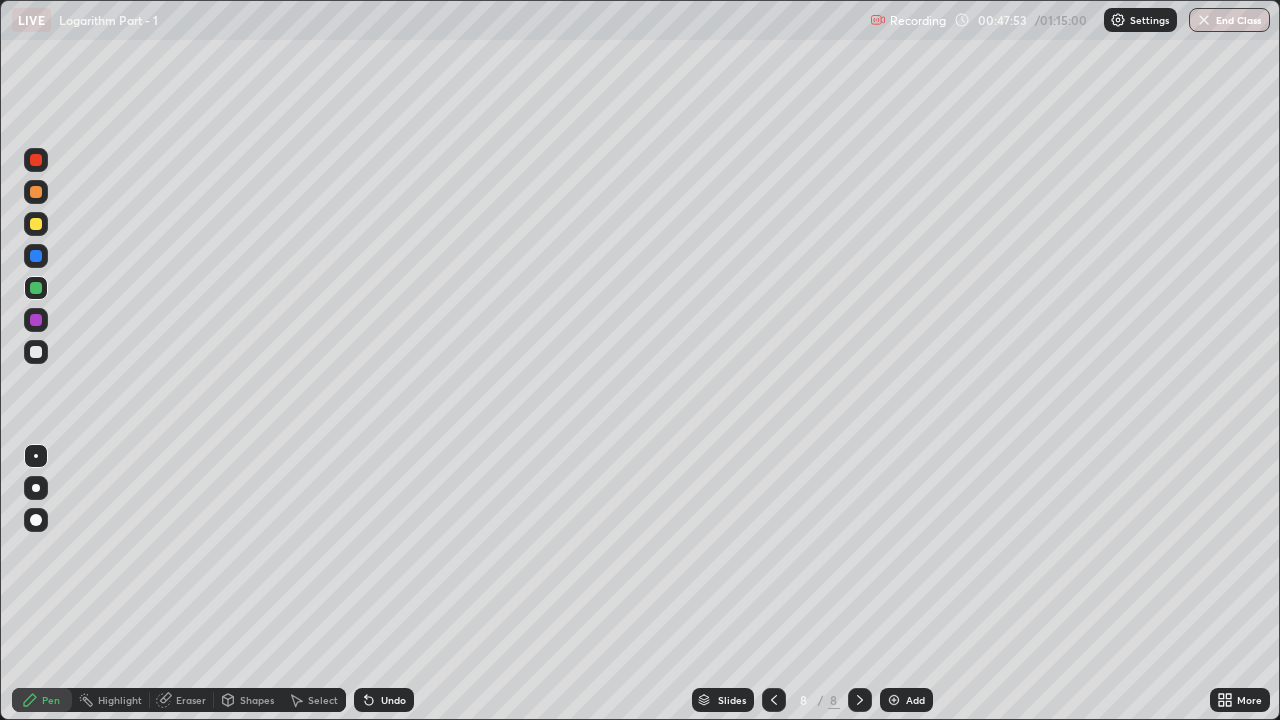 click on "Eraser" at bounding box center [182, 700] 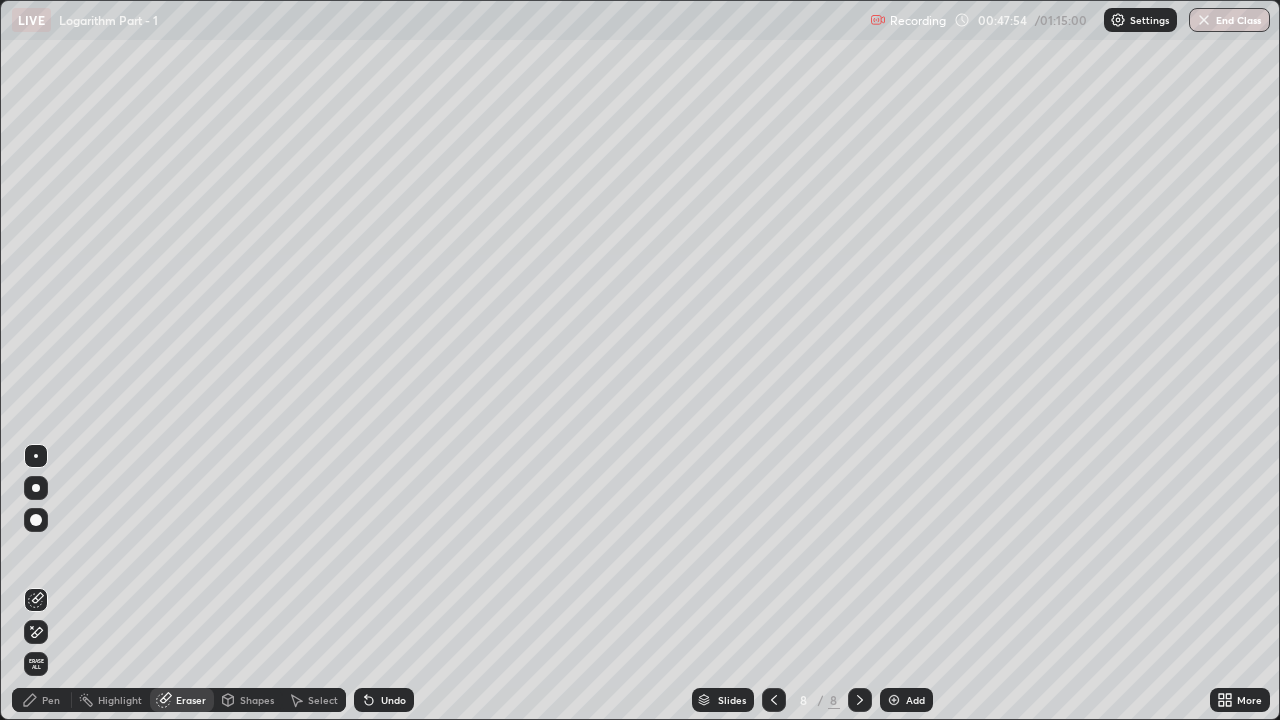 click 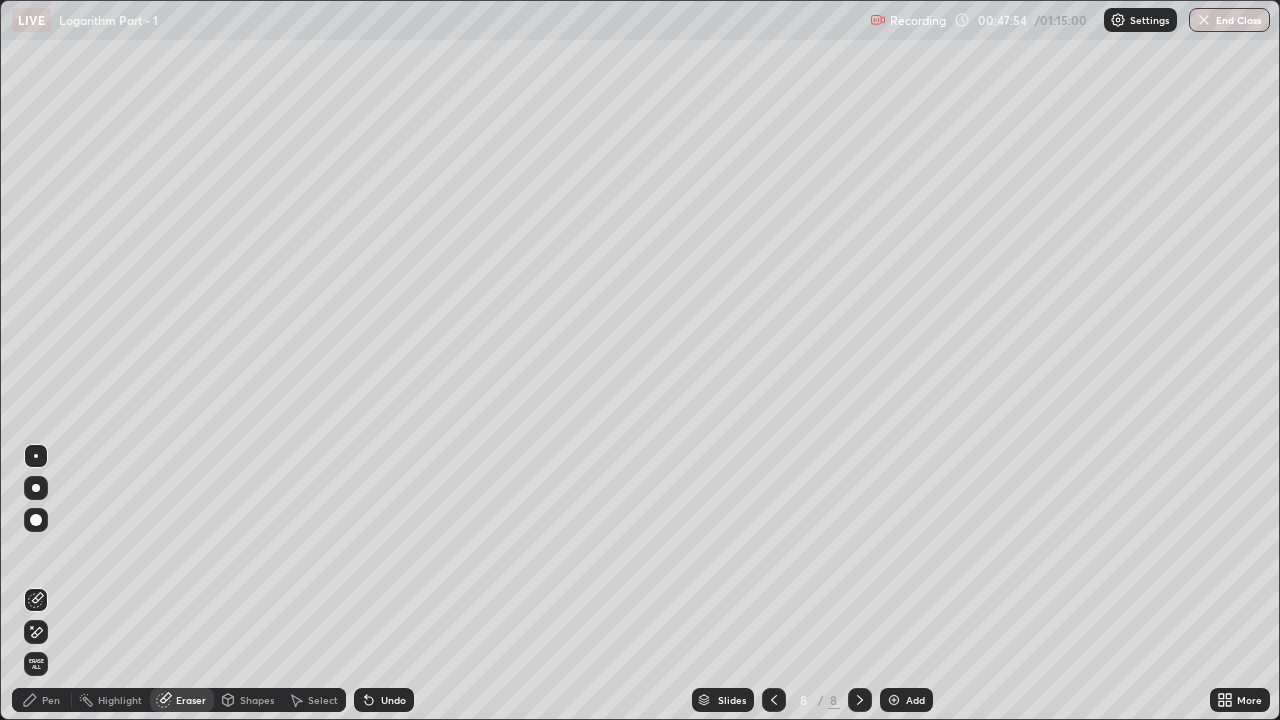 click 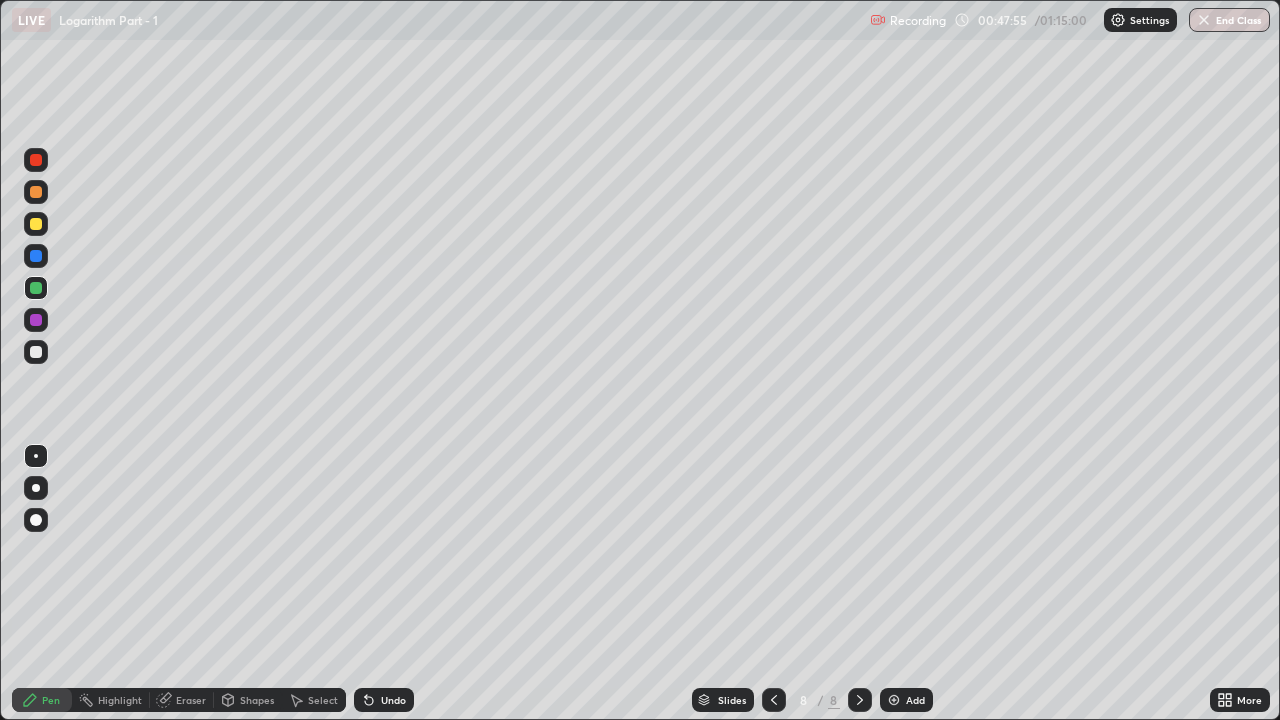 click at bounding box center [36, 320] 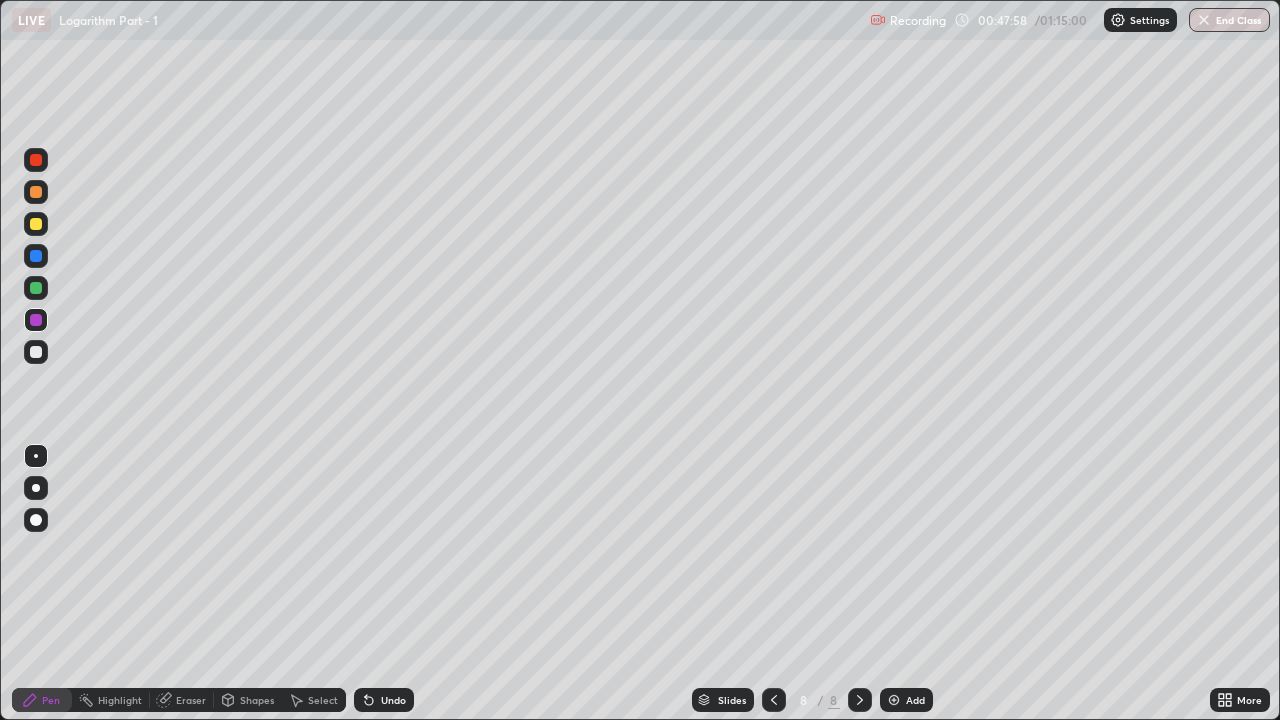 click on "Undo" at bounding box center (393, 700) 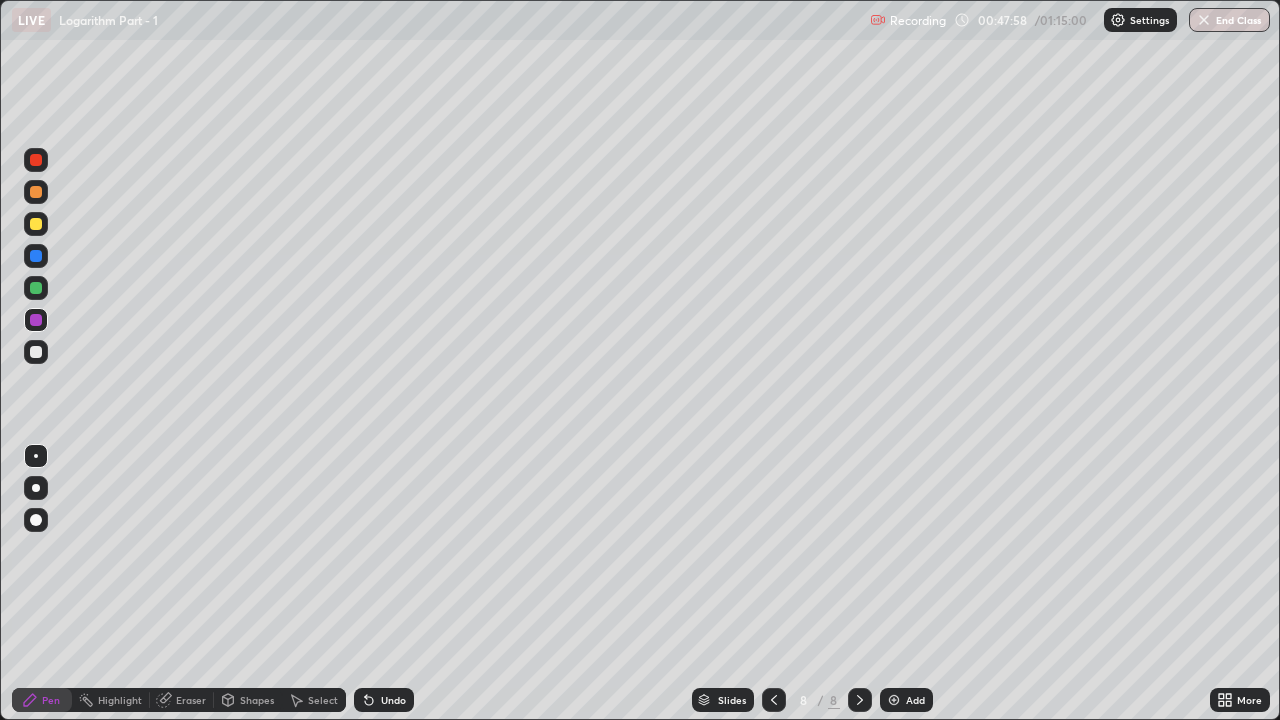 click at bounding box center [36, 352] 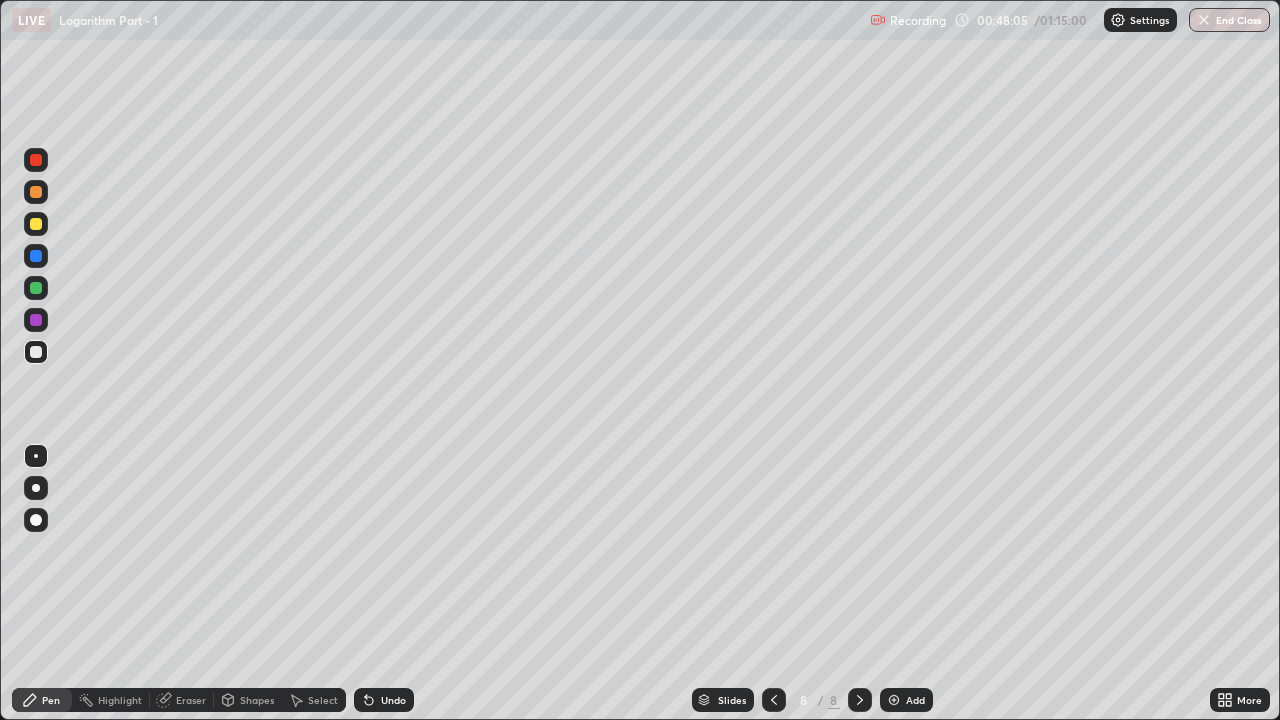 click on "Undo" at bounding box center (384, 700) 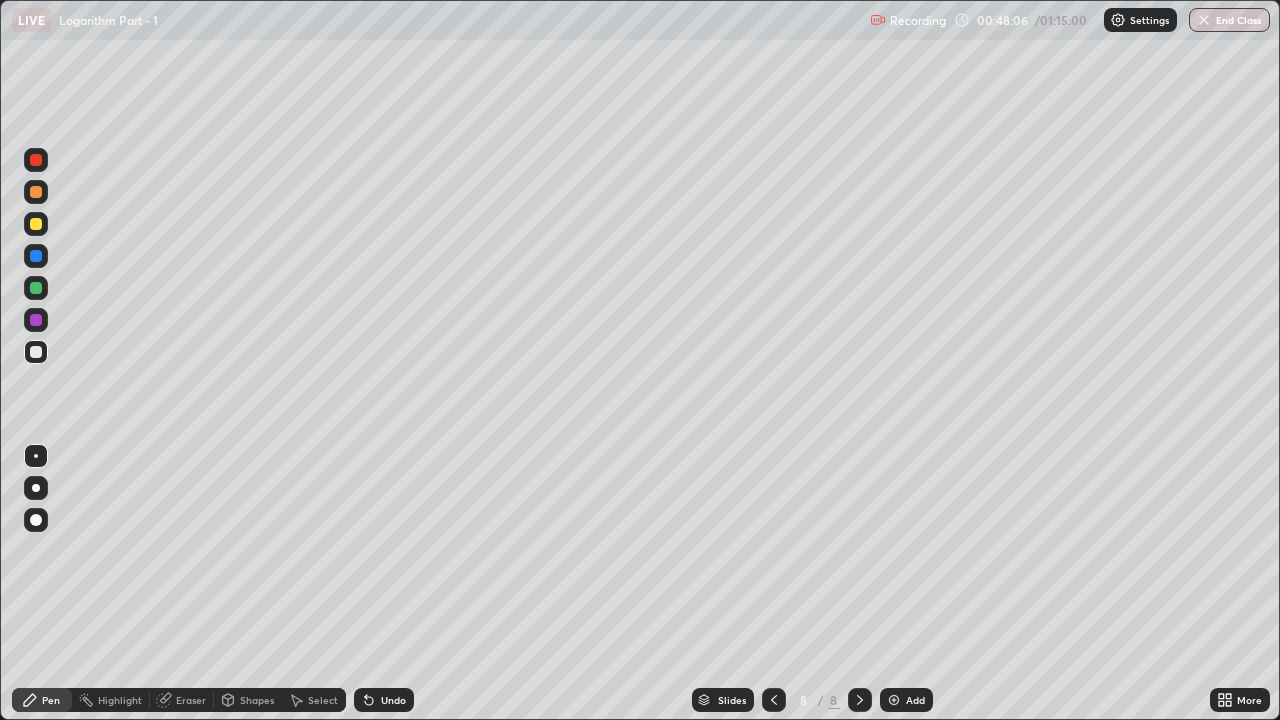 click 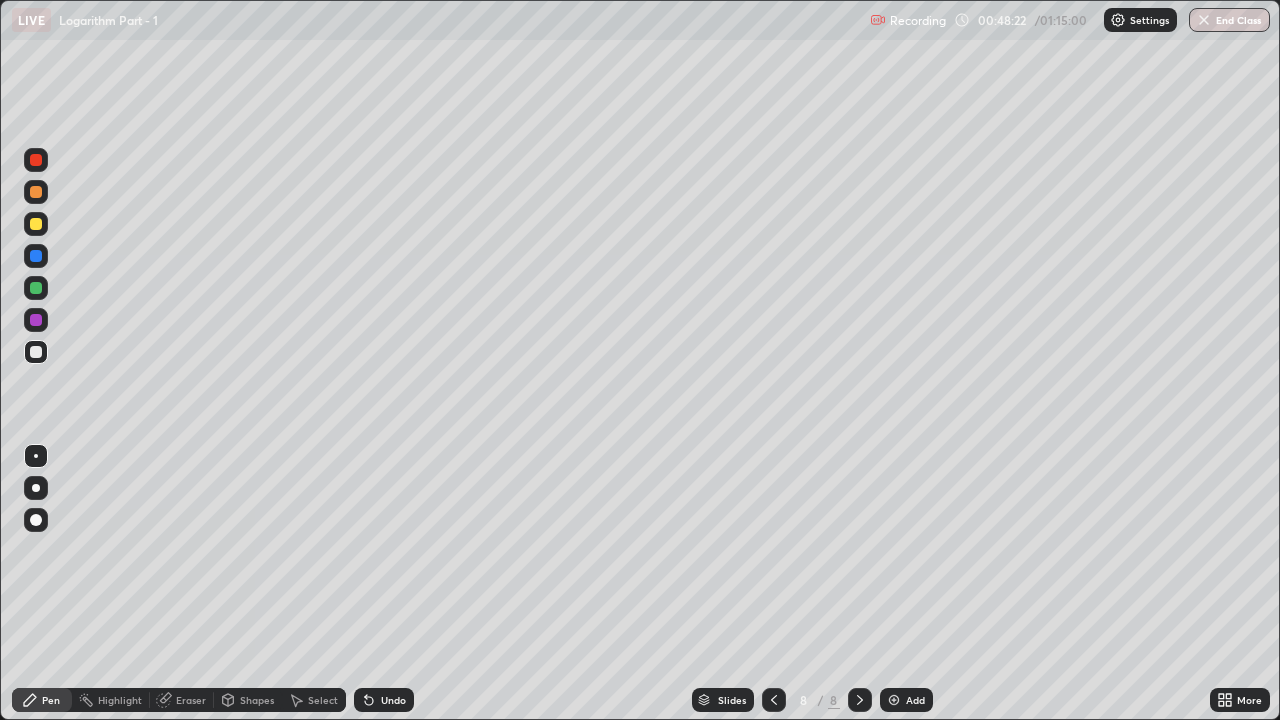 click at bounding box center (36, 352) 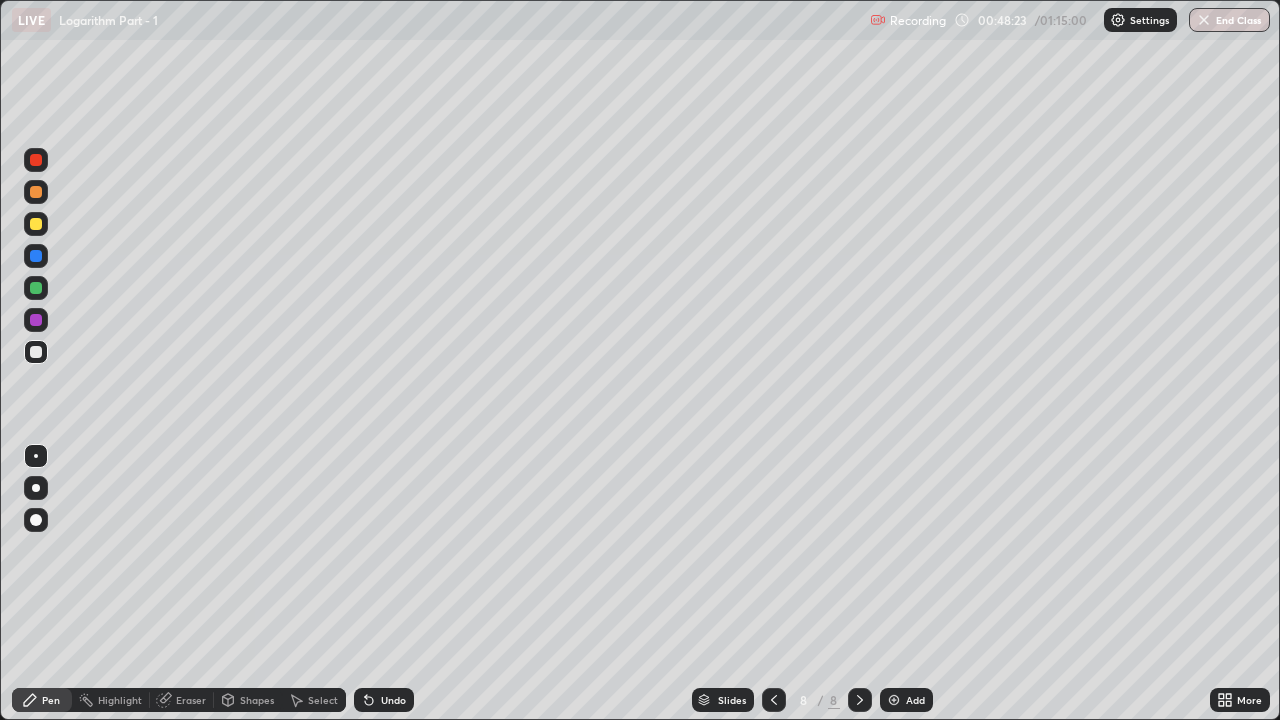 click at bounding box center [36, 224] 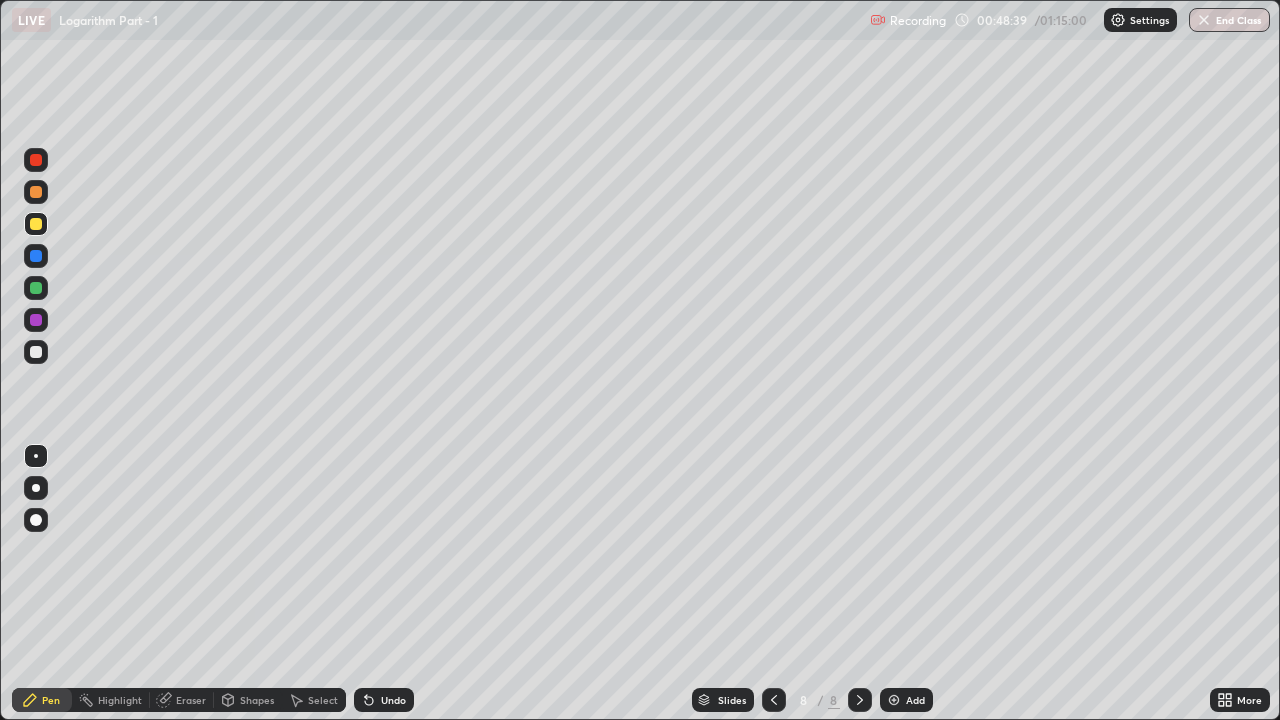 click at bounding box center (36, 352) 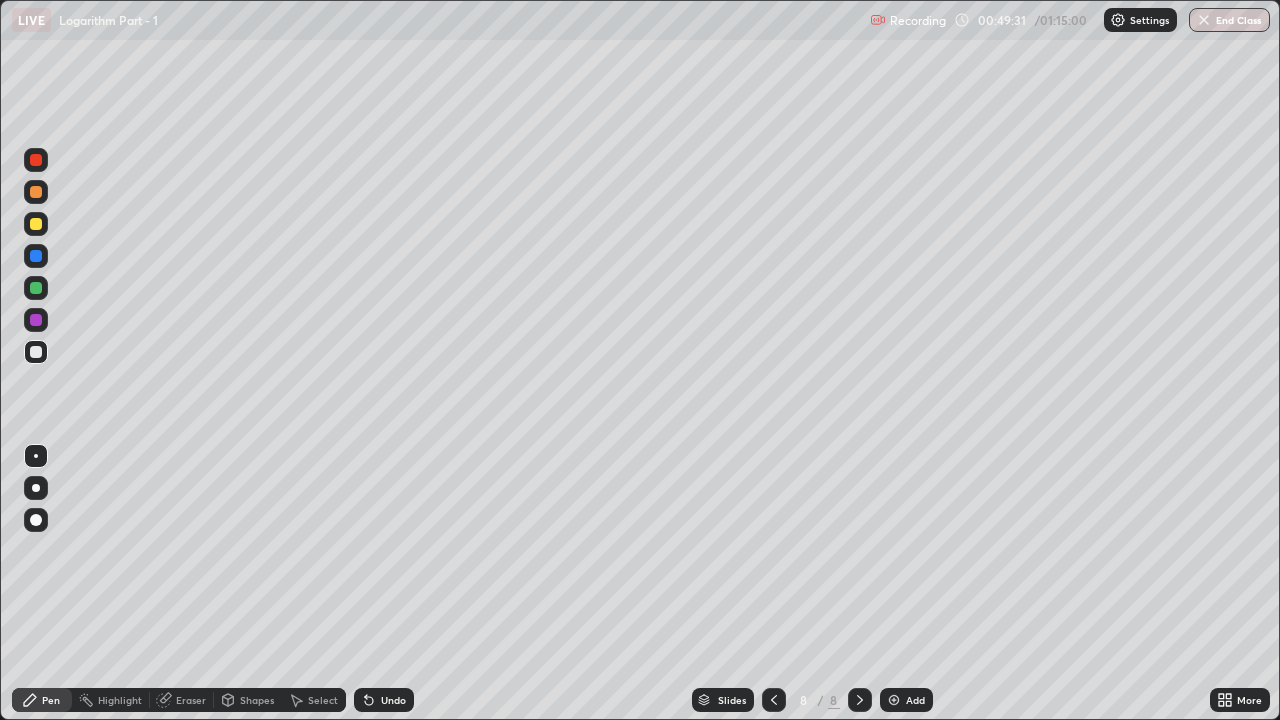 click on "Eraser" at bounding box center (191, 700) 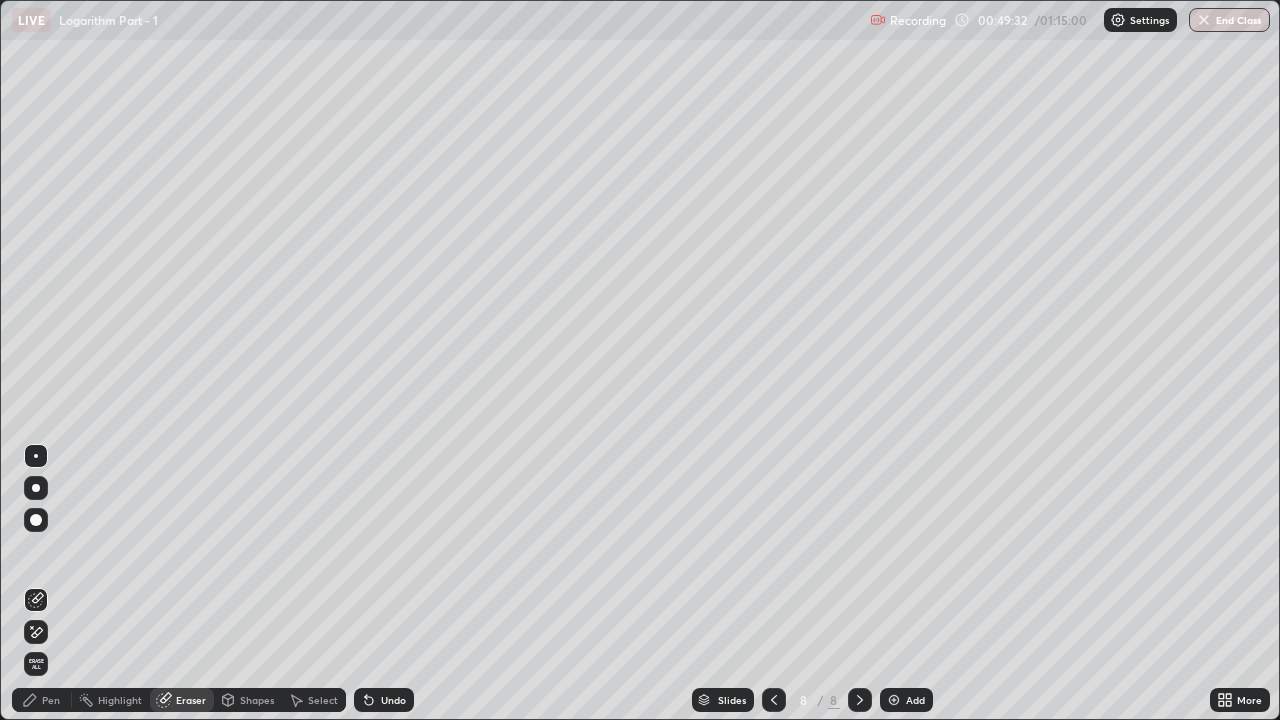 click 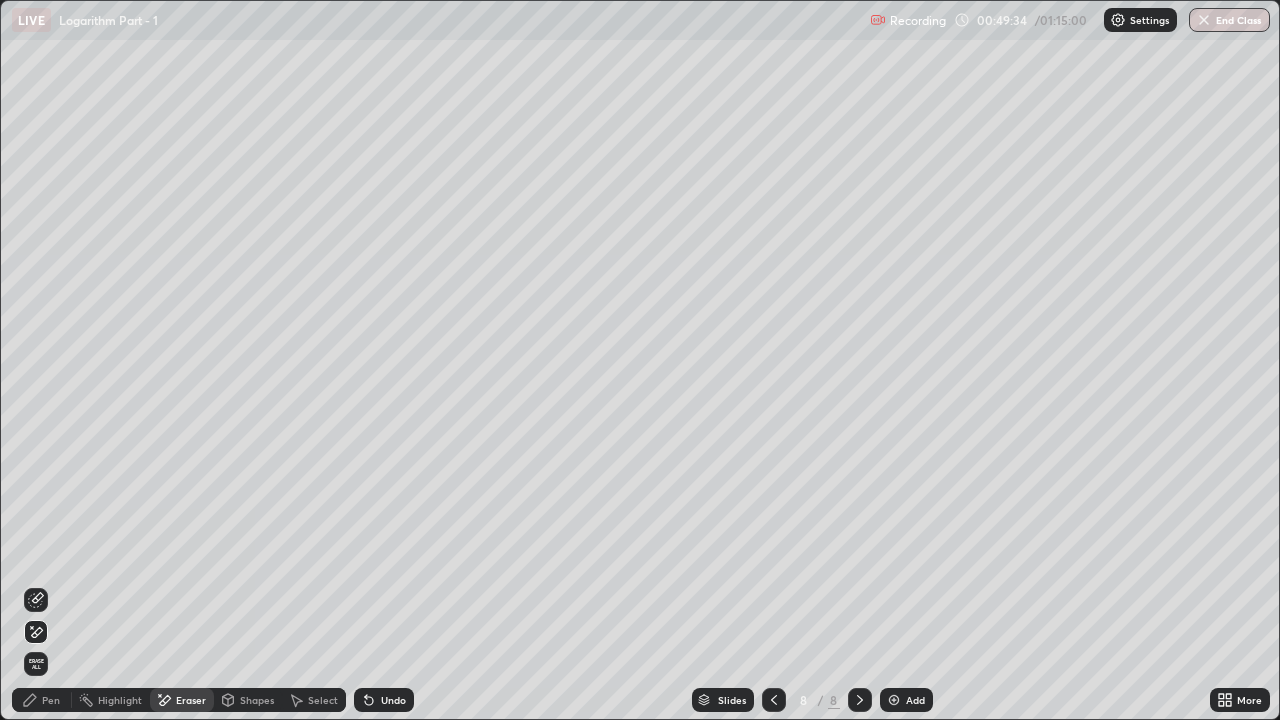 click on "Pen" at bounding box center [51, 700] 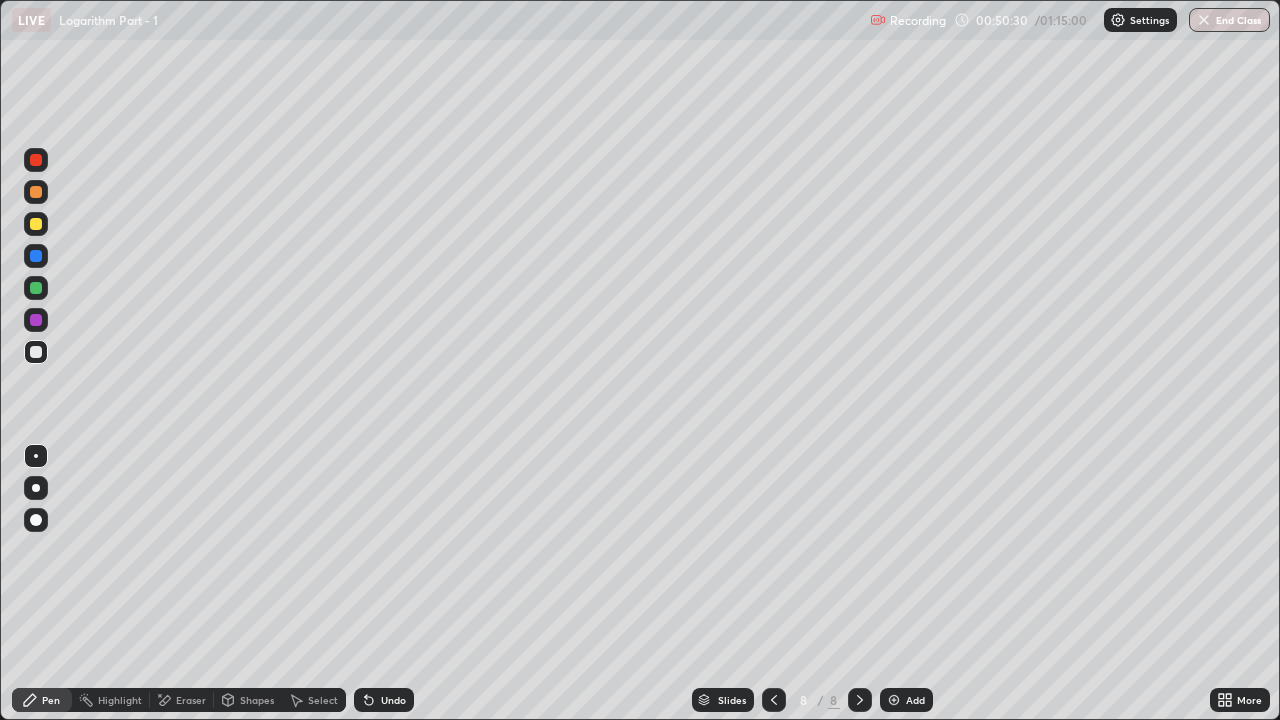 click on "Shapes" at bounding box center (257, 700) 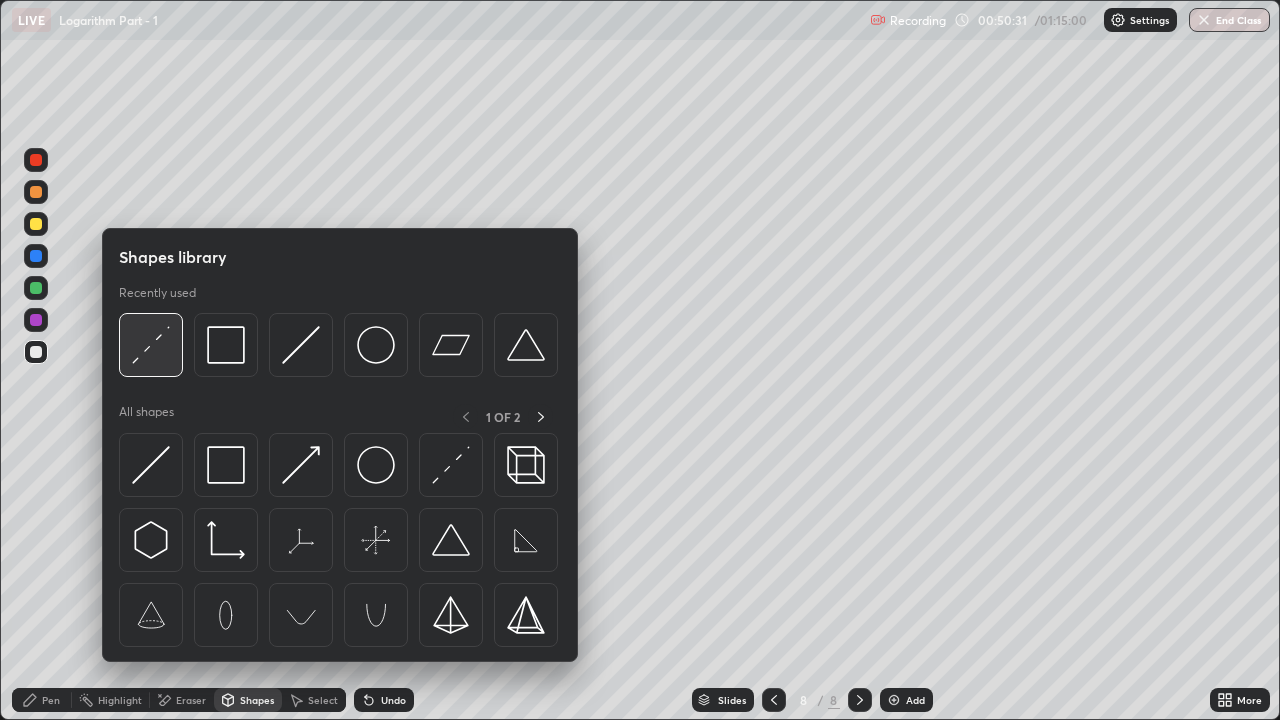 click at bounding box center [151, 345] 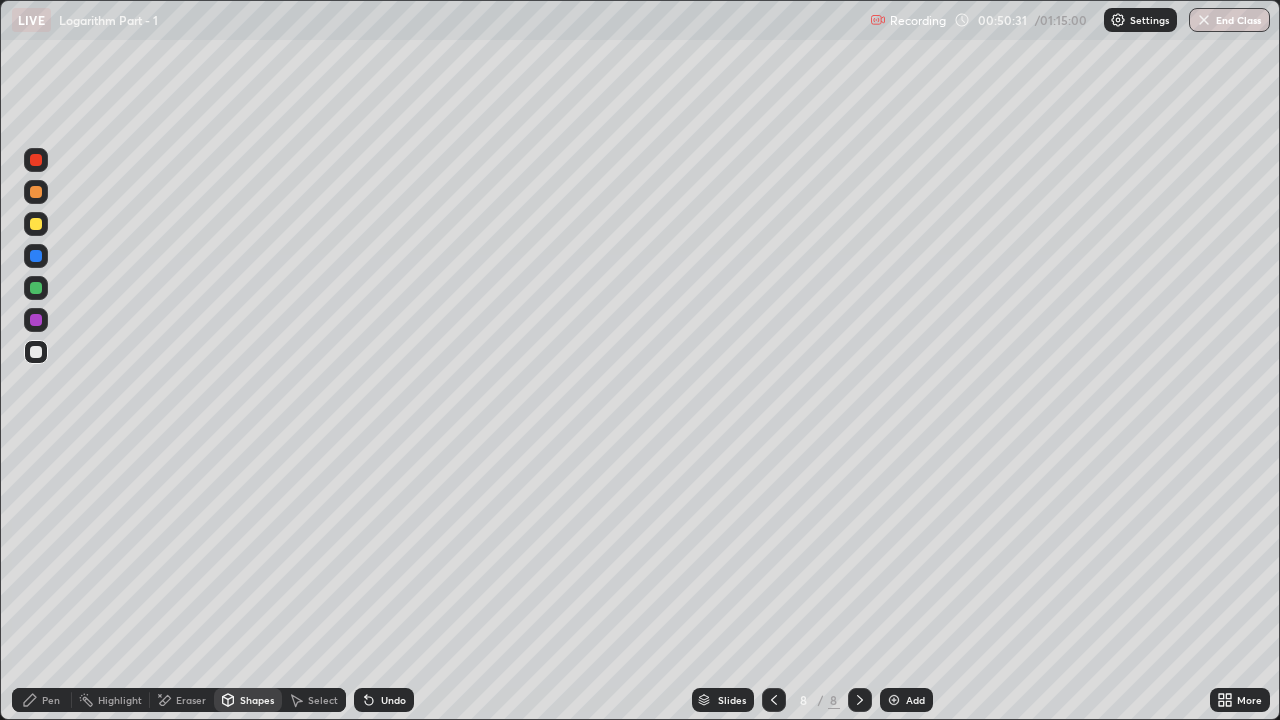 click at bounding box center [36, 224] 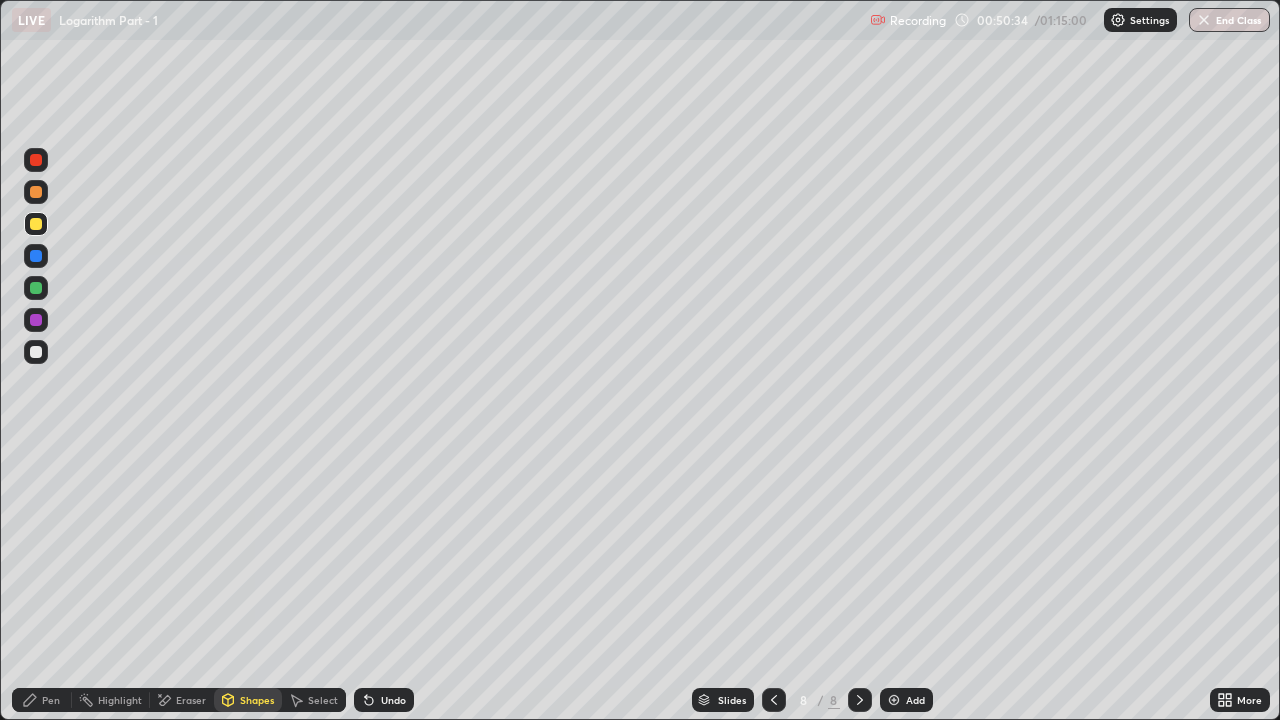 click 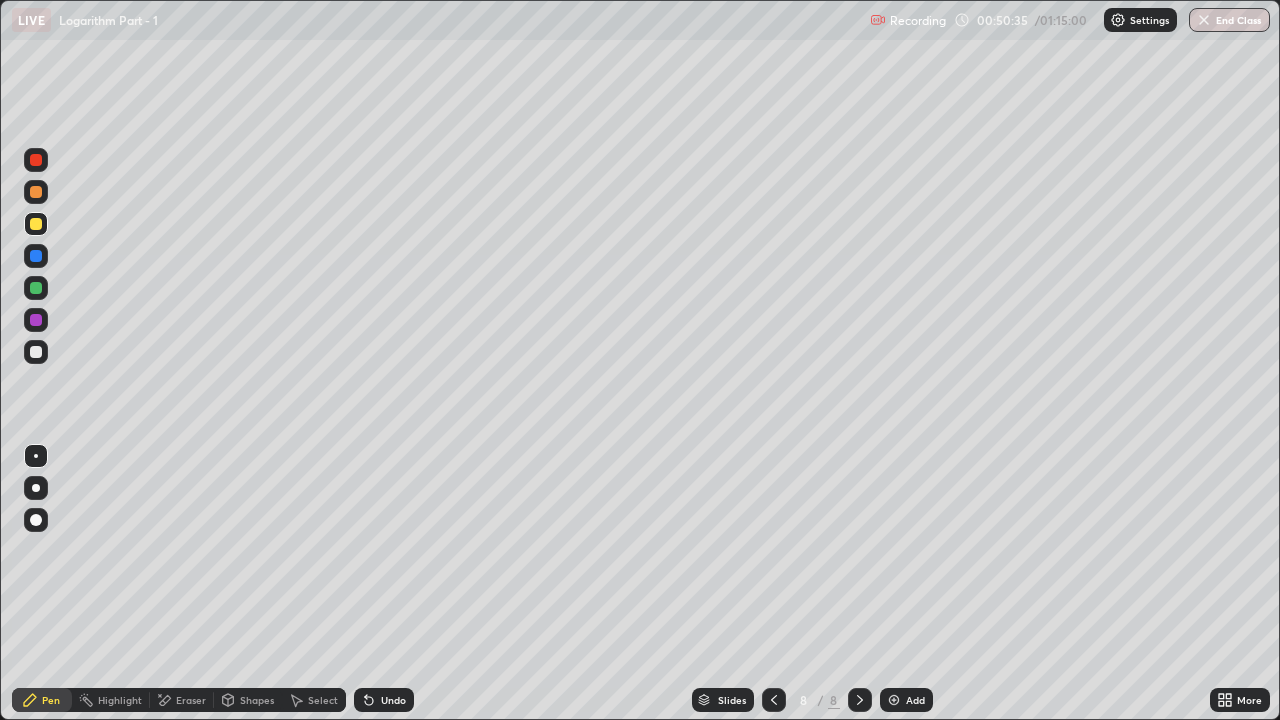 click at bounding box center [36, 288] 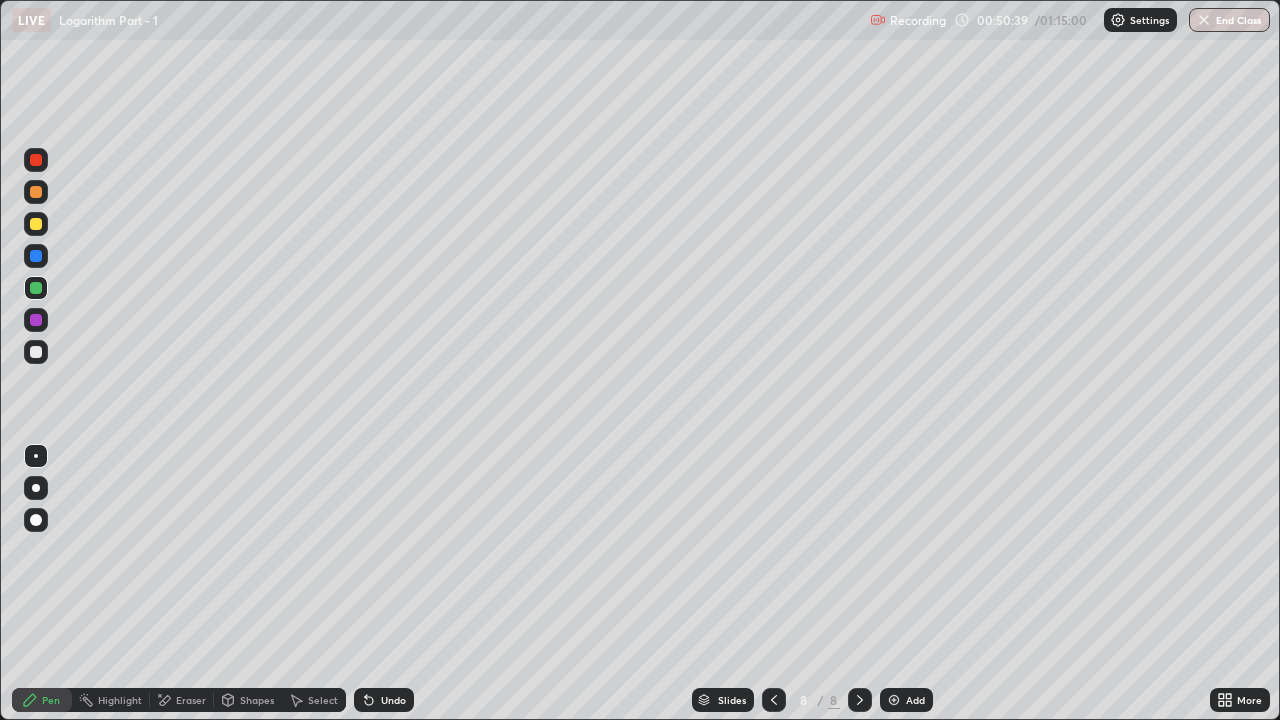 click at bounding box center [36, 352] 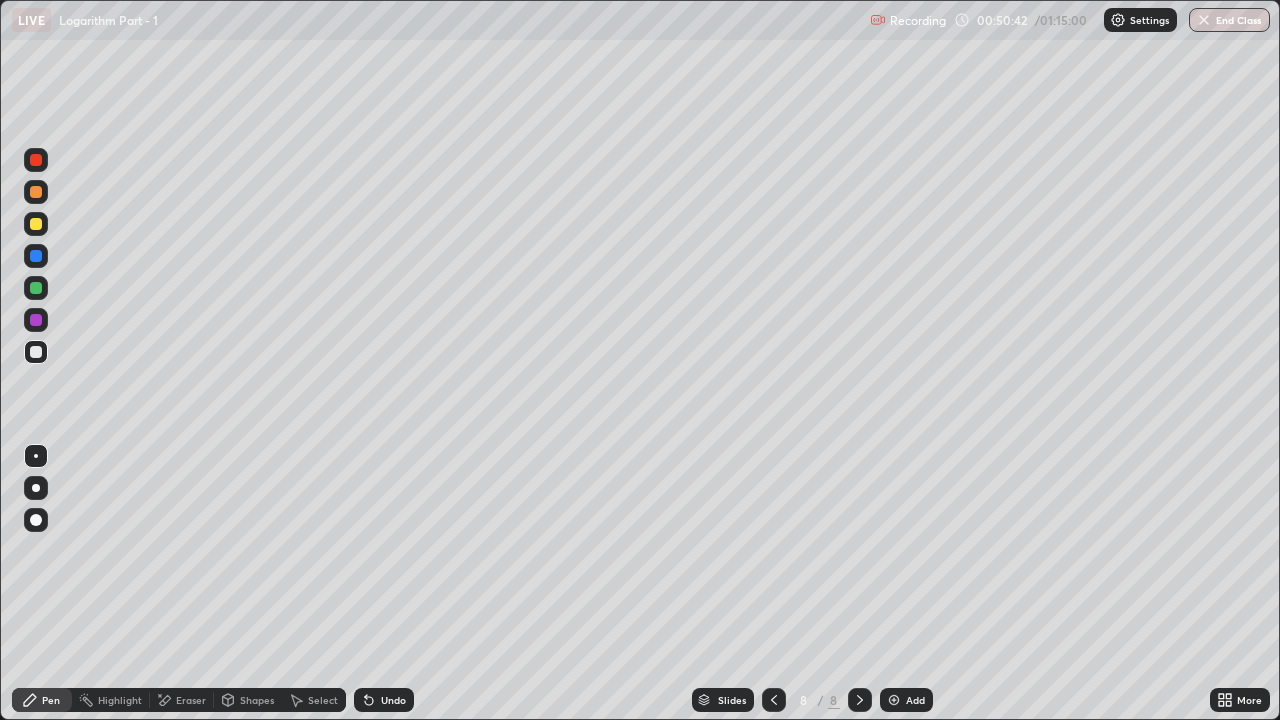 click on "Undo" at bounding box center (384, 700) 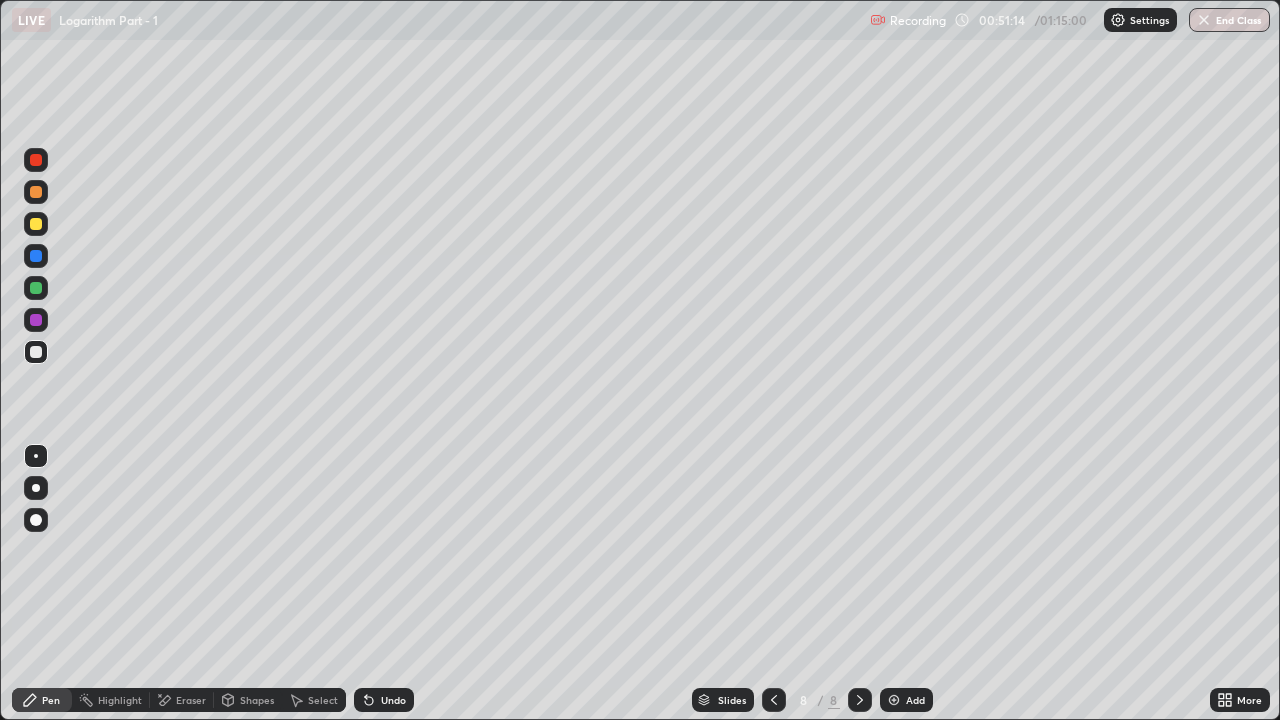 click at bounding box center (36, 288) 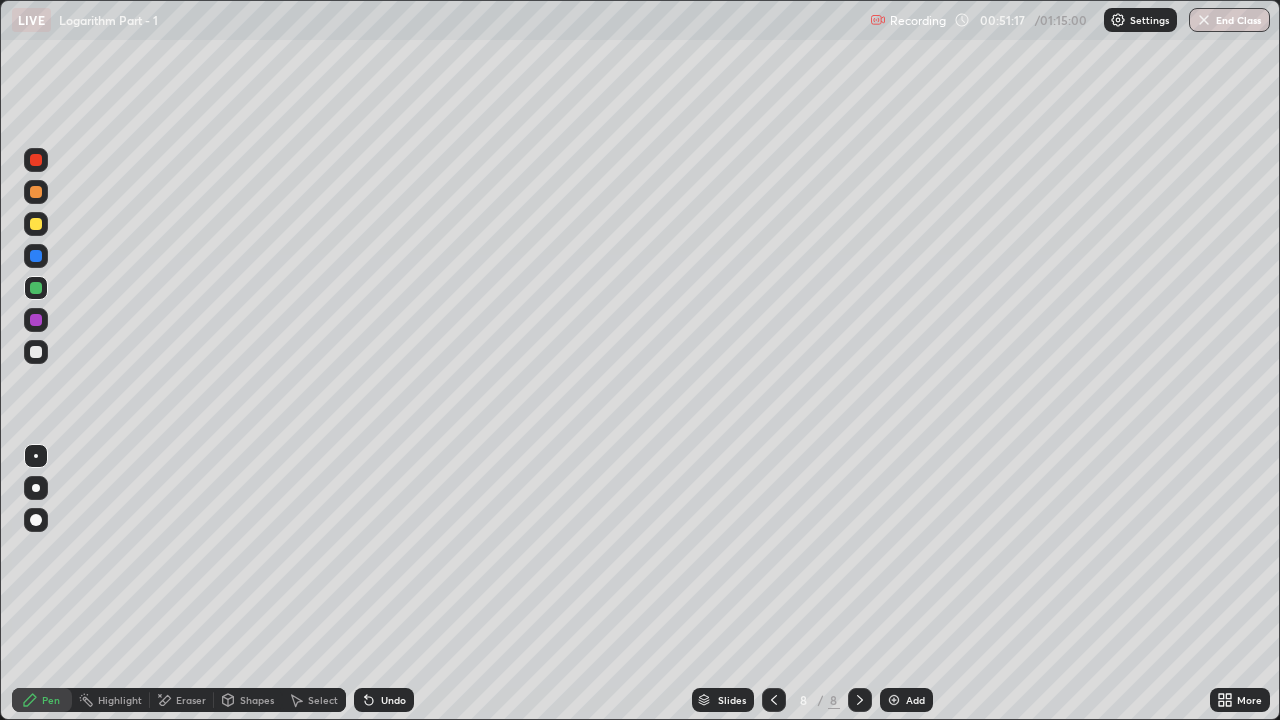 click at bounding box center (36, 352) 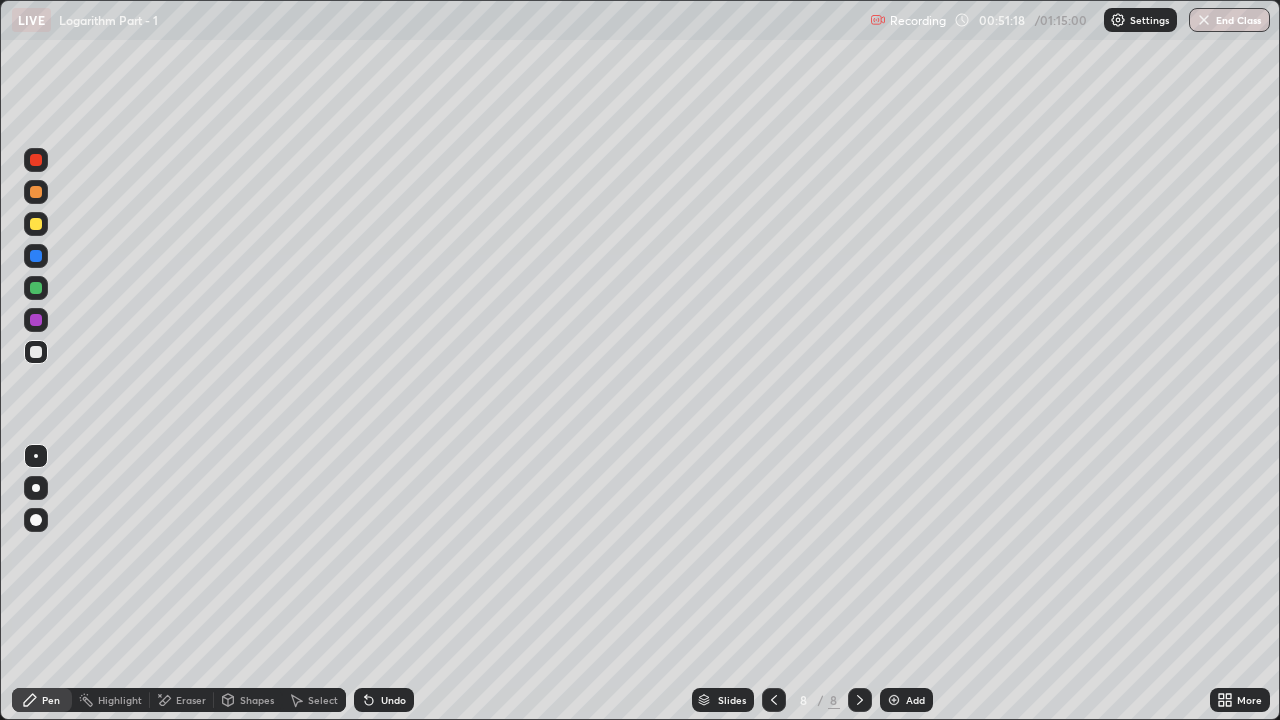 click on "Pen" at bounding box center [51, 700] 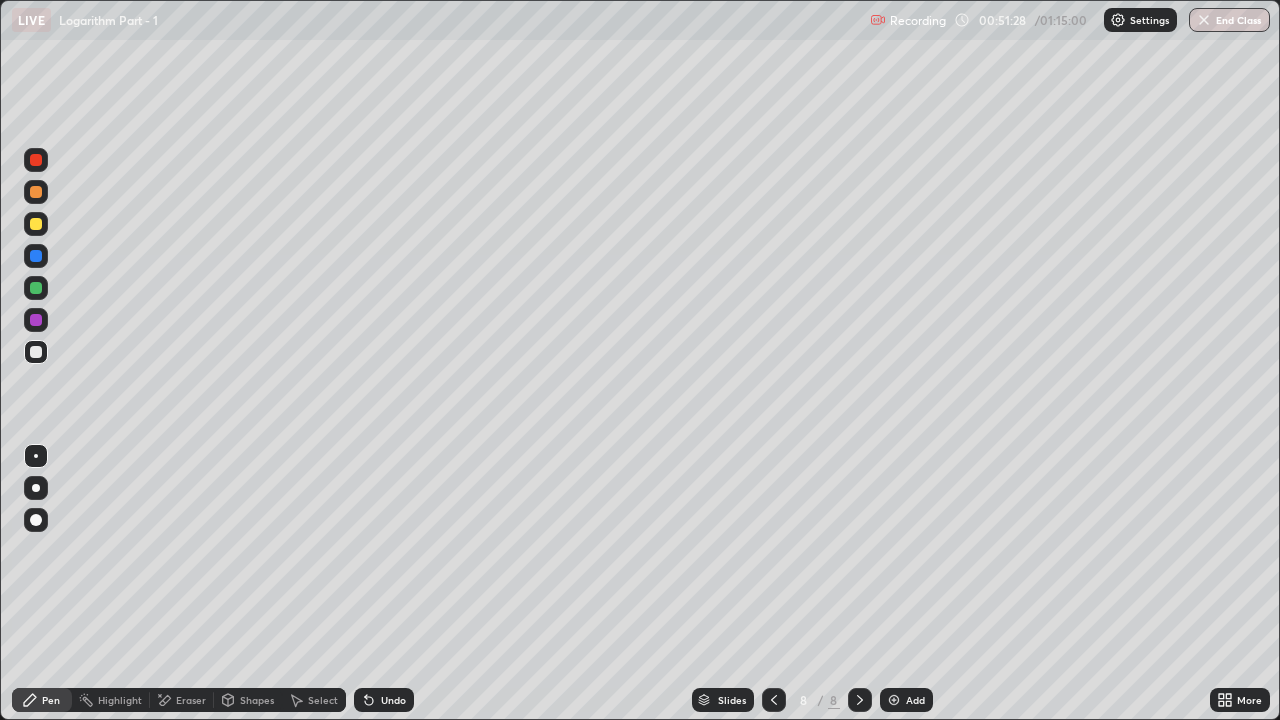click on "Undo" at bounding box center [384, 700] 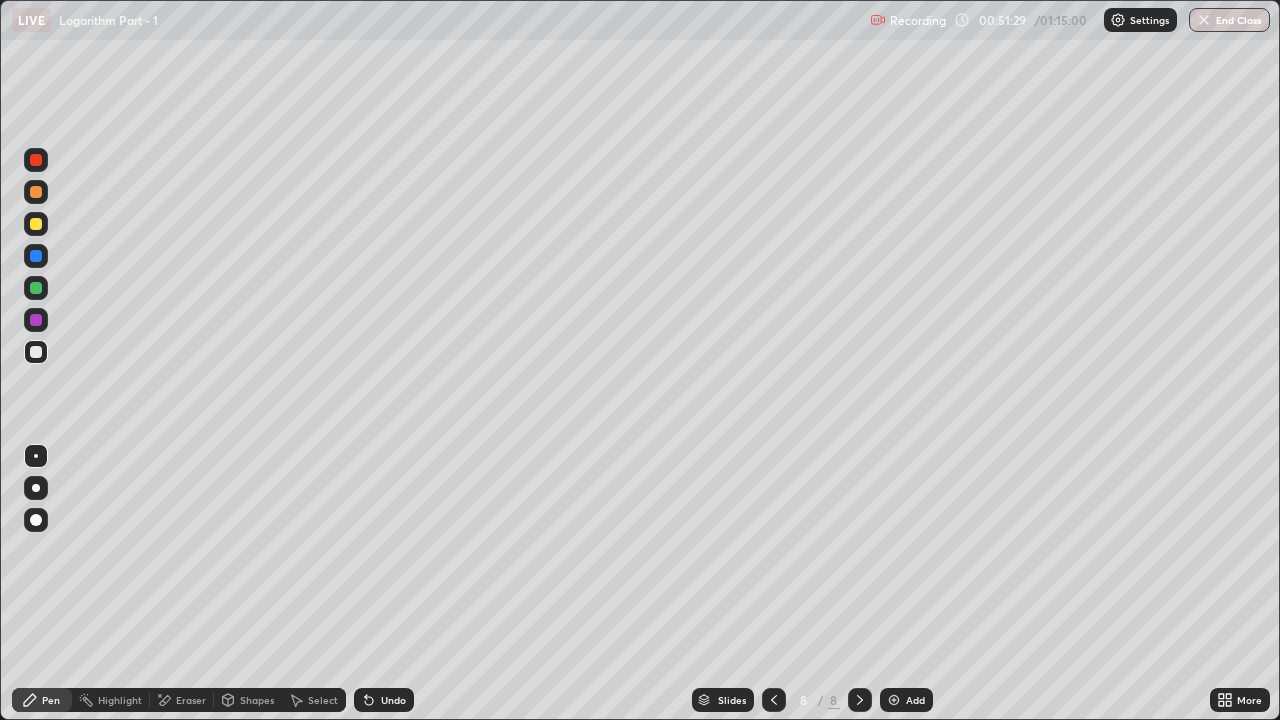 click on "Undo" at bounding box center (393, 700) 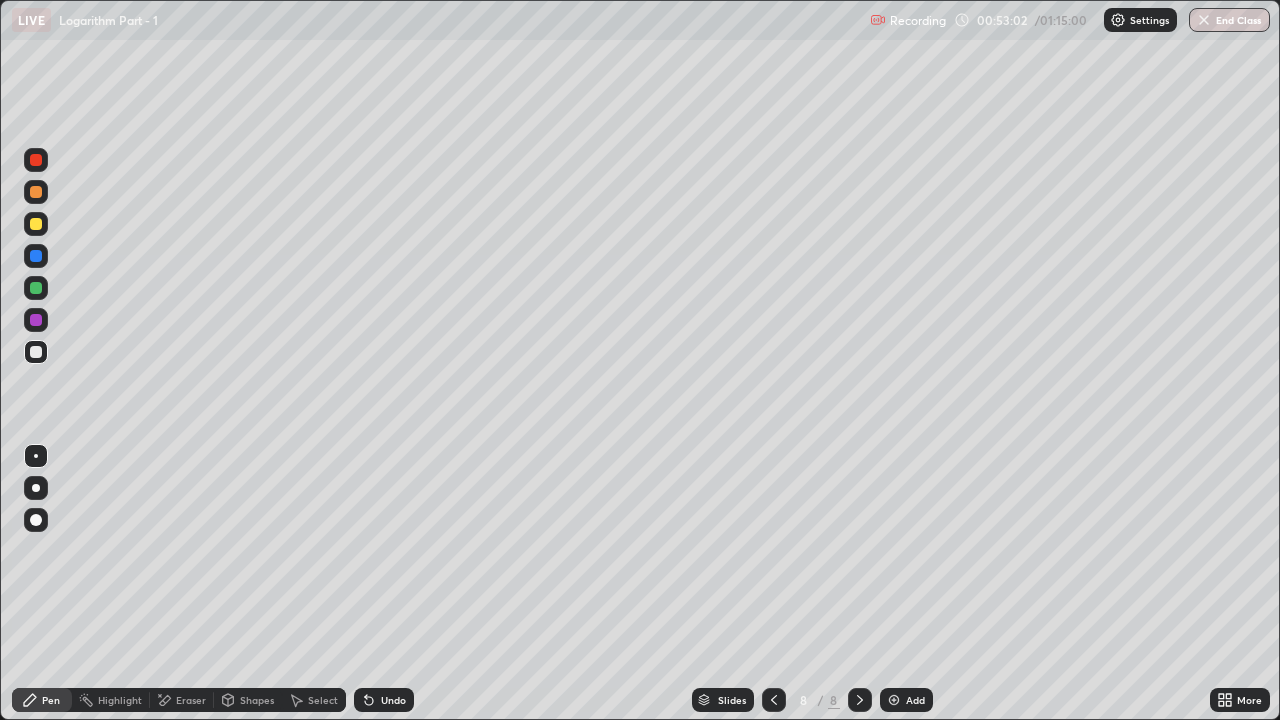 click on "Eraser" at bounding box center (182, 700) 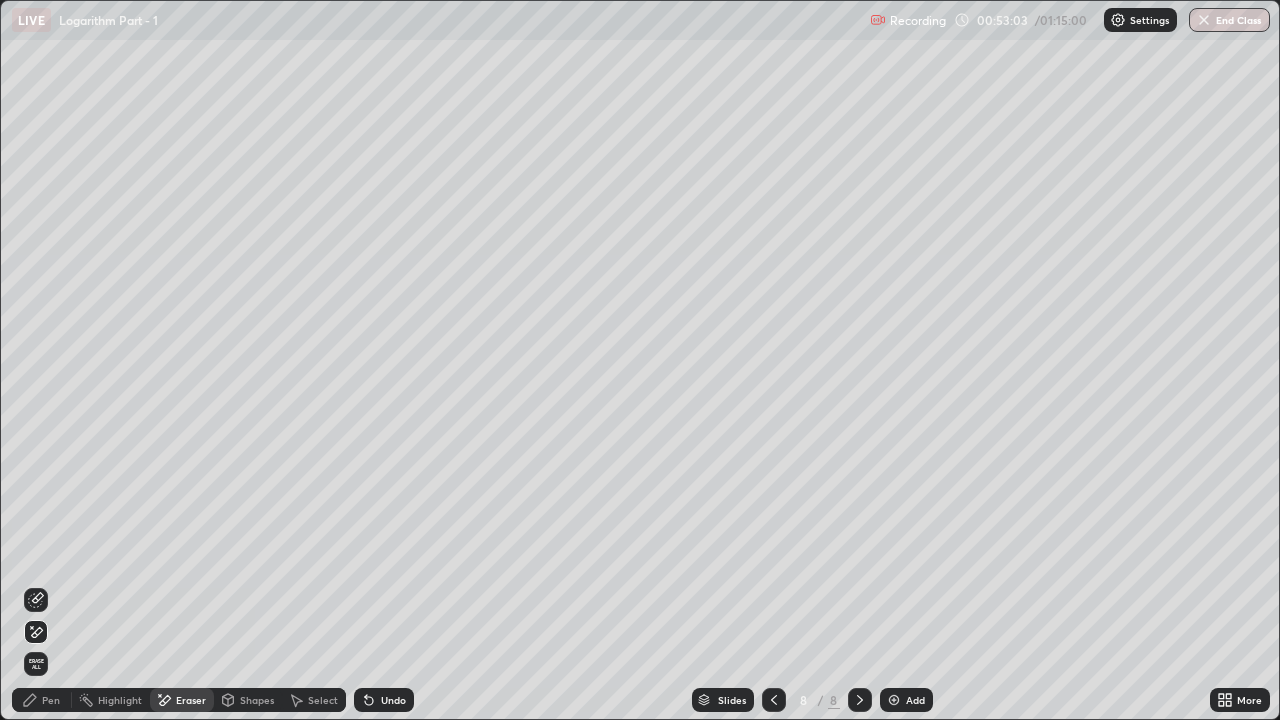 click 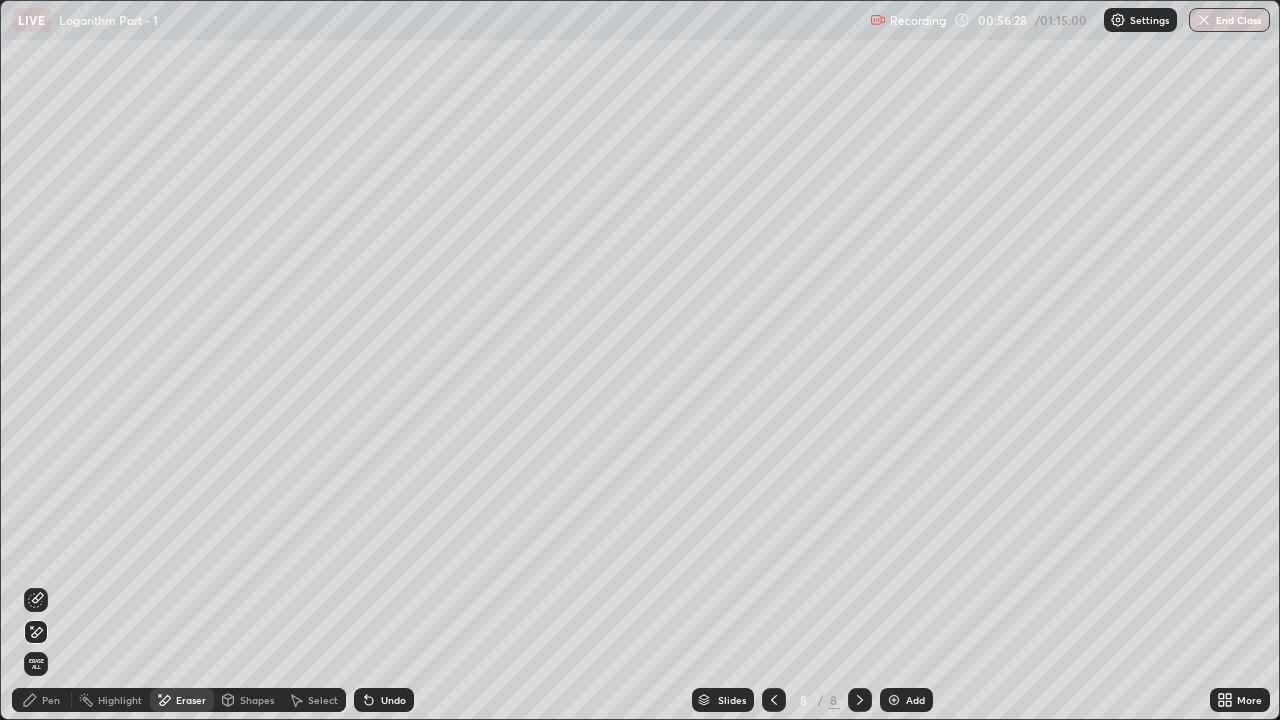click on "Add" at bounding box center (915, 700) 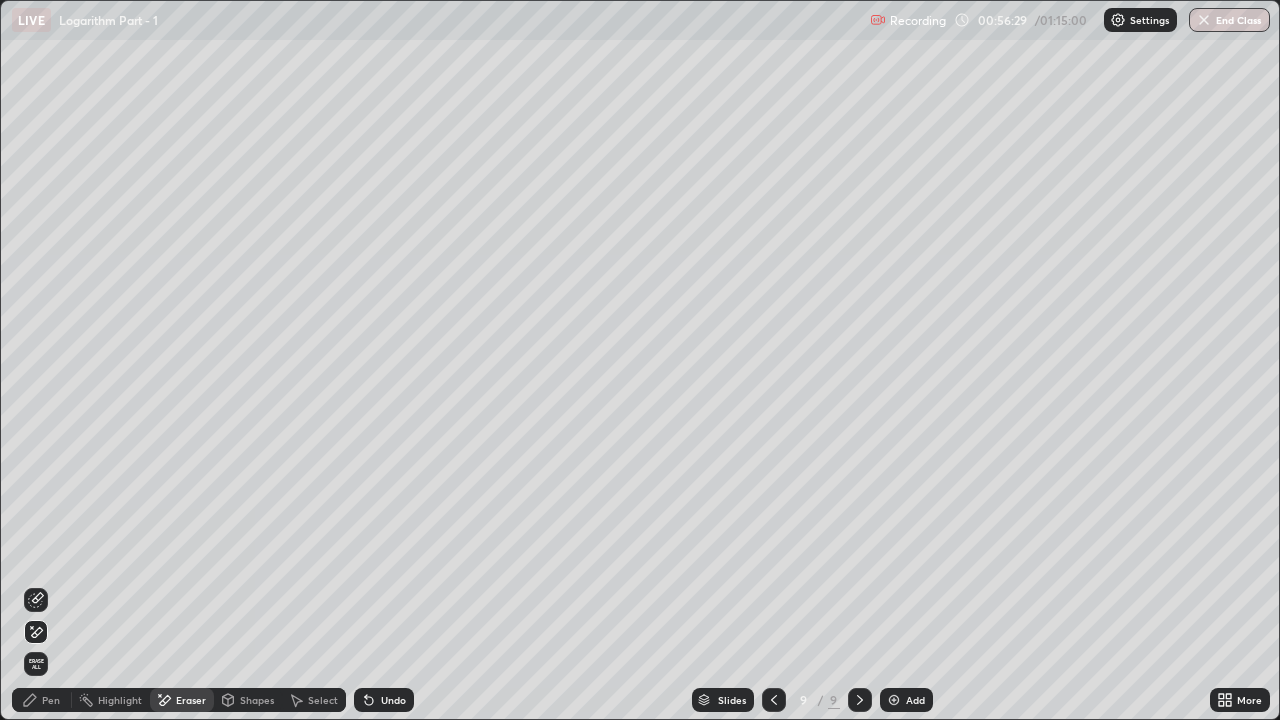 click on "Pen" at bounding box center [51, 700] 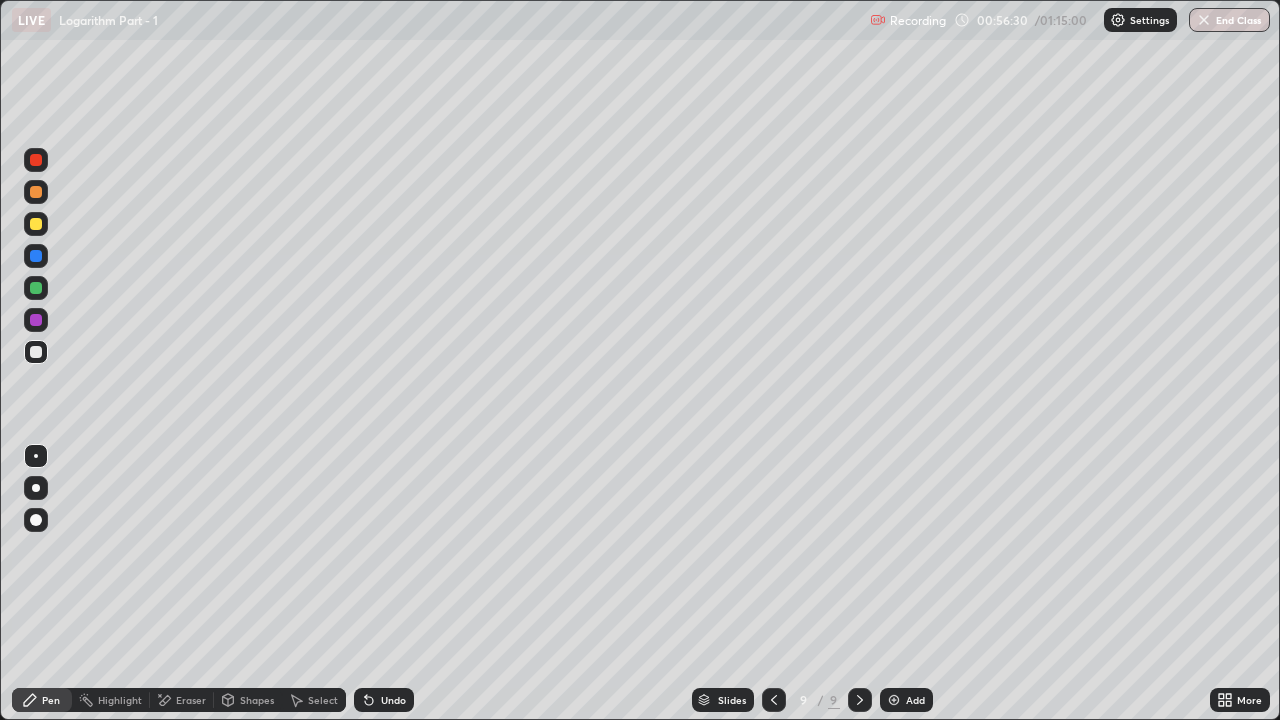 click at bounding box center (36, 288) 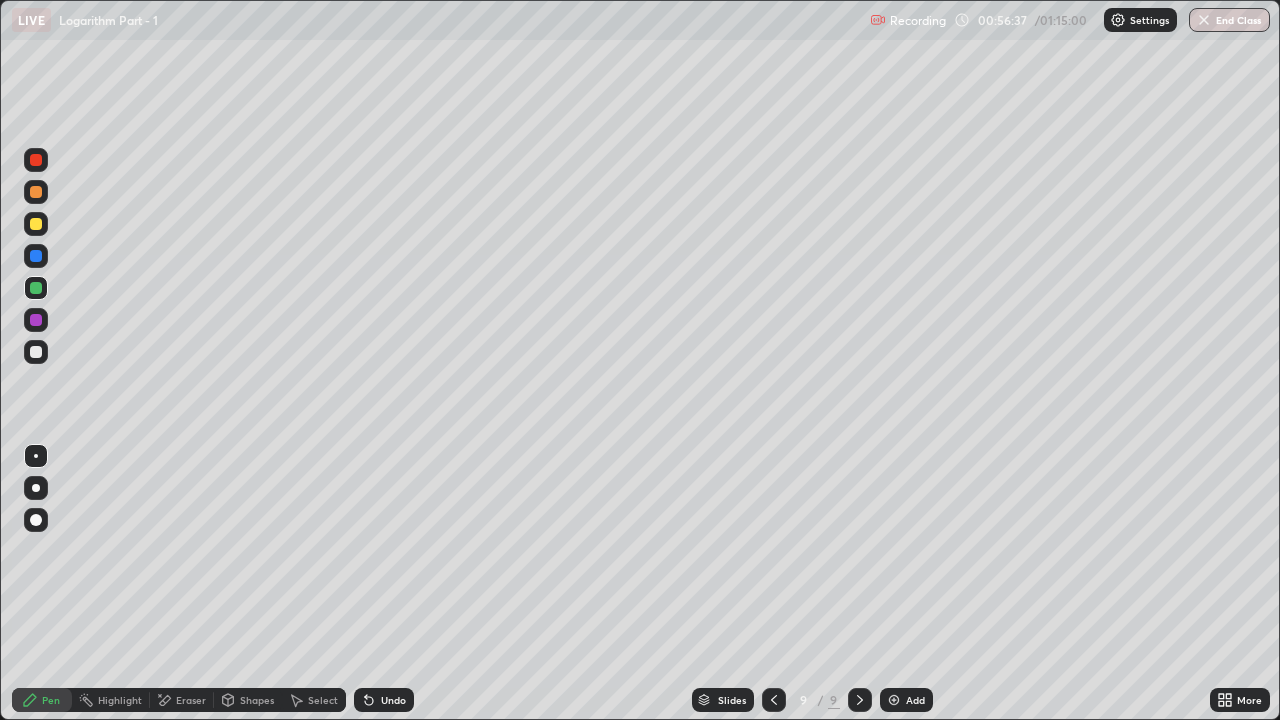 click at bounding box center [36, 352] 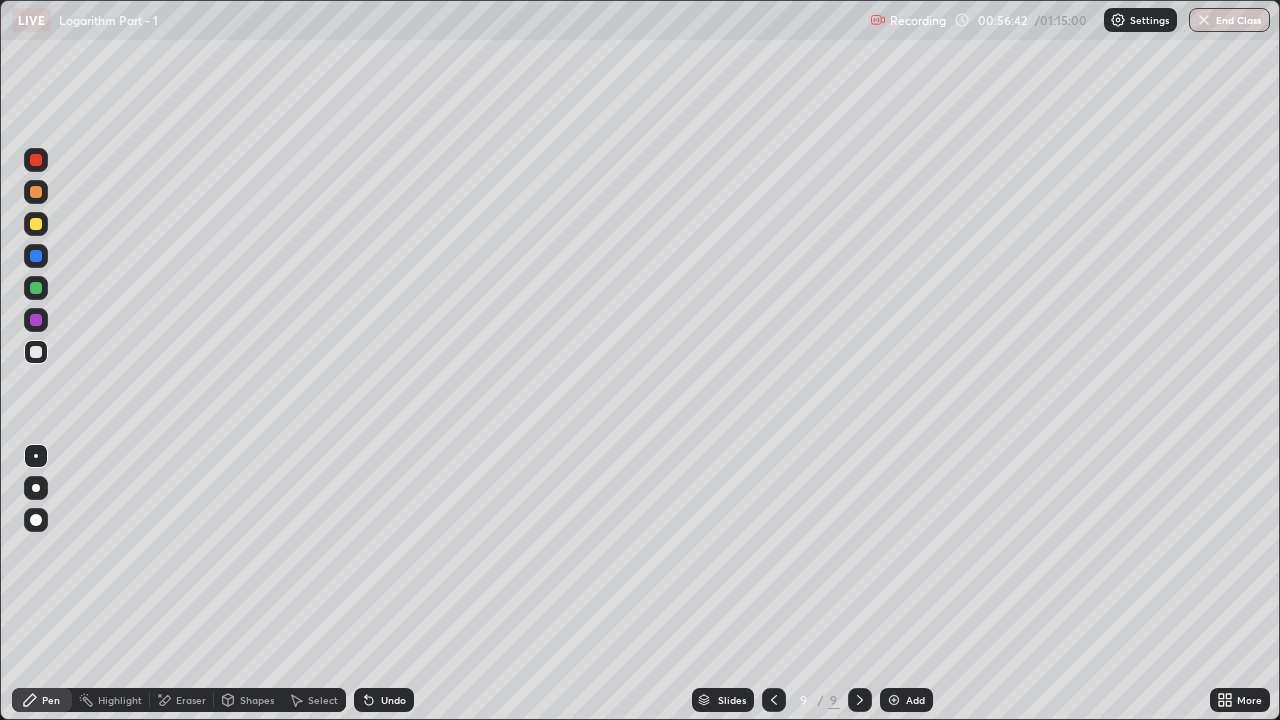click 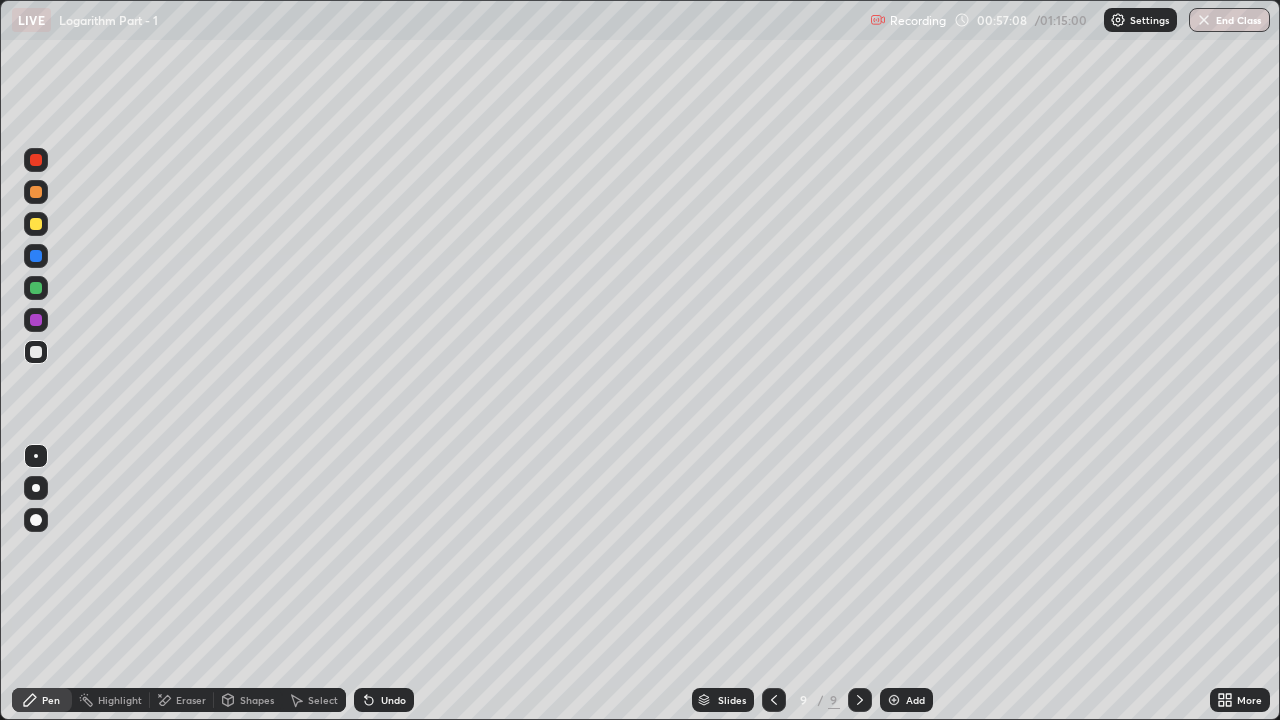 click at bounding box center [36, 224] 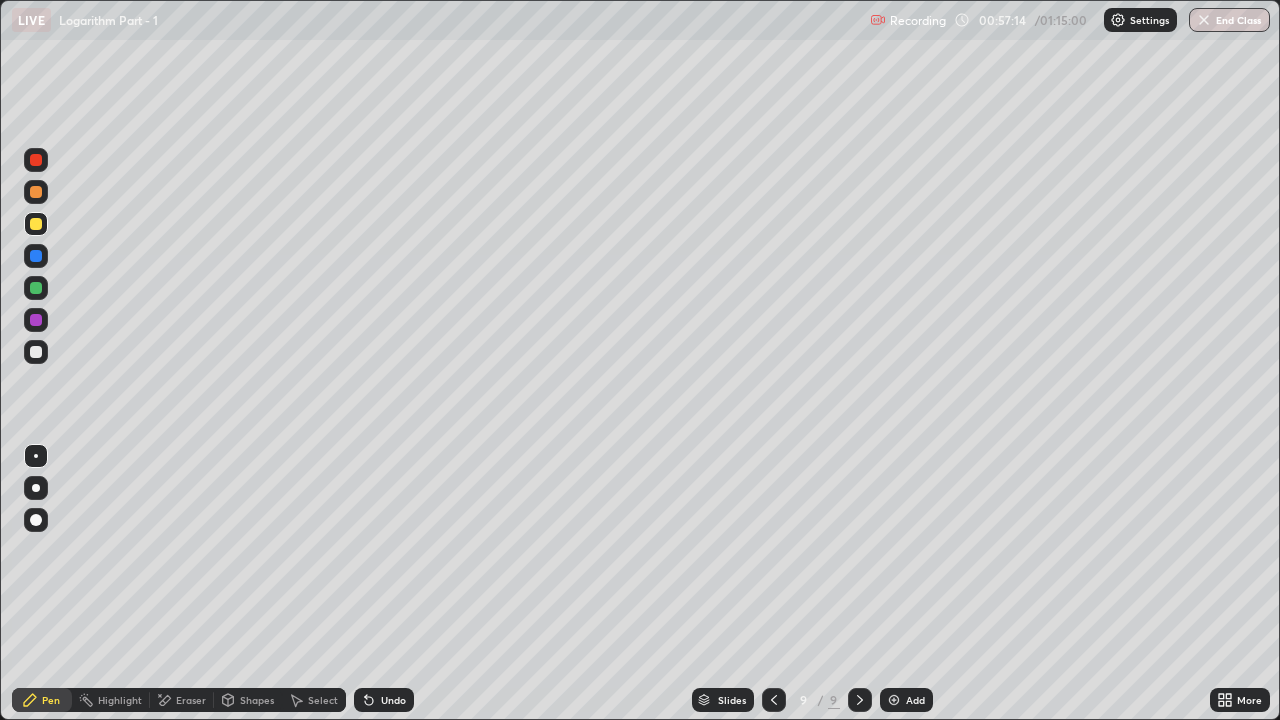 click at bounding box center [36, 352] 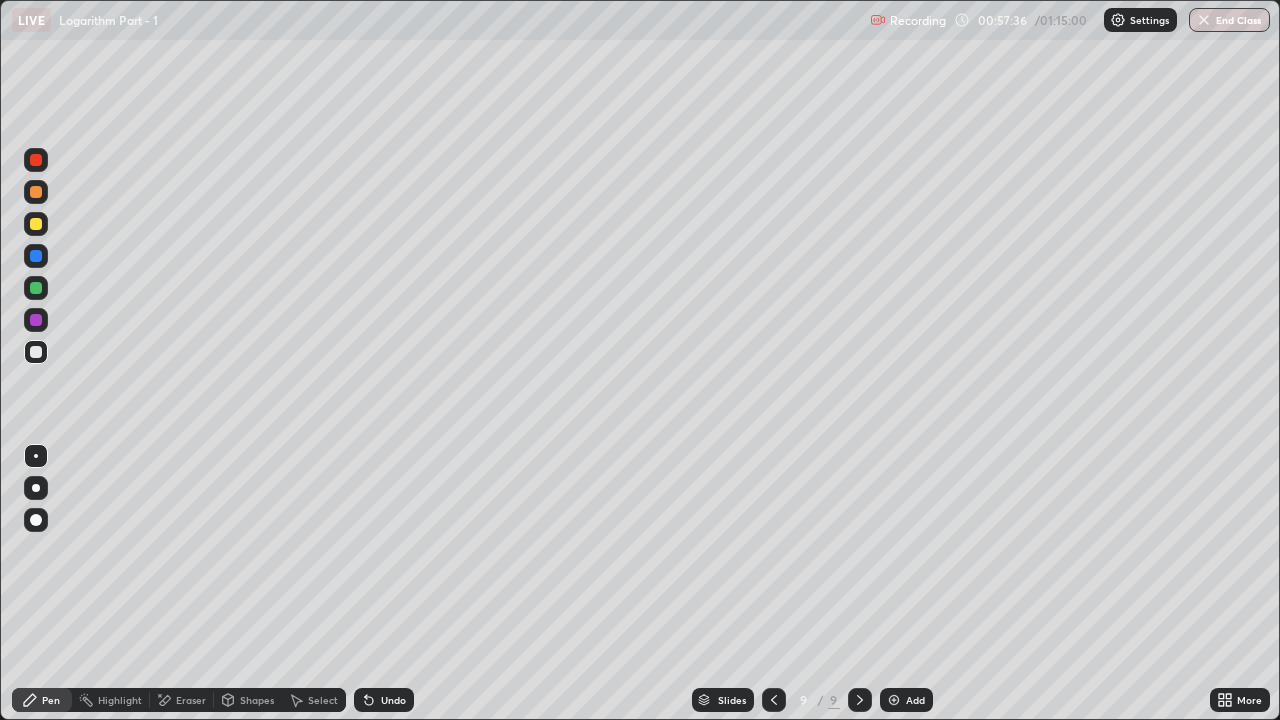 click on "Shapes" at bounding box center [248, 700] 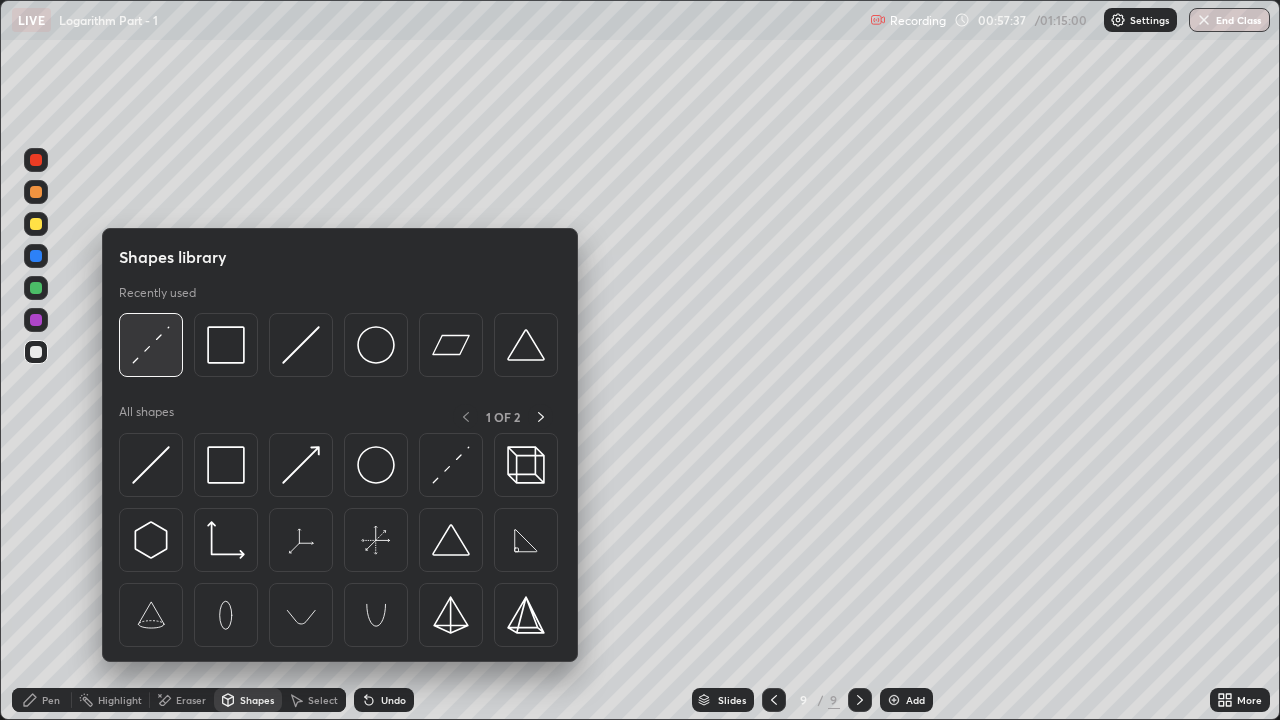 click at bounding box center (151, 345) 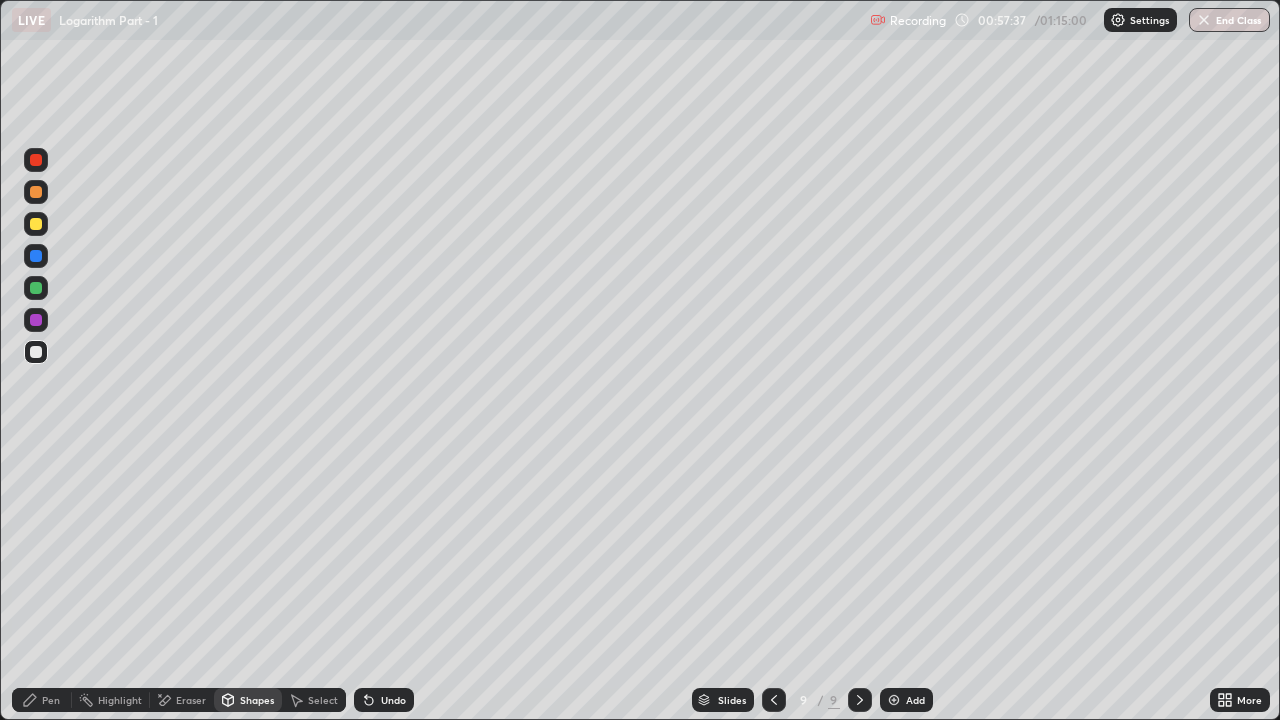 click at bounding box center [36, 288] 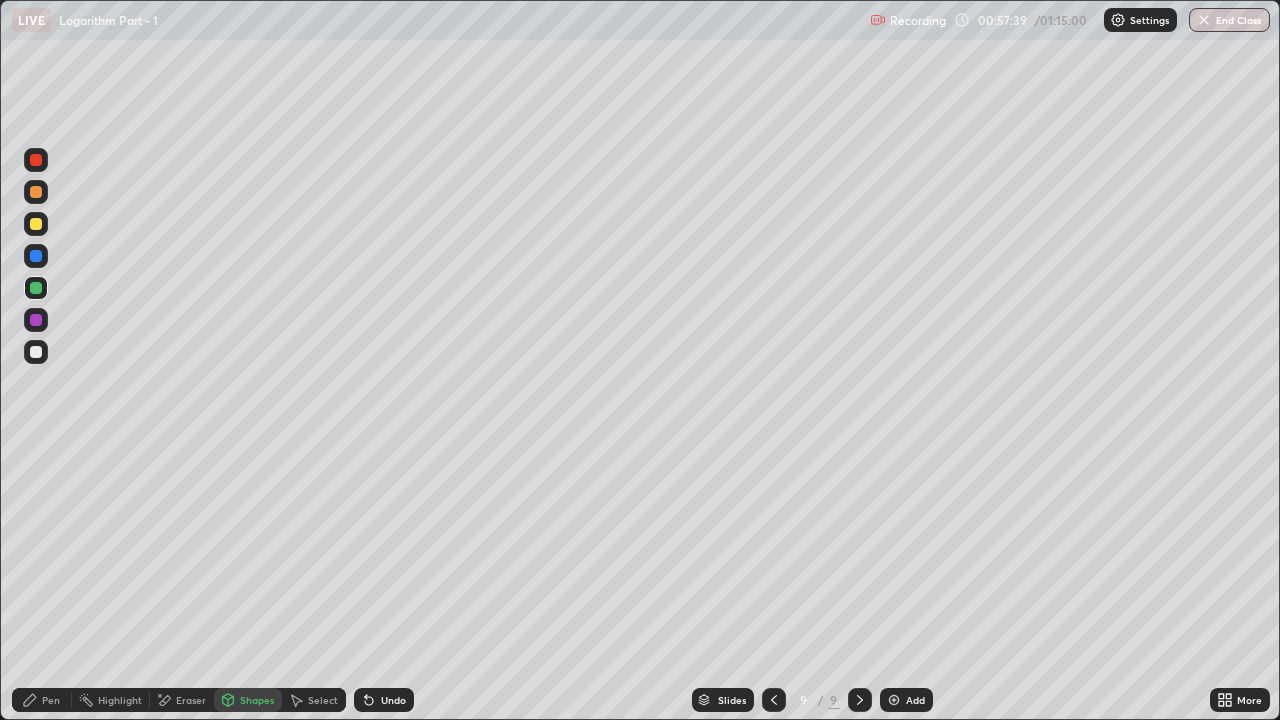 click 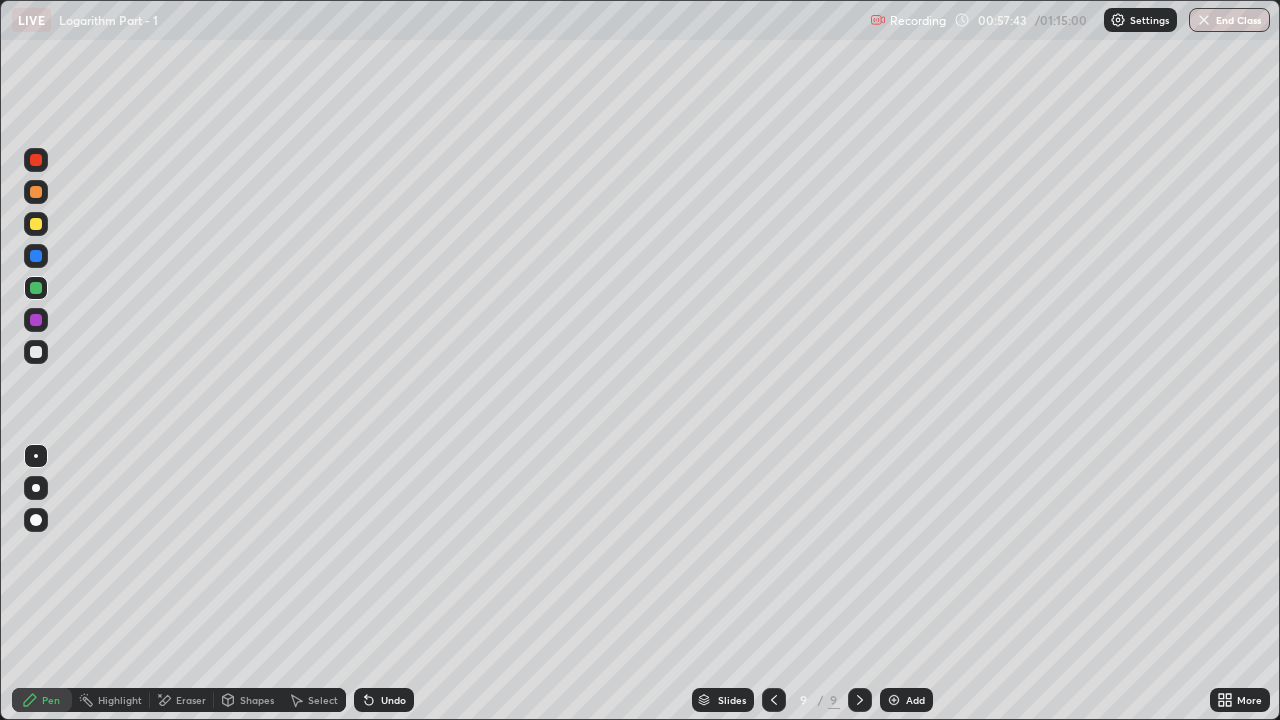 click at bounding box center (36, 352) 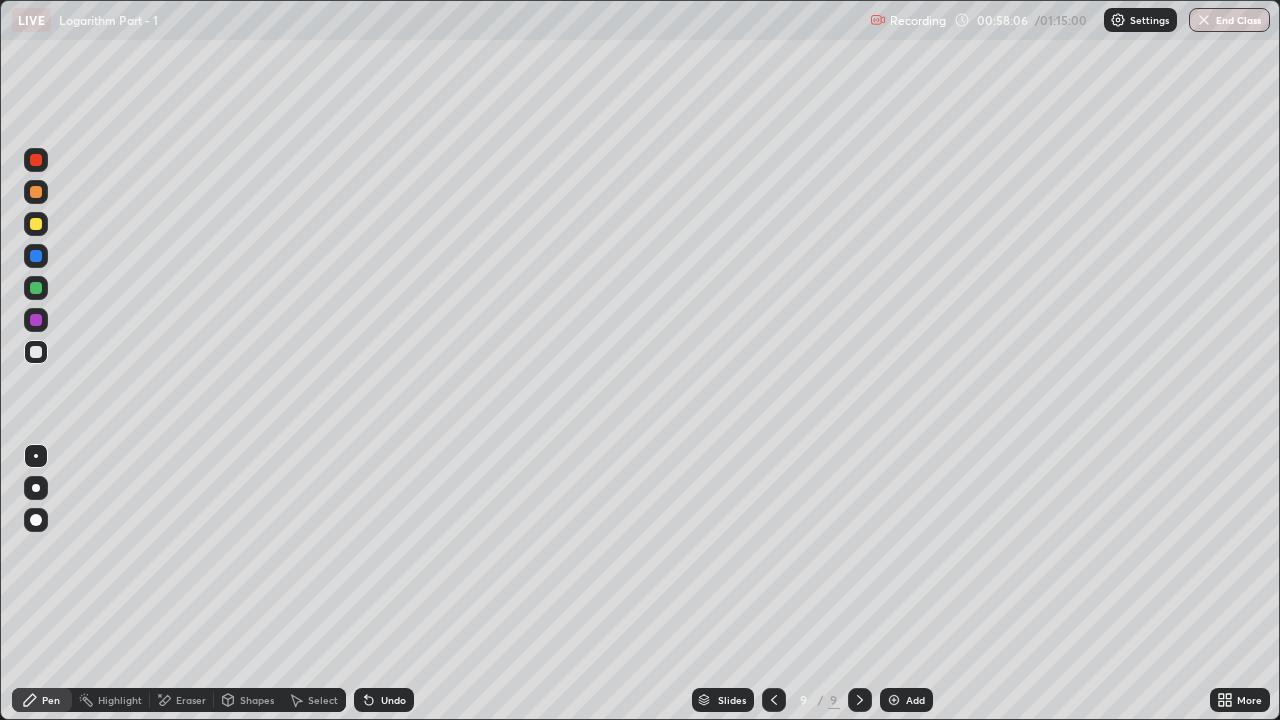 click on "Undo" at bounding box center [393, 700] 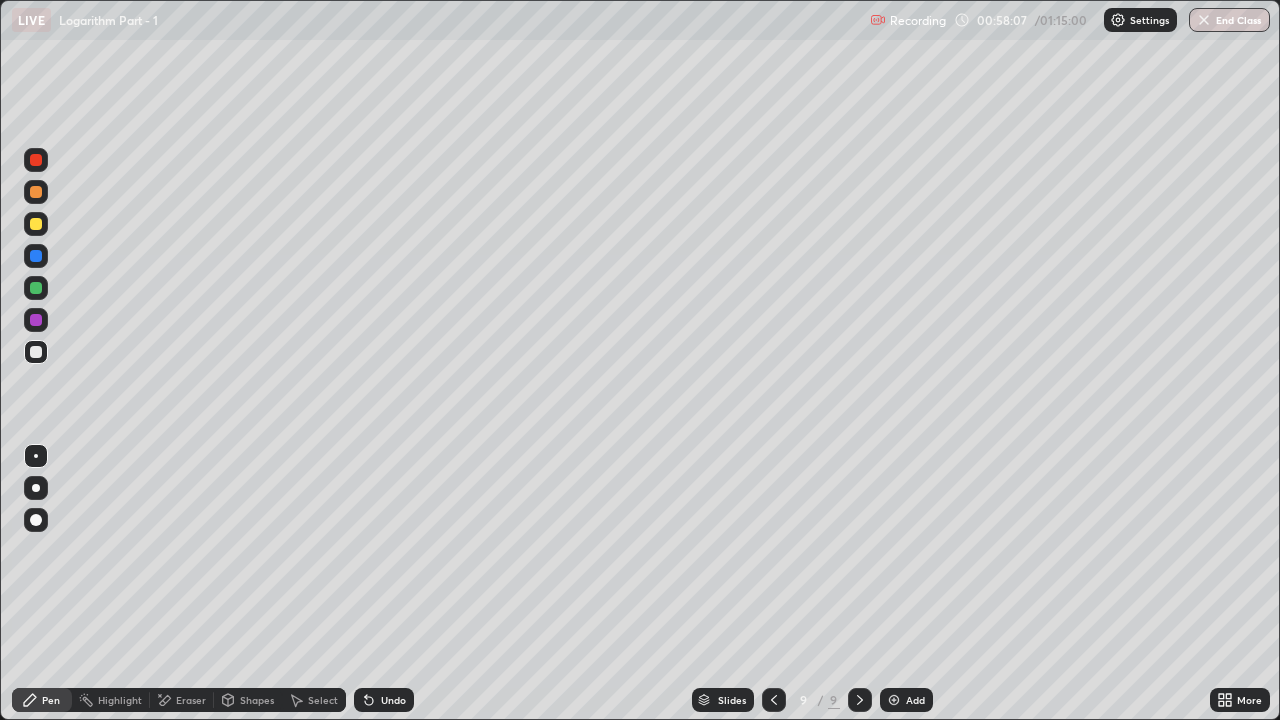 click on "Undo" at bounding box center [393, 700] 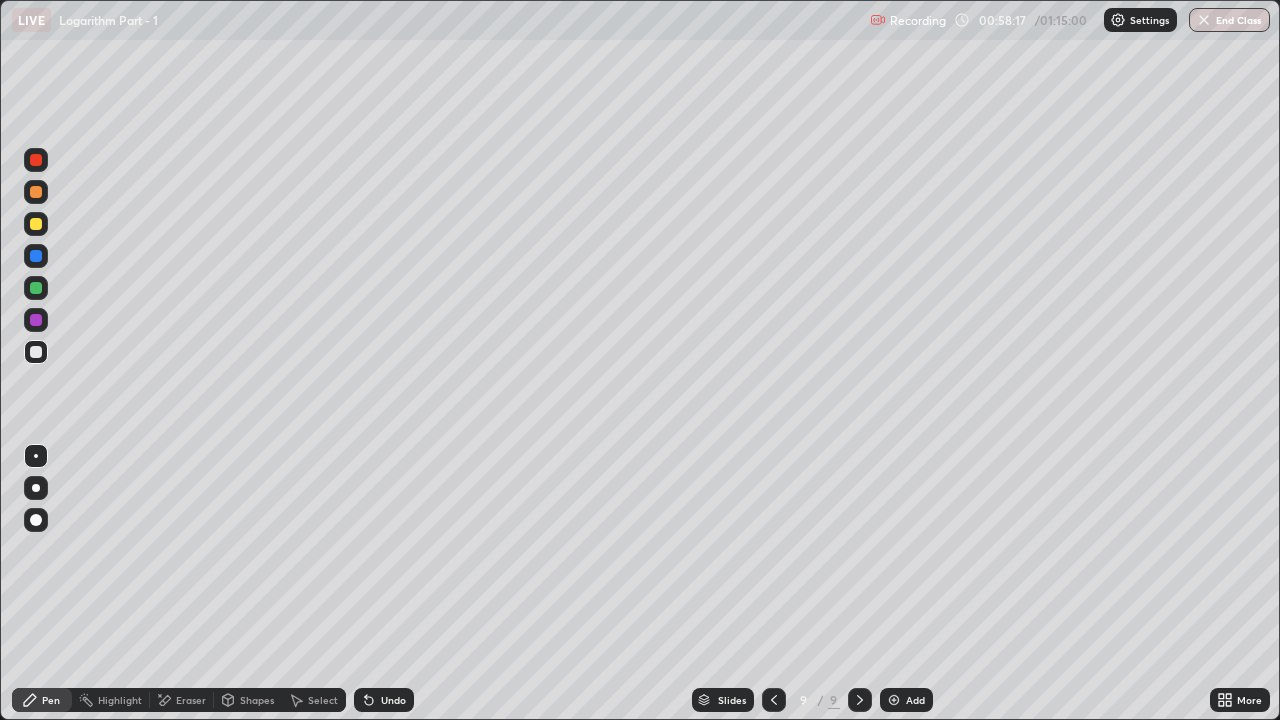 click 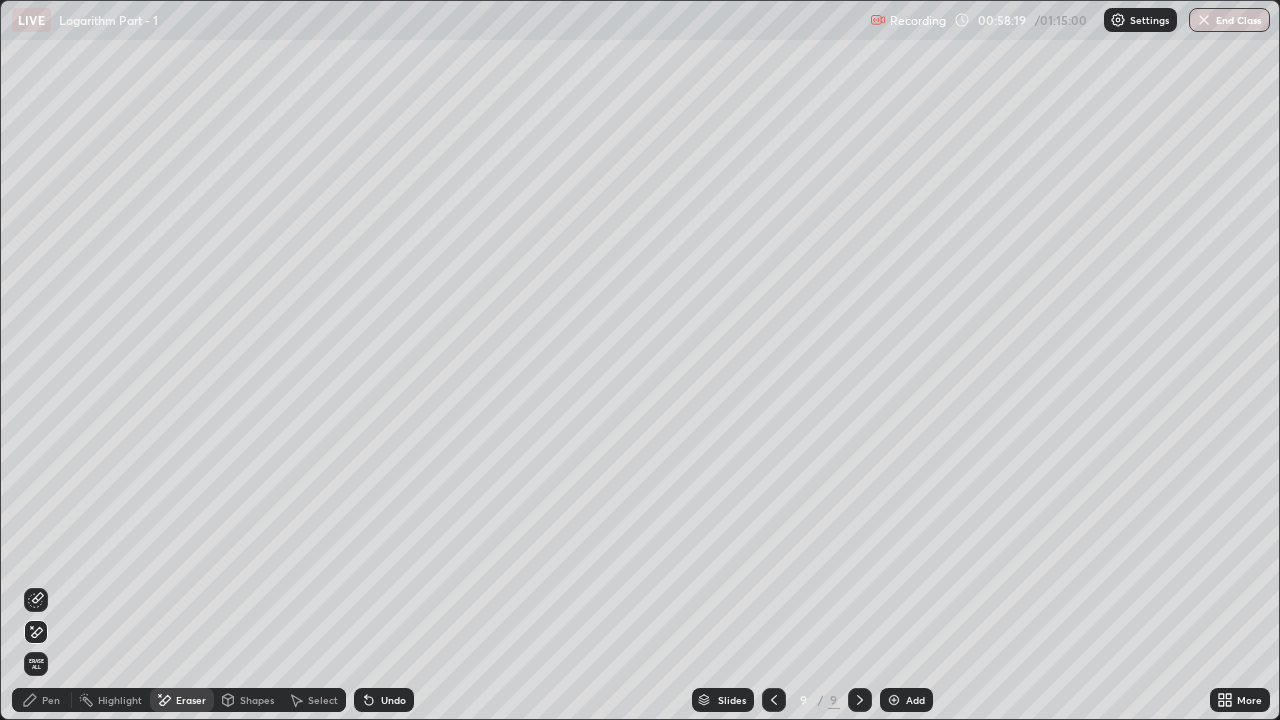 click 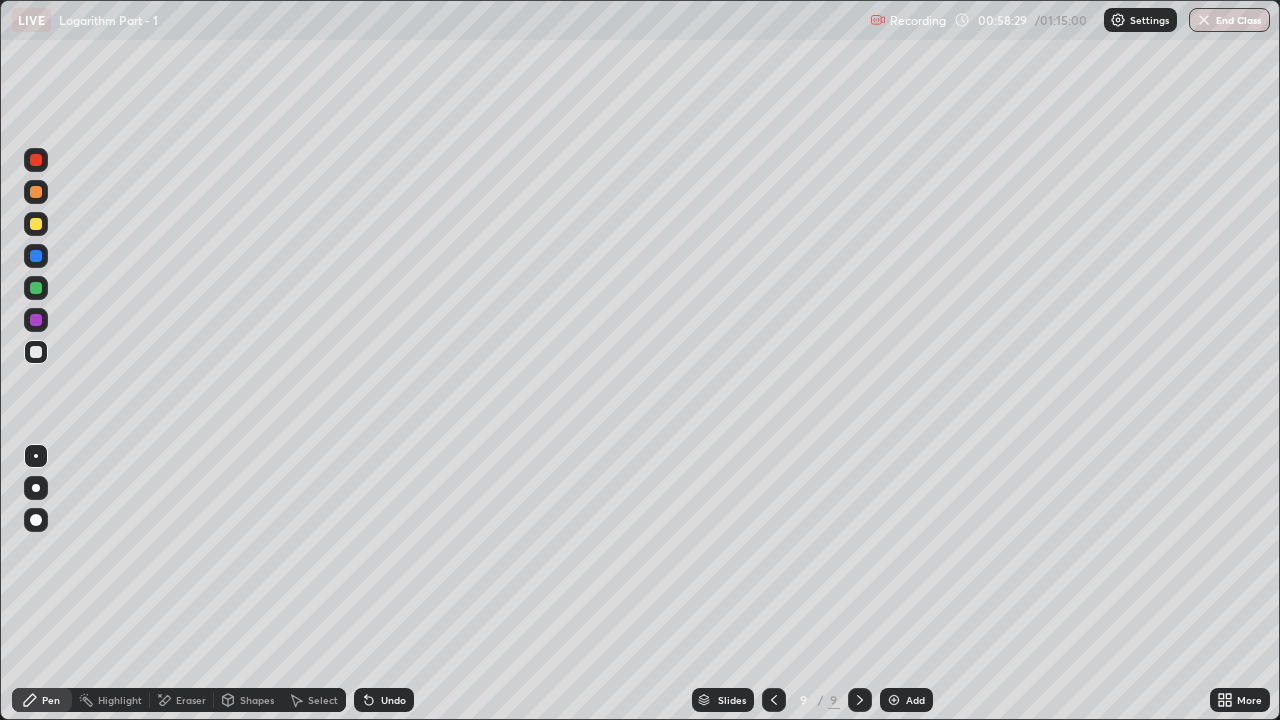 click on "Shapes" at bounding box center [248, 700] 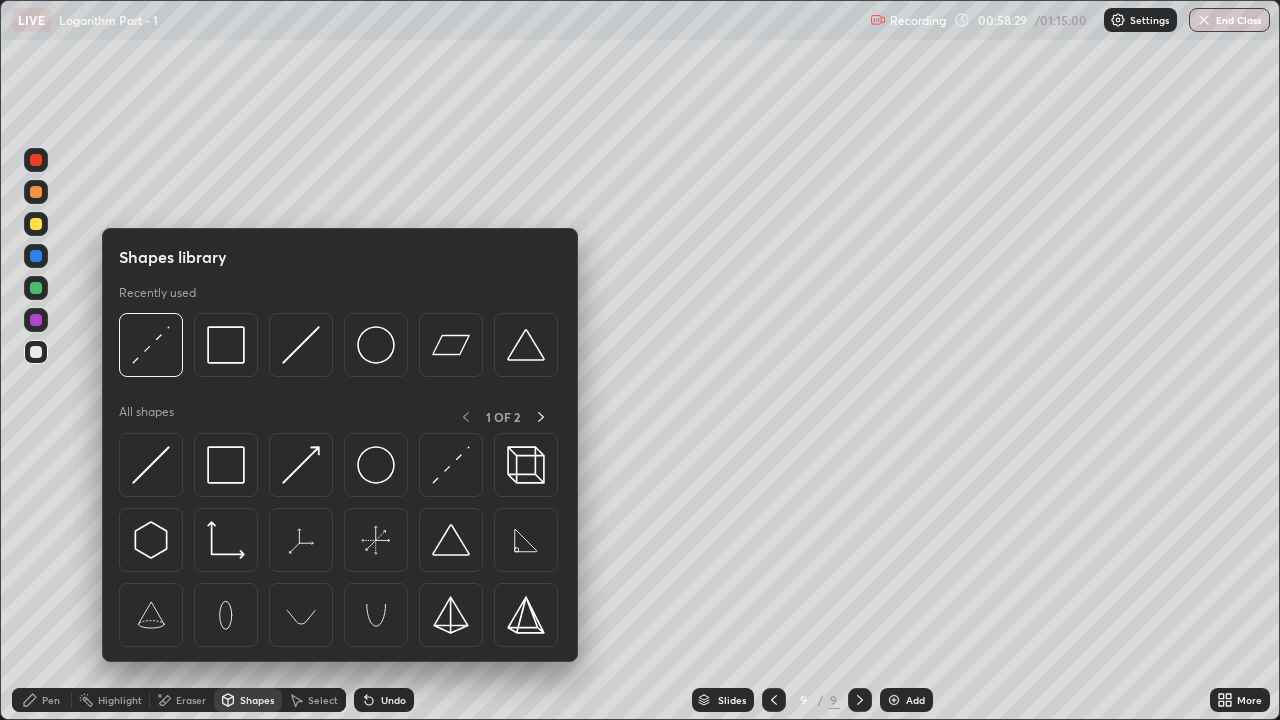 click at bounding box center (151, 345) 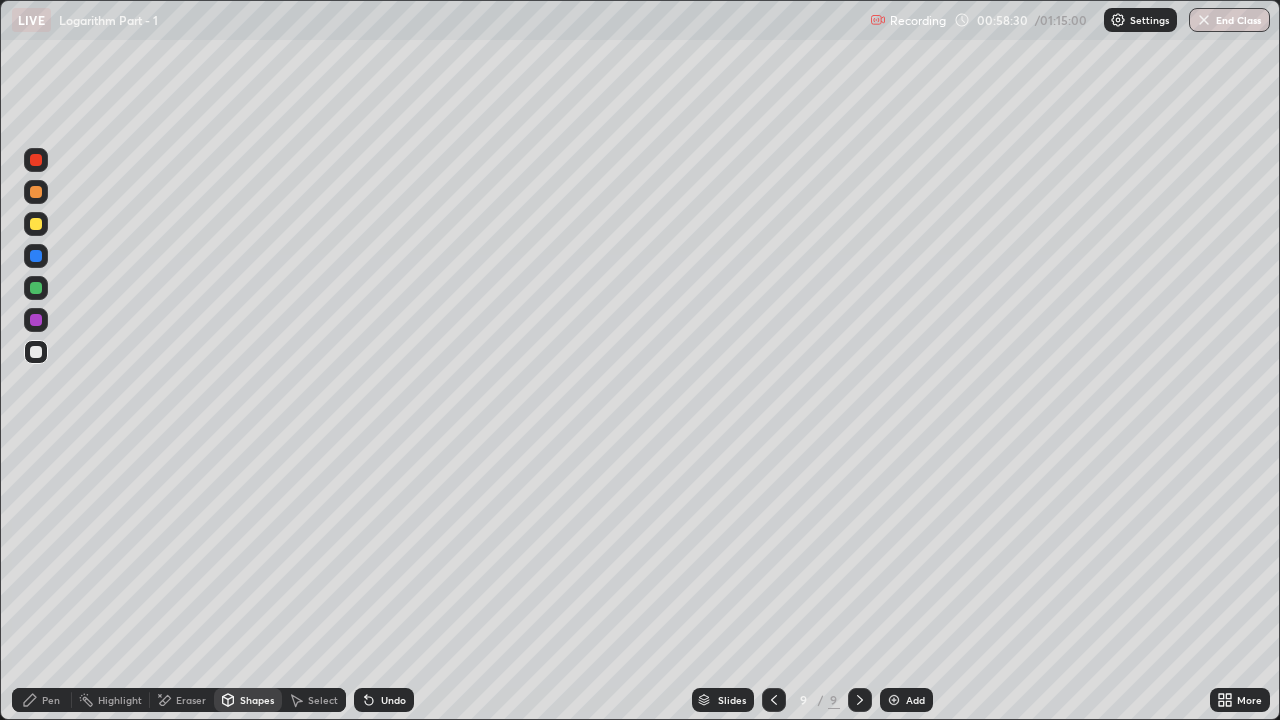 click at bounding box center [36, 288] 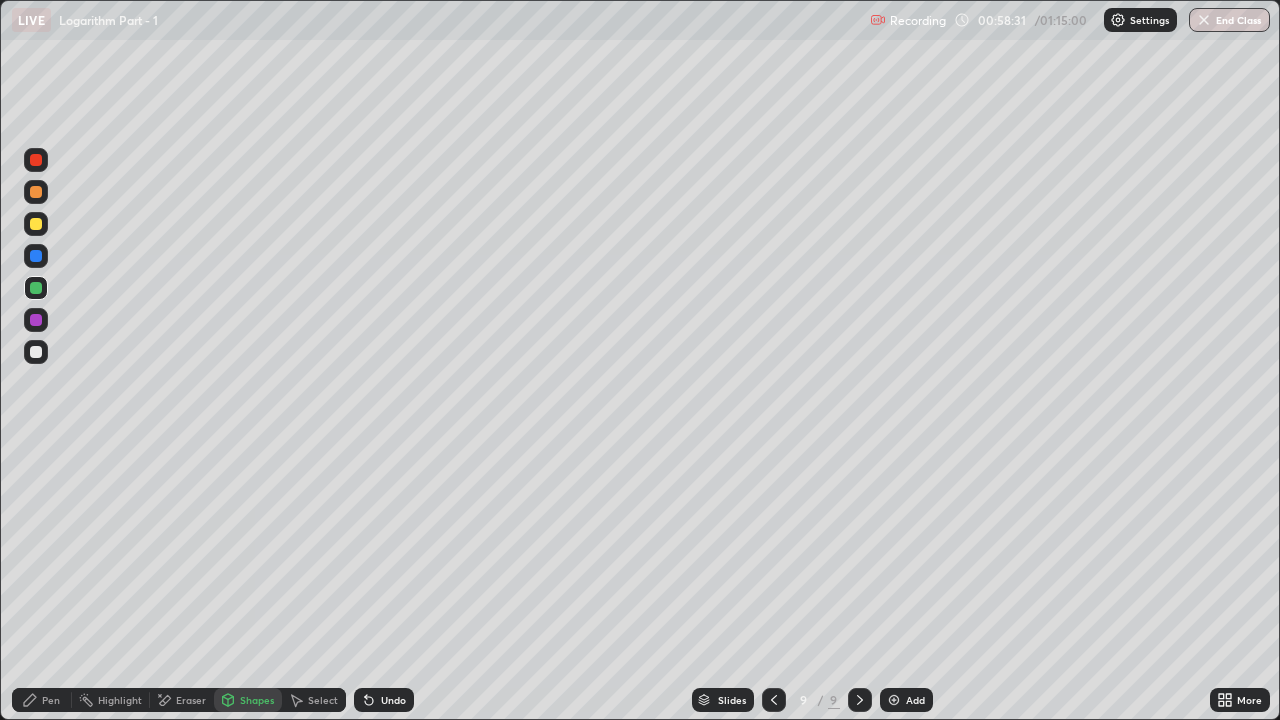 click on "Pen" at bounding box center (51, 700) 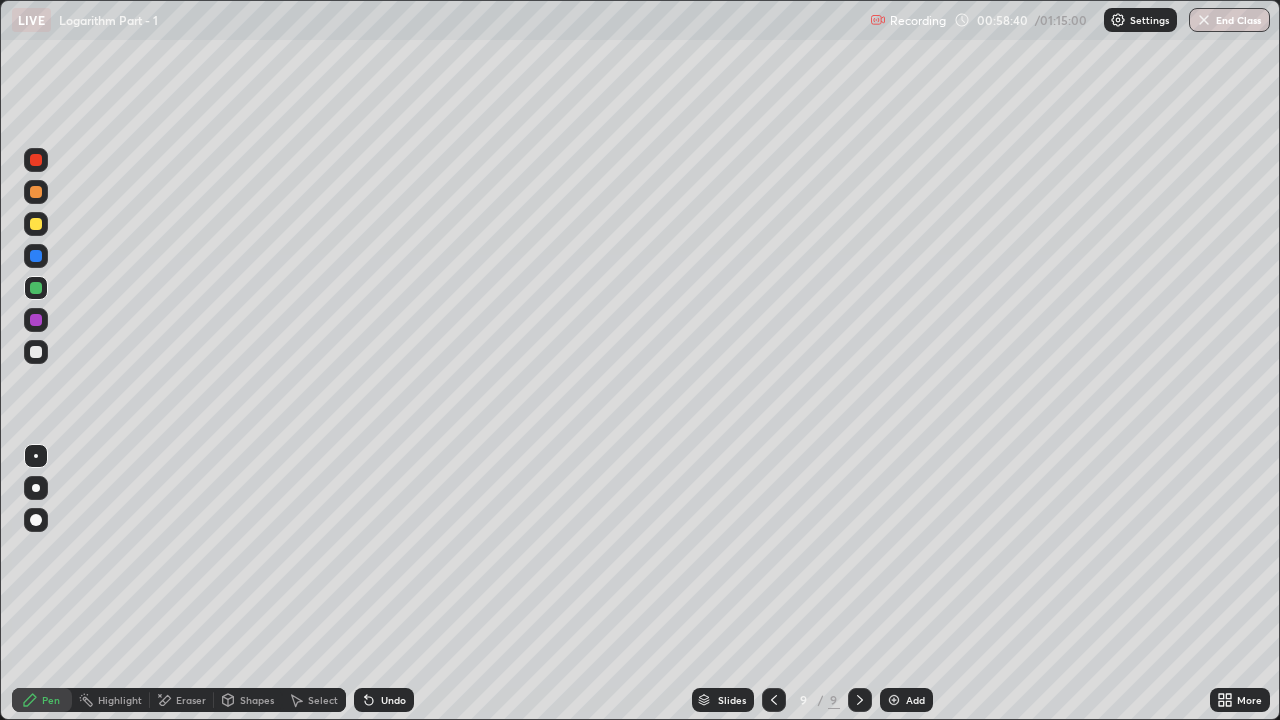 click on "Shapes" at bounding box center [248, 700] 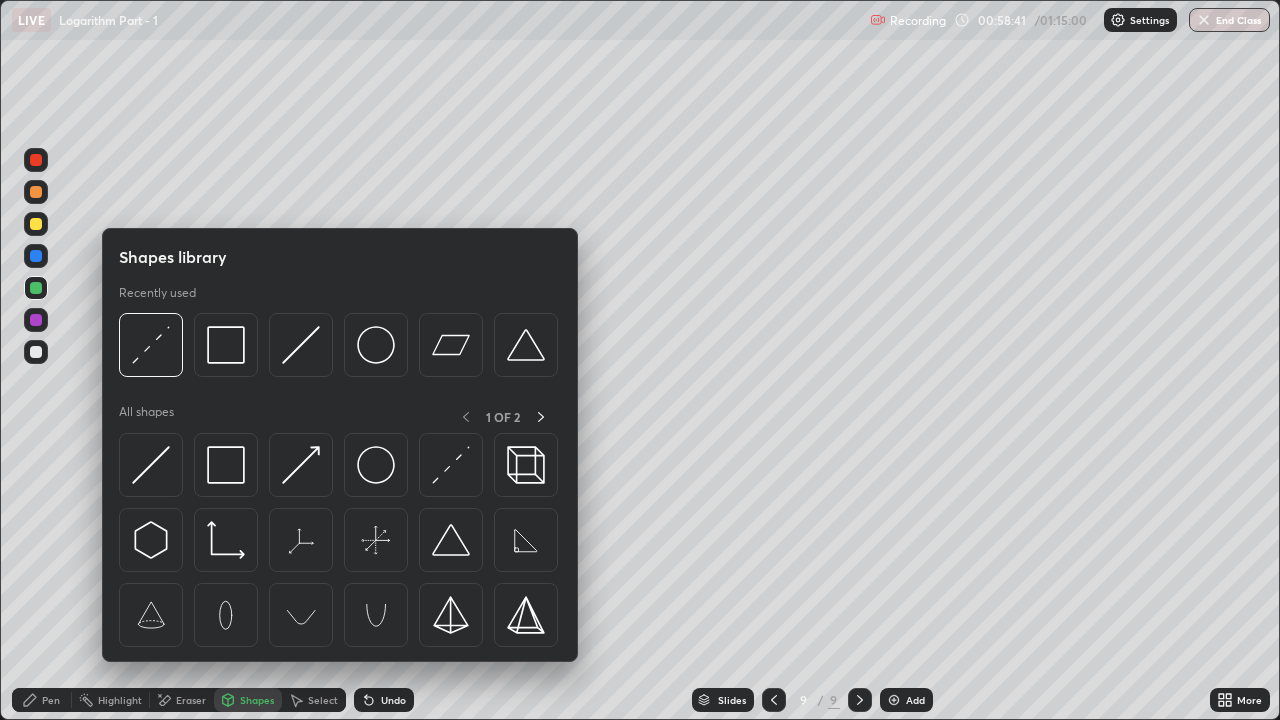 click at bounding box center [301, 345] 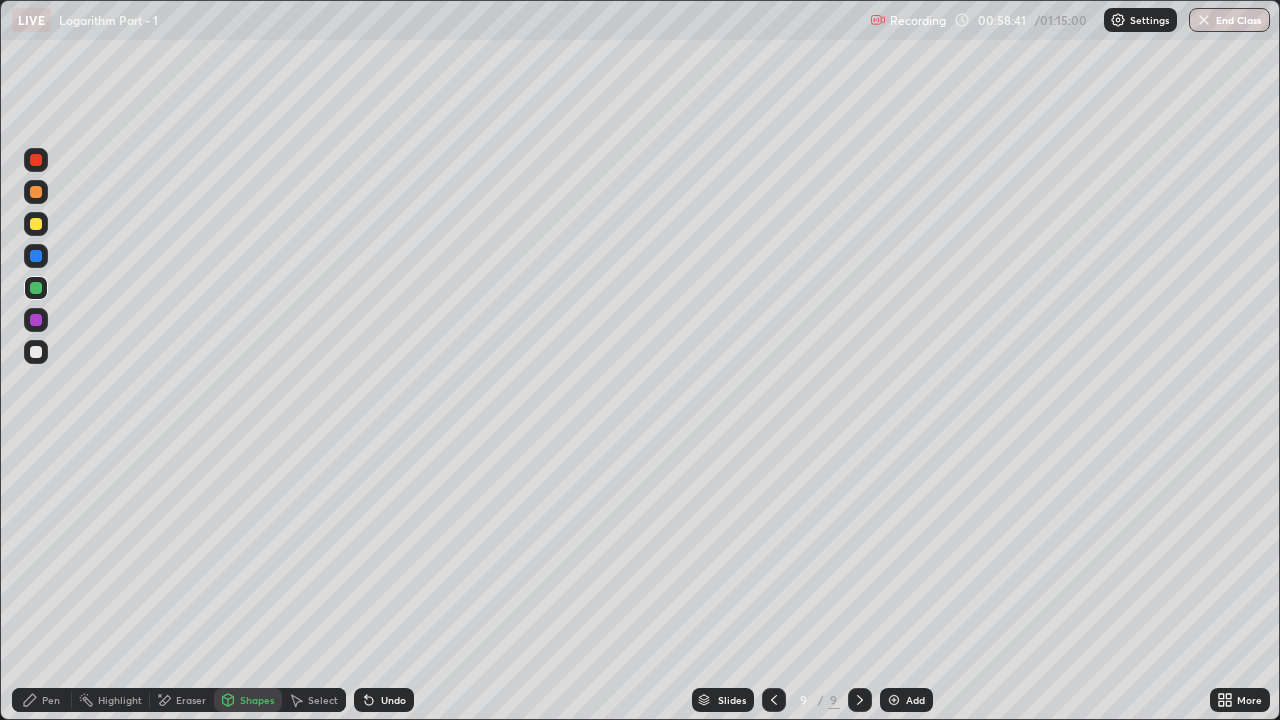 click at bounding box center (36, 224) 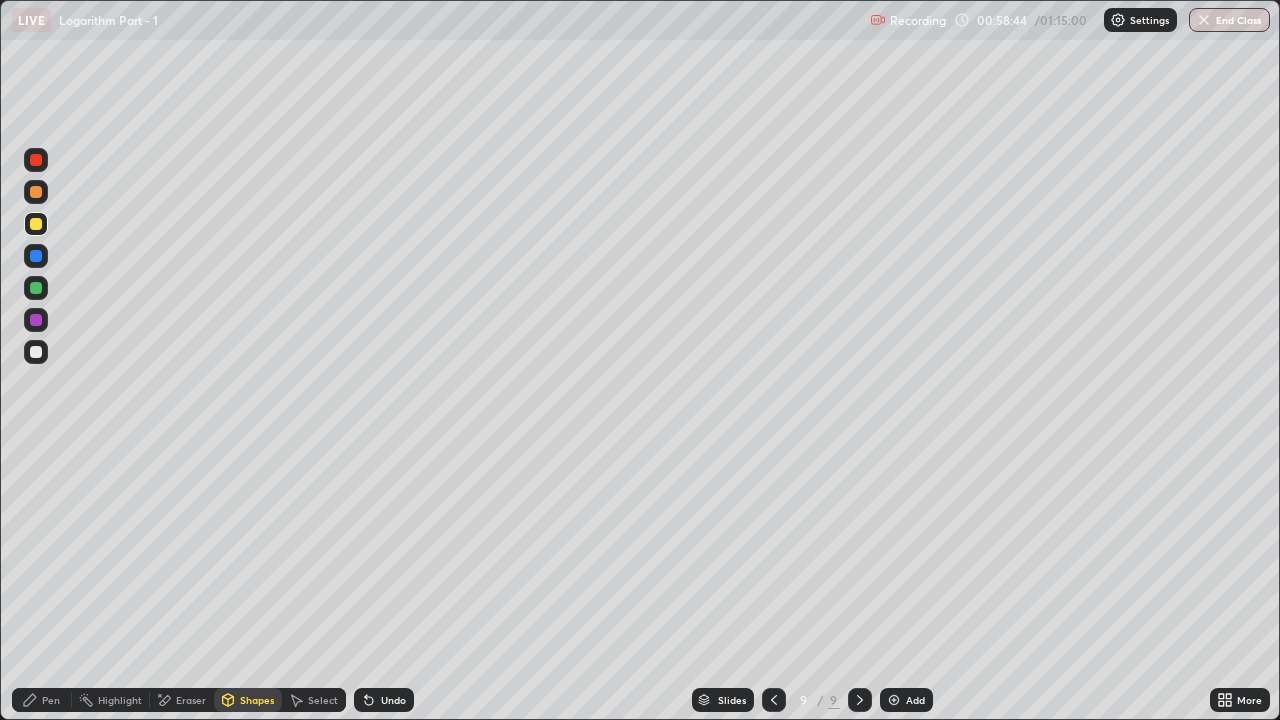 click on "Pen" at bounding box center (42, 700) 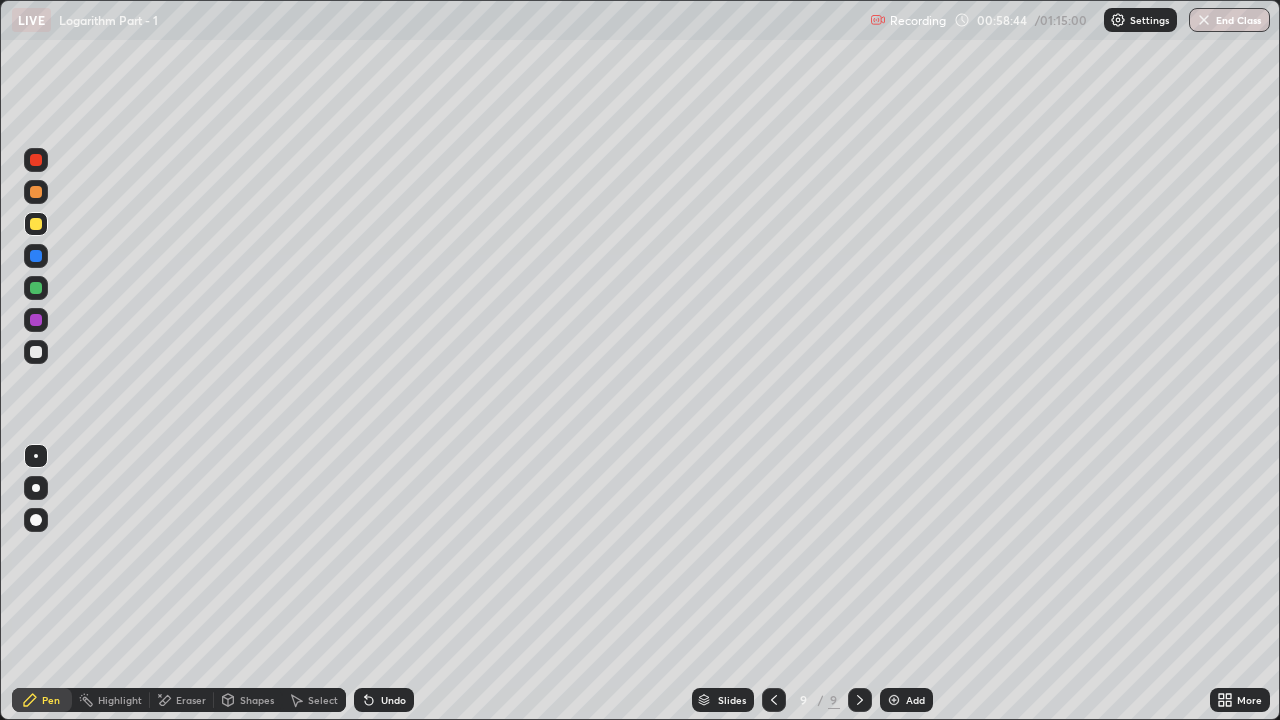 click at bounding box center (36, 352) 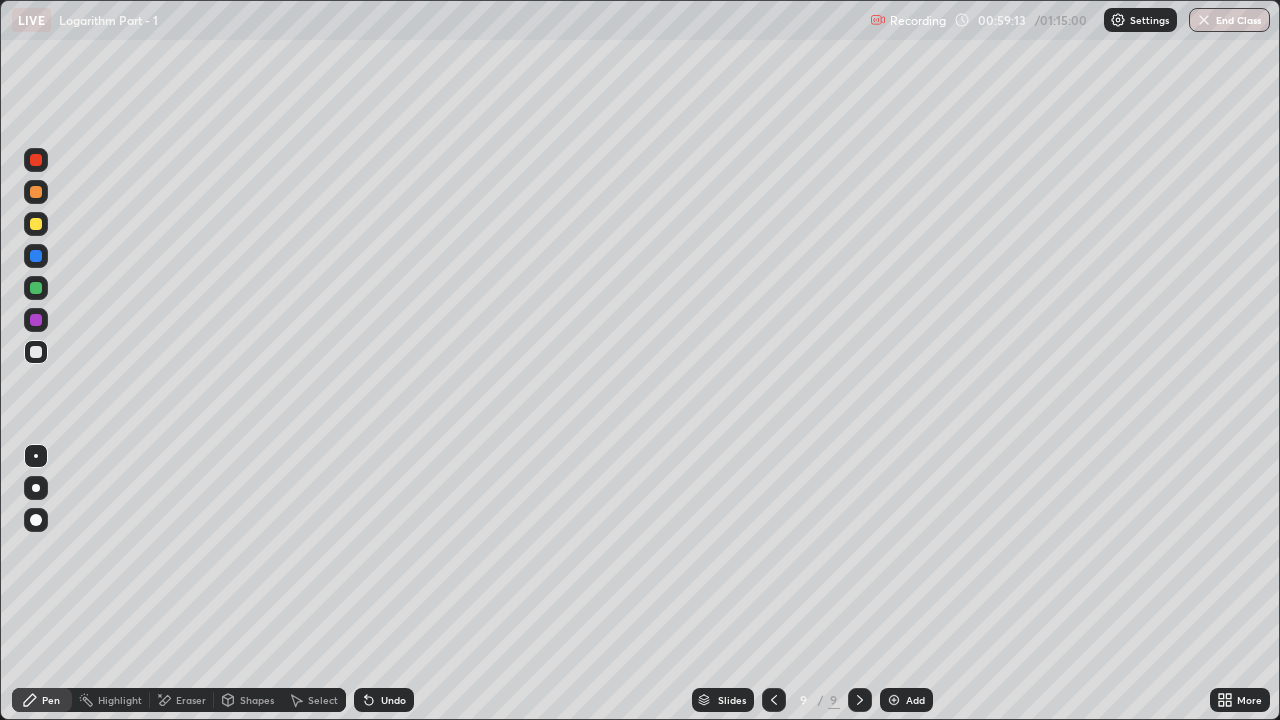 click at bounding box center (36, 224) 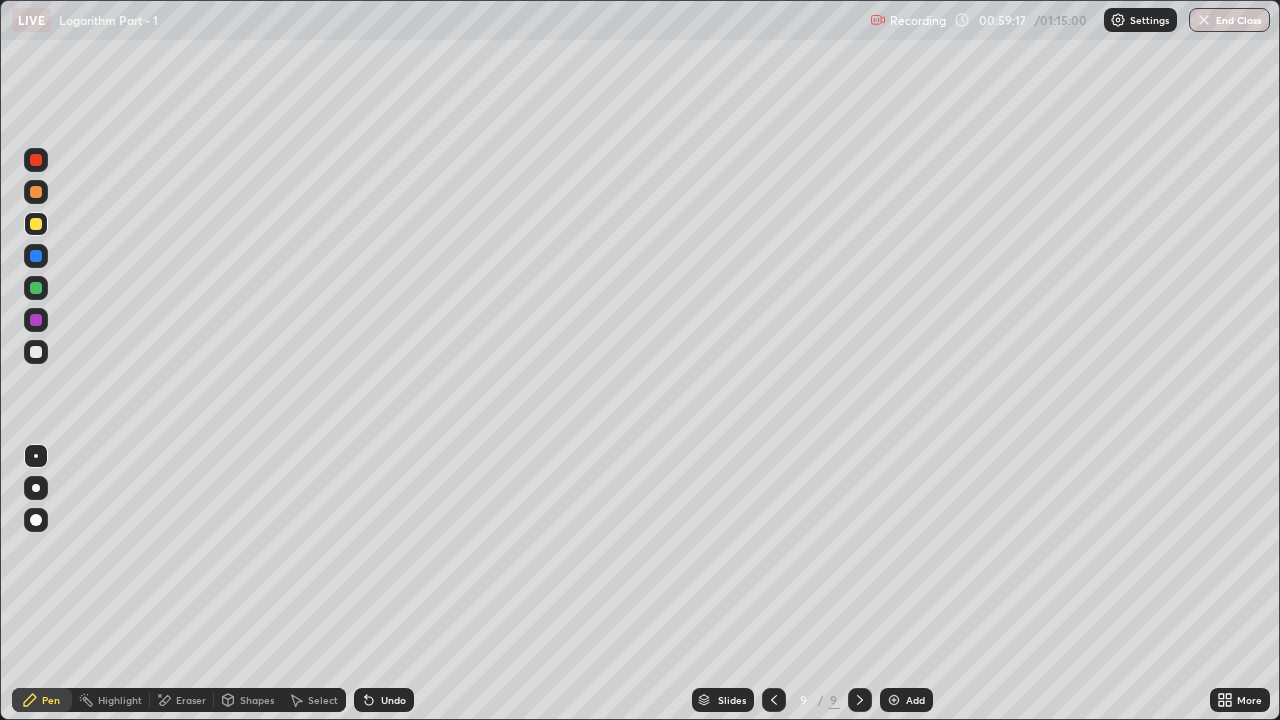 click at bounding box center [36, 352] 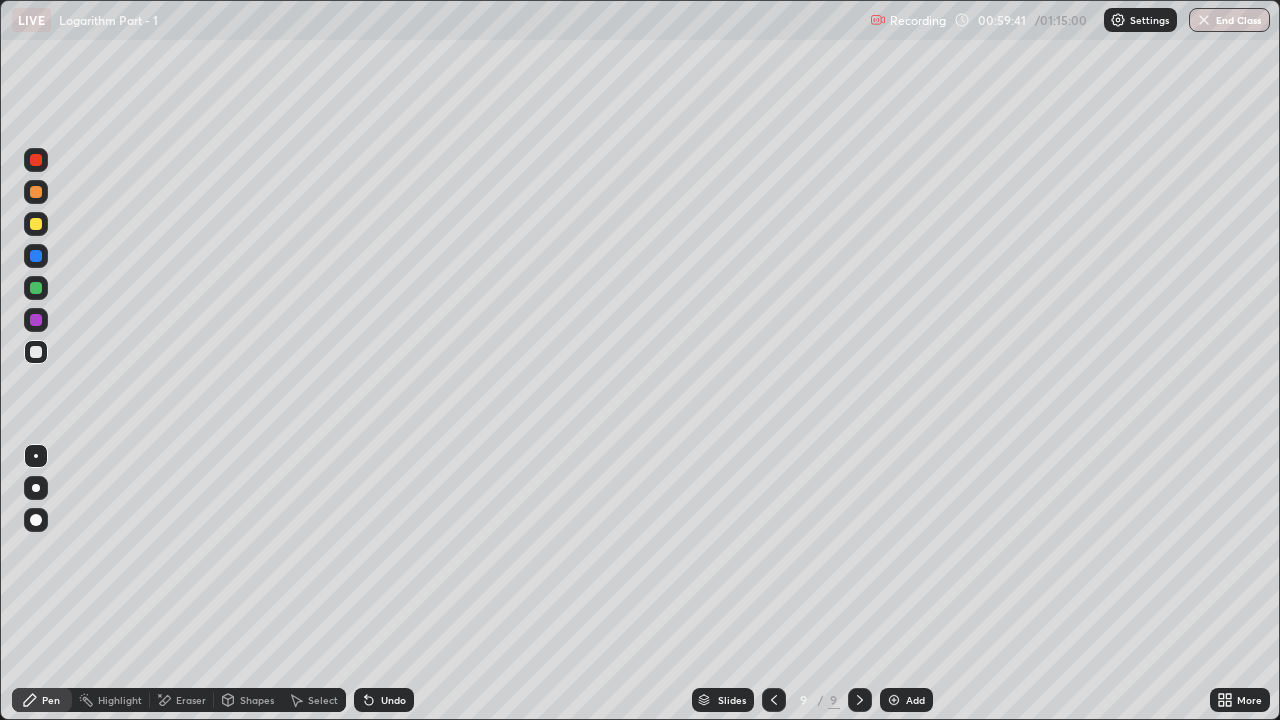 click at bounding box center (36, 192) 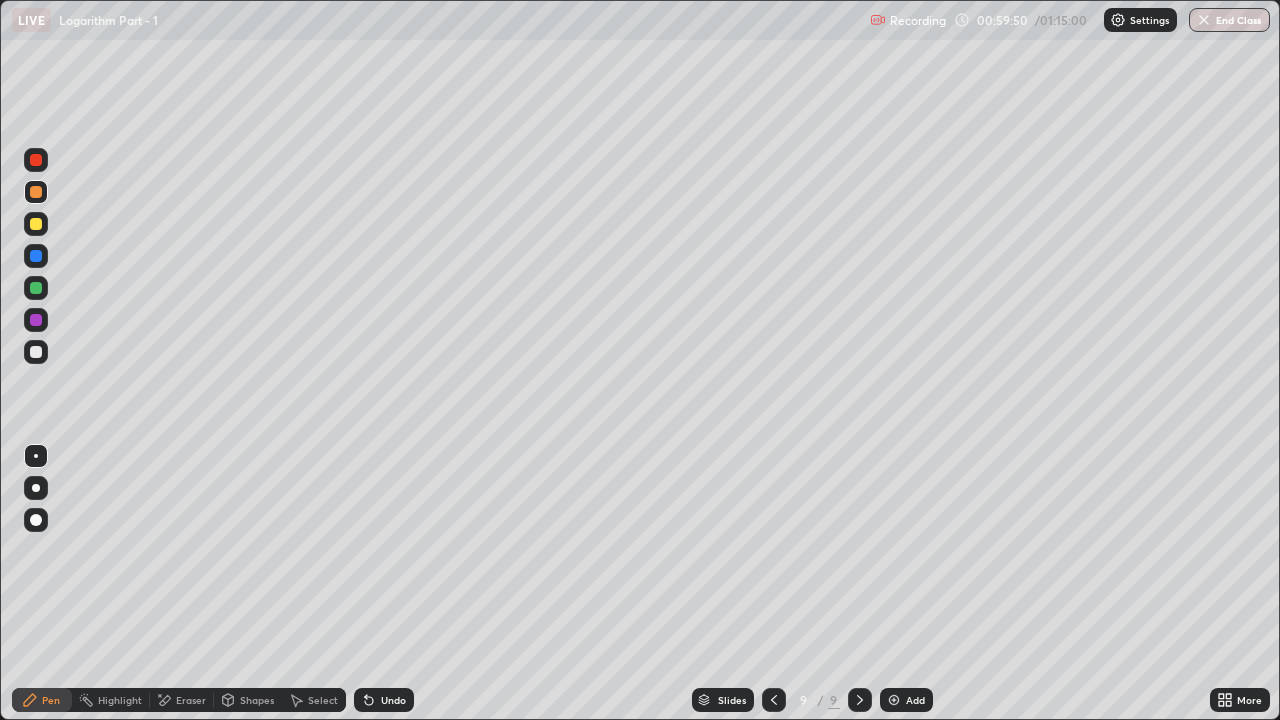 click at bounding box center (36, 224) 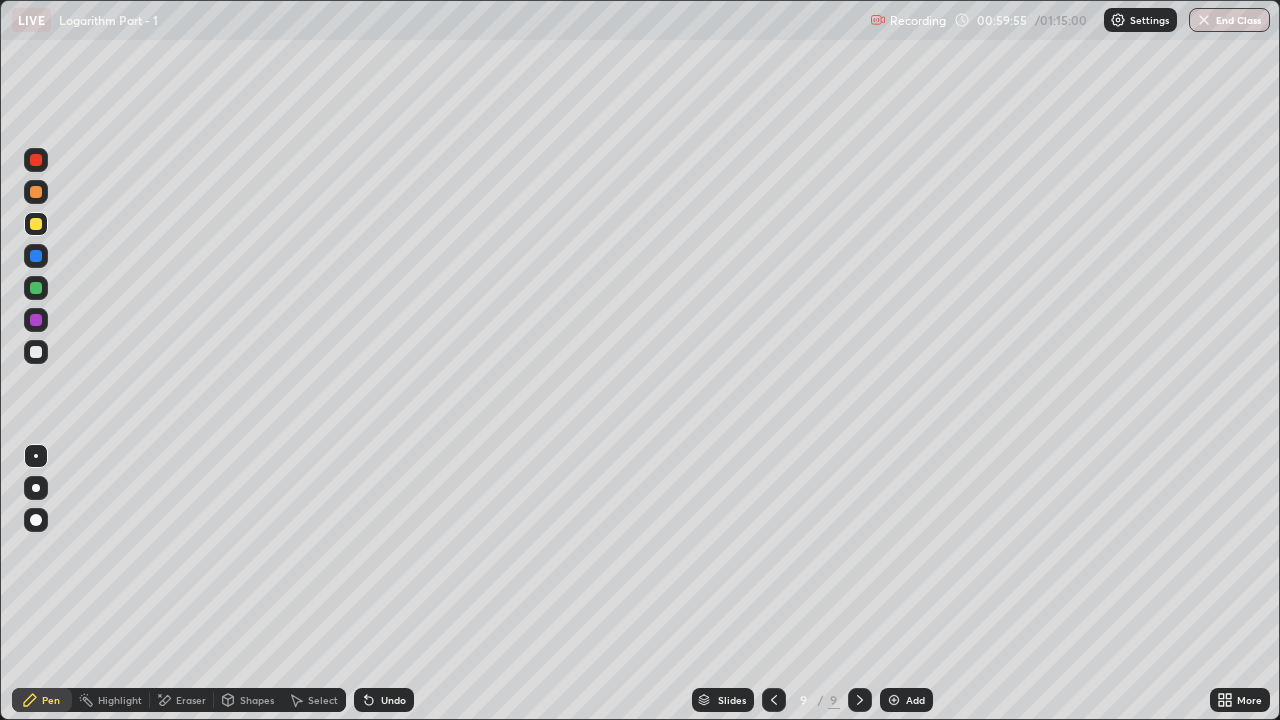 click at bounding box center (36, 352) 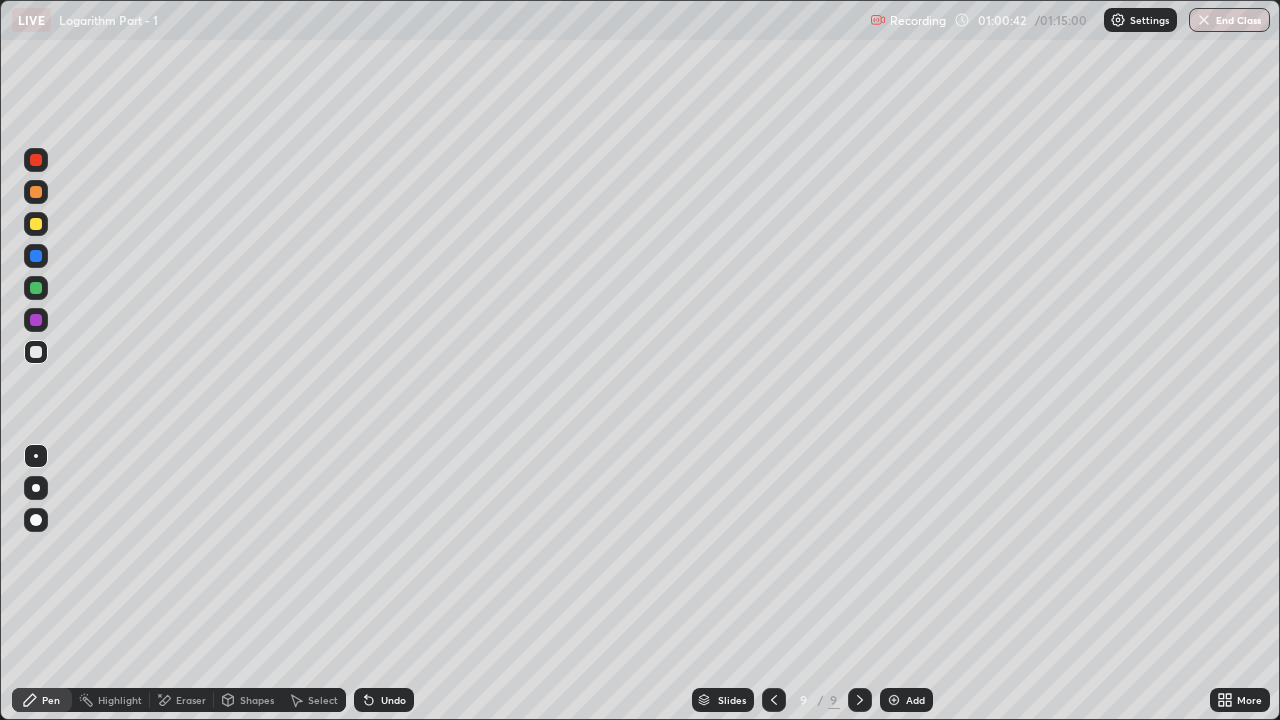 click on "Shapes" at bounding box center (257, 700) 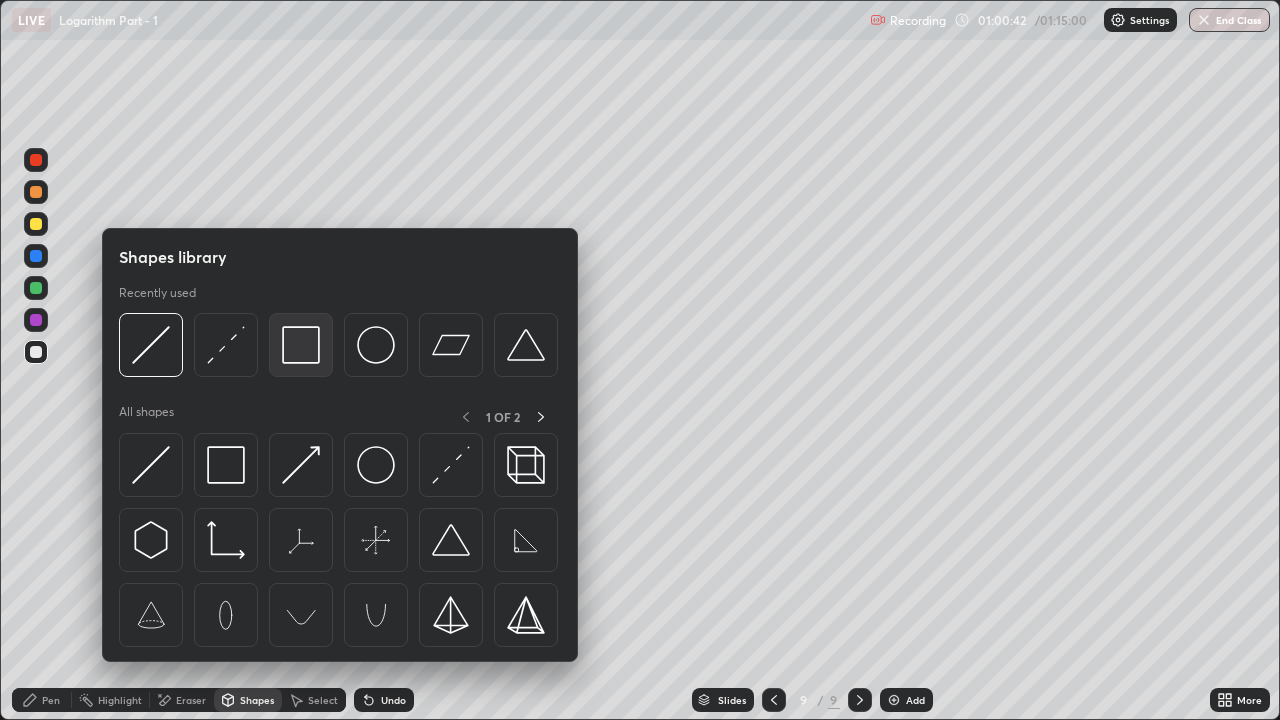 click at bounding box center (301, 345) 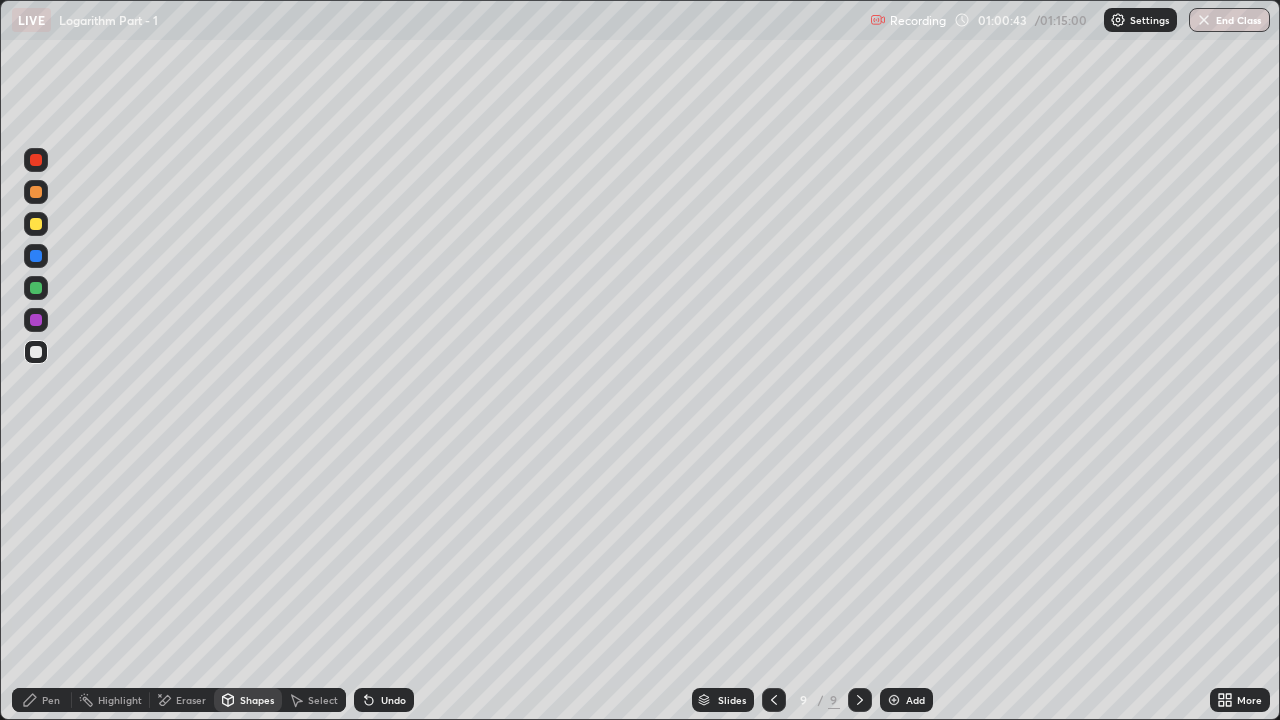 click at bounding box center [36, 224] 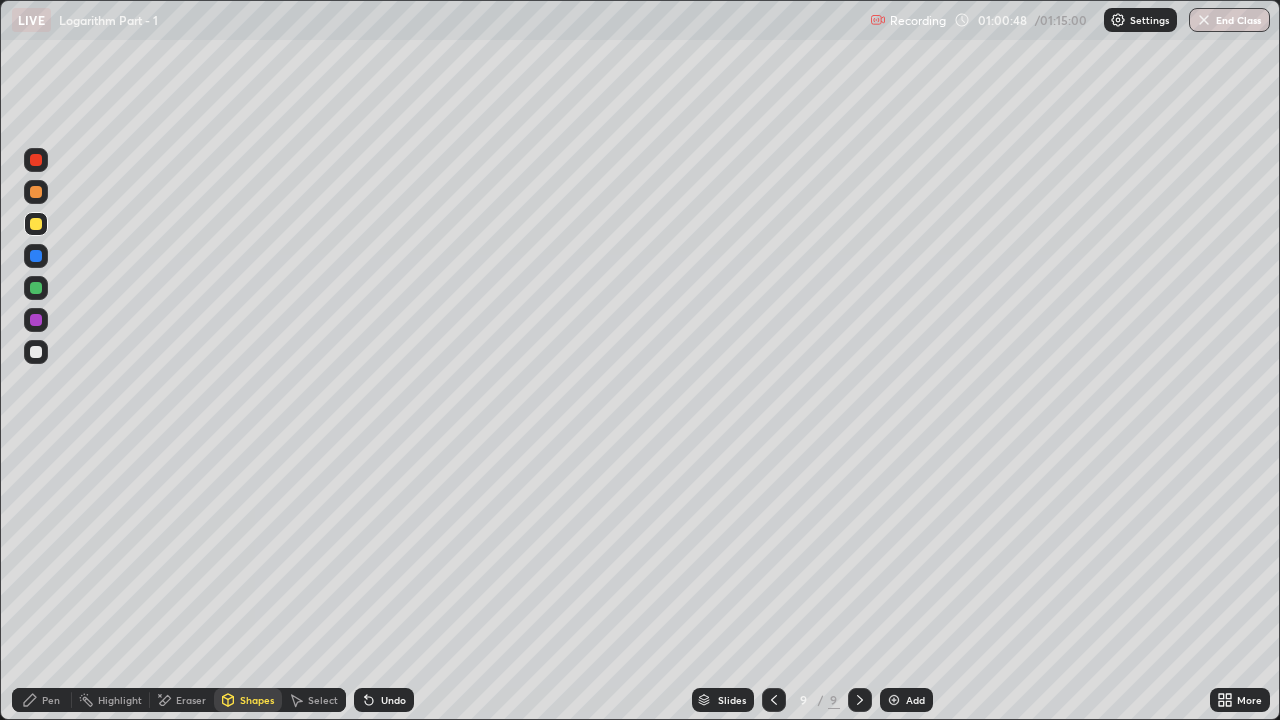 click 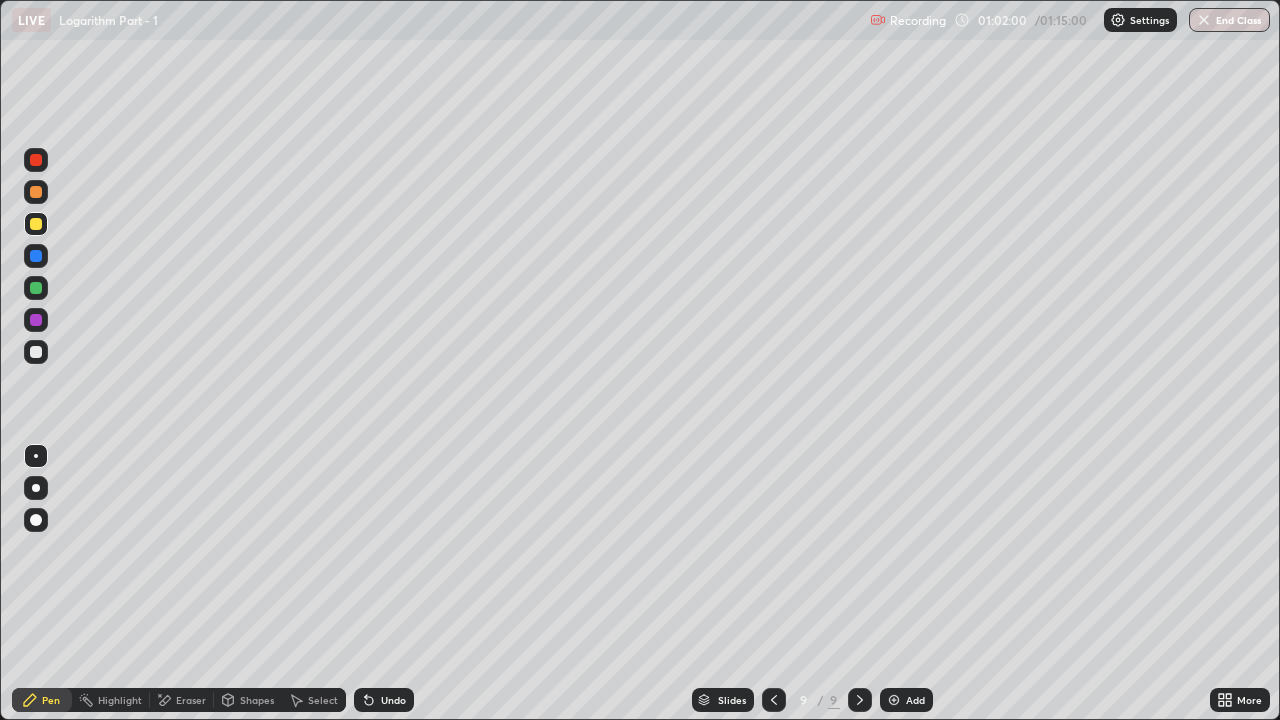 click on "Add" at bounding box center (915, 700) 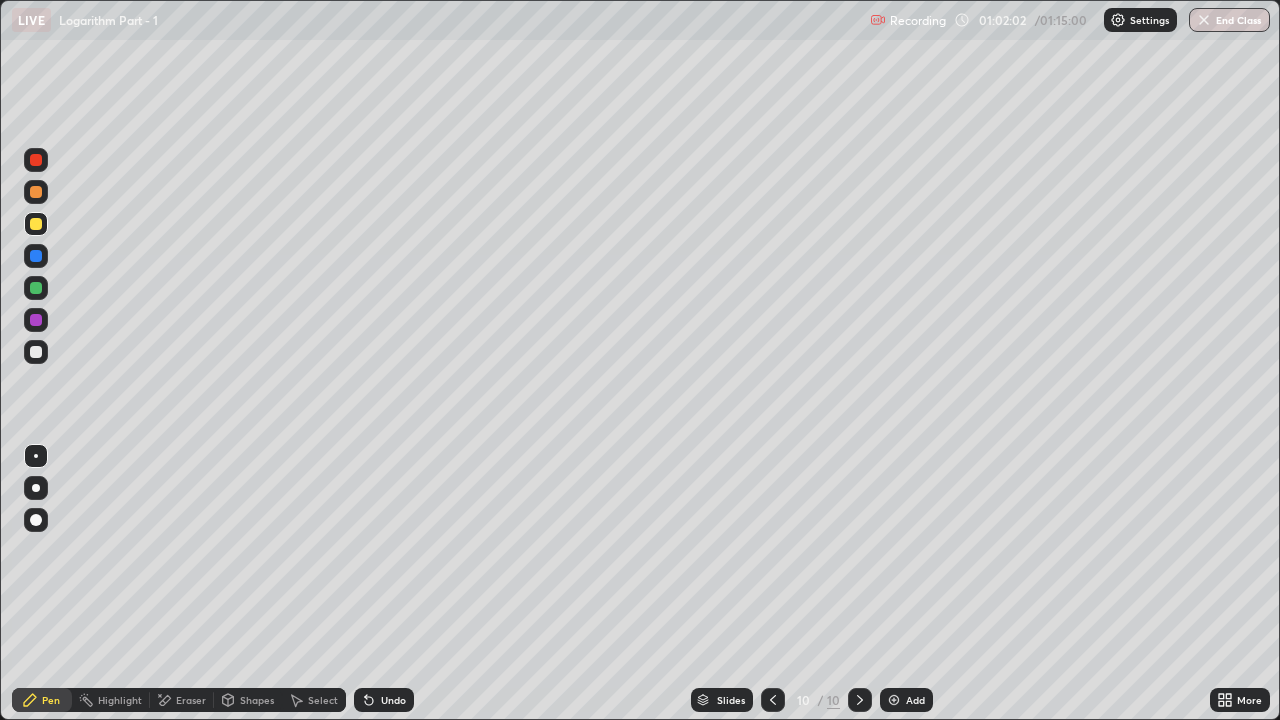 click on "10" at bounding box center [803, 700] 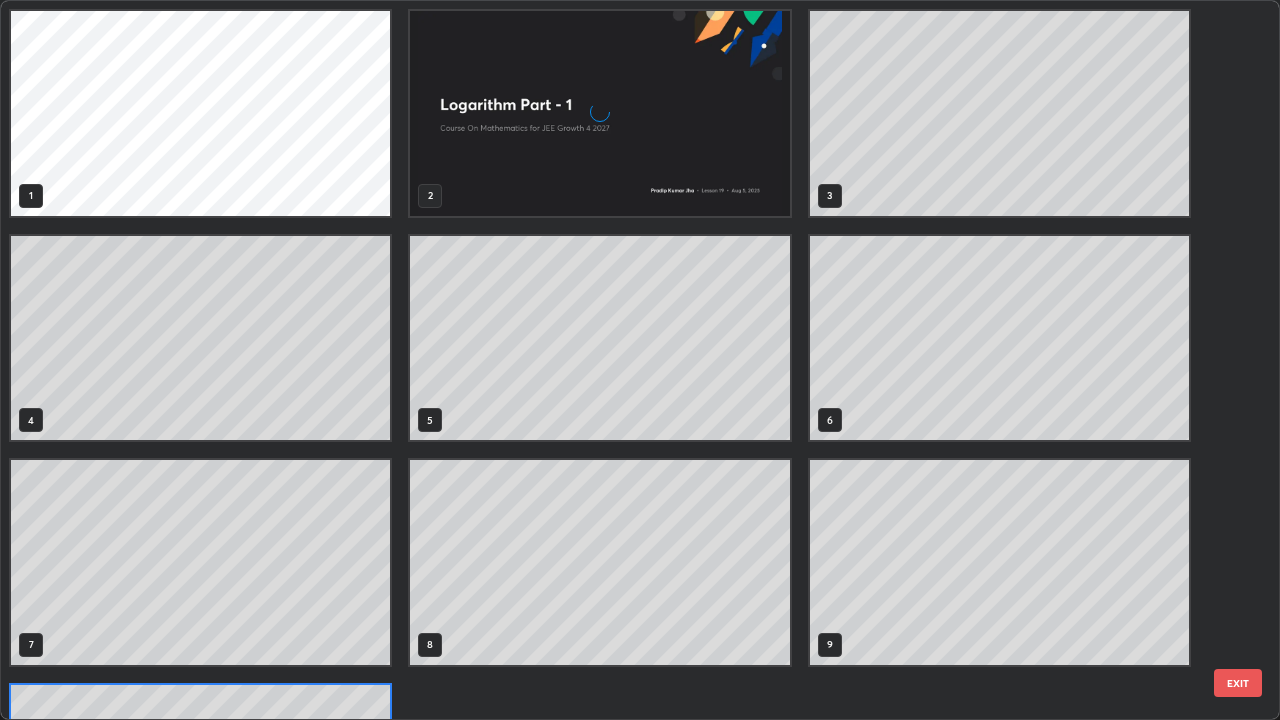scroll, scrollTop: 180, scrollLeft: 0, axis: vertical 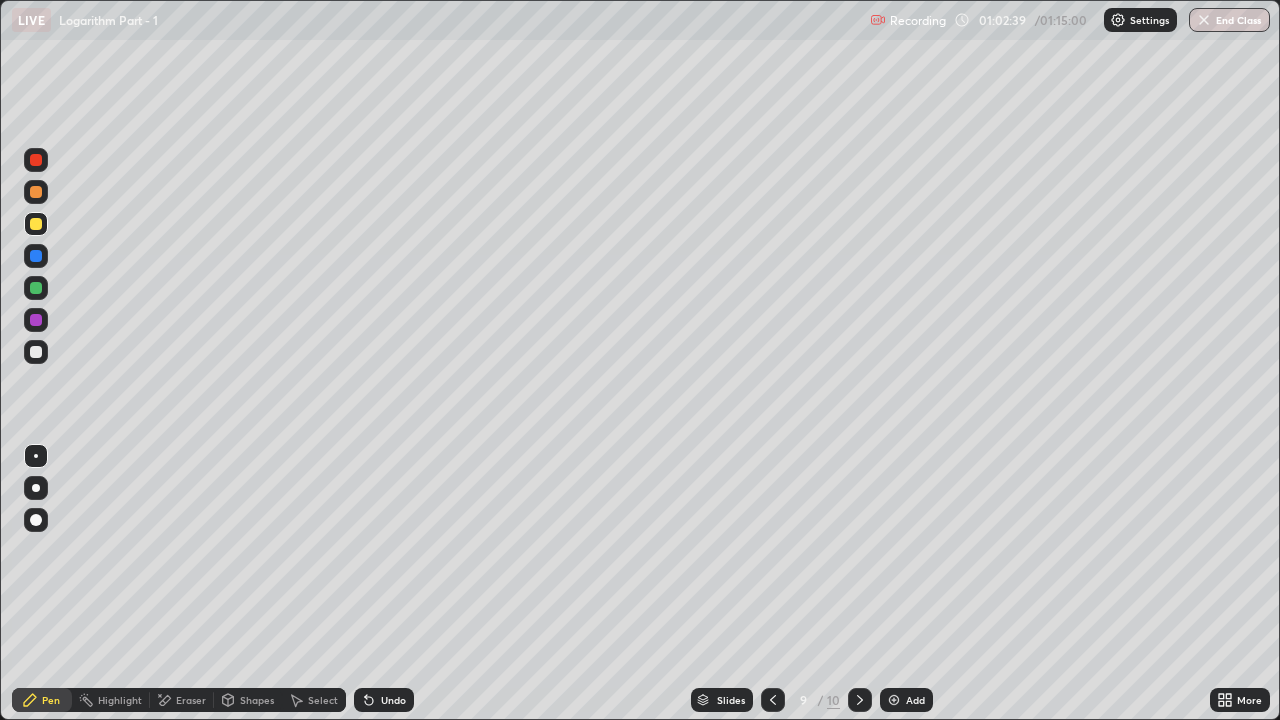 click at bounding box center [36, 224] 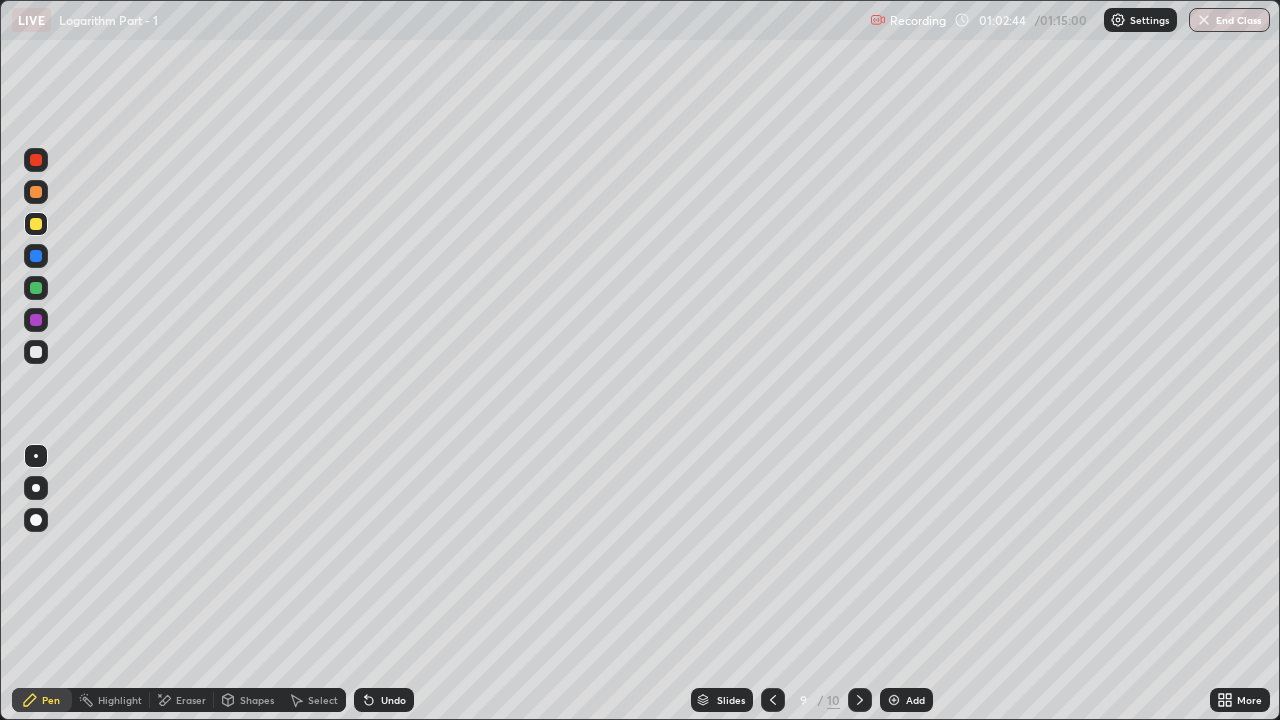 click on "Undo" at bounding box center [384, 700] 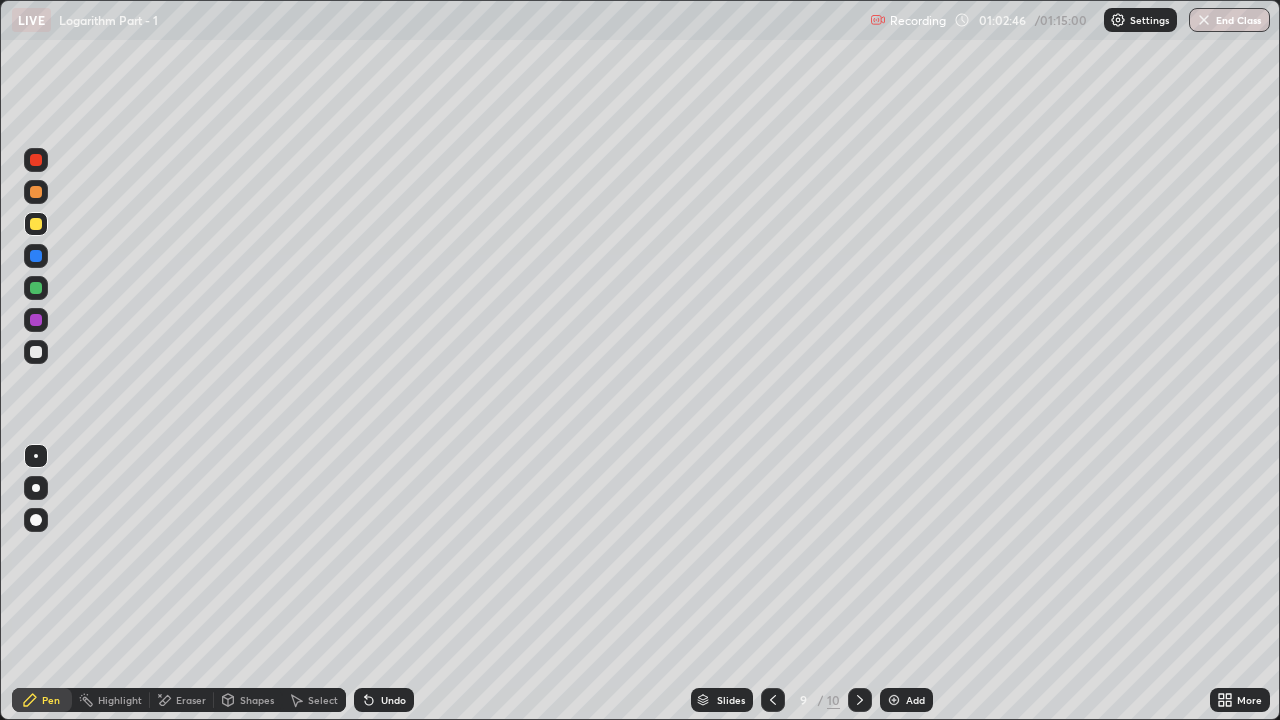 click on "Undo" at bounding box center [384, 700] 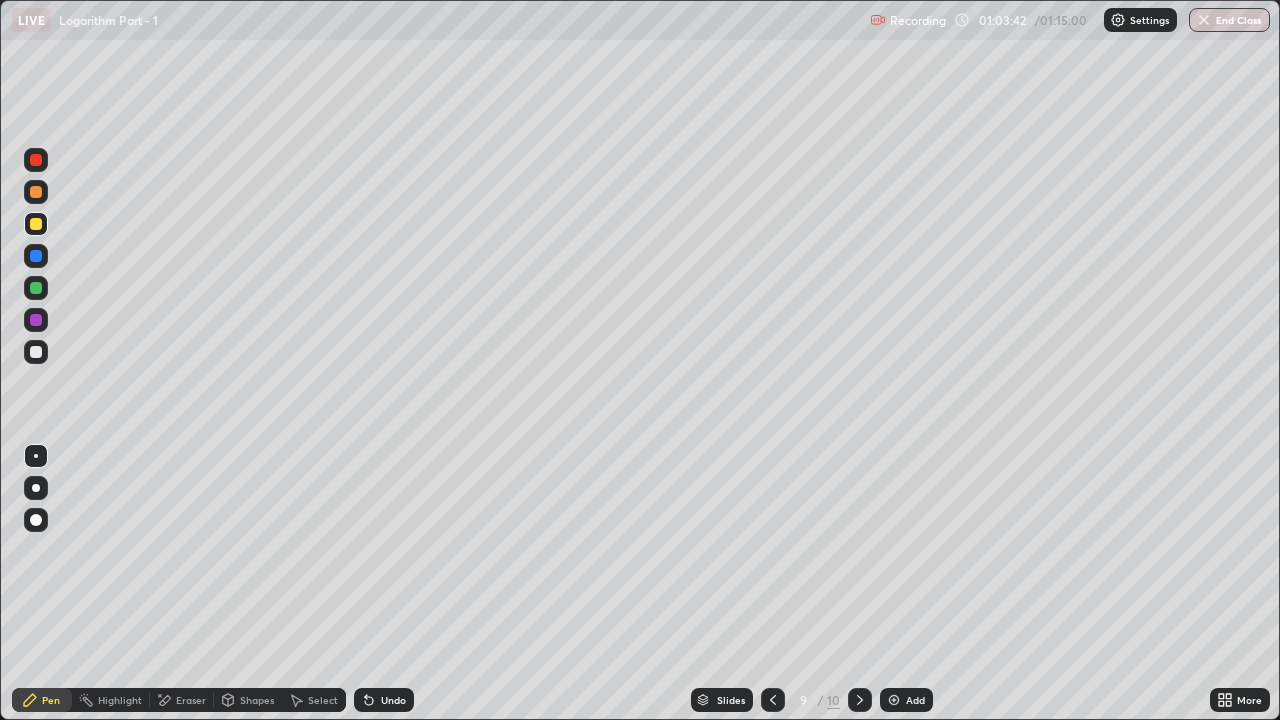 click on "Undo" at bounding box center [393, 700] 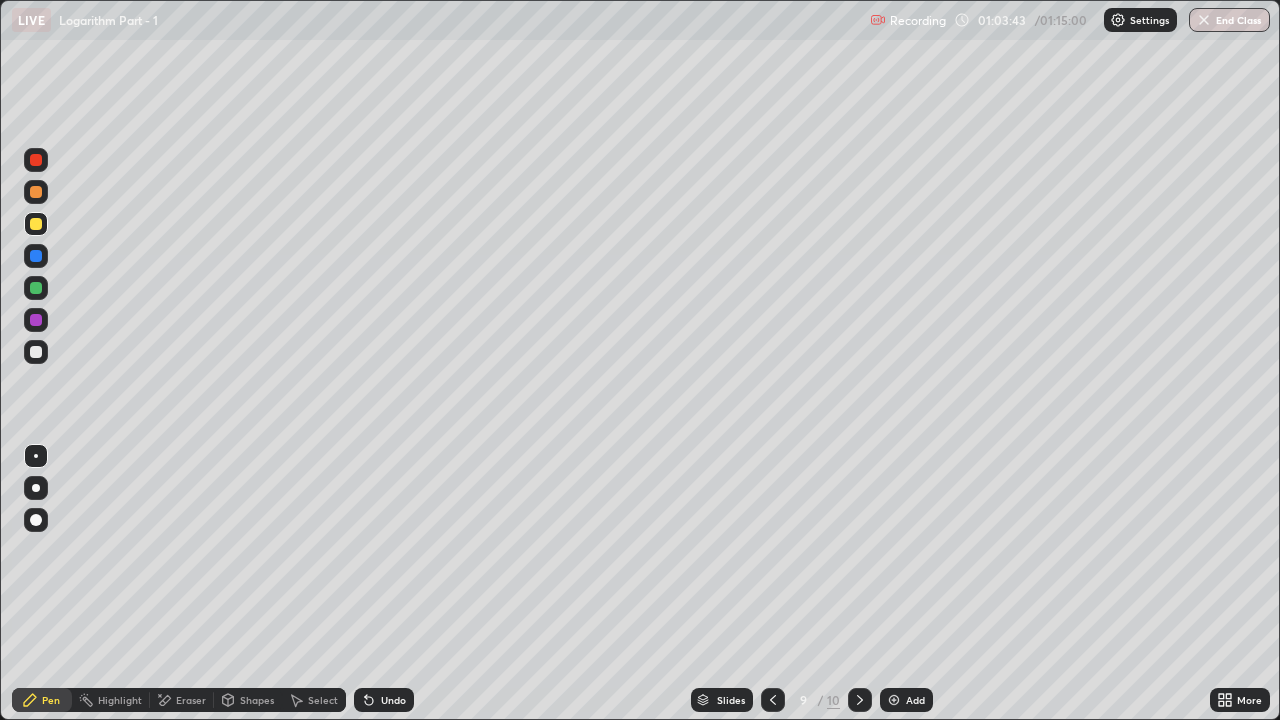 click on "Undo" at bounding box center [393, 700] 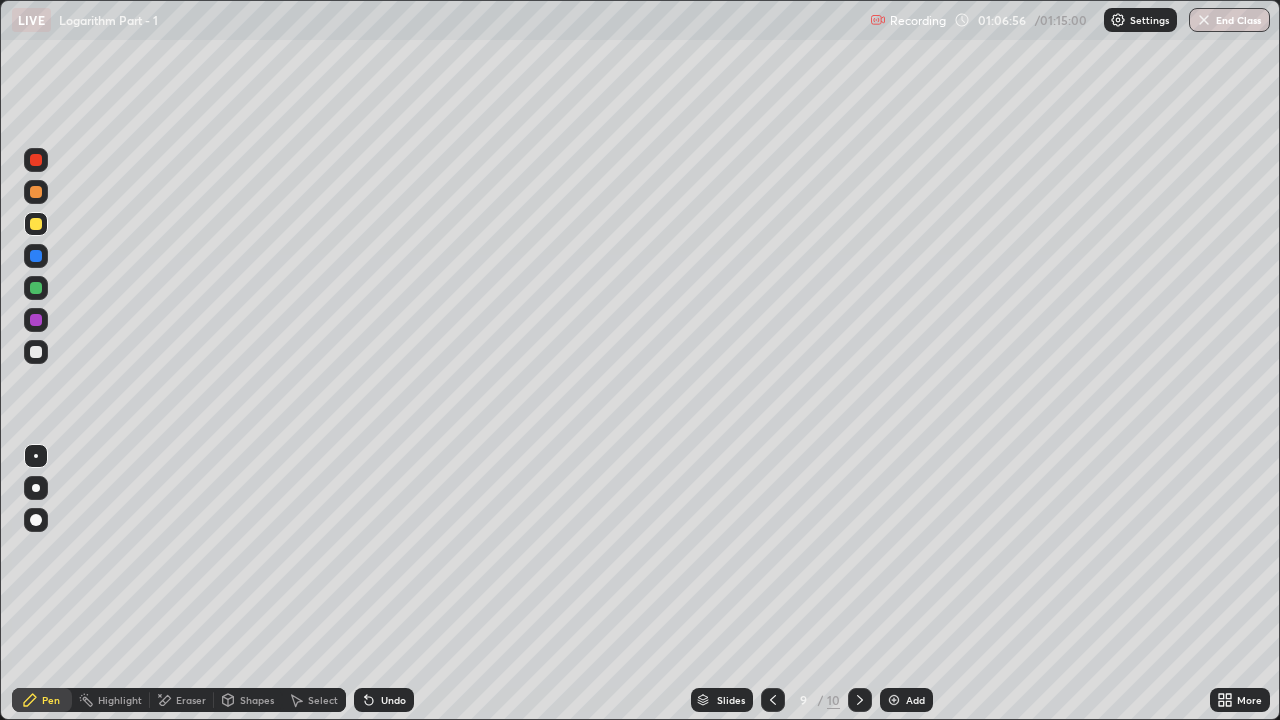 click on "Eraser" at bounding box center (191, 700) 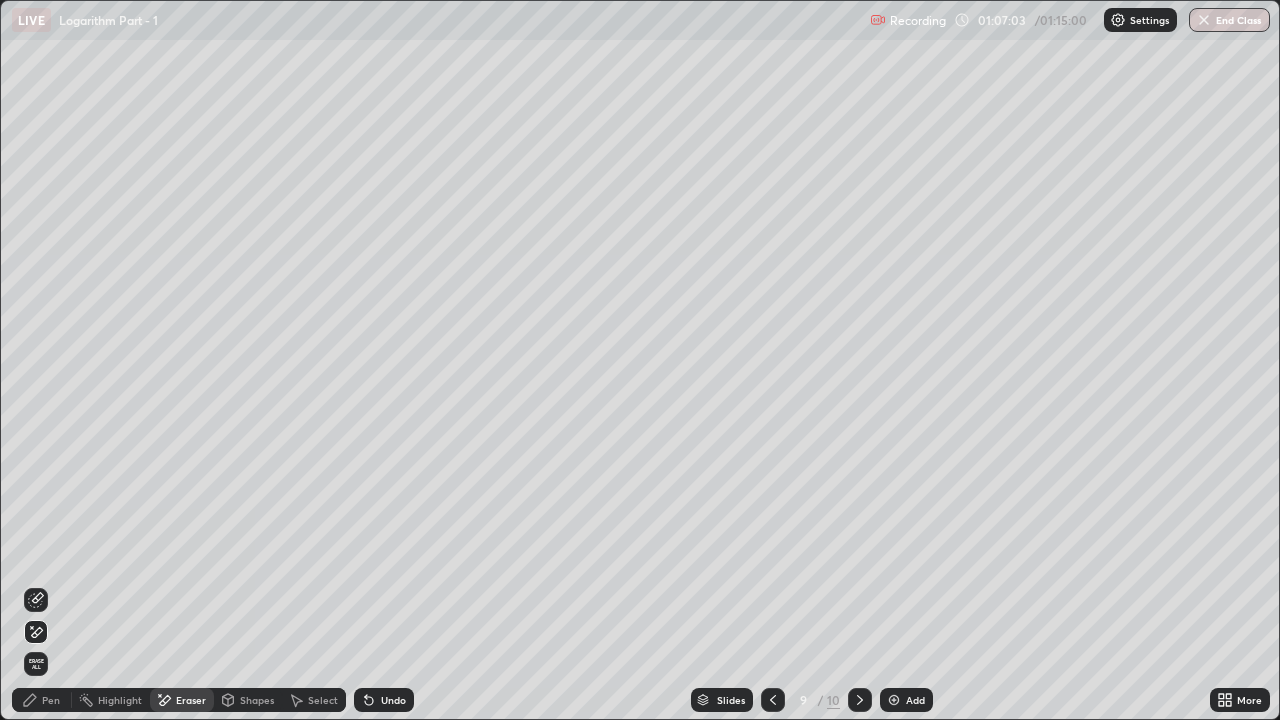 click 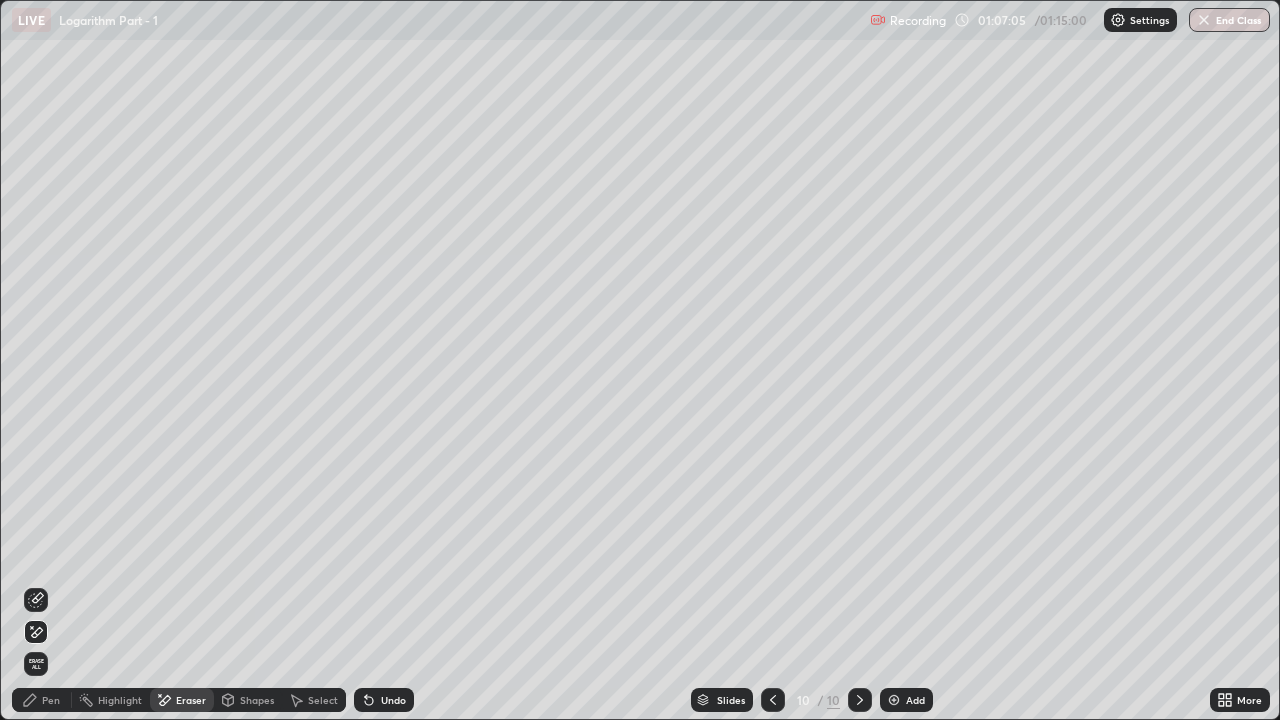 click on "Pen" at bounding box center [51, 700] 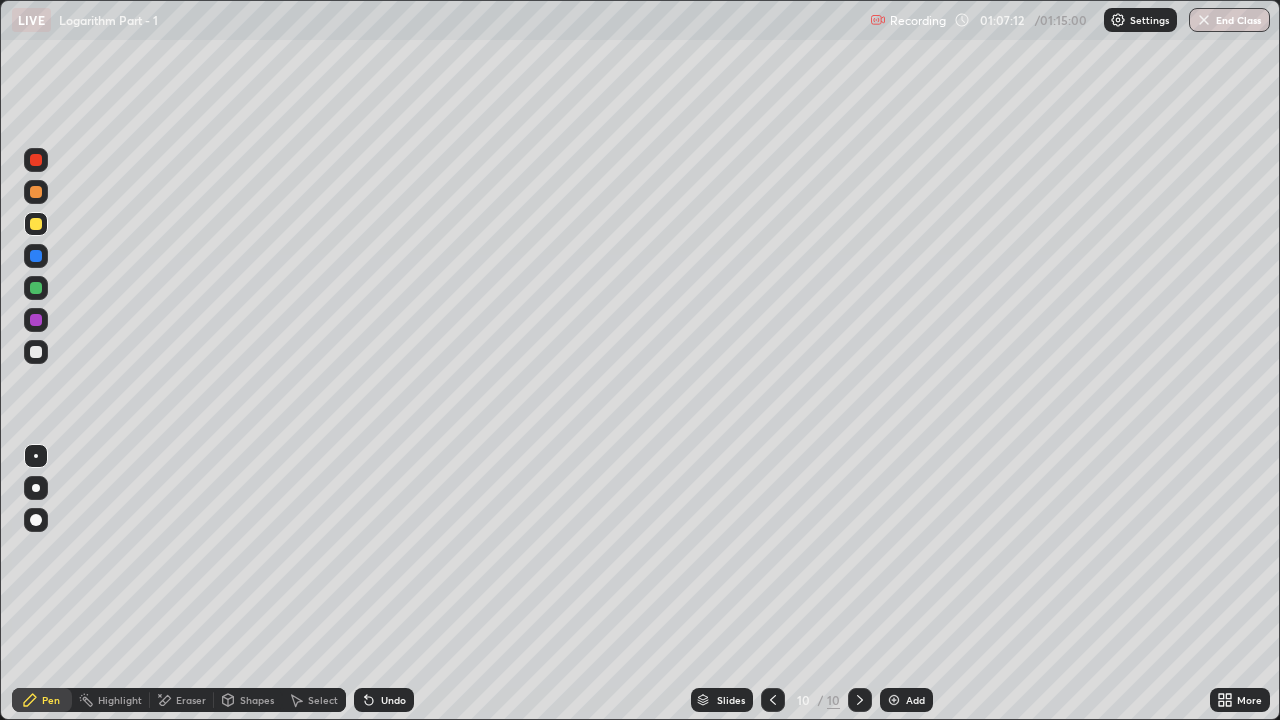 click at bounding box center (36, 352) 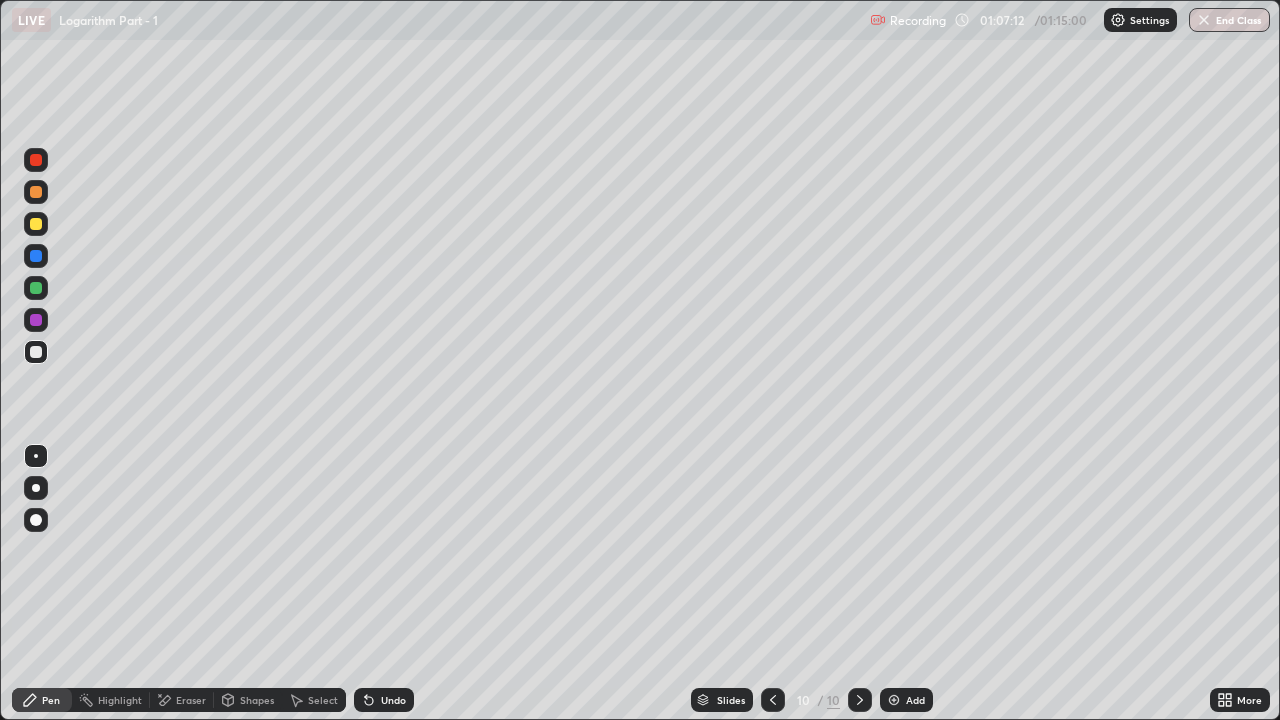 click at bounding box center [36, 224] 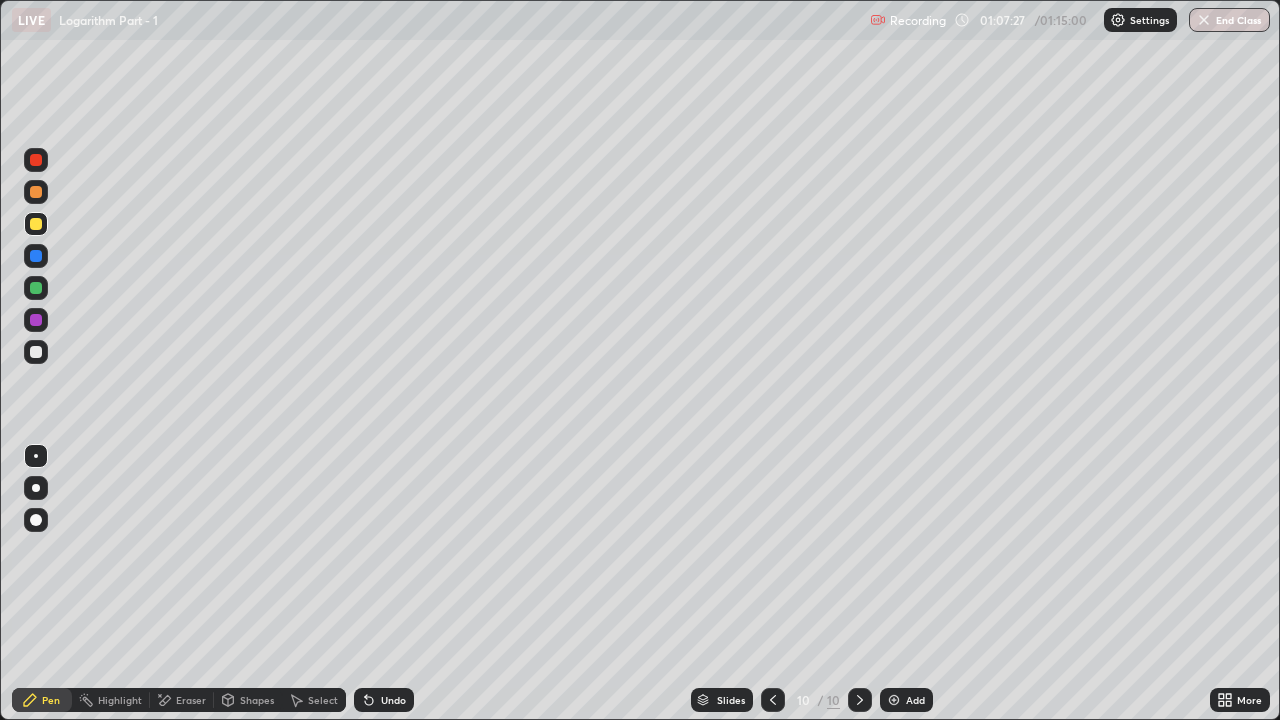 click at bounding box center [36, 352] 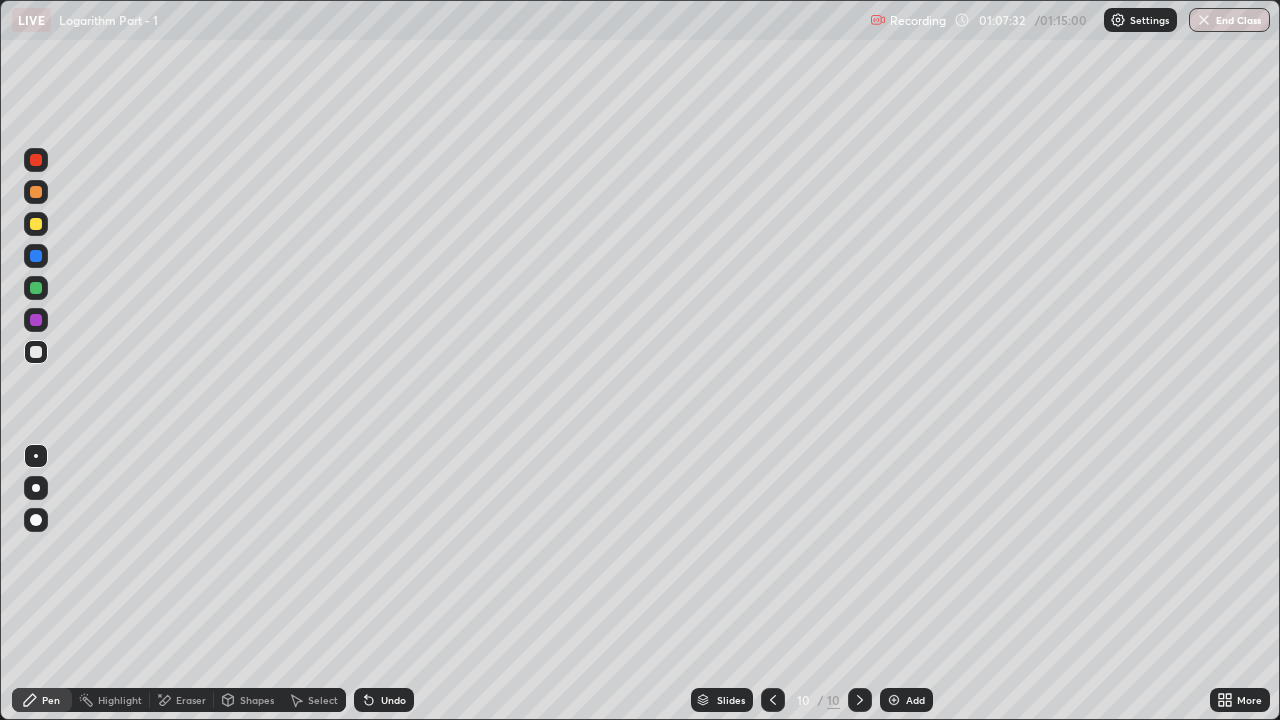 click at bounding box center (773, 700) 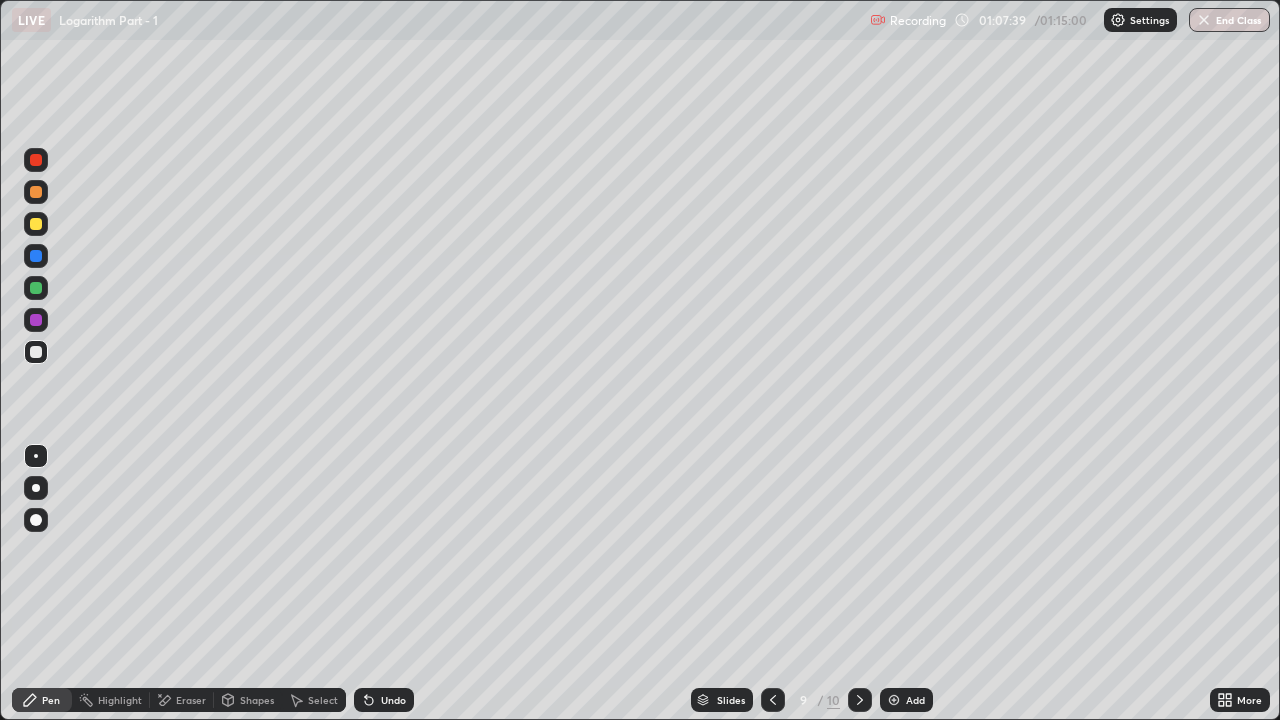 click 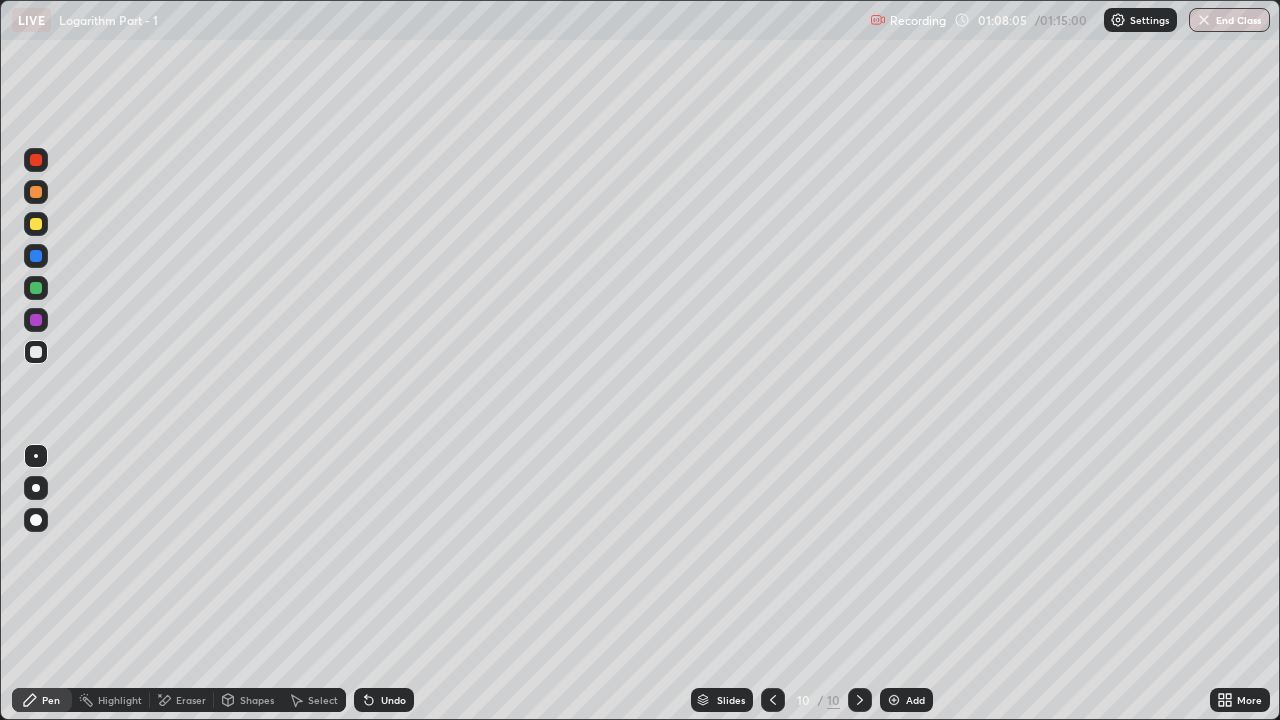 click at bounding box center [773, 700] 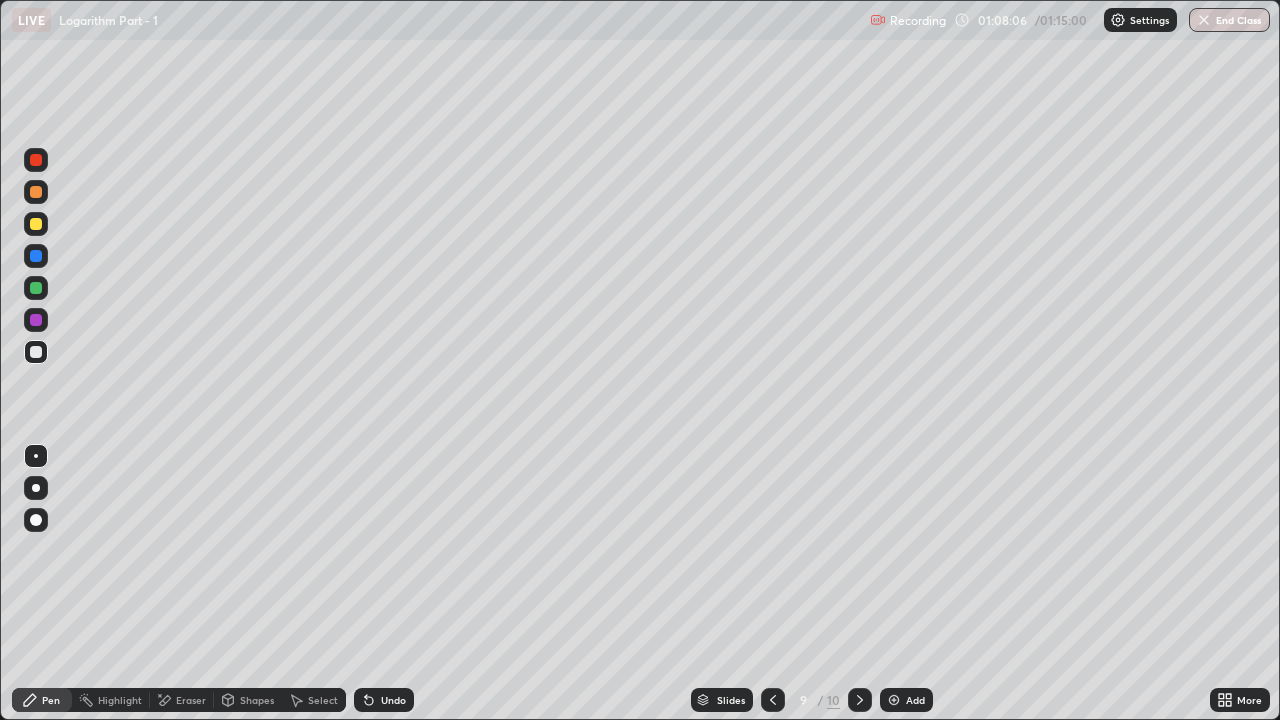 click 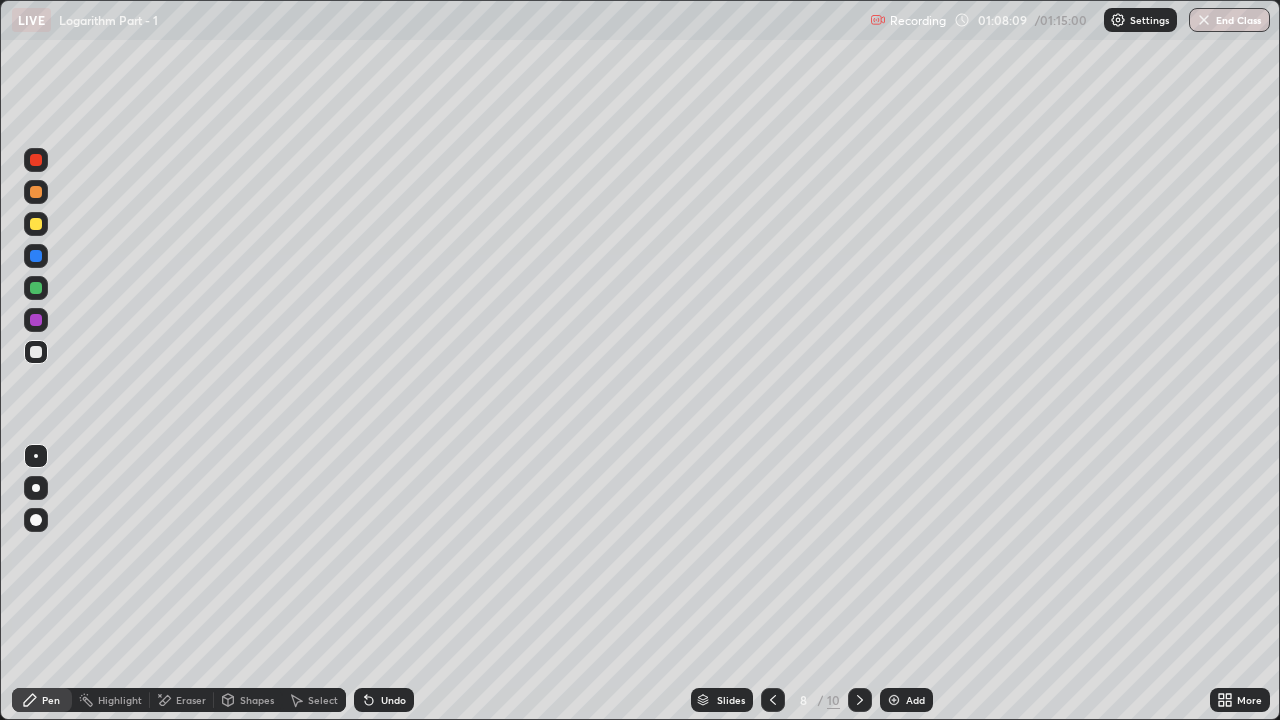 click 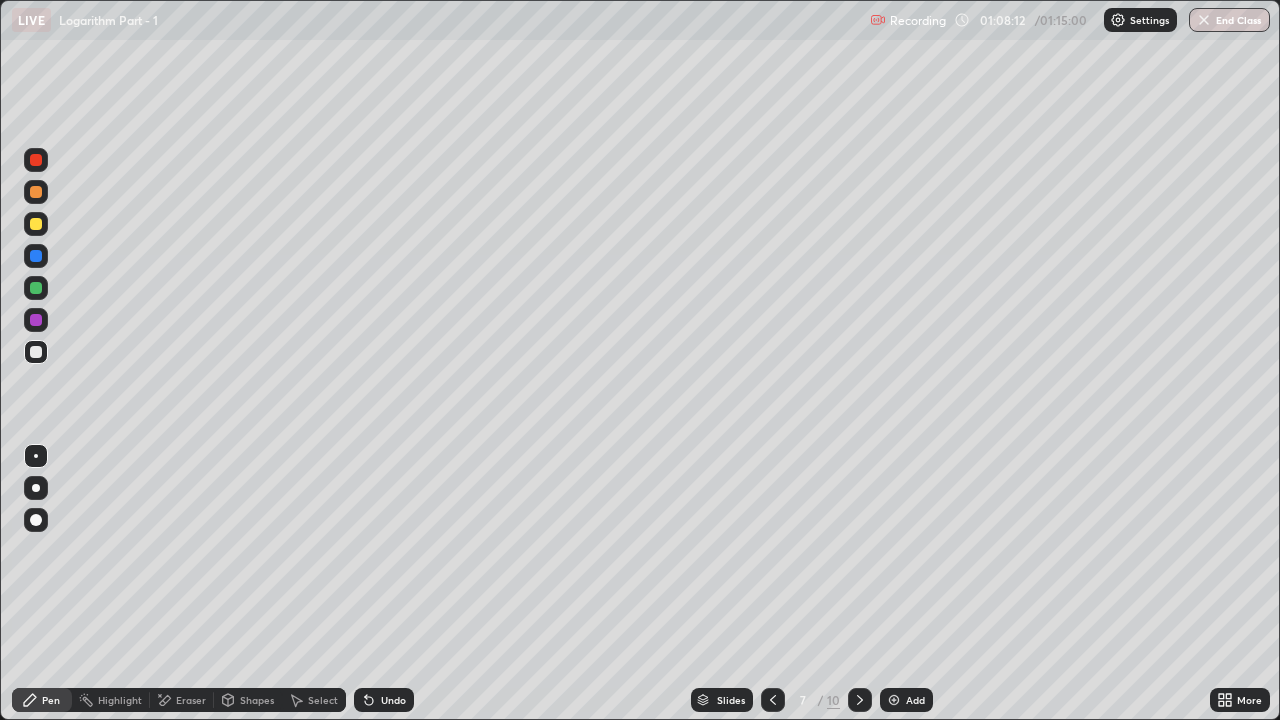 click 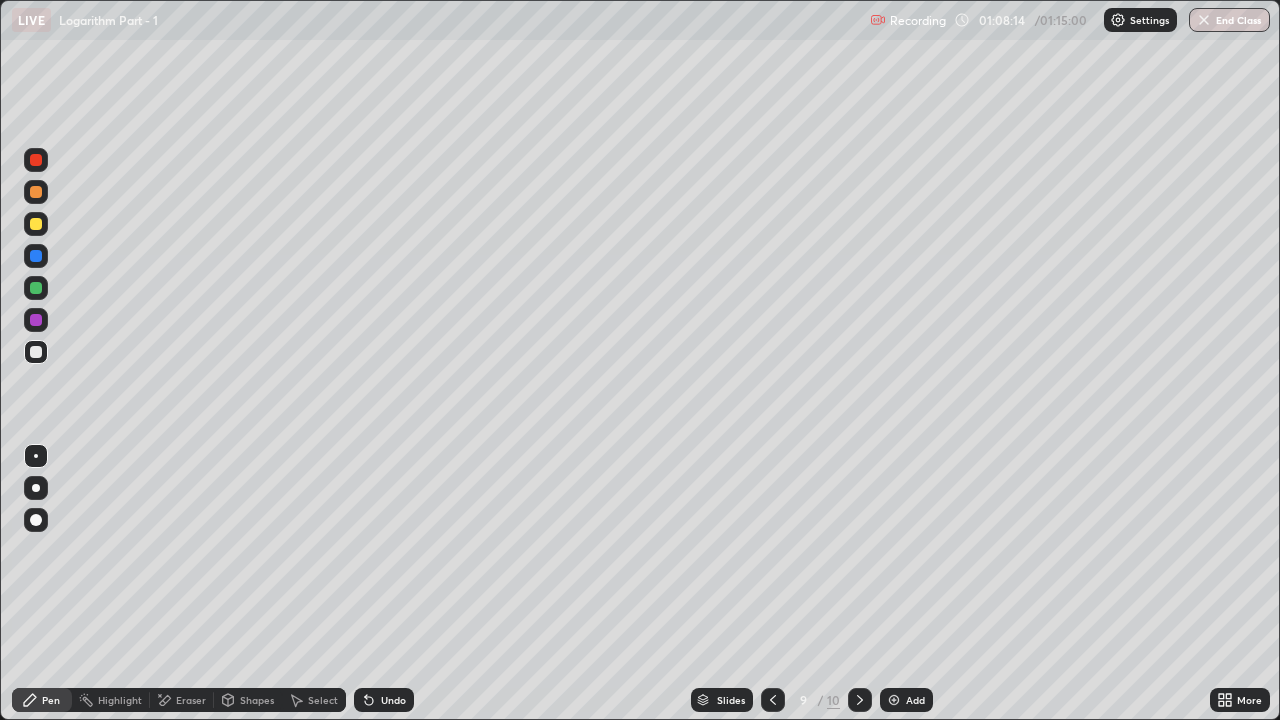 click 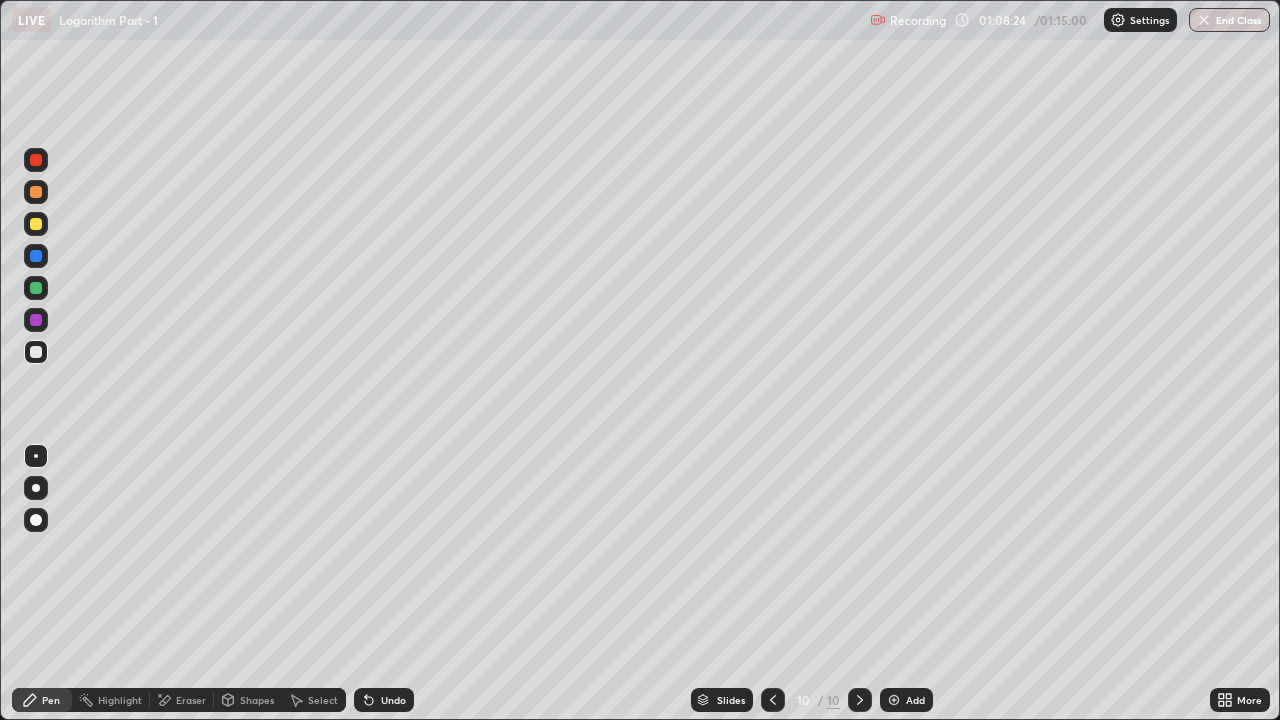click on "Eraser" at bounding box center (191, 700) 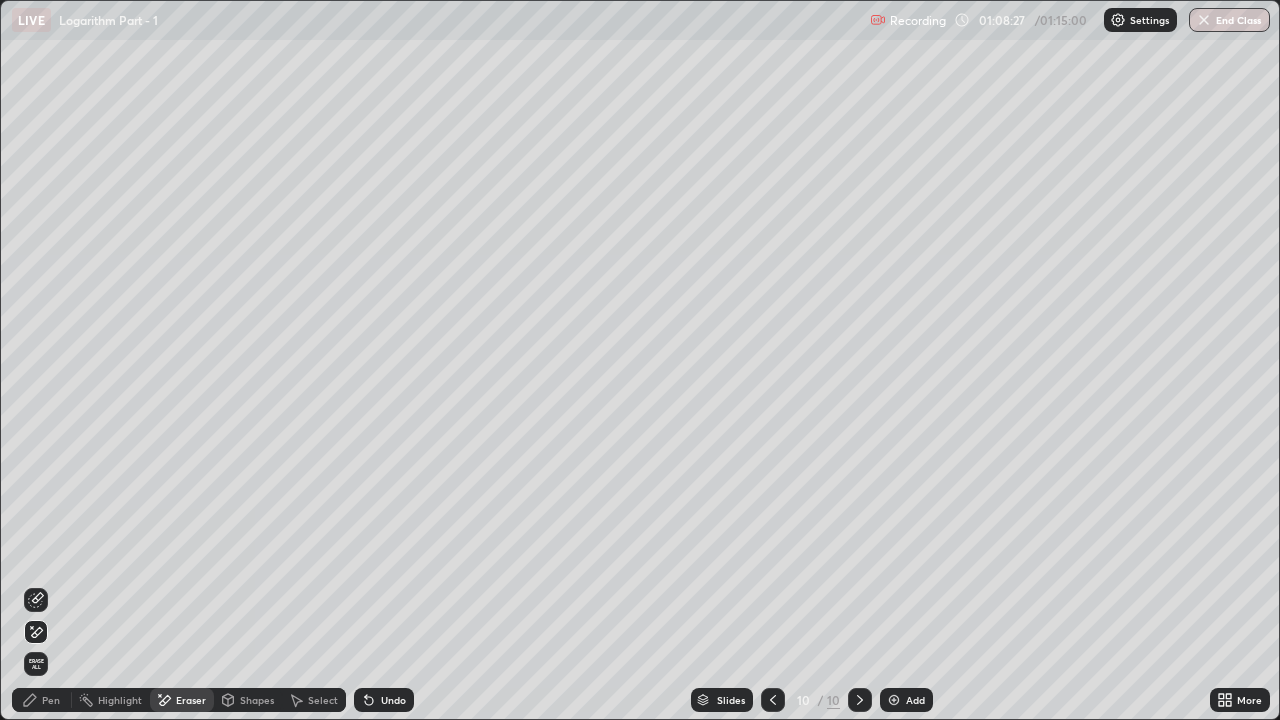 click on "Pen" at bounding box center (42, 700) 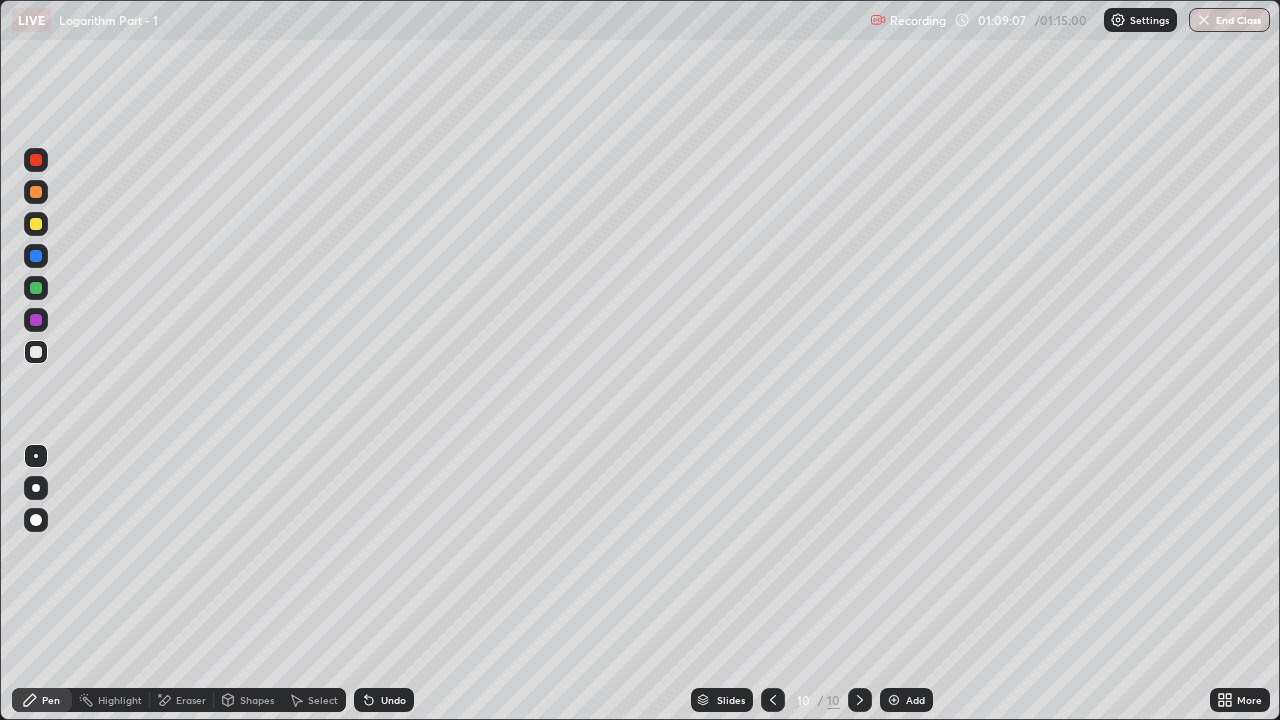 click on "Undo" at bounding box center [384, 700] 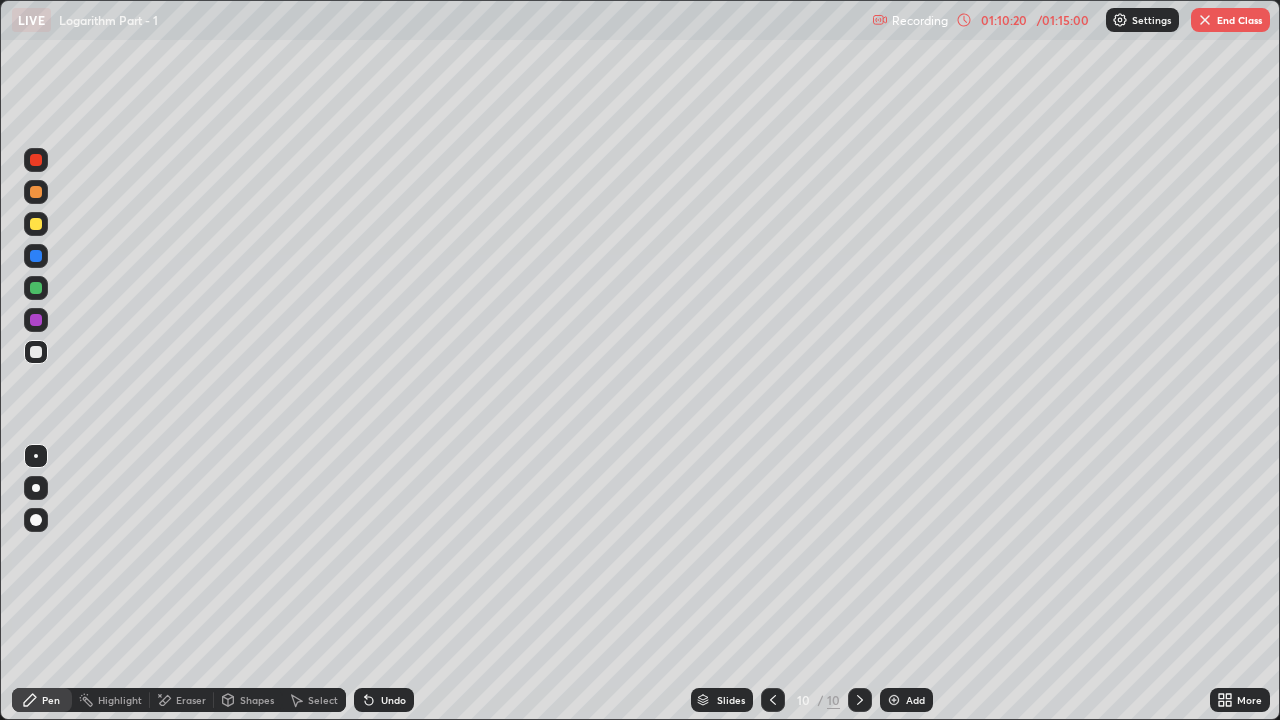 click 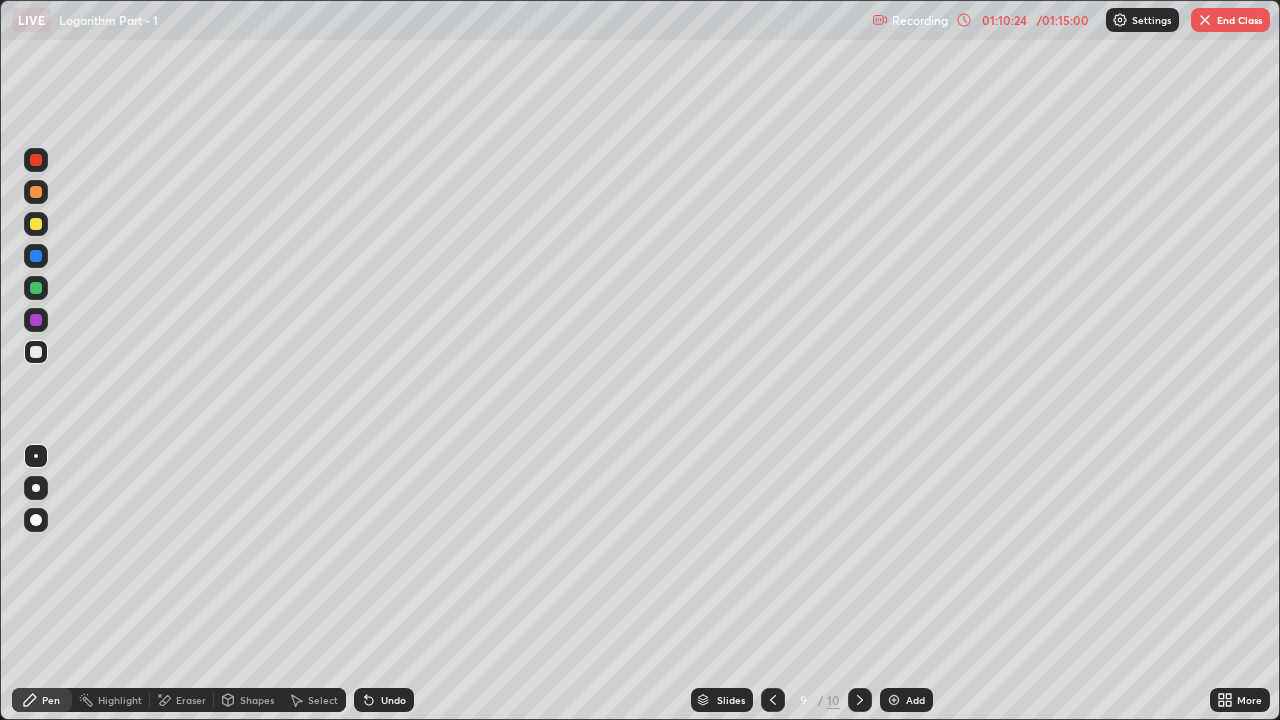 click 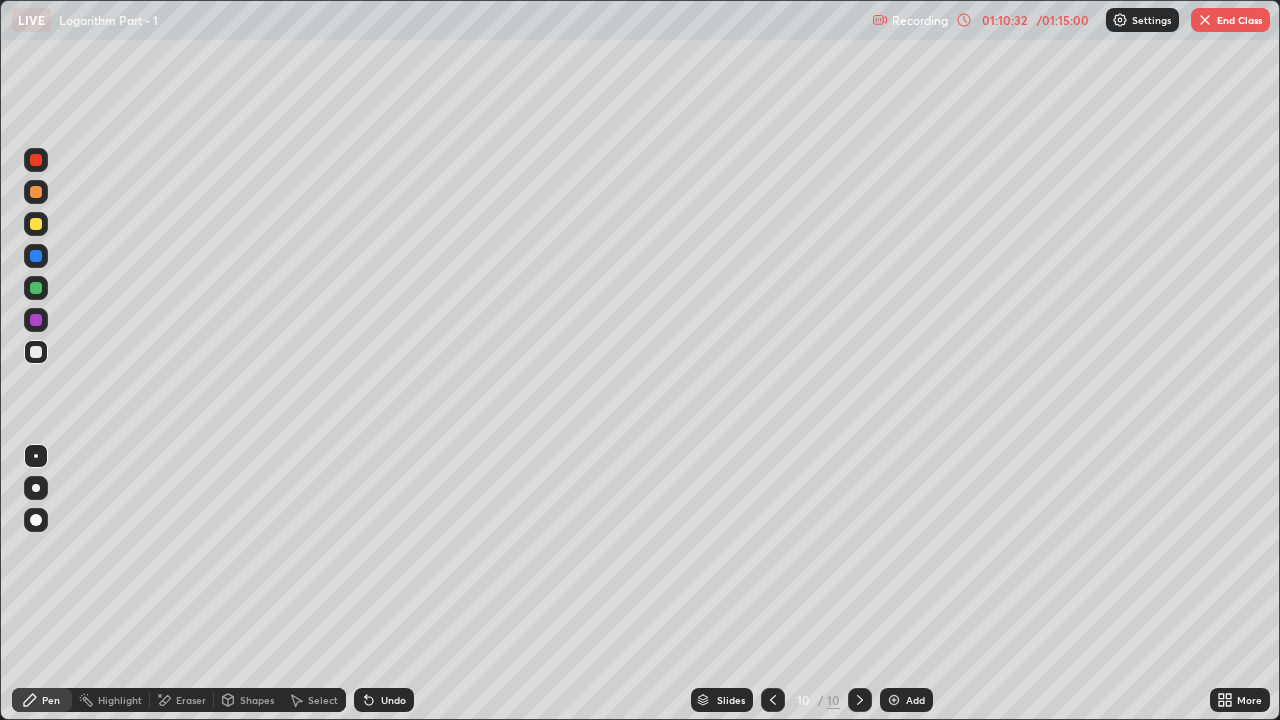 click 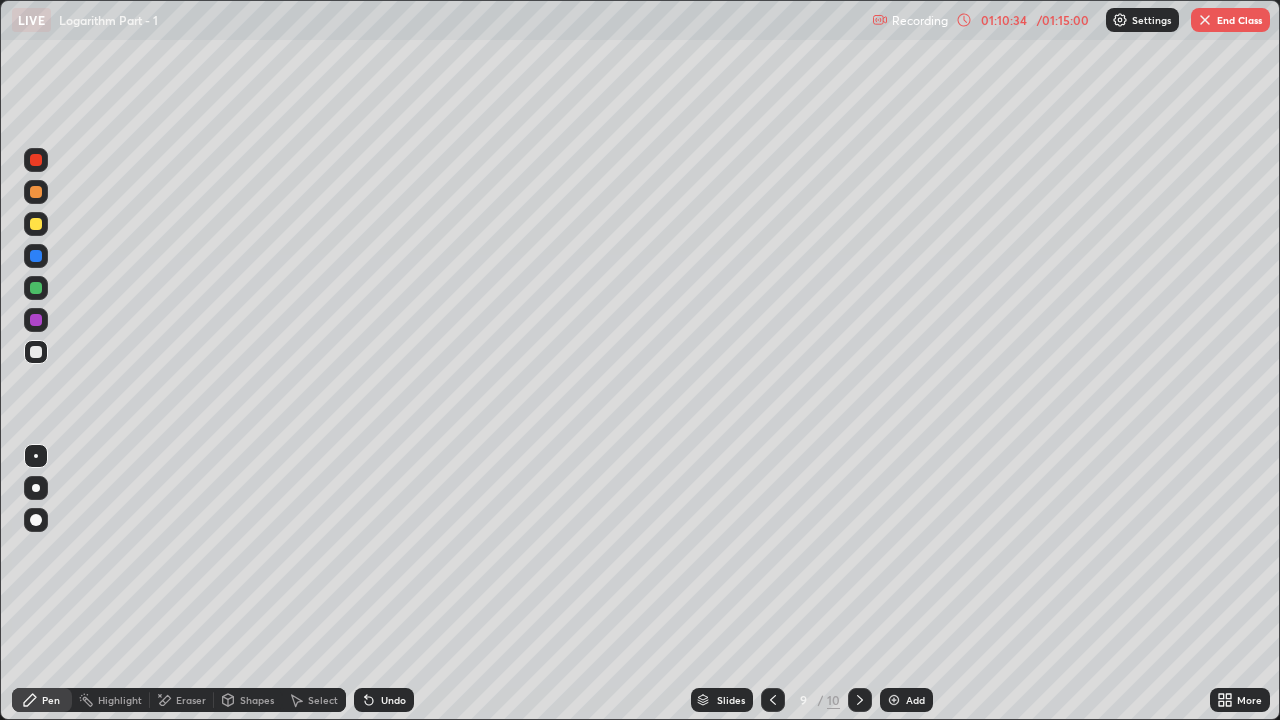 click 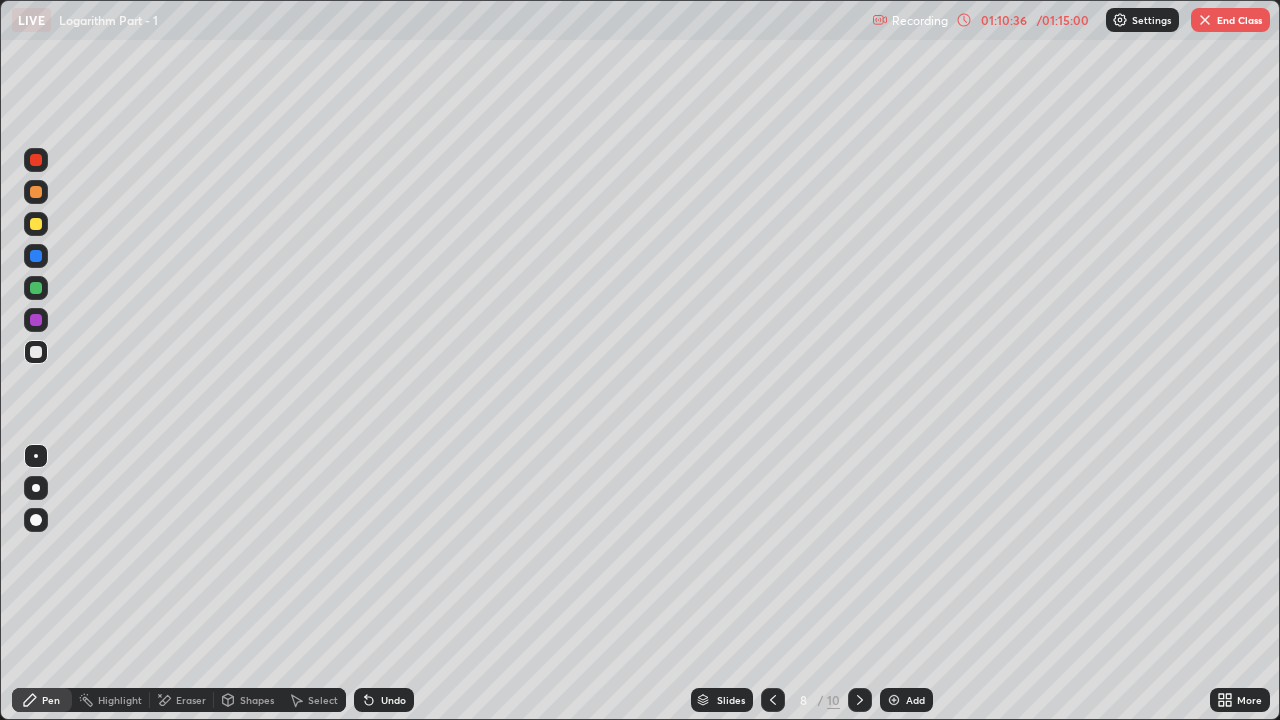 click on "Slides" at bounding box center (722, 700) 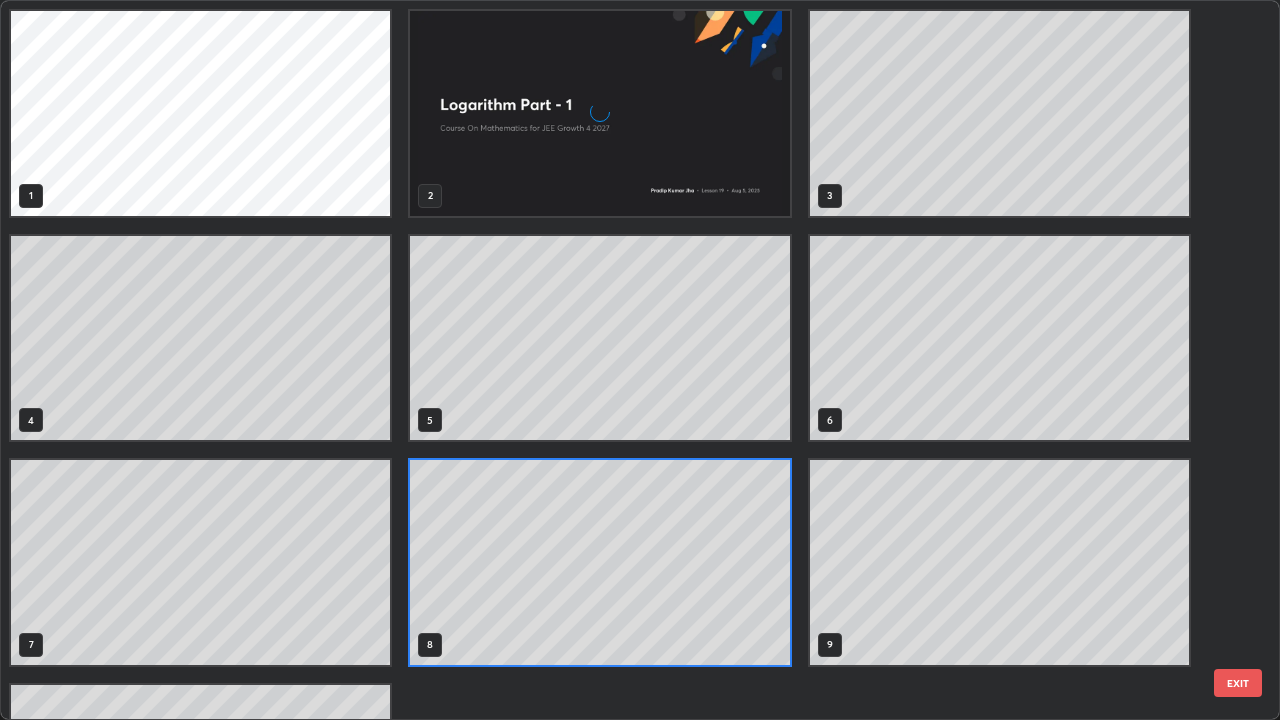 scroll, scrollTop: 7, scrollLeft: 11, axis: both 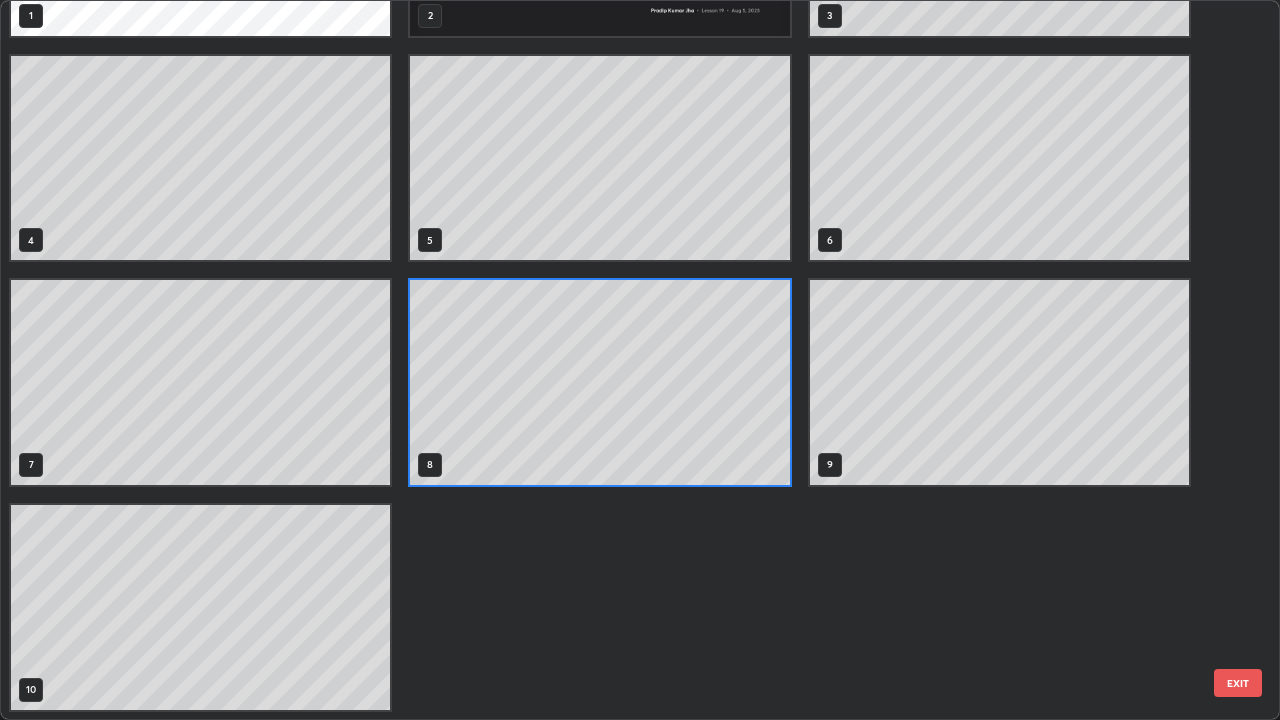 click on "1 2 3 4 5 6 7 8 9 10" at bounding box center [622, 360] 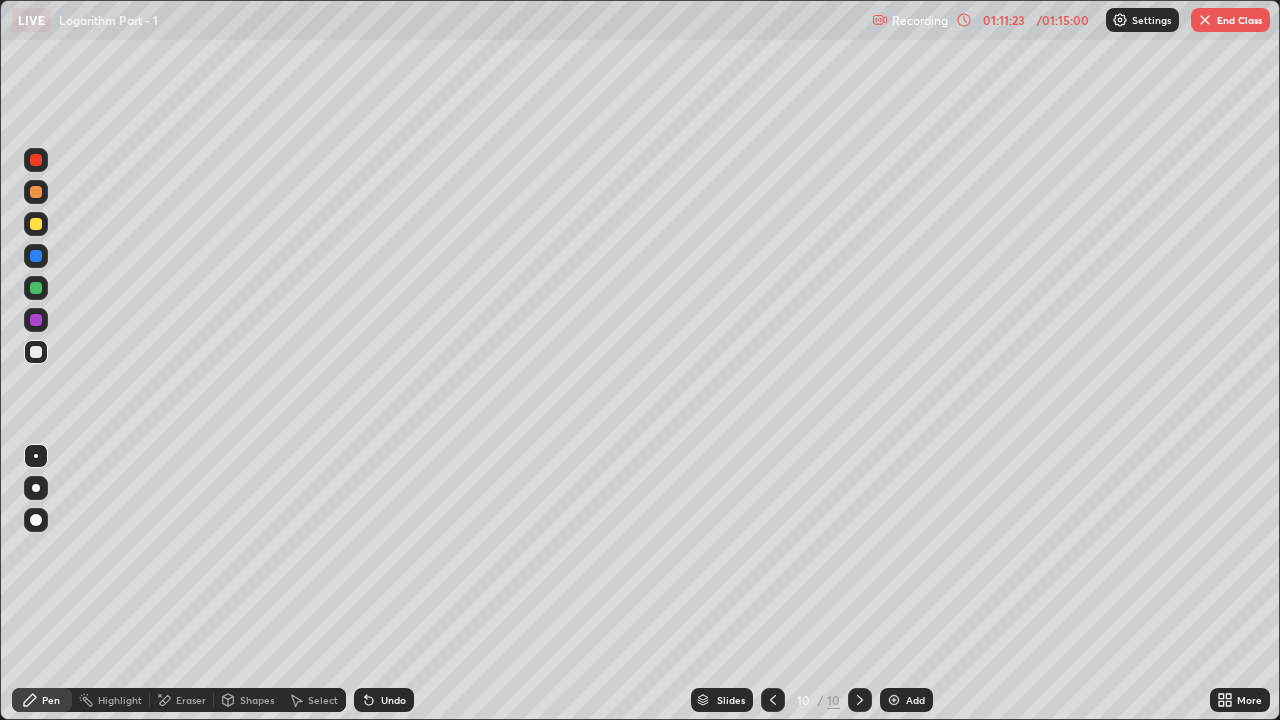 click at bounding box center (36, 288) 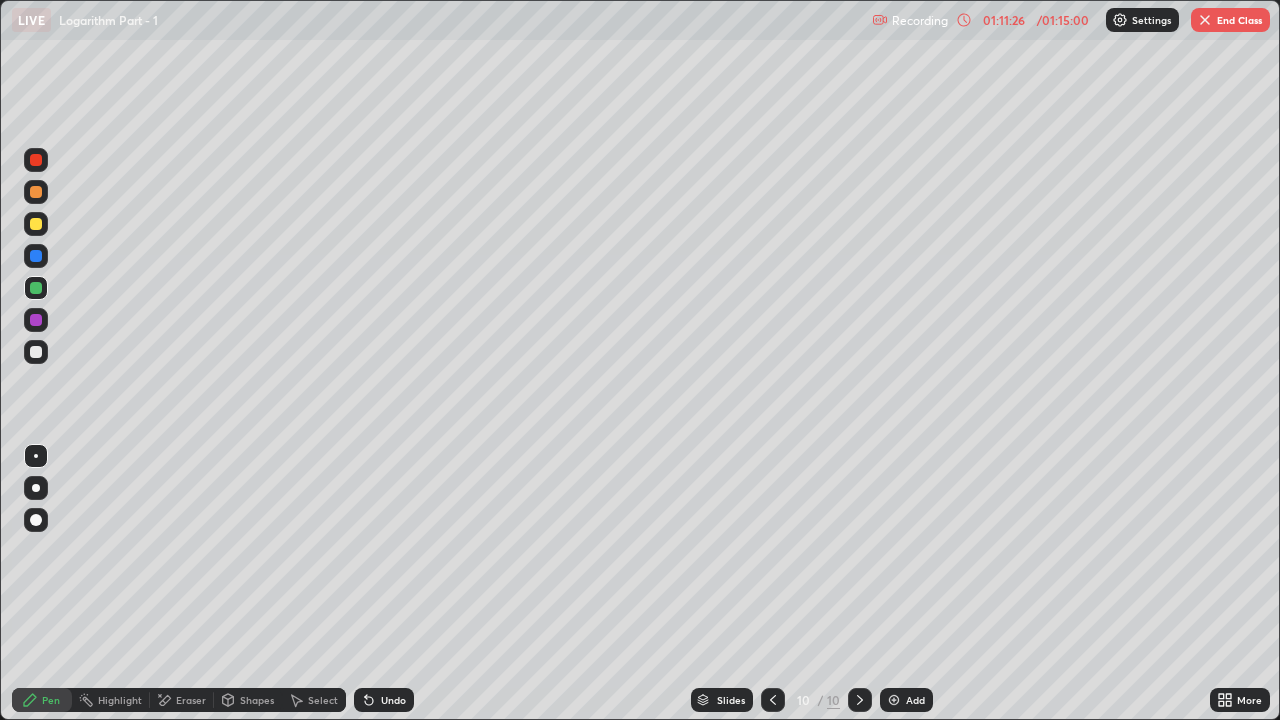 click at bounding box center (36, 352) 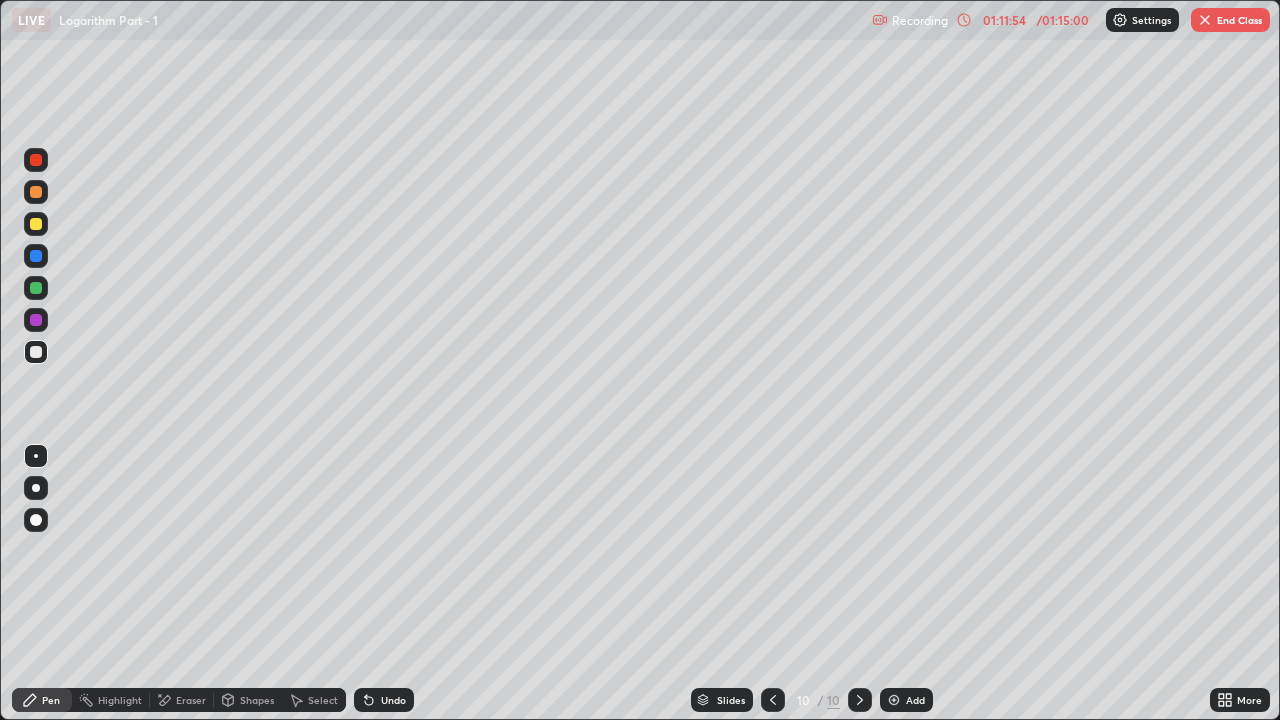 click at bounding box center (36, 224) 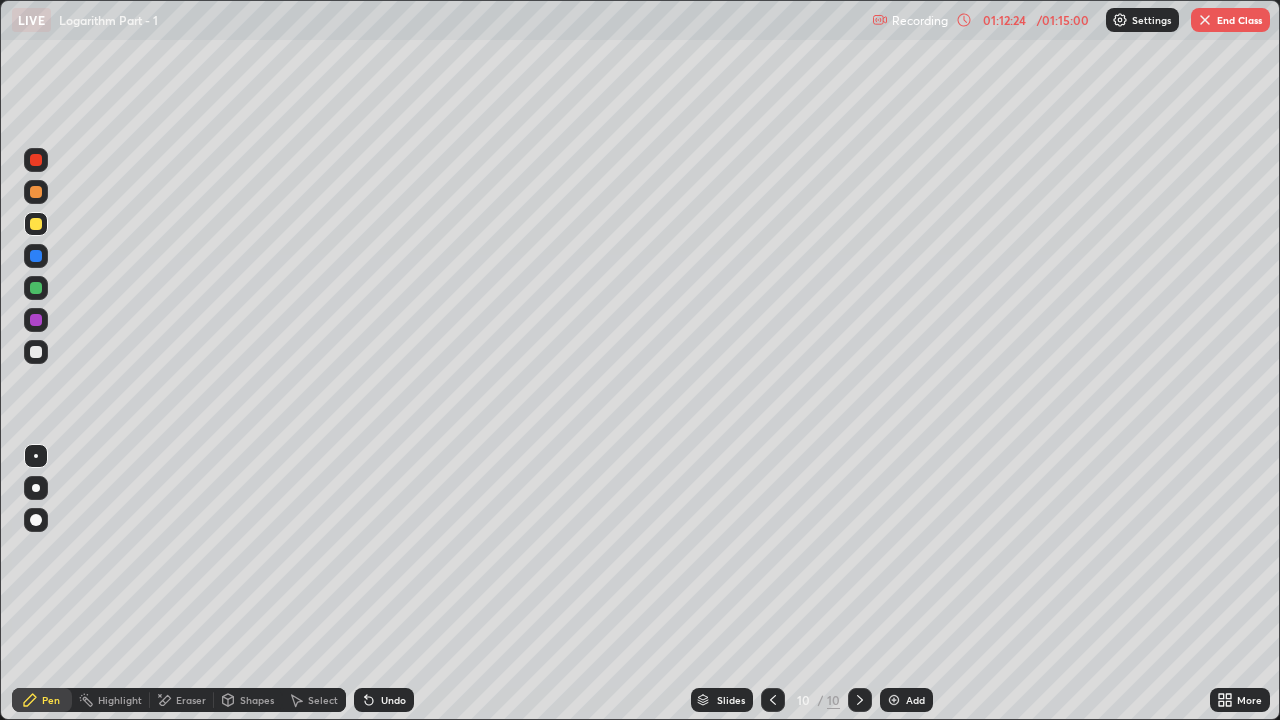 click on "End Class" at bounding box center (1230, 20) 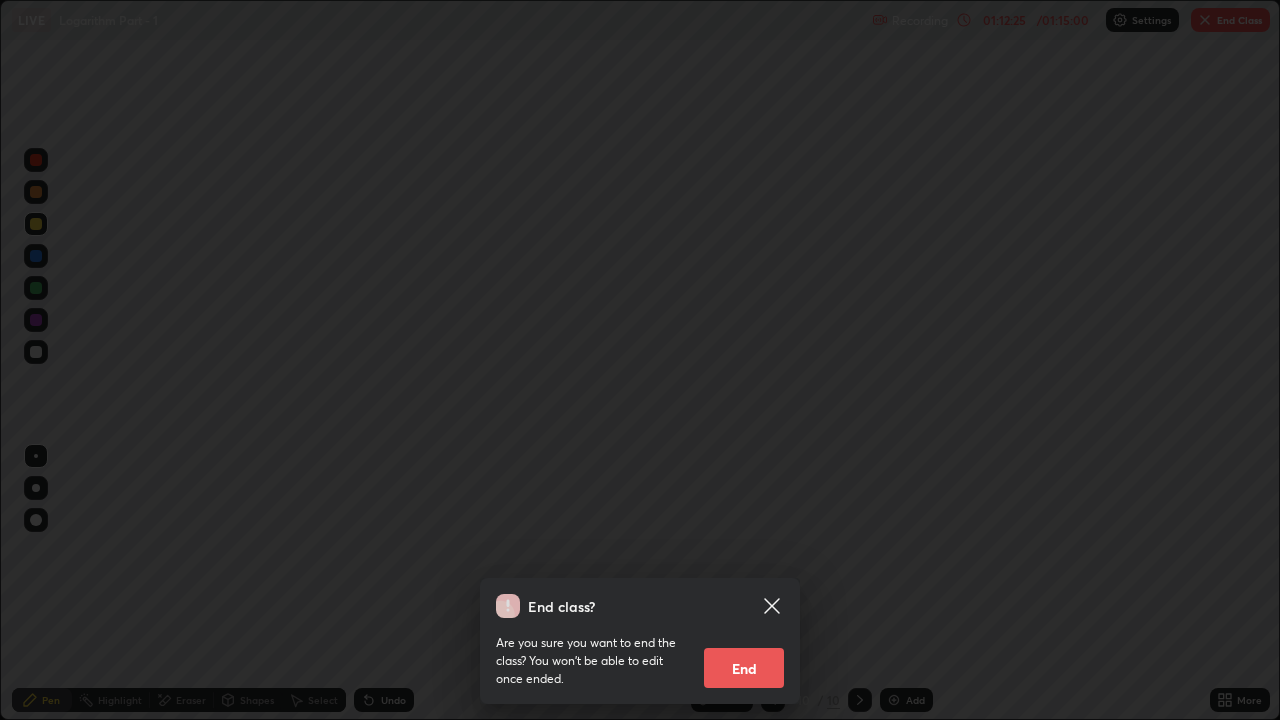 click on "End" at bounding box center (744, 668) 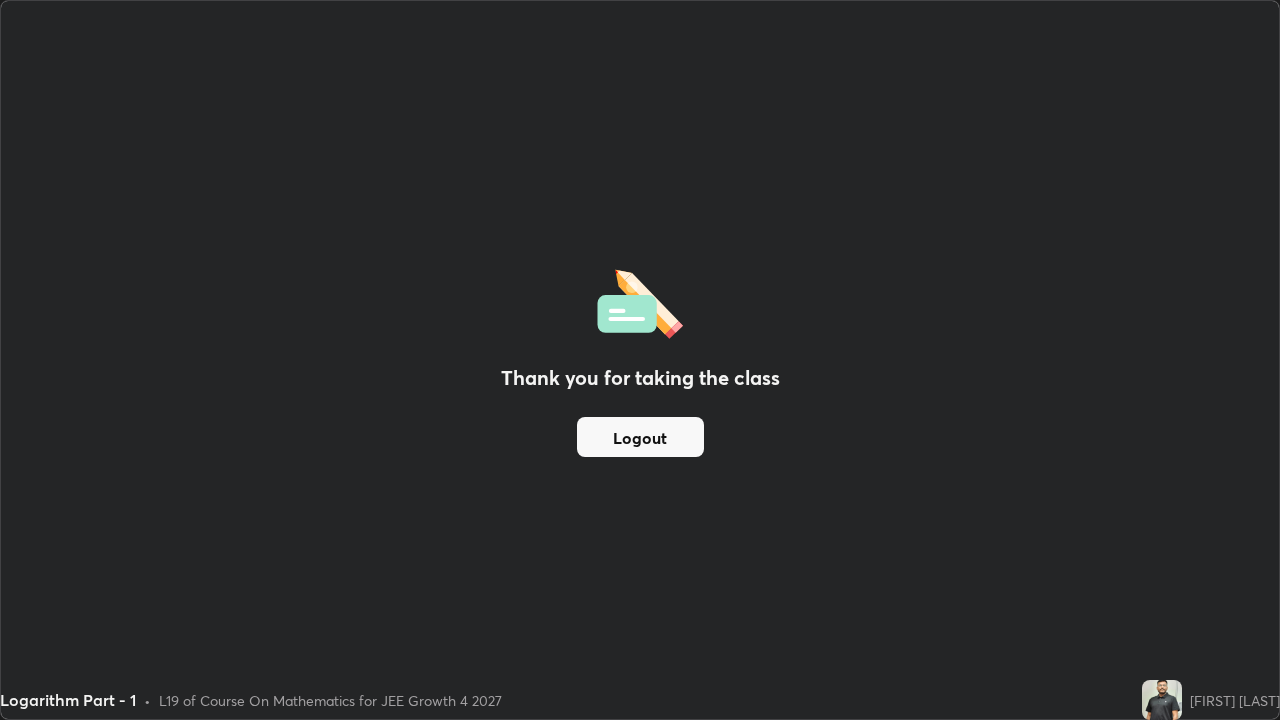 click on "Logout" at bounding box center (640, 437) 